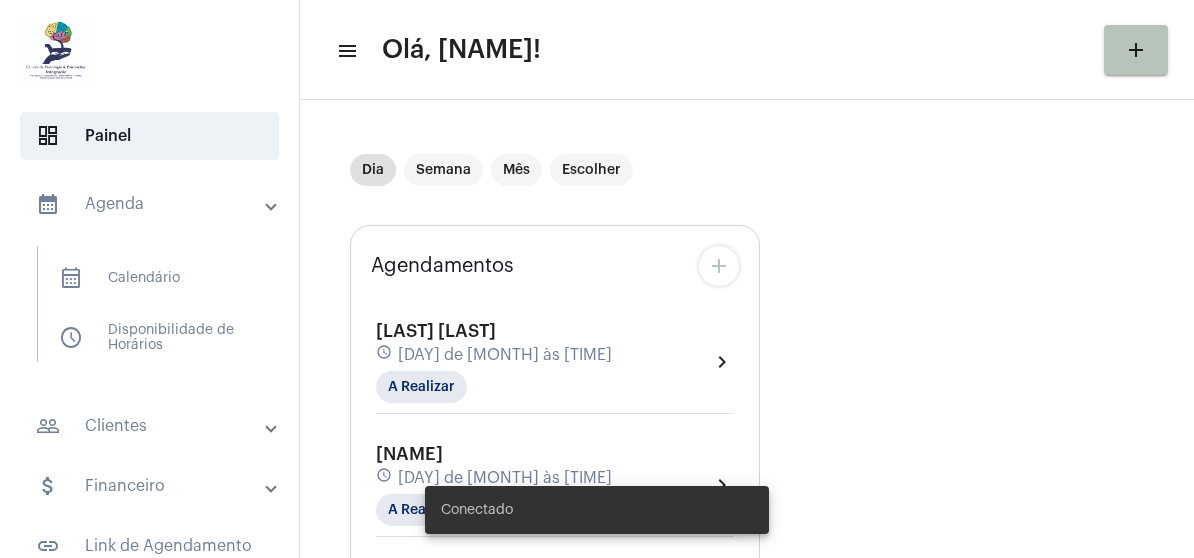 scroll, scrollTop: 0, scrollLeft: 0, axis: both 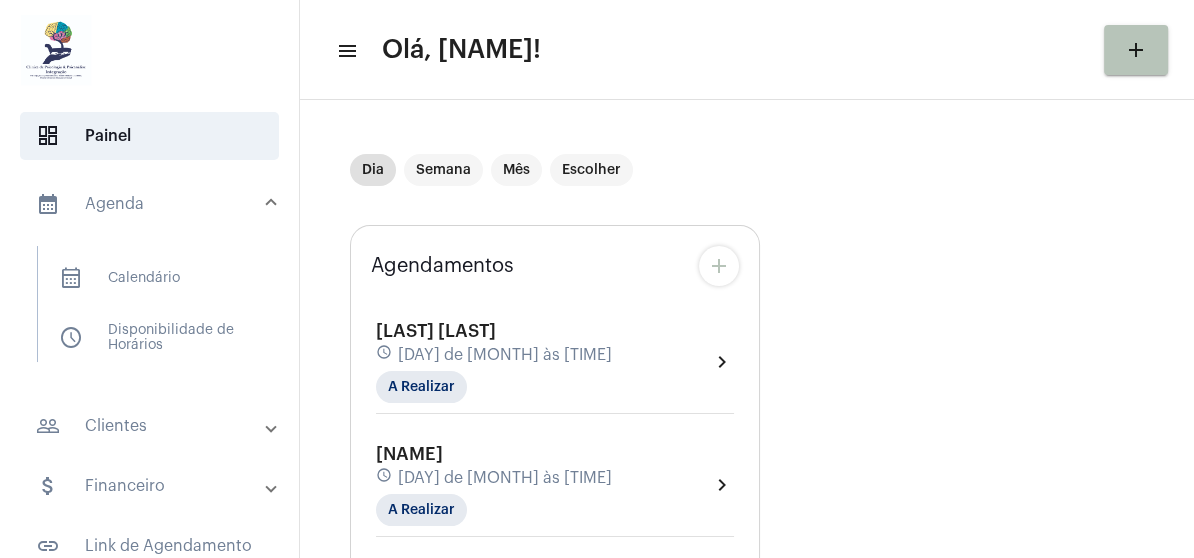 click on "add" 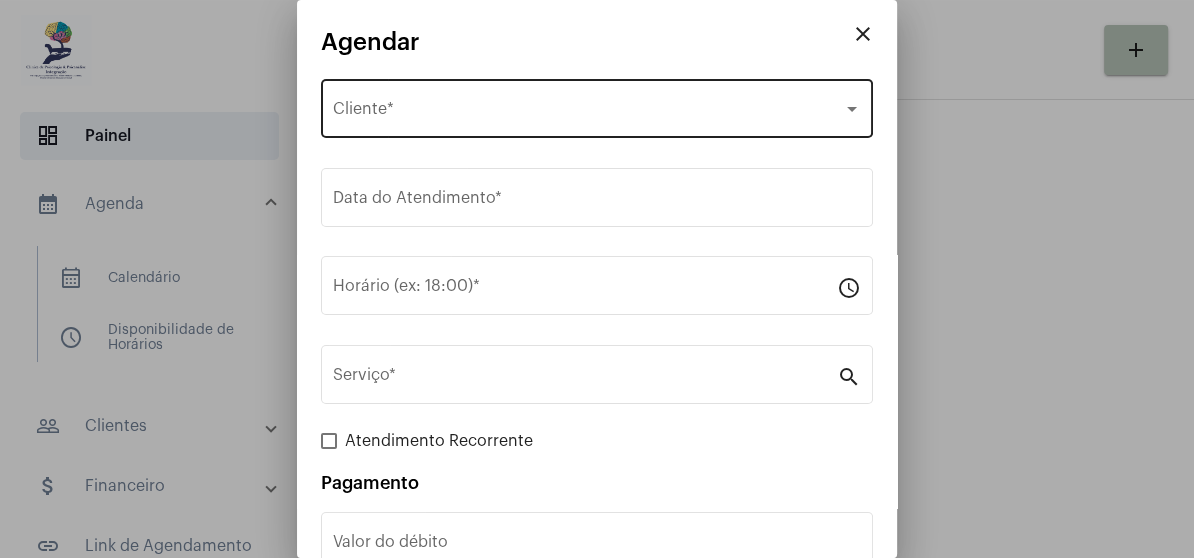 click on "Selecione o Cliente Cliente  *" at bounding box center (597, 106) 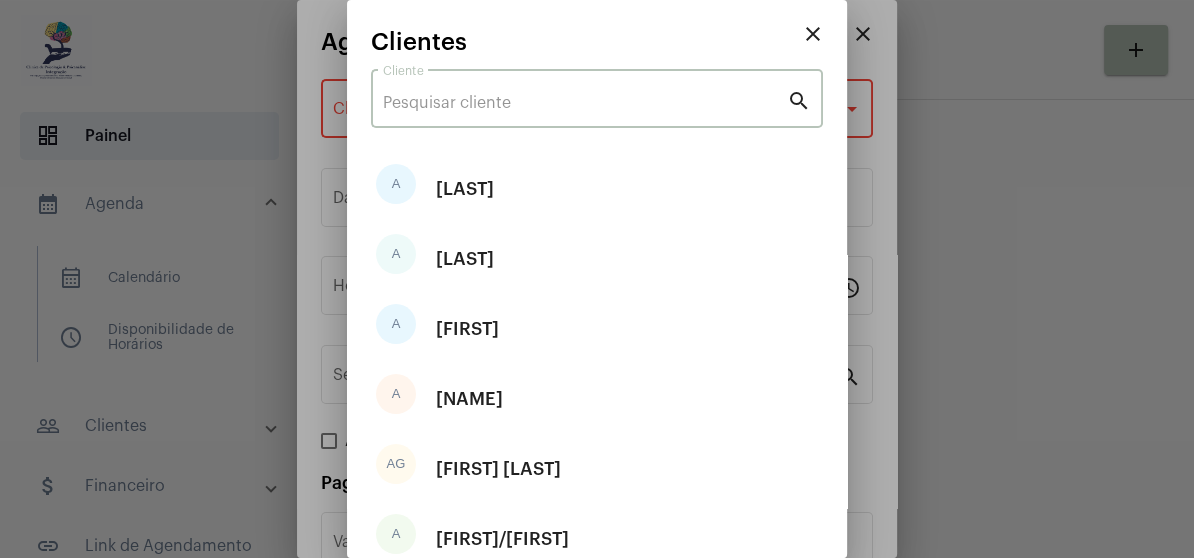 click on "Cliente" at bounding box center [585, 103] 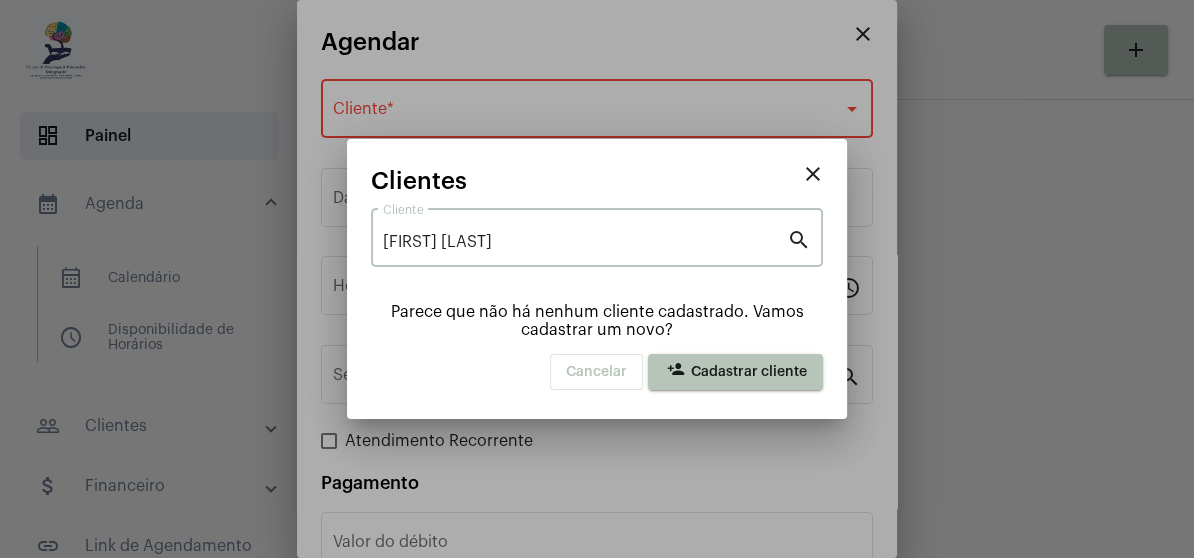 type on "[FIRST] [LAST]" 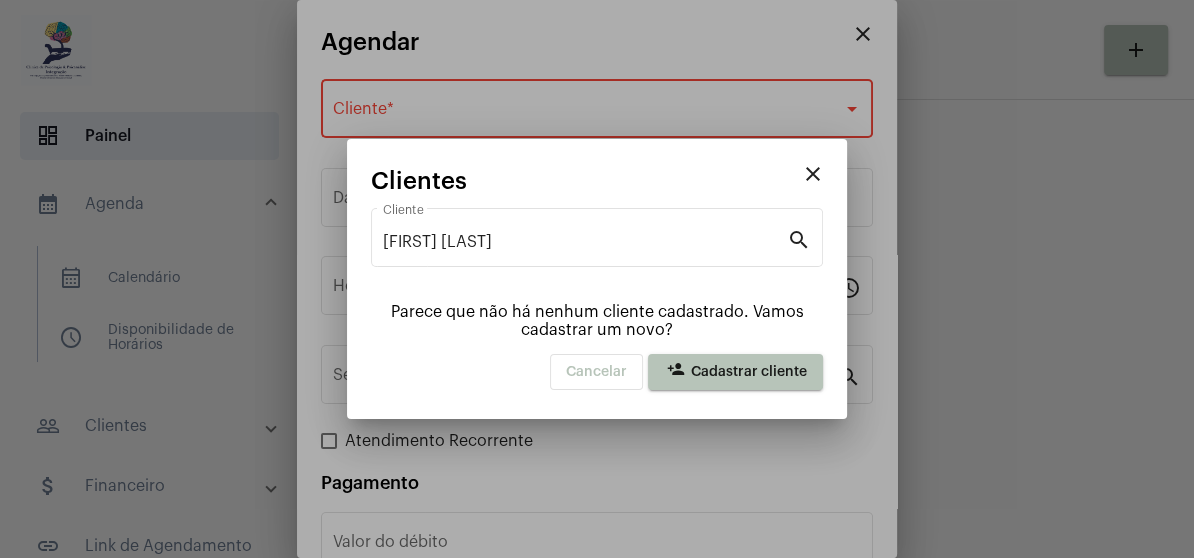 click on "person_add Cadastrar cliente" at bounding box center [735, 372] 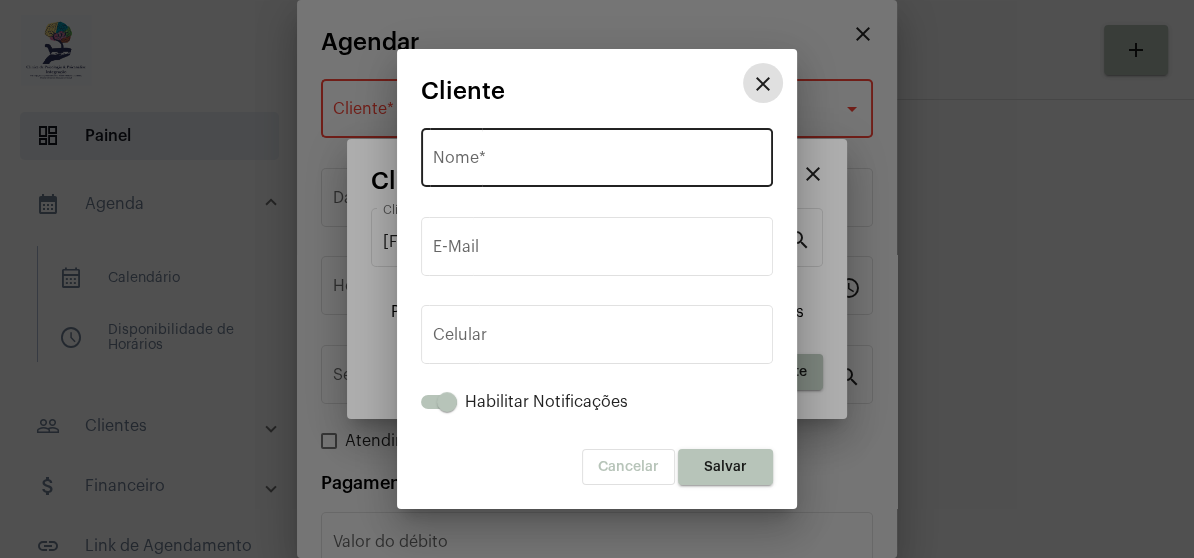 click on "Nome  *" at bounding box center [597, 162] 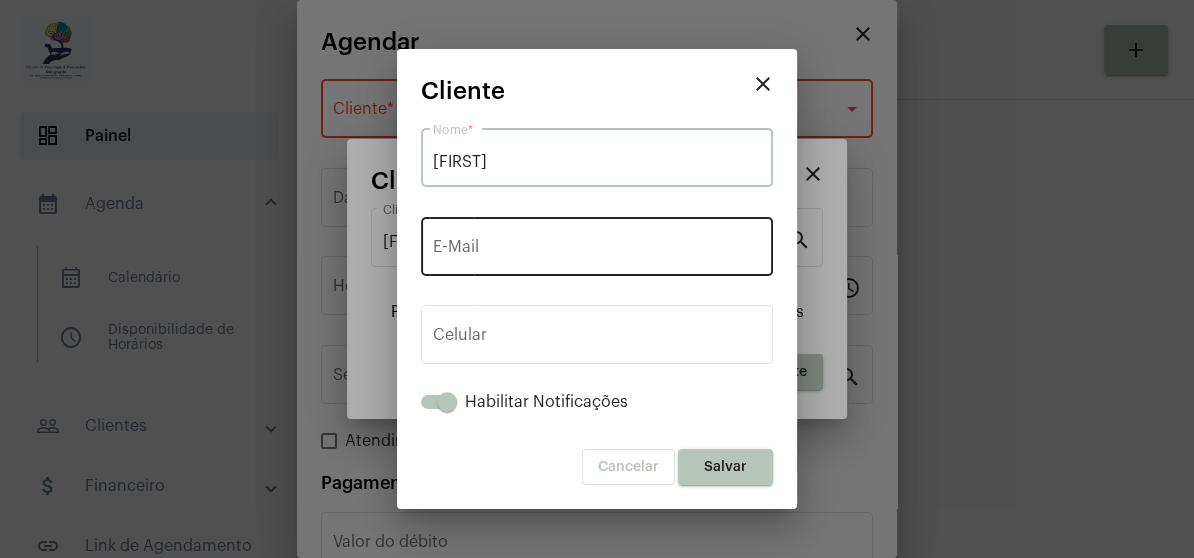 type on "[FIRST]" 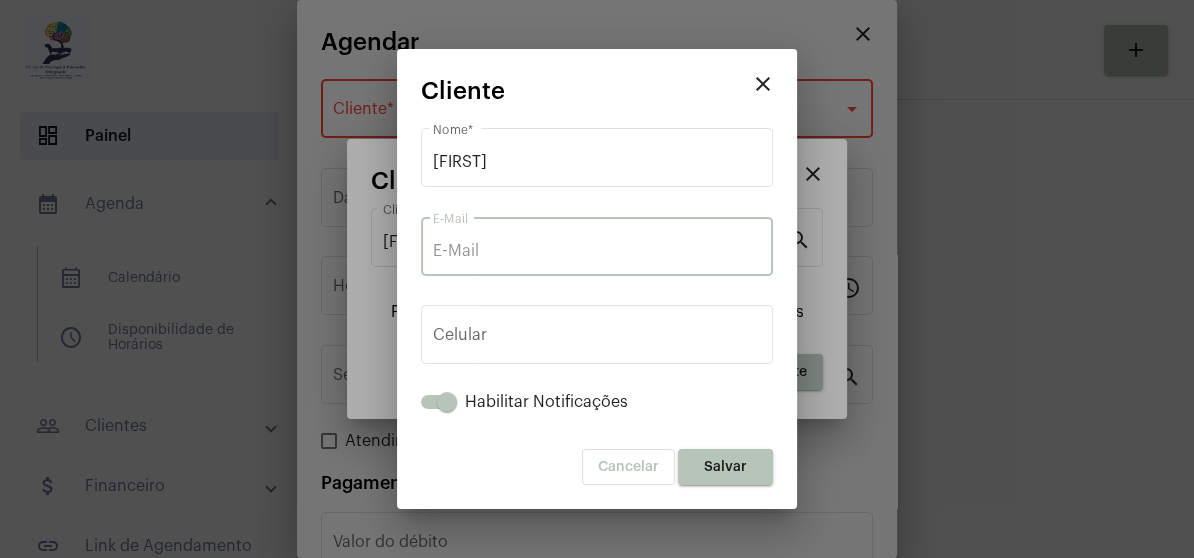click on "E-Mail" at bounding box center [597, 251] 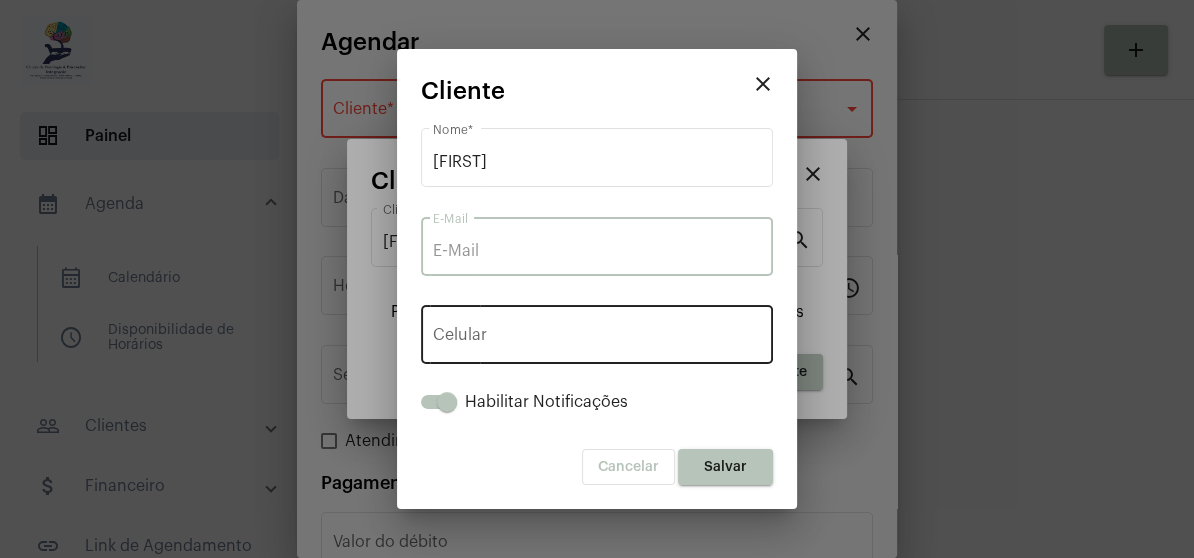 click at bounding box center (597, 339) 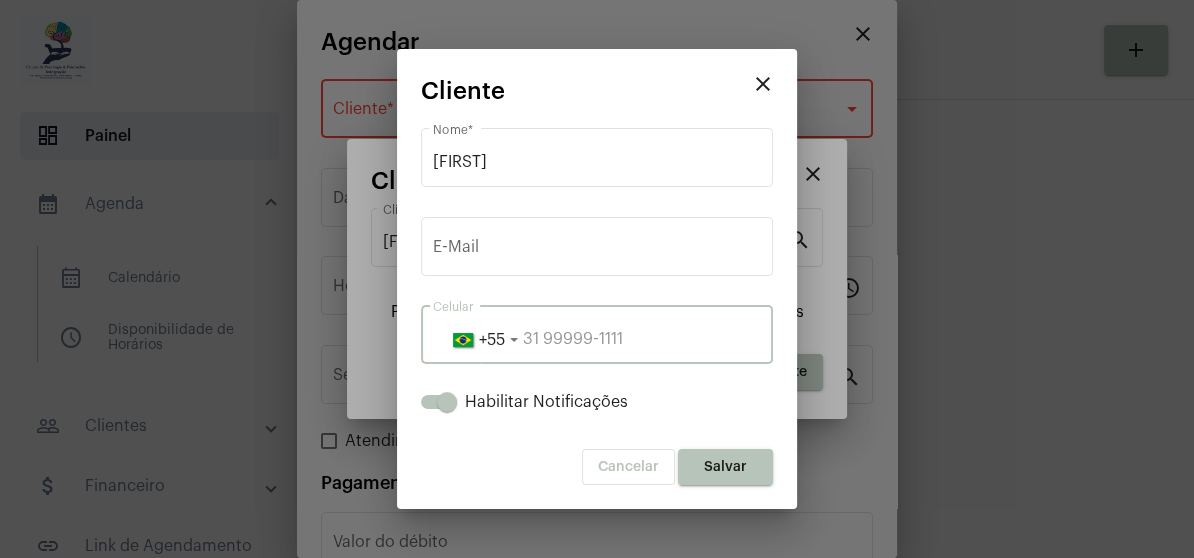 click at bounding box center [597, 339] 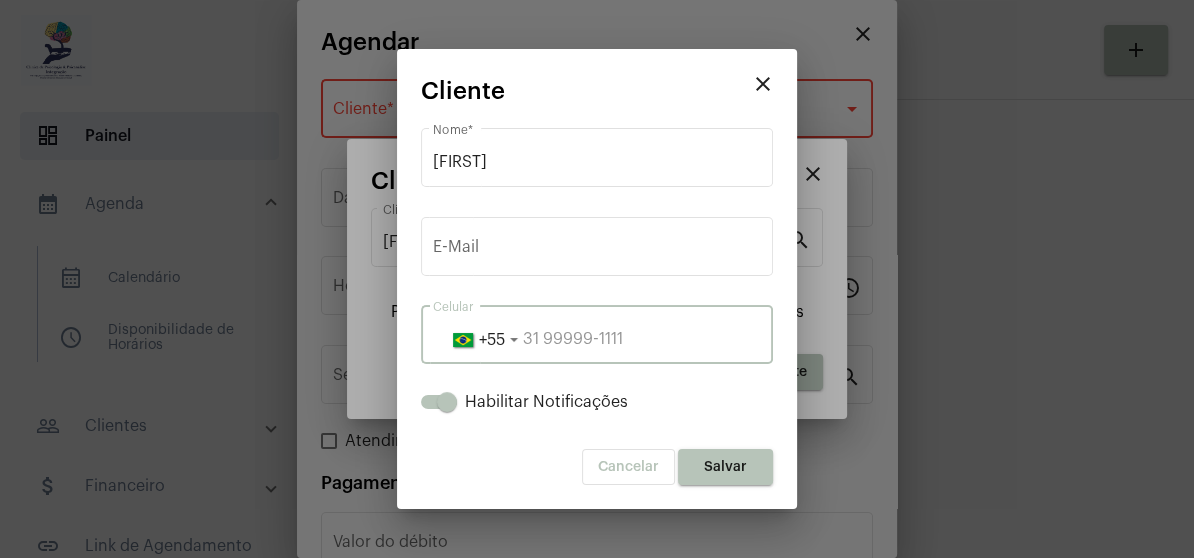 paste on "[PHONE]" 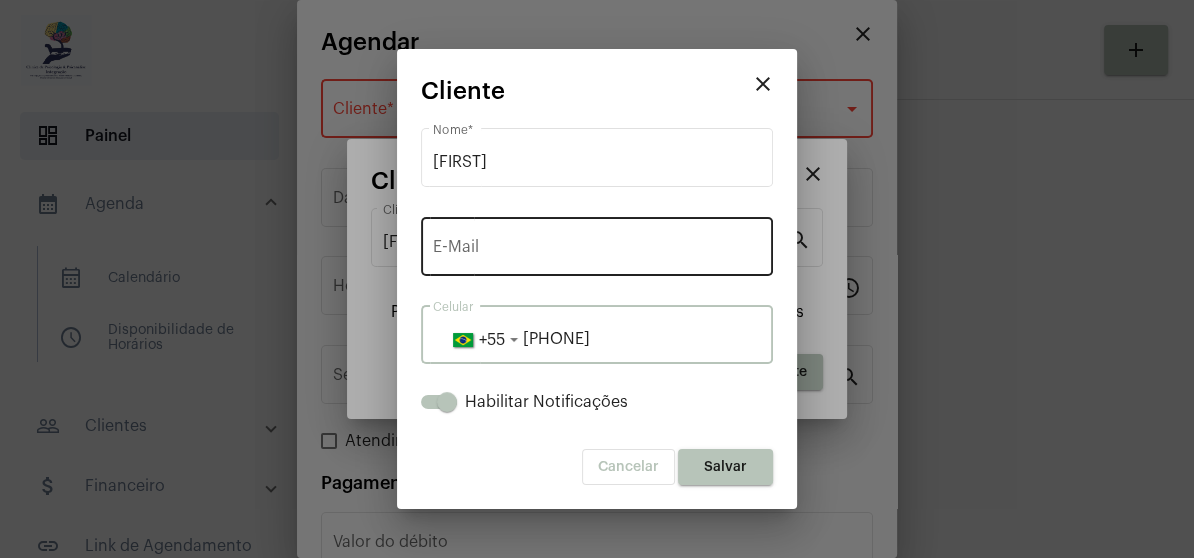 type on "[PHONE]" 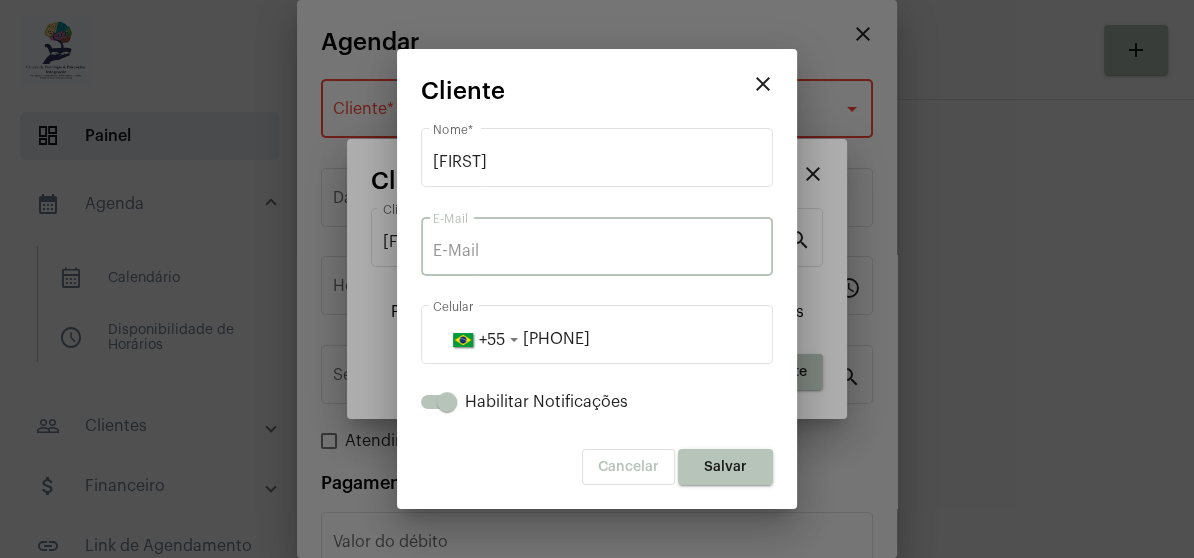 click on "E-Mail" at bounding box center [597, 251] 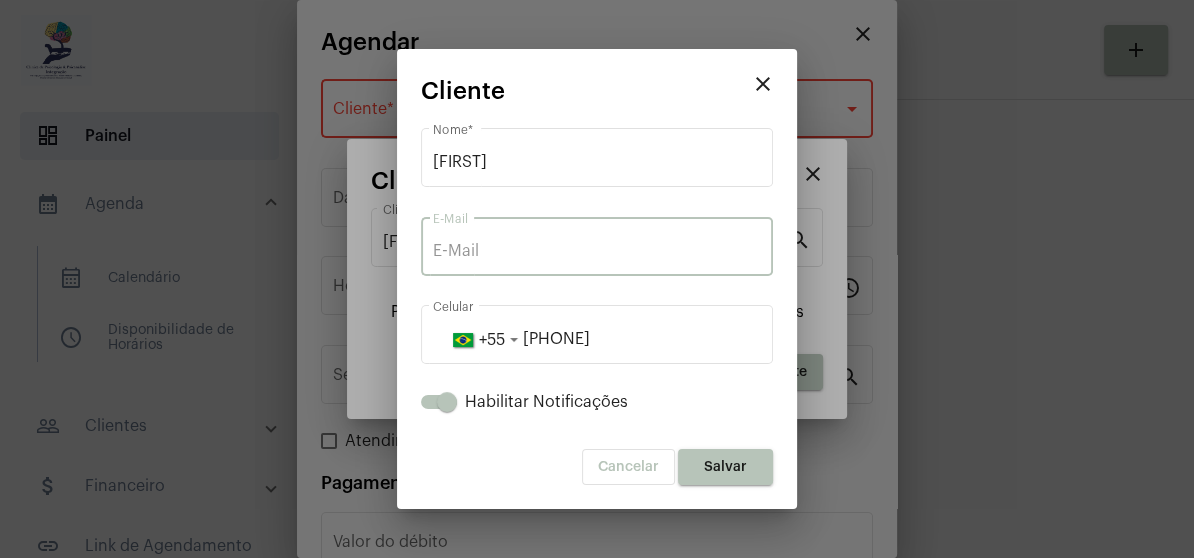 click on "E-Mail" at bounding box center [597, 251] 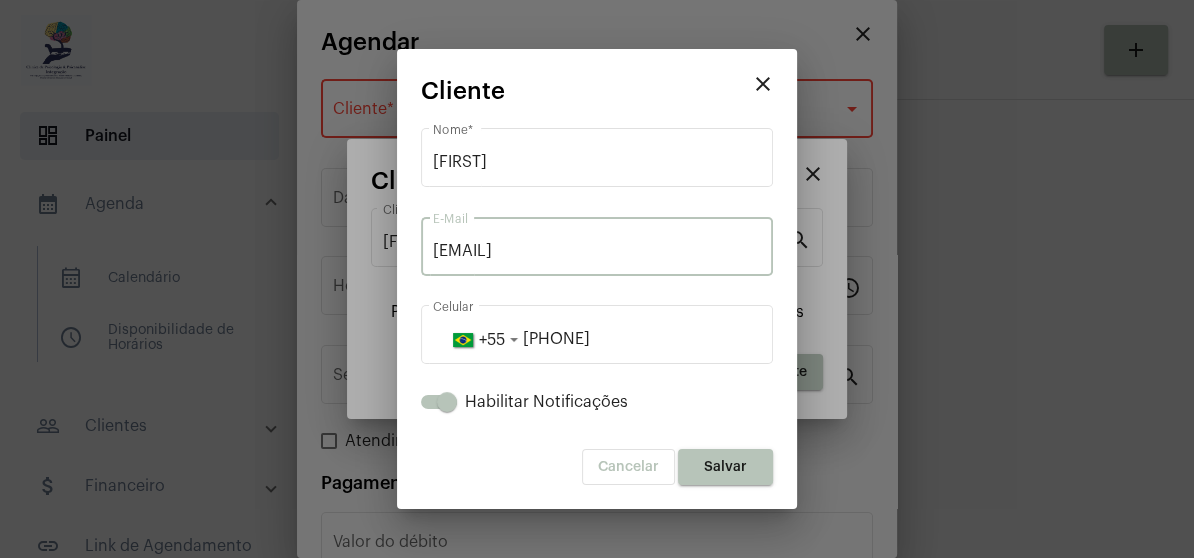 type on "[EMAIL]" 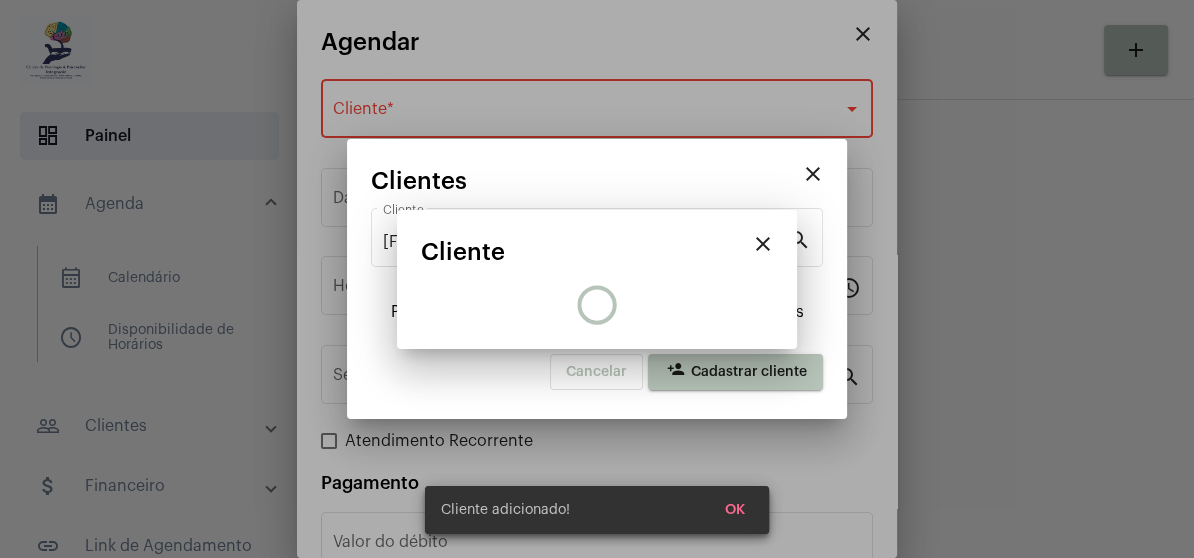 type on "R$" 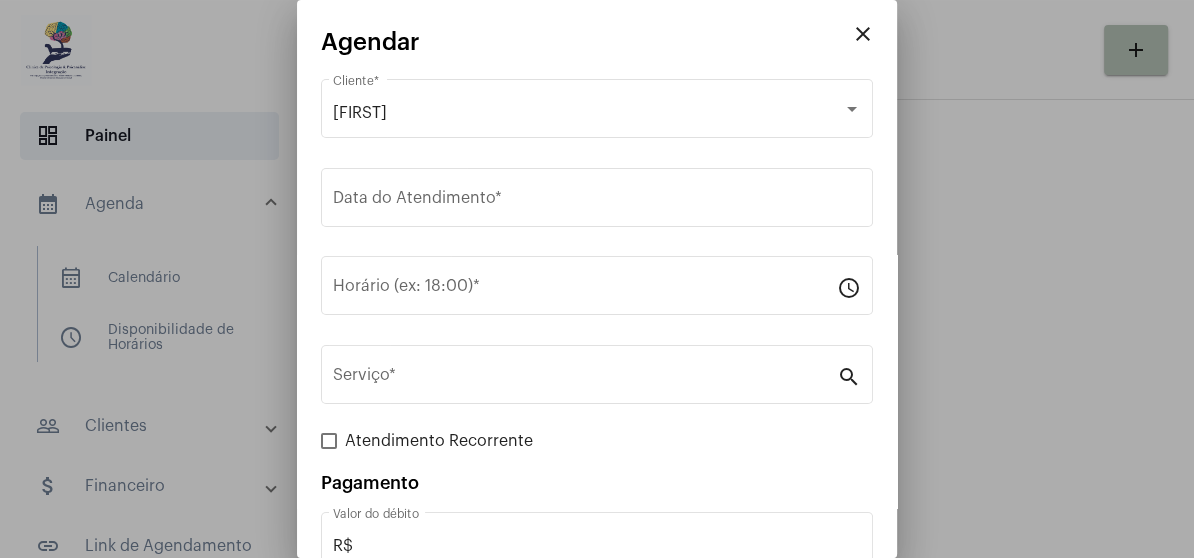 drag, startPoint x: 898, startPoint y: 101, endPoint x: 907, endPoint y: 165, distance: 64.629715 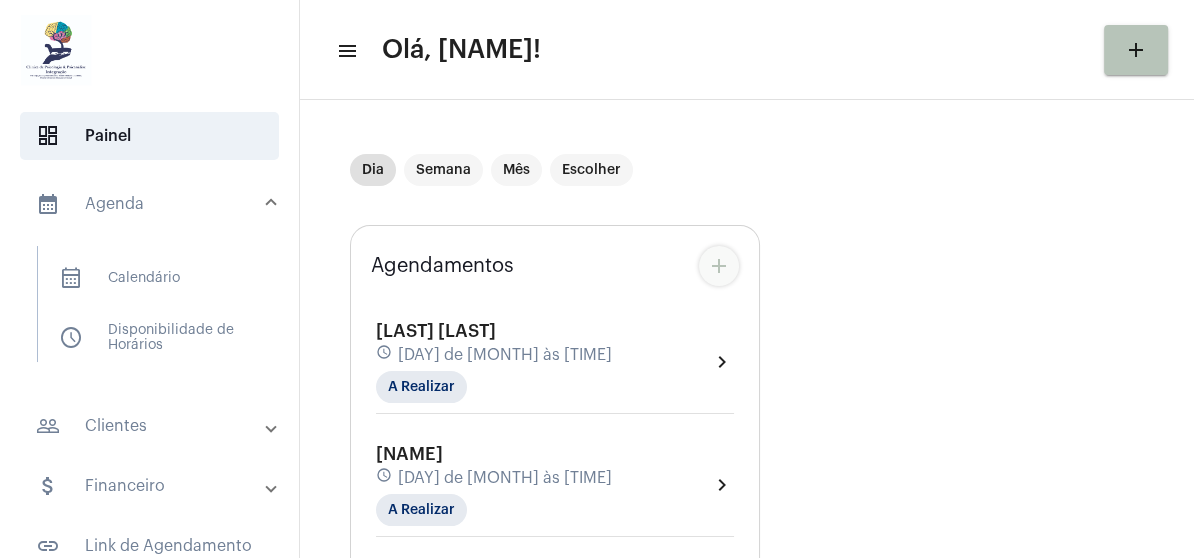 click on "add" 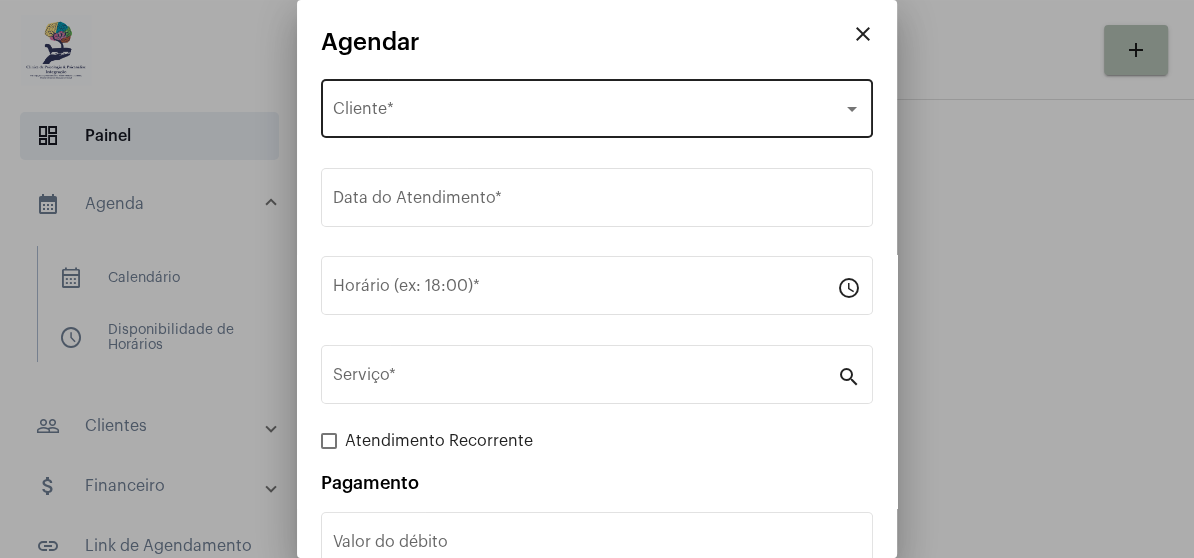 click on "Selecione o Cliente" at bounding box center [588, 113] 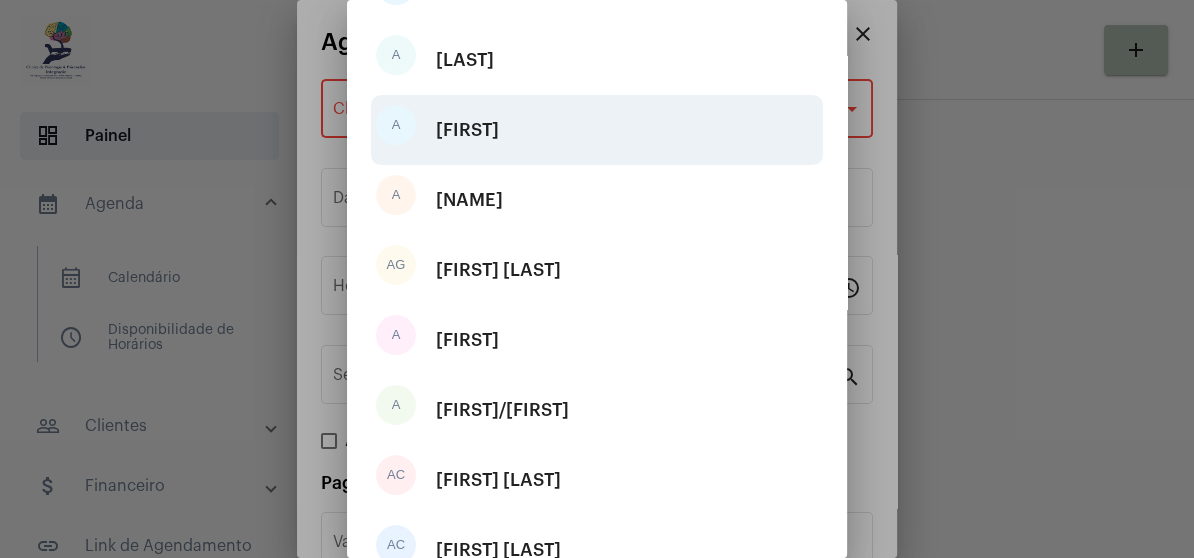 scroll, scrollTop: 200, scrollLeft: 0, axis: vertical 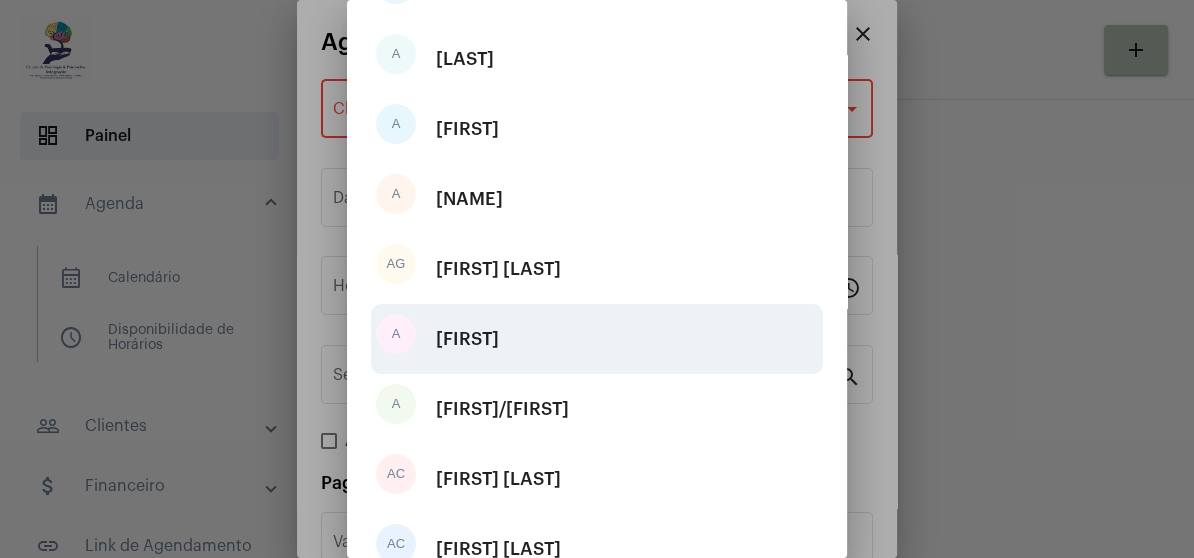 click on "A  [FIRST]" at bounding box center (597, 339) 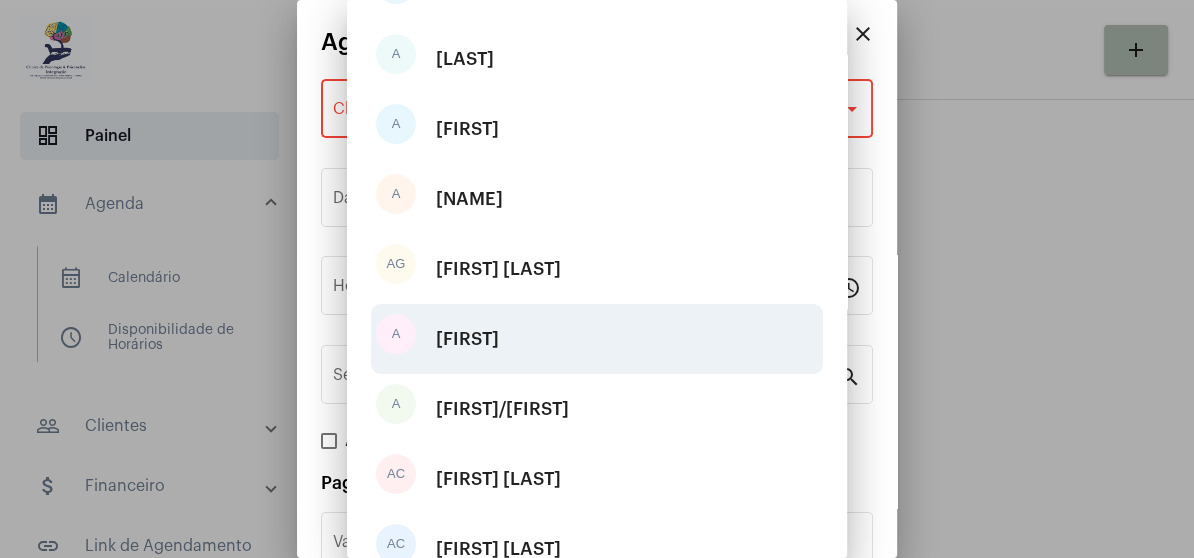 type on "R$" 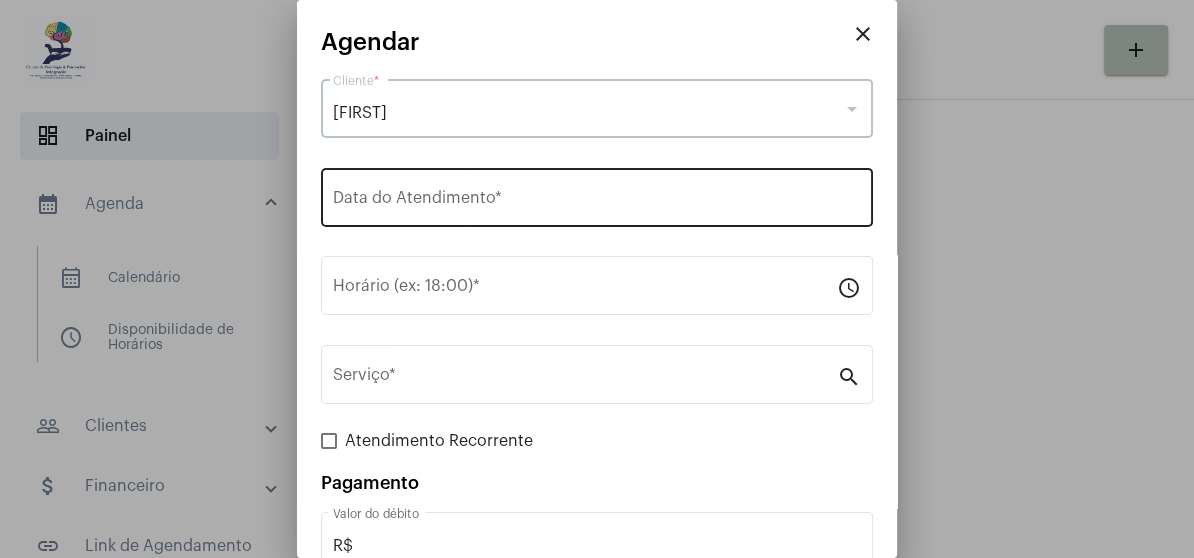 click on "Data do Atendimento  *" at bounding box center [597, 195] 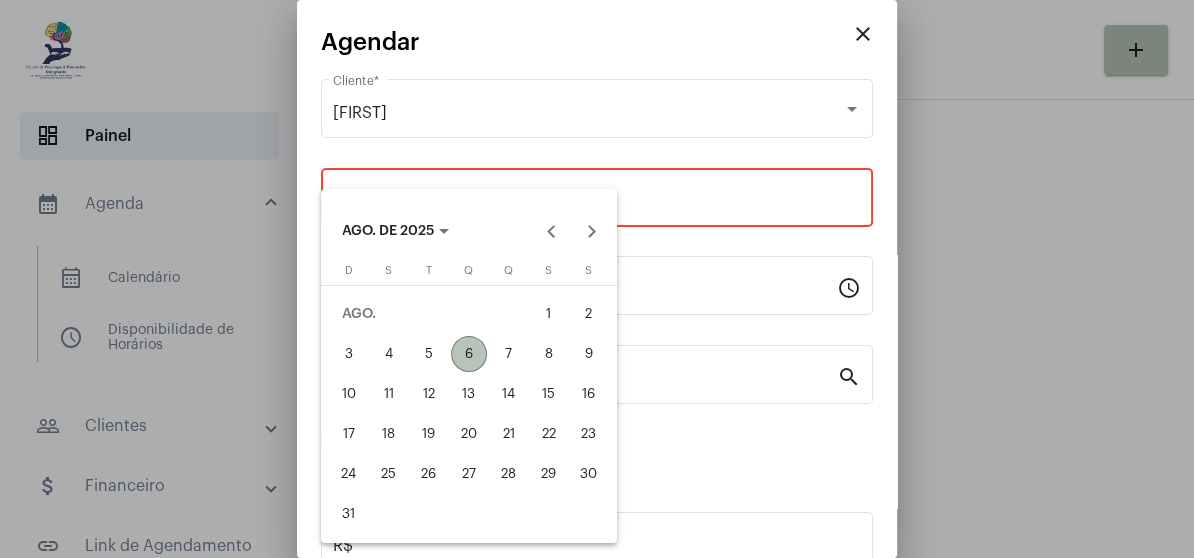 click on "7" at bounding box center [509, 354] 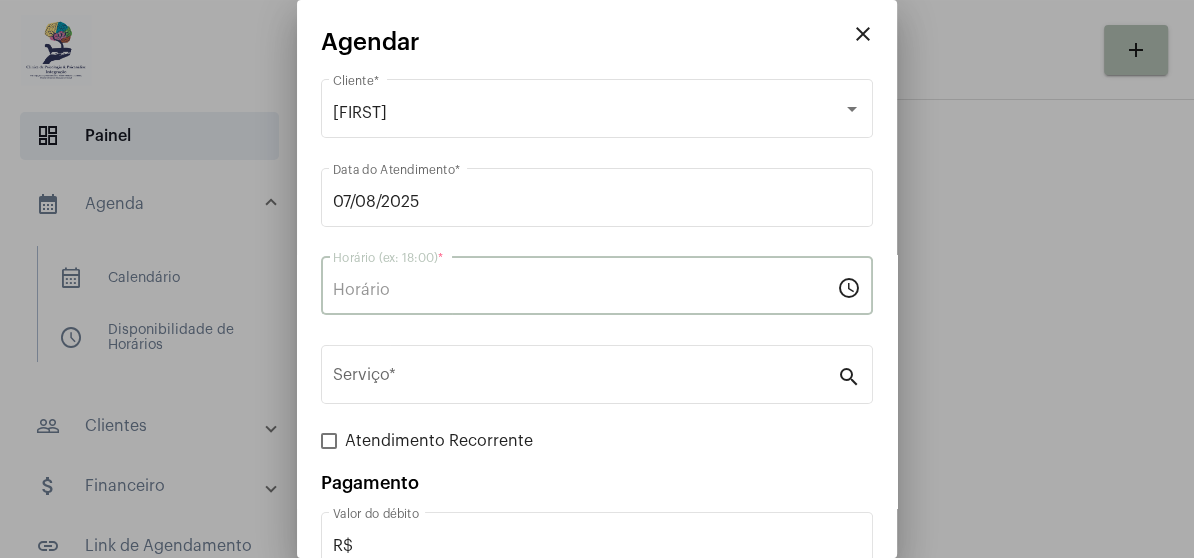 click on "Horário (ex: 18:00)  *" at bounding box center [585, 290] 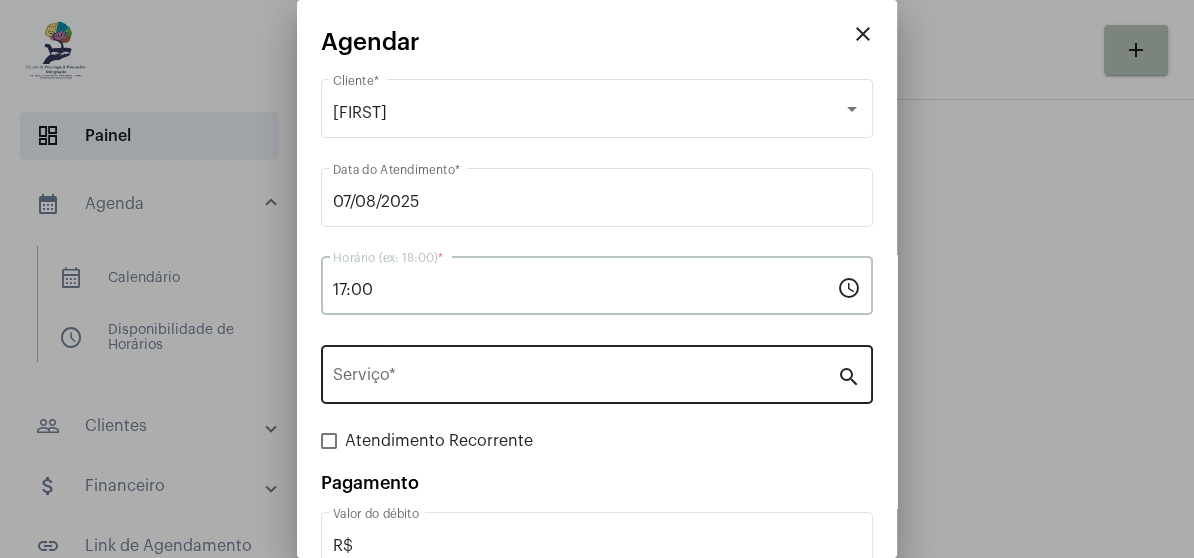 type on "17:00" 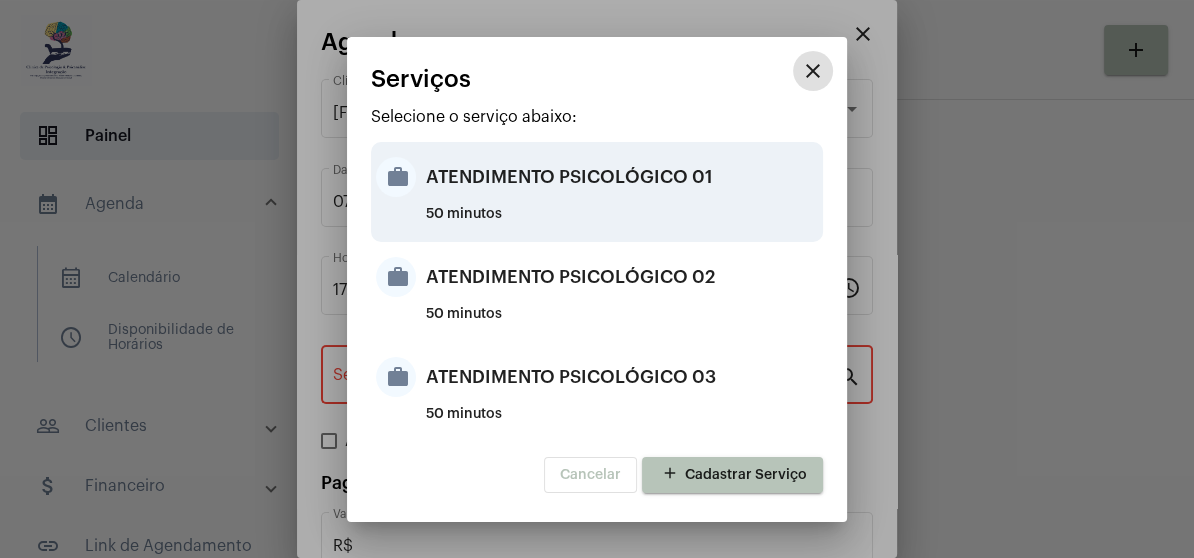 click on "ATENDIMENTO PSICOLÓGICO 01" at bounding box center (622, 177) 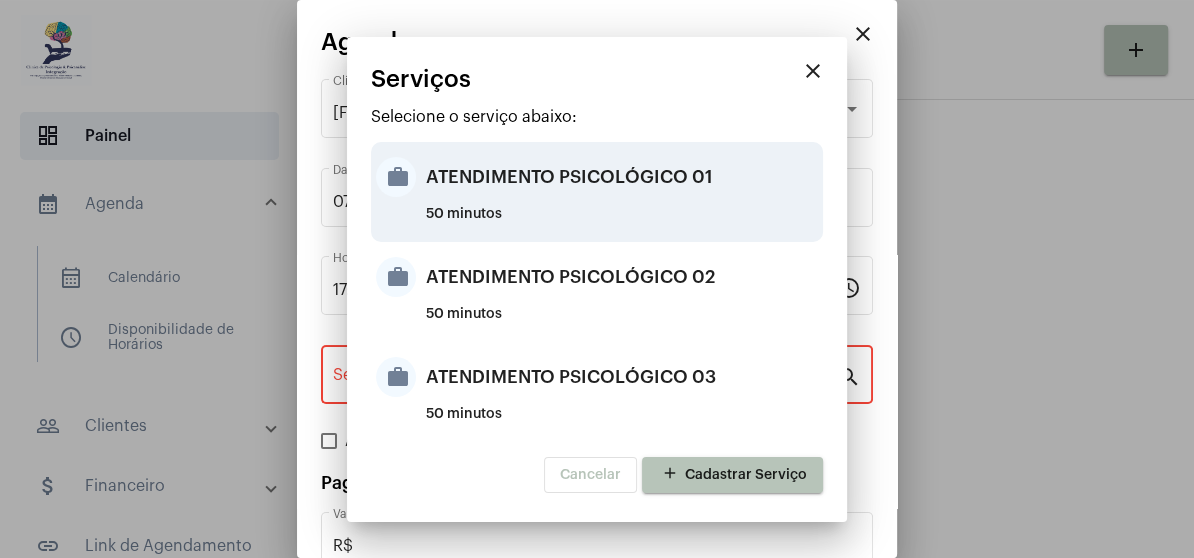 type on "ATENDIMENTO PSICOLÓGICO 01" 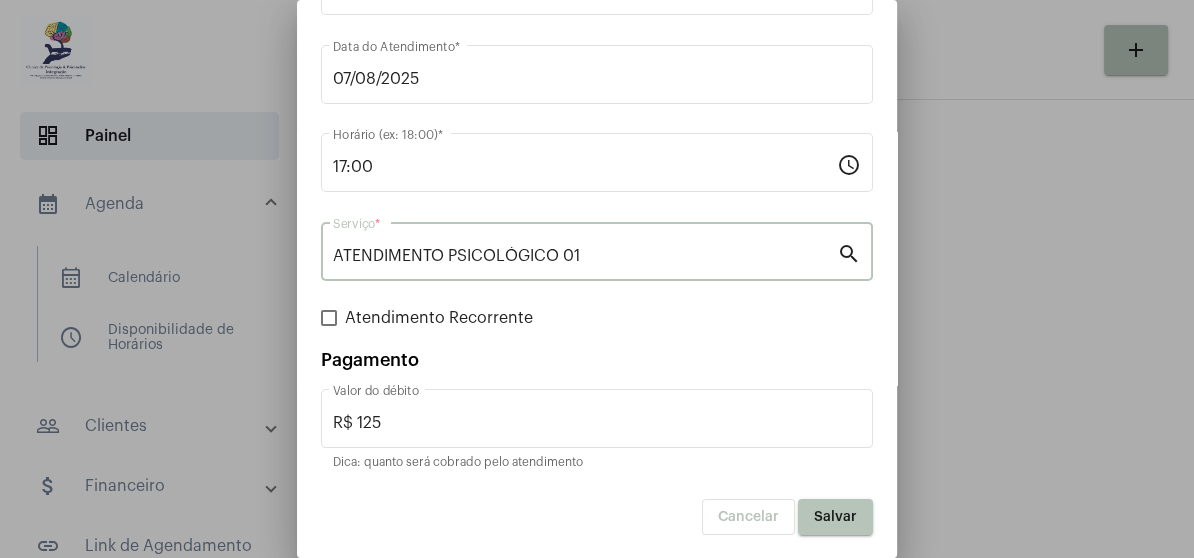 scroll, scrollTop: 124, scrollLeft: 0, axis: vertical 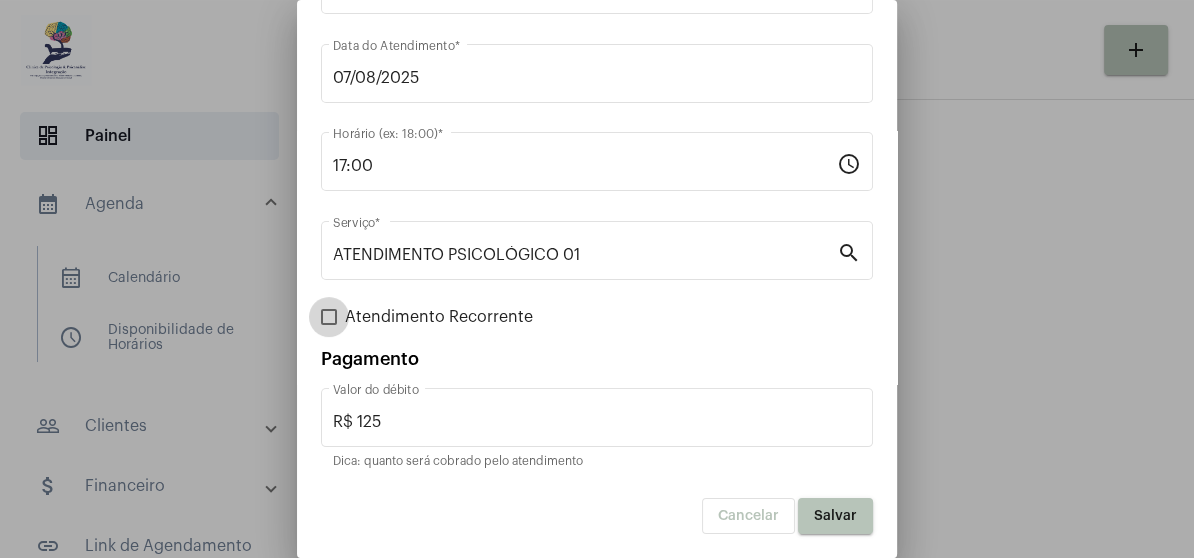 click at bounding box center [329, 317] 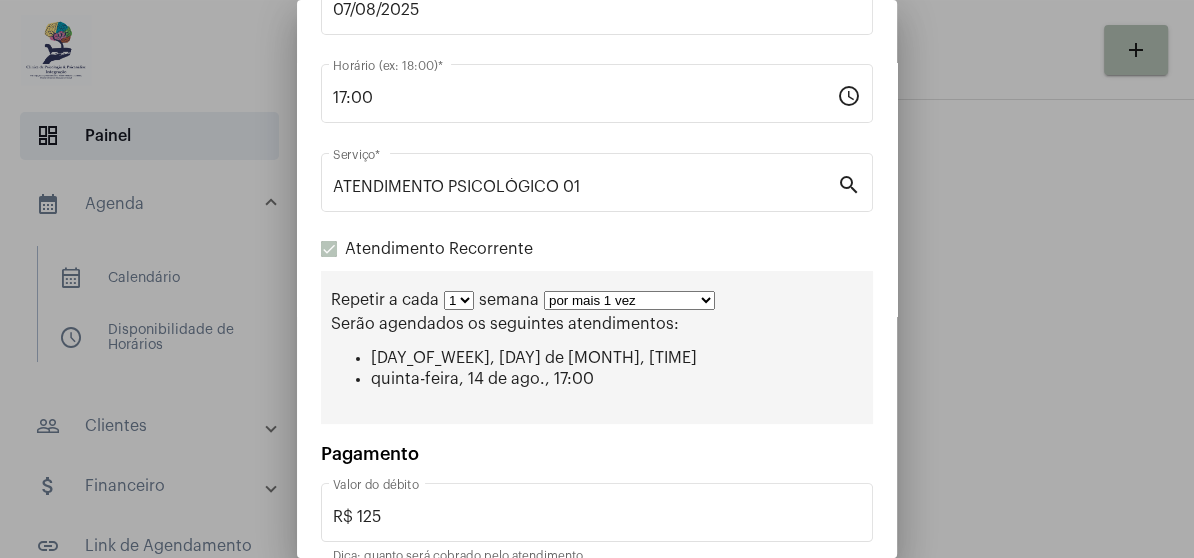 scroll, scrollTop: 224, scrollLeft: 0, axis: vertical 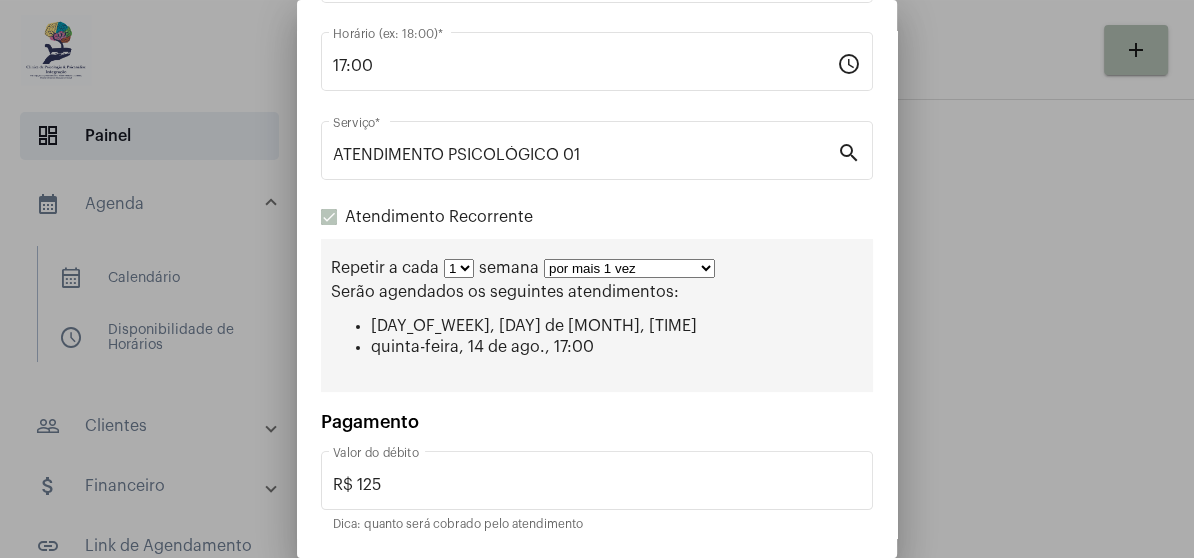 click on "por mais 1 vez por mais 2 vezes por mais 3 vezes por mais 4 vezes por mais 5 vezes por mais 6 vezes por mais 7 vezes por mais 8 vezes por mais 9 vezes por mais 10 vezes por tempo indeterminado" at bounding box center [629, 268] 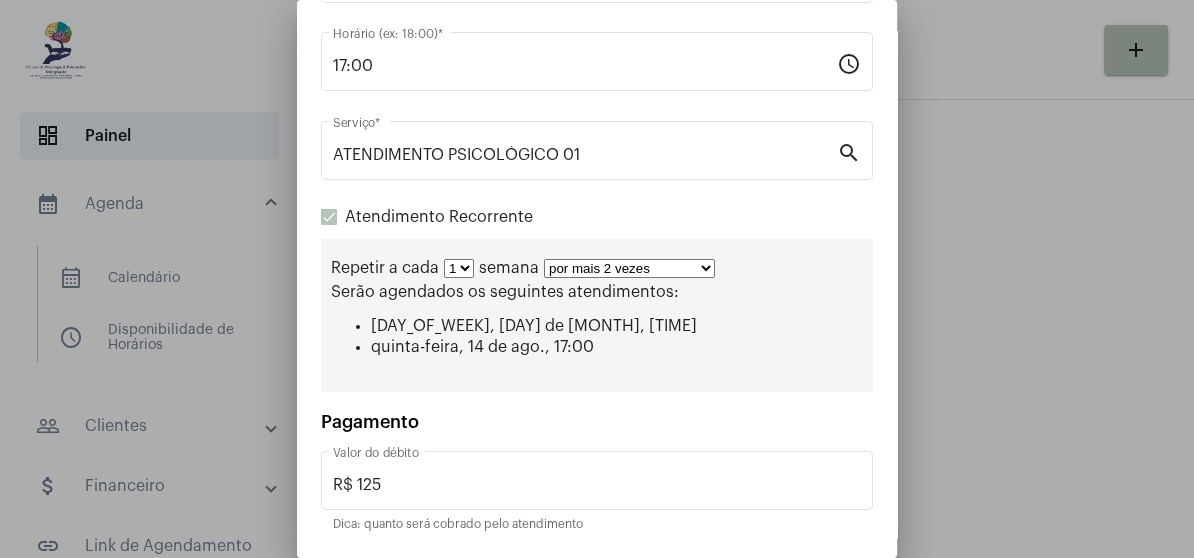 click on "por mais 1 vez por mais 2 vezes por mais 3 vezes por mais 4 vezes por mais 5 vezes por mais 6 vezes por mais 7 vezes por mais 8 vezes por mais 9 vezes por mais 10 vezes por tempo indeterminado" at bounding box center (629, 268) 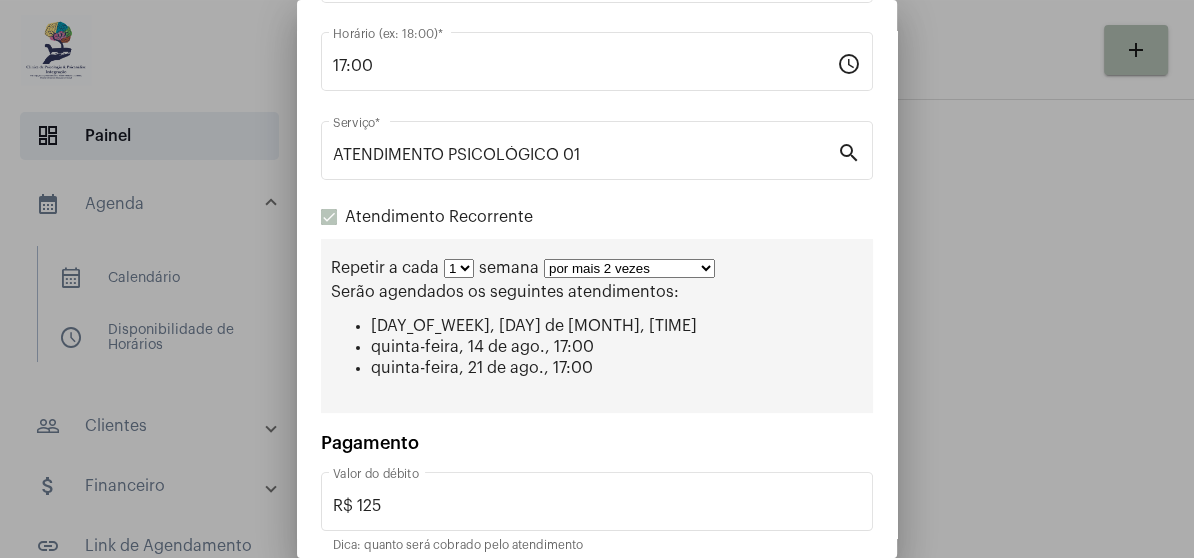 click on "por mais 1 vez por mais 2 vezes por mais 3 vezes por mais 4 vezes por mais 5 vezes por mais 6 vezes por mais 7 vezes por mais 8 vezes por mais 9 vezes por mais 10 vezes por tempo indeterminado" at bounding box center [629, 268] 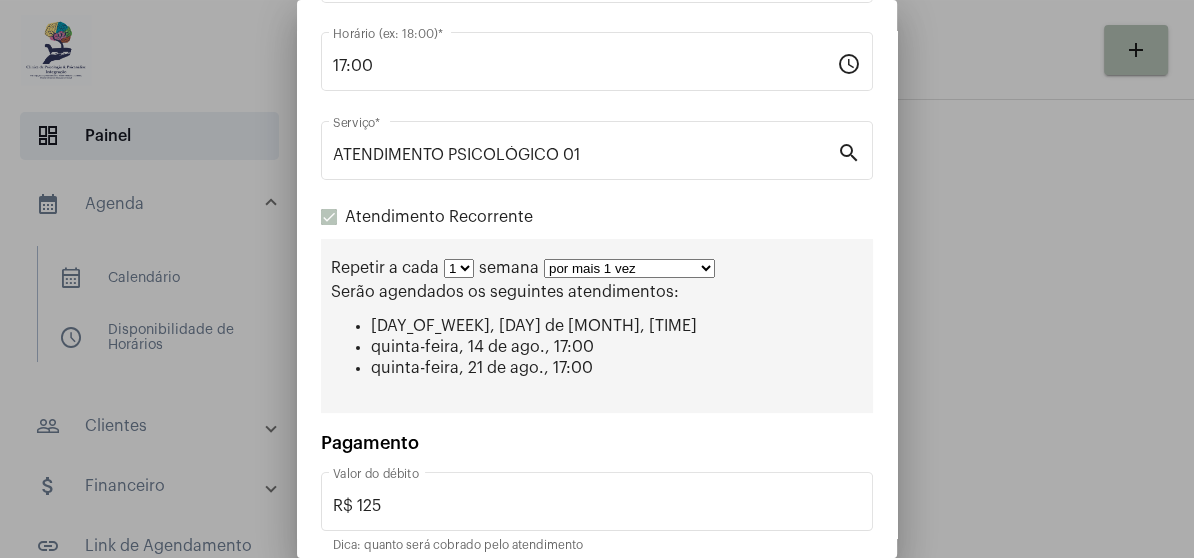 click on "por mais 1 vez por mais 2 vezes por mais 3 vezes por mais 4 vezes por mais 5 vezes por mais 6 vezes por mais 7 vezes por mais 8 vezes por mais 9 vezes por mais 10 vezes por tempo indeterminado" at bounding box center [629, 268] 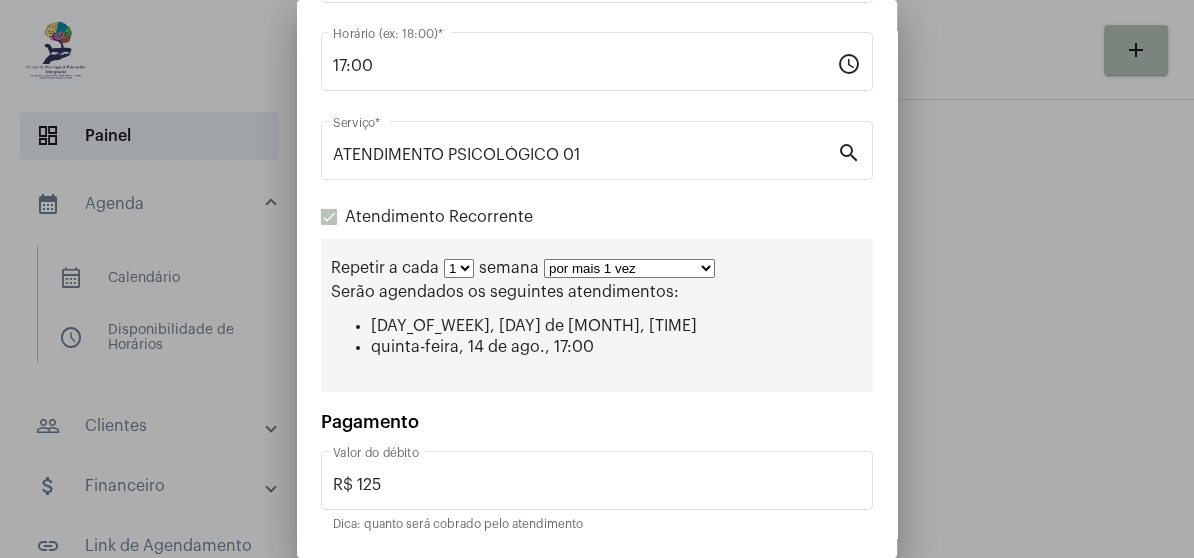 click on "1 2 3 4 5 6 7 8" at bounding box center (459, 268) 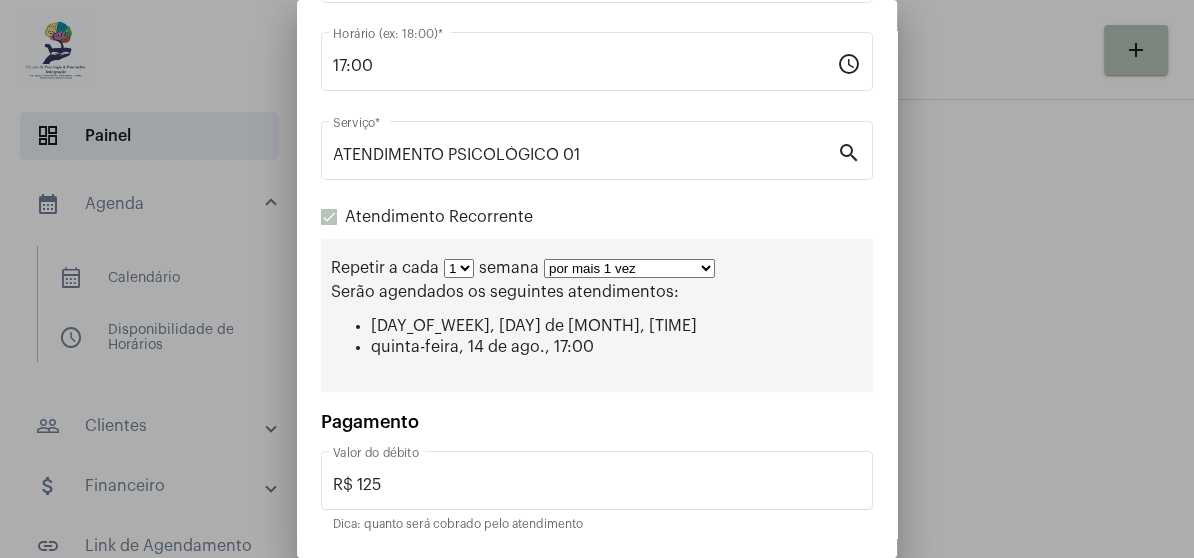select on "1: 2" 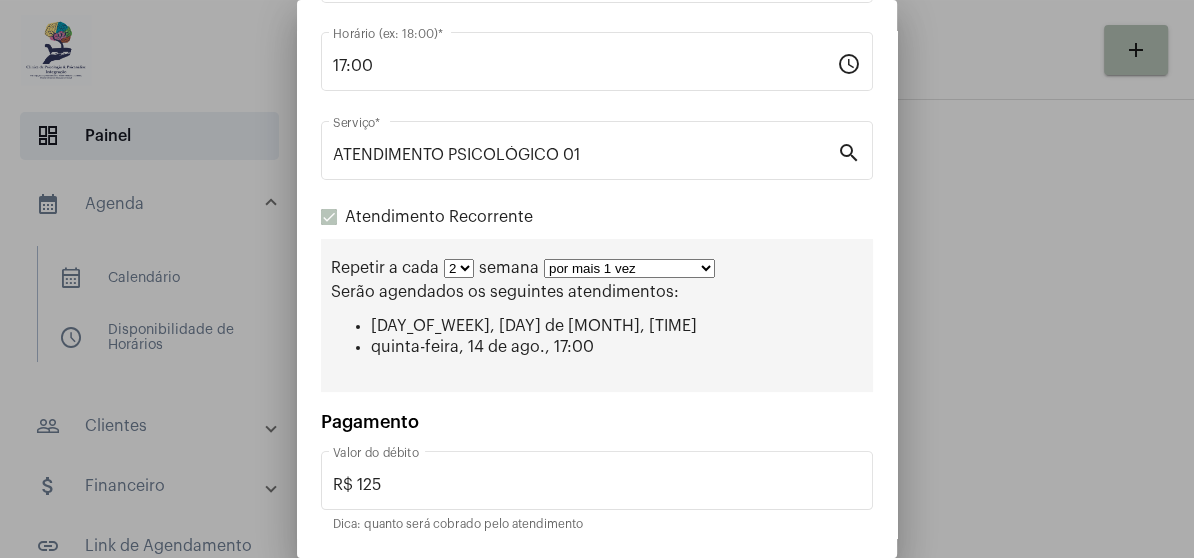click on "1 2 3 4 5 6 7 8" at bounding box center [459, 268] 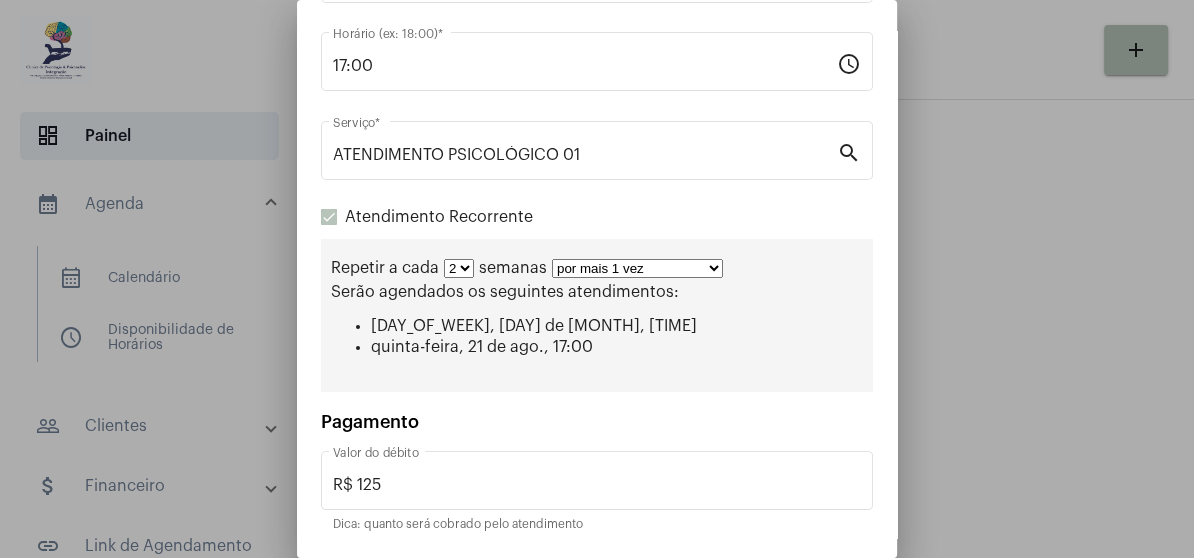 scroll, scrollTop: 286, scrollLeft: 0, axis: vertical 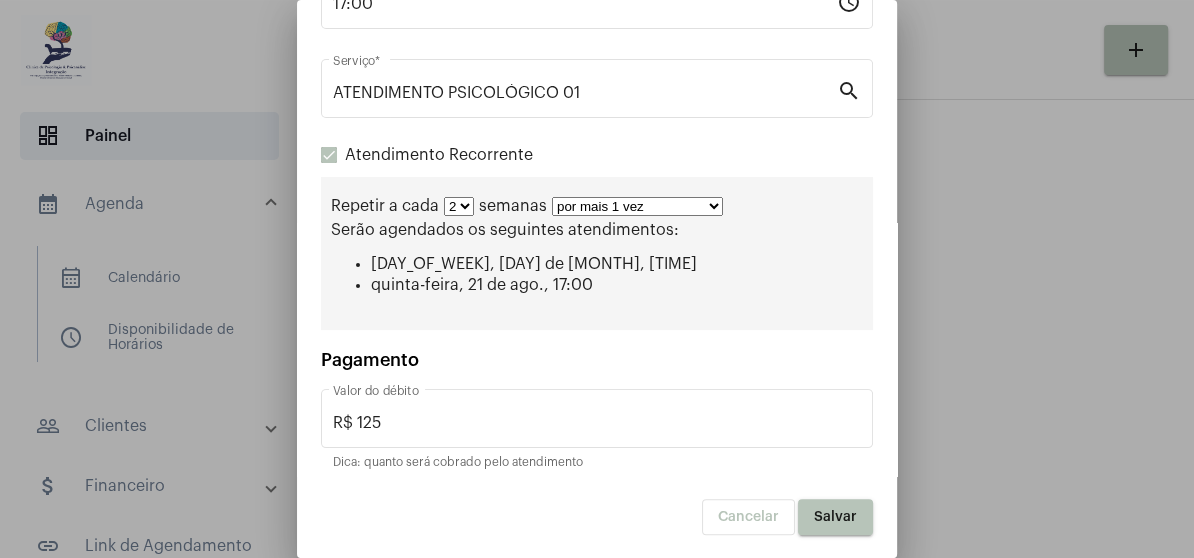 click on "por mais 1 vez por mais 2 vezes por mais 3 vezes por mais 4 vezes por mais 5 vezes por mais 6 vezes por mais 7 vezes por mais 8 vezes por mais 9 vezes por mais 10 vezes por tempo indeterminado" at bounding box center [637, 206] 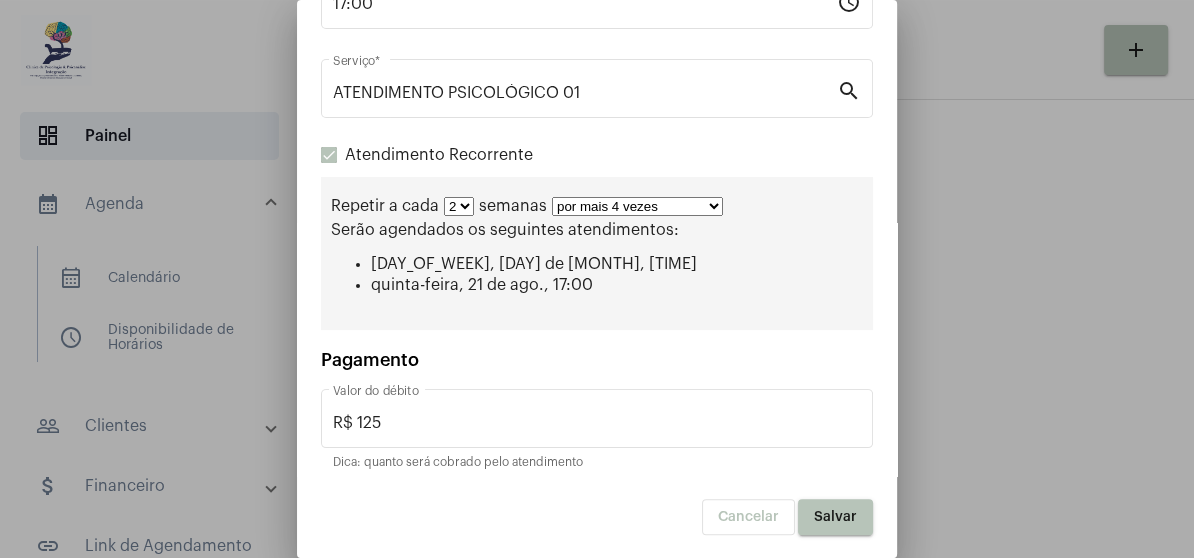 click on "por mais 1 vez por mais 2 vezes por mais 3 vezes por mais 4 vezes por mais 5 vezes por mais 6 vezes por mais 7 vezes por mais 8 vezes por mais 9 vezes por mais 10 vezes por tempo indeterminado" at bounding box center [637, 206] 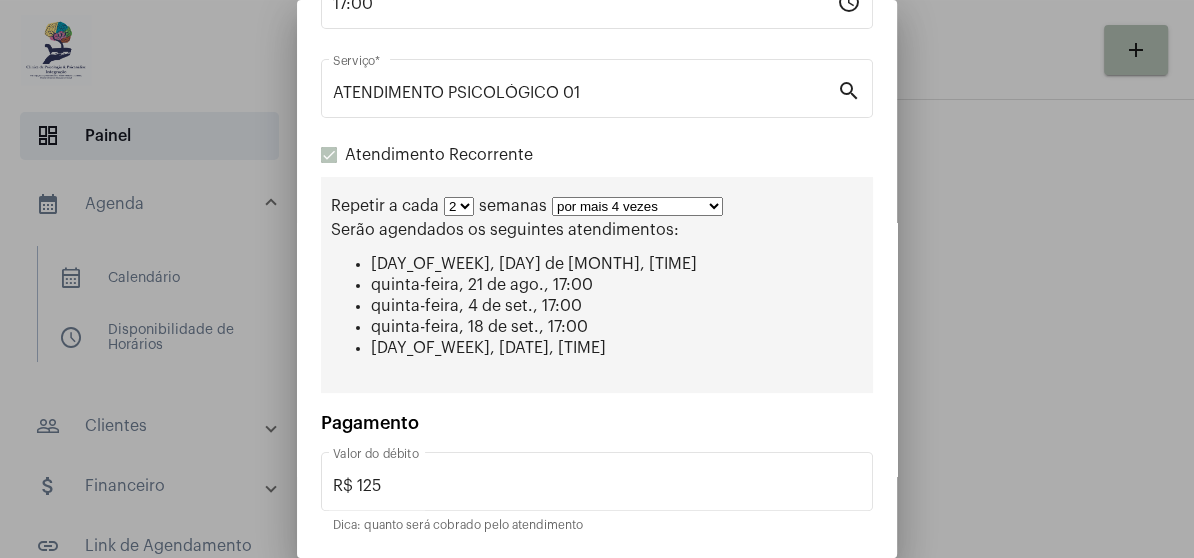 click on "por mais 1 vez por mais 2 vezes por mais 3 vezes por mais 4 vezes por mais 5 vezes por mais 6 vezes por mais 7 vezes por mais 8 vezes por mais 9 vezes por mais 10 vezes por tempo indeterminado" at bounding box center [637, 206] 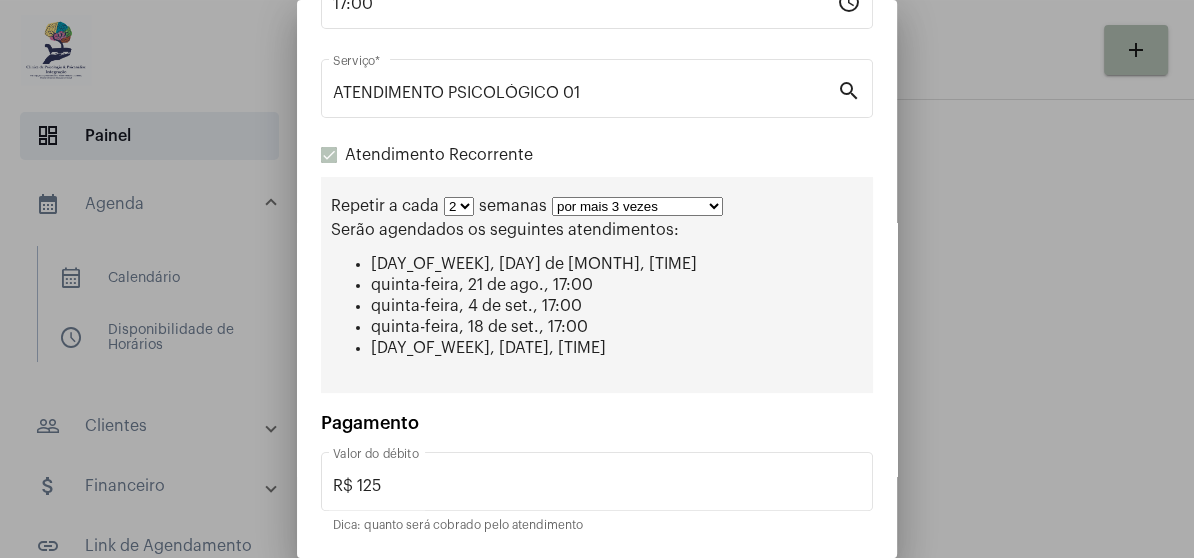 click on "por mais 1 vez por mais 2 vezes por mais 3 vezes por mais 4 vezes por mais 5 vezes por mais 6 vezes por mais 7 vezes por mais 8 vezes por mais 9 vezes por mais 10 vezes por tempo indeterminado" at bounding box center (637, 206) 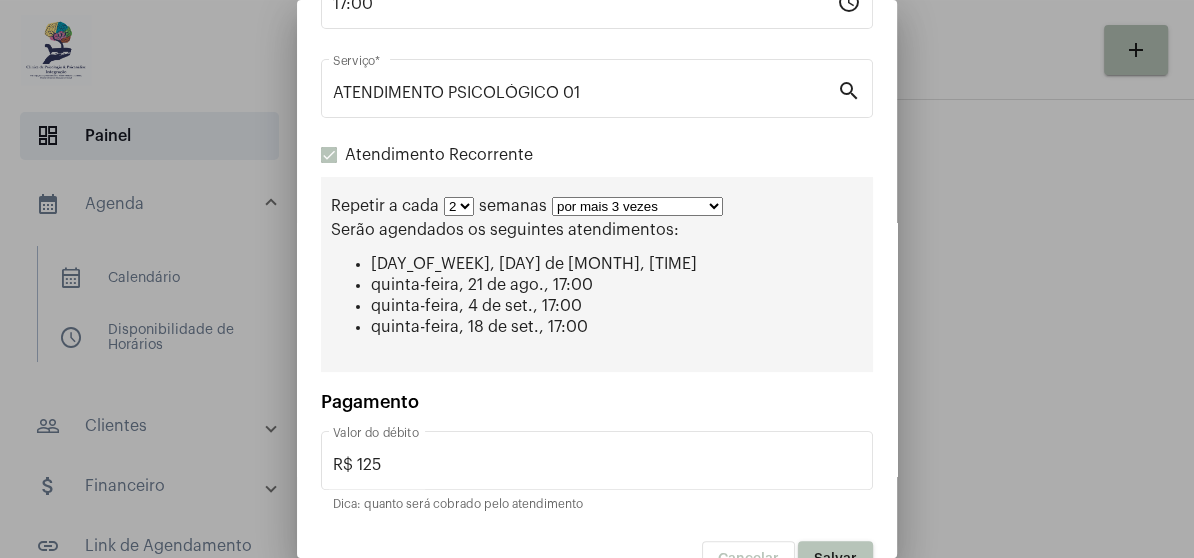 scroll, scrollTop: 328, scrollLeft: 0, axis: vertical 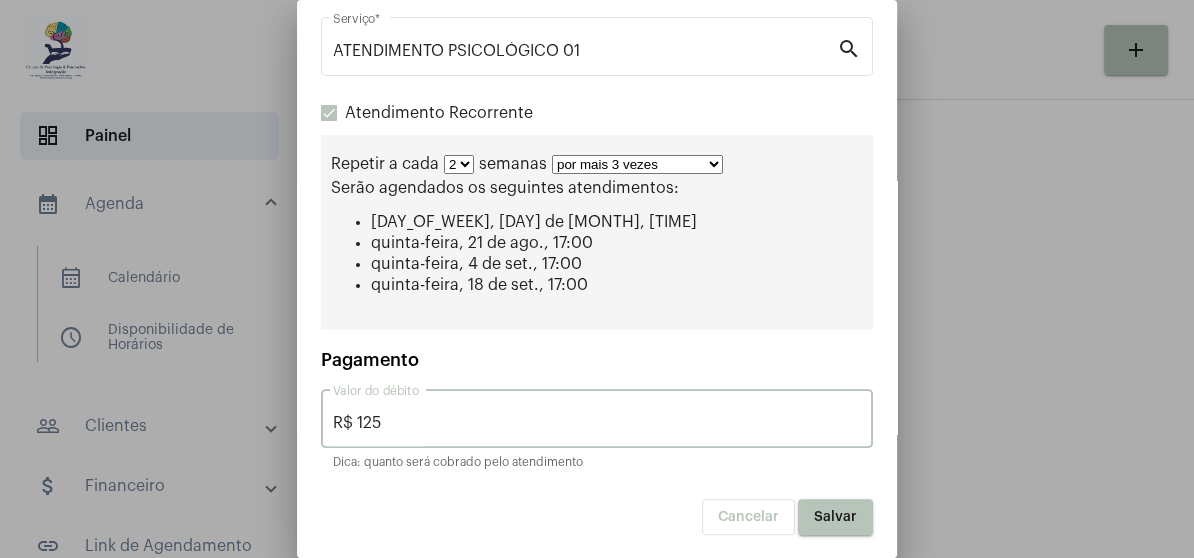 click on "R$ 125" at bounding box center (597, 423) 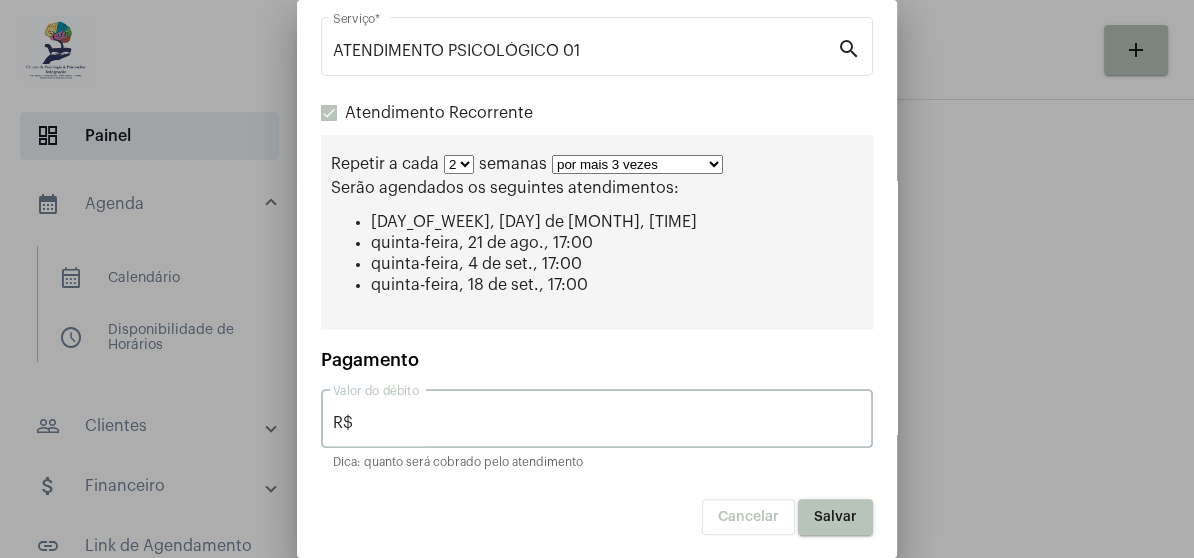 type on "R$" 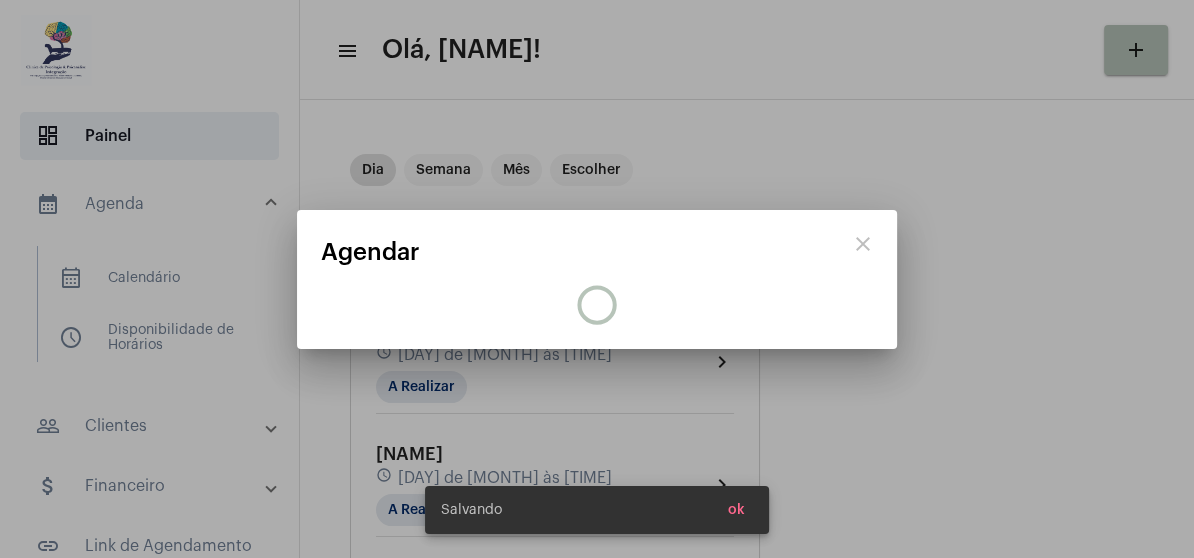 scroll, scrollTop: 0, scrollLeft: 0, axis: both 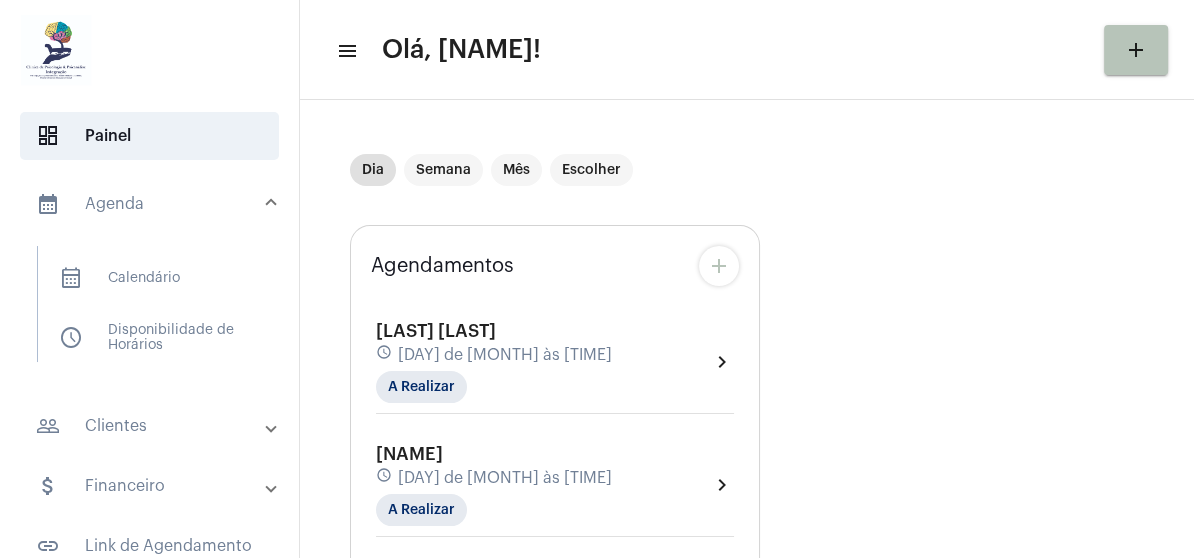 click on "calendar_month_outlined  Agenda" at bounding box center (151, 204) 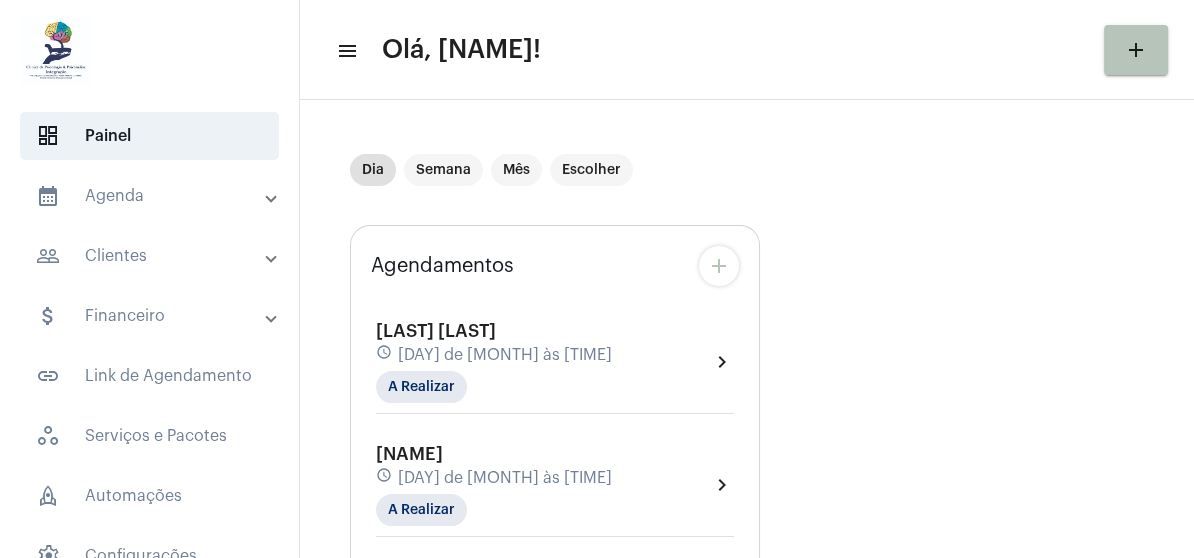 click on "calendar_month_outlined  Agenda" at bounding box center (151, 196) 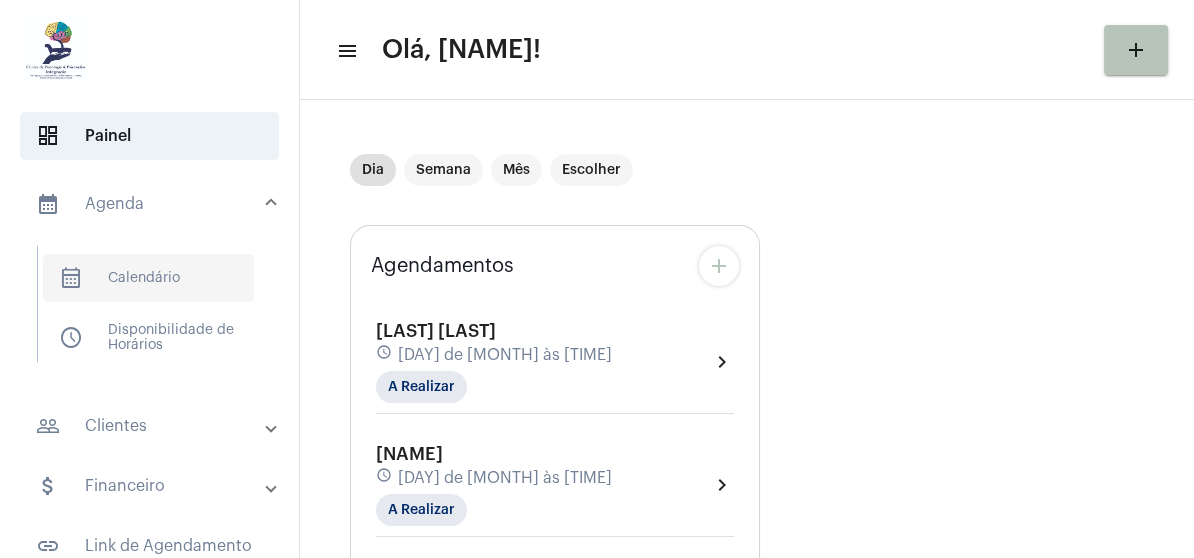 drag, startPoint x: 134, startPoint y: 273, endPoint x: 154, endPoint y: 275, distance: 20.09975 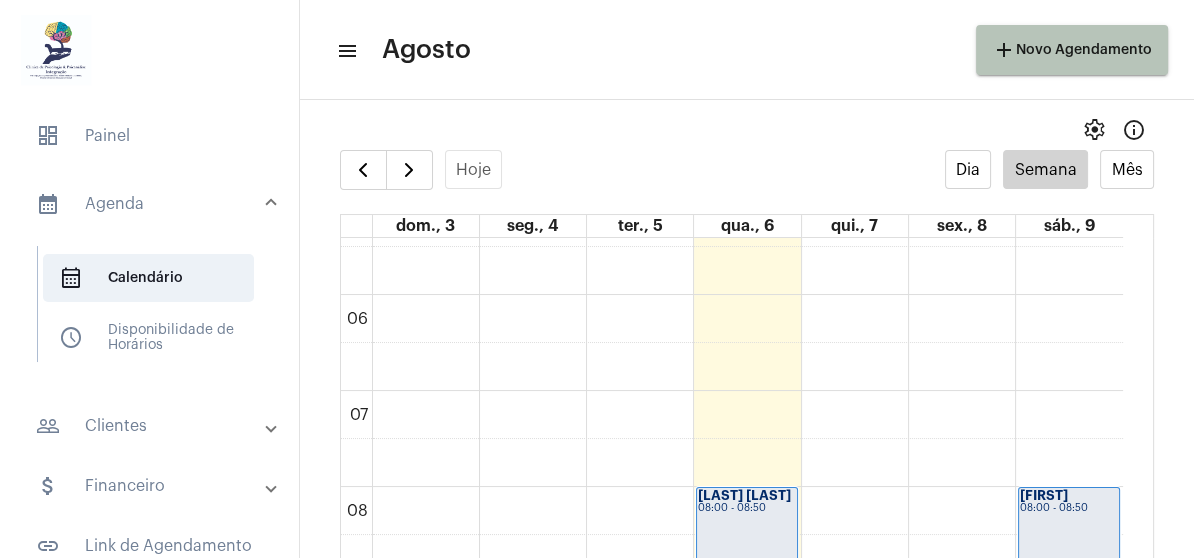 scroll, scrollTop: 376, scrollLeft: 0, axis: vertical 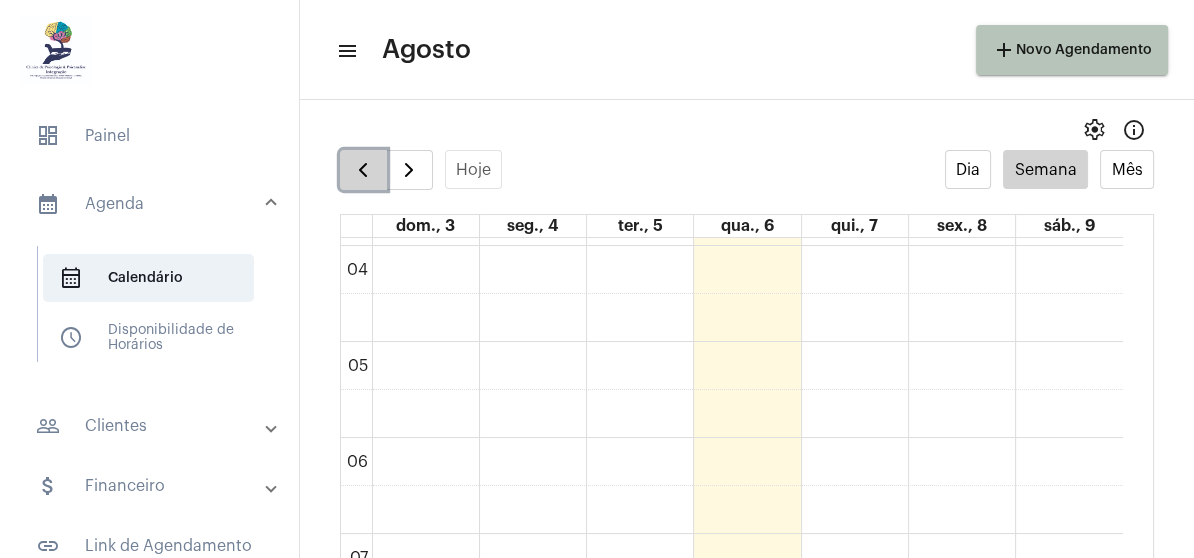 click 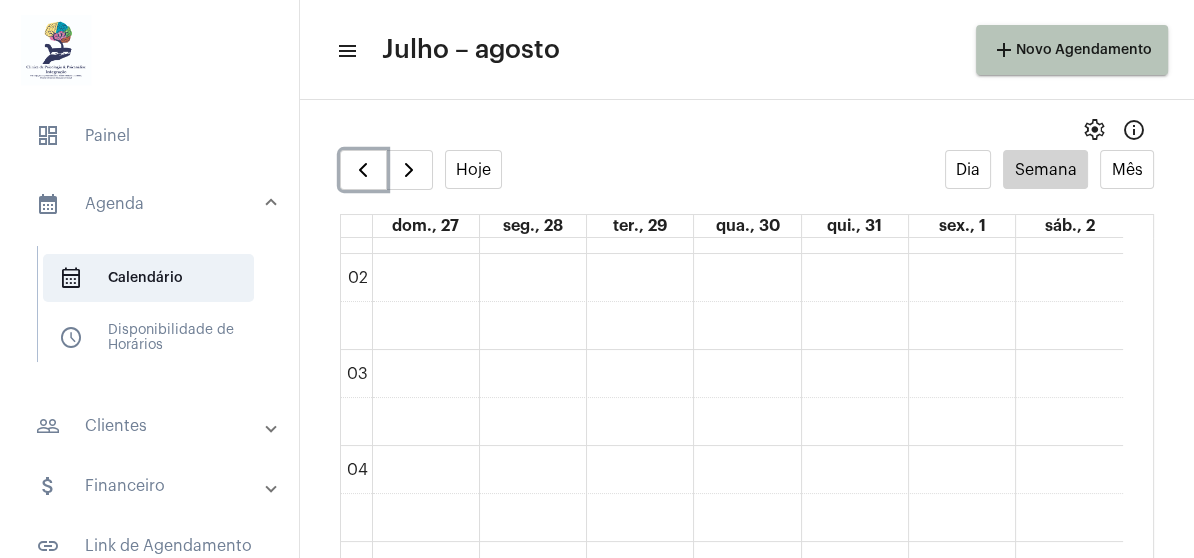 scroll, scrollTop: 0, scrollLeft: 0, axis: both 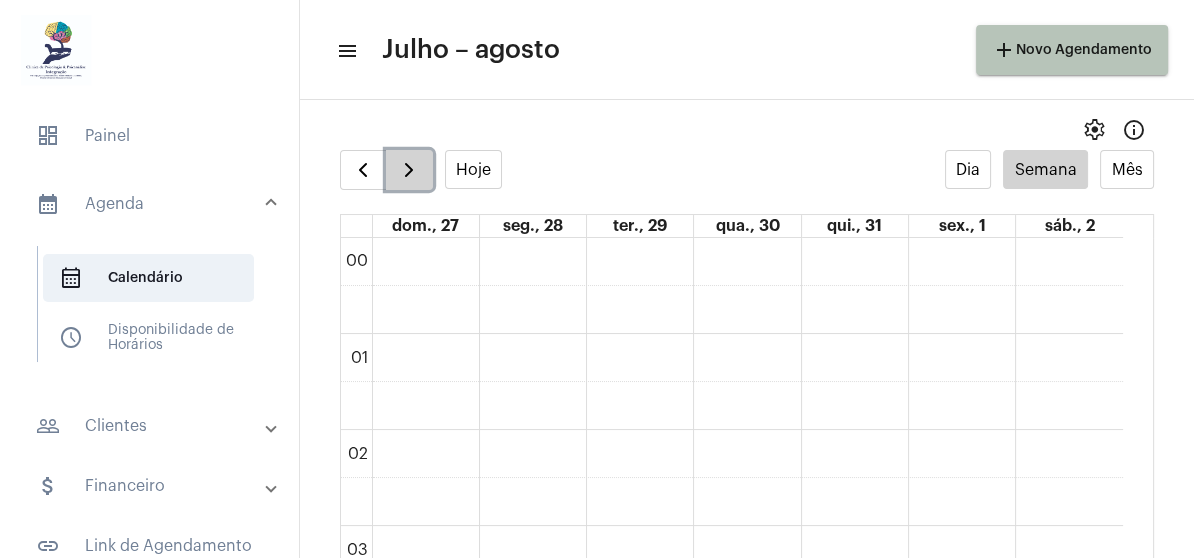 click 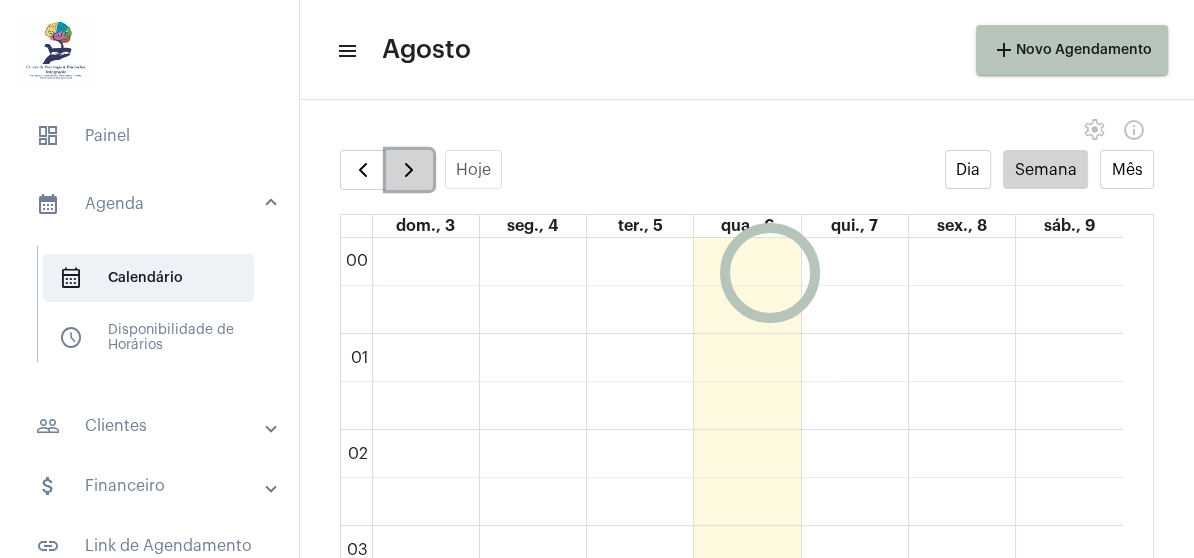 scroll, scrollTop: 576, scrollLeft: 0, axis: vertical 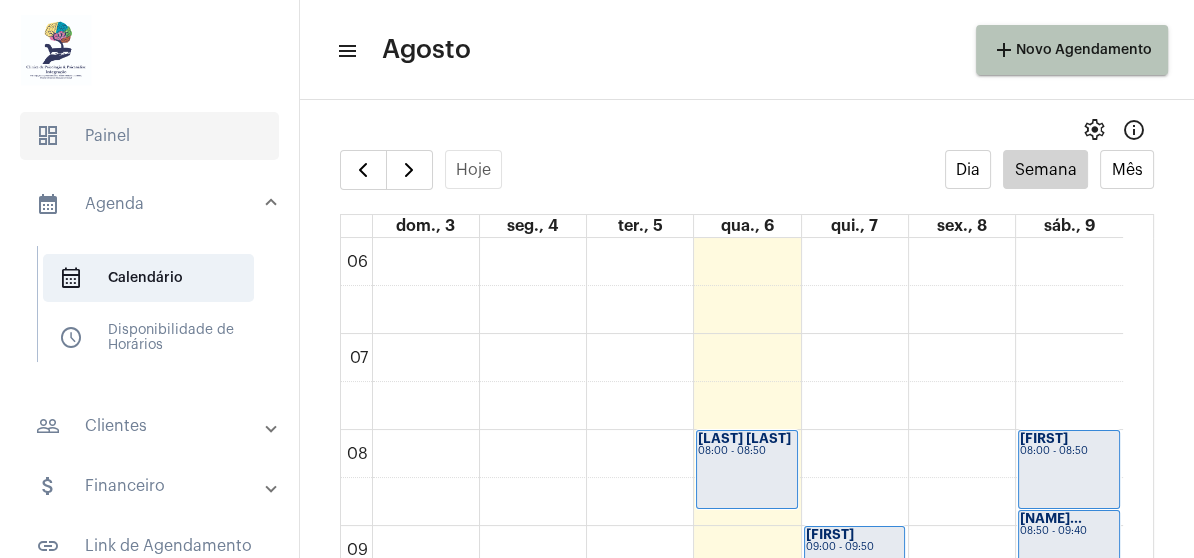 click on "dashboard   Painel" 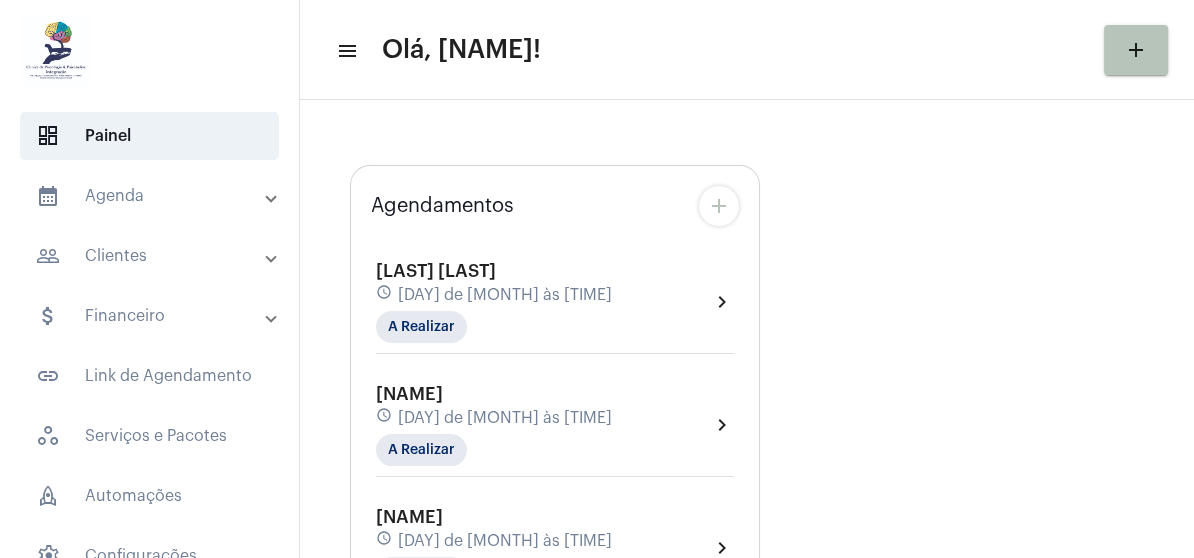 type on "[URL]" 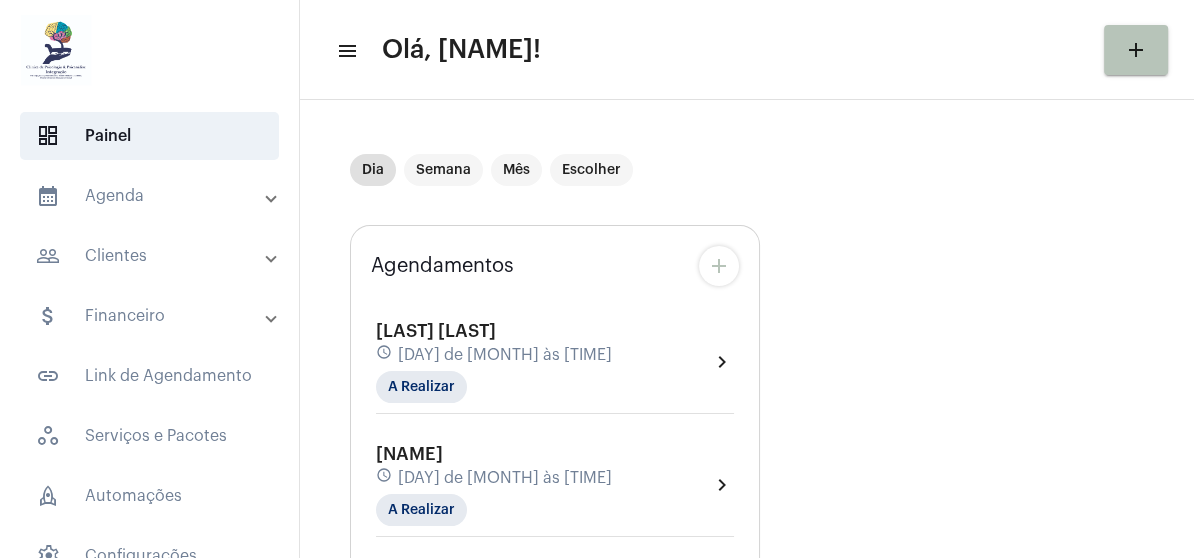 click on "calendar_month_outlined  Agenda" at bounding box center (155, 196) 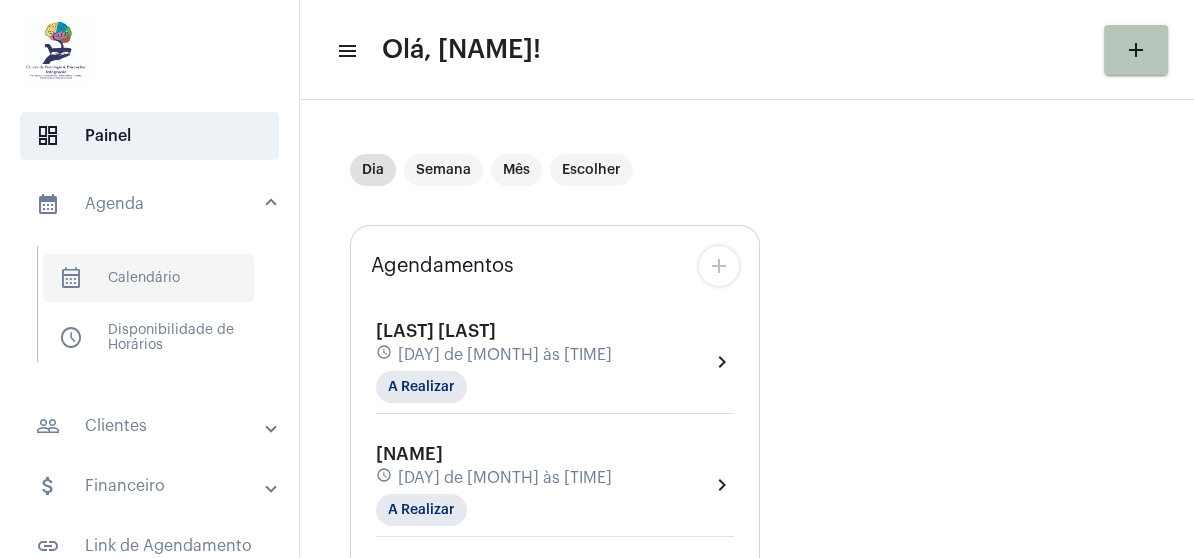 click on "calendar_month_outlined   Calendário" at bounding box center (148, 278) 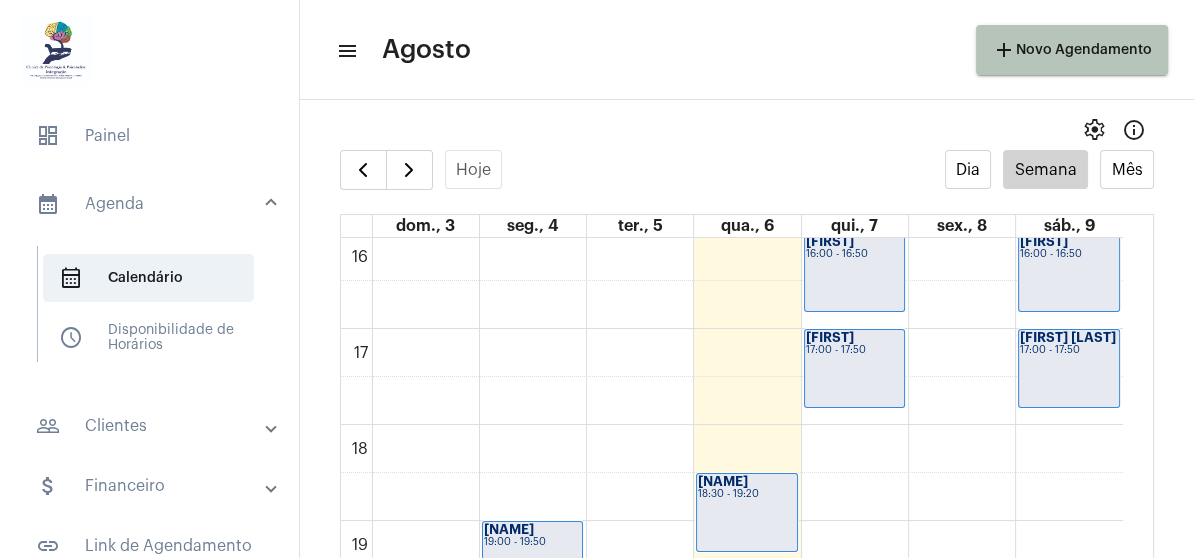 scroll, scrollTop: 1576, scrollLeft: 0, axis: vertical 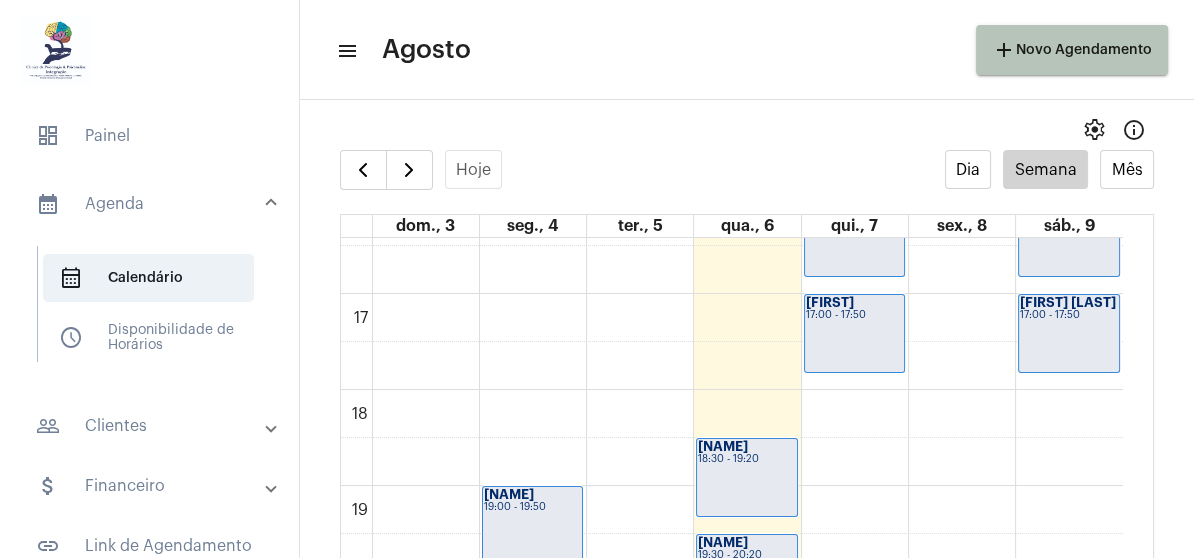 click on "00 01 02 03 04 05 06 07 08 09 10 11 12 13 14 15 16 17 18 19 20 21 22 23
[FIRST]
[TIME] - [TIME]
[FIRST] [LAST]
[TIME] - [TIME]
[LAST] [LAST]
[TIME] - [TIME]
[FIRST]
[TIME] - [TIME]
[FIRST] [LAST]
[TIME] - [TIME]
[FIRST] [LAST]
[TIME] - [TIME]
[FIRST]
[TIME] - [TIME]
[FIRST] [LAST]
[TIME] - [TIME]
[FIRST]
[TIME] - [TIME]
[FIRST]
[TIME] - [TIME]
[FIRST]" 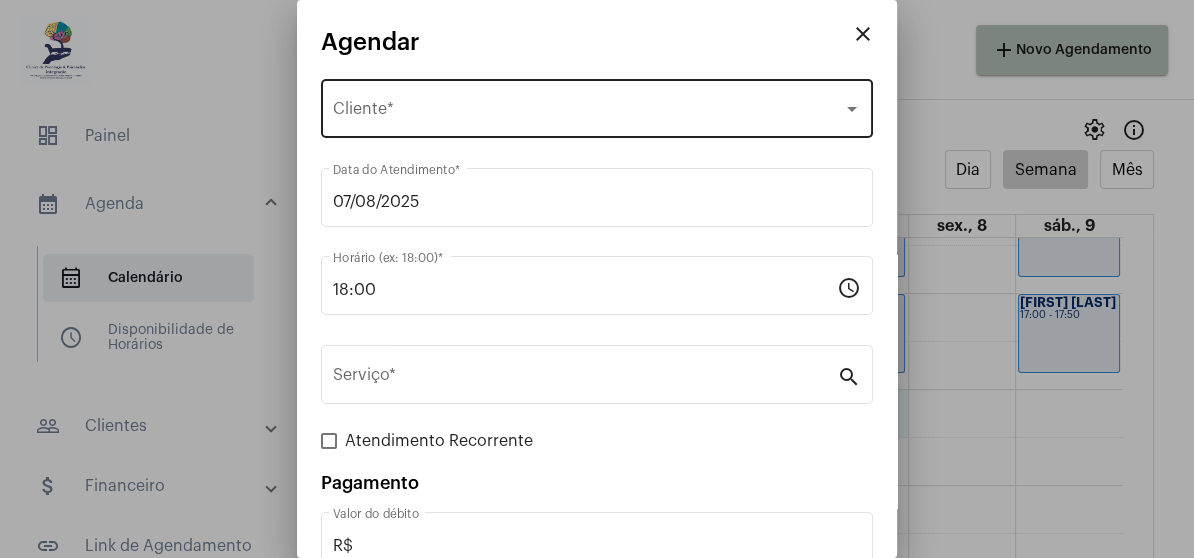 click at bounding box center (852, 109) 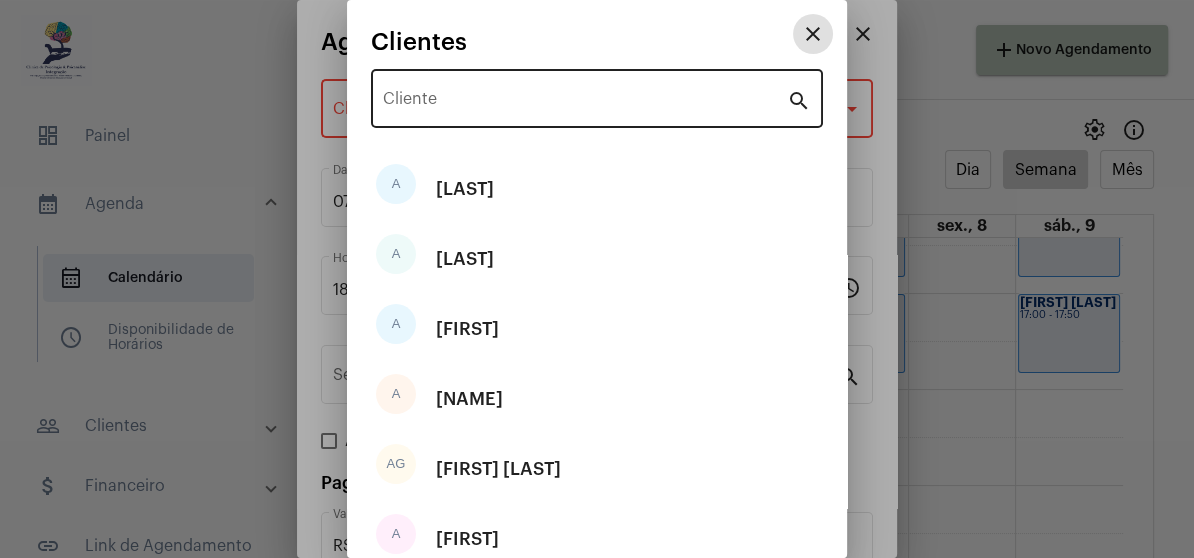 type 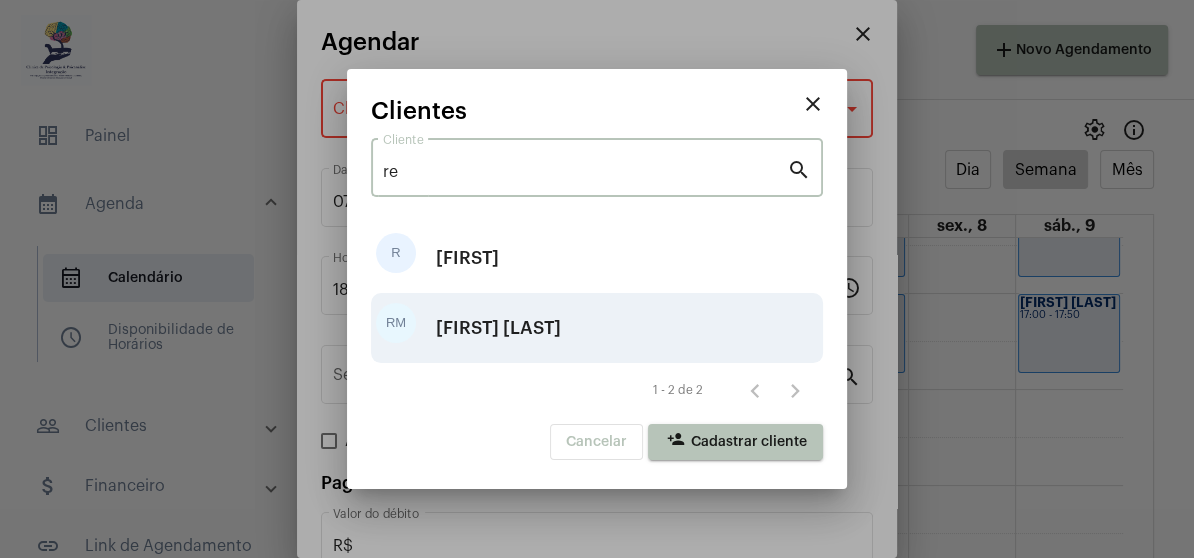 type on "re" 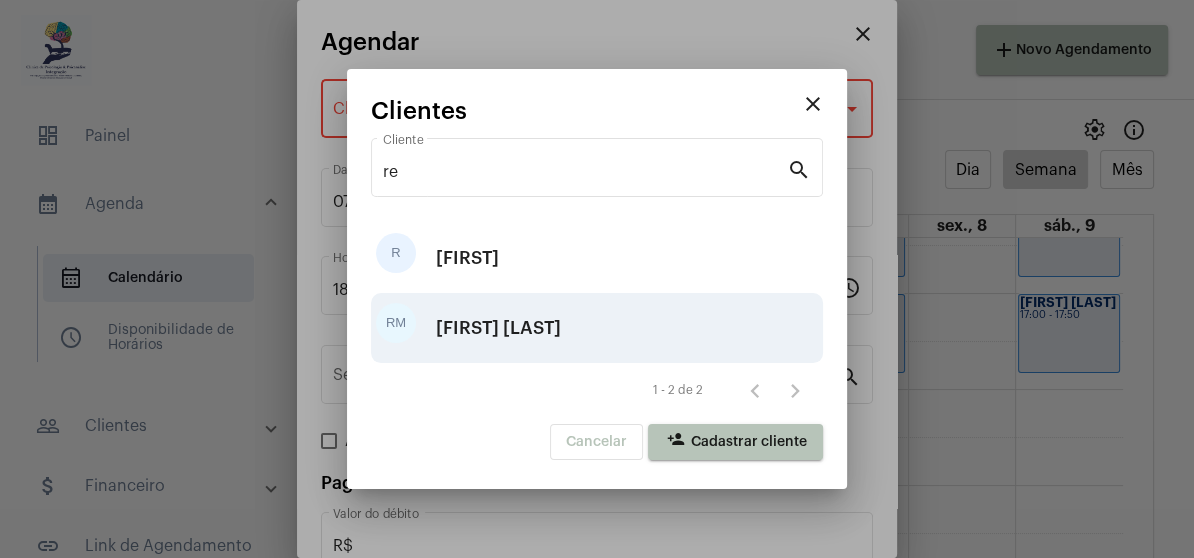 click on "[FIRST] [LAST]" at bounding box center (498, 328) 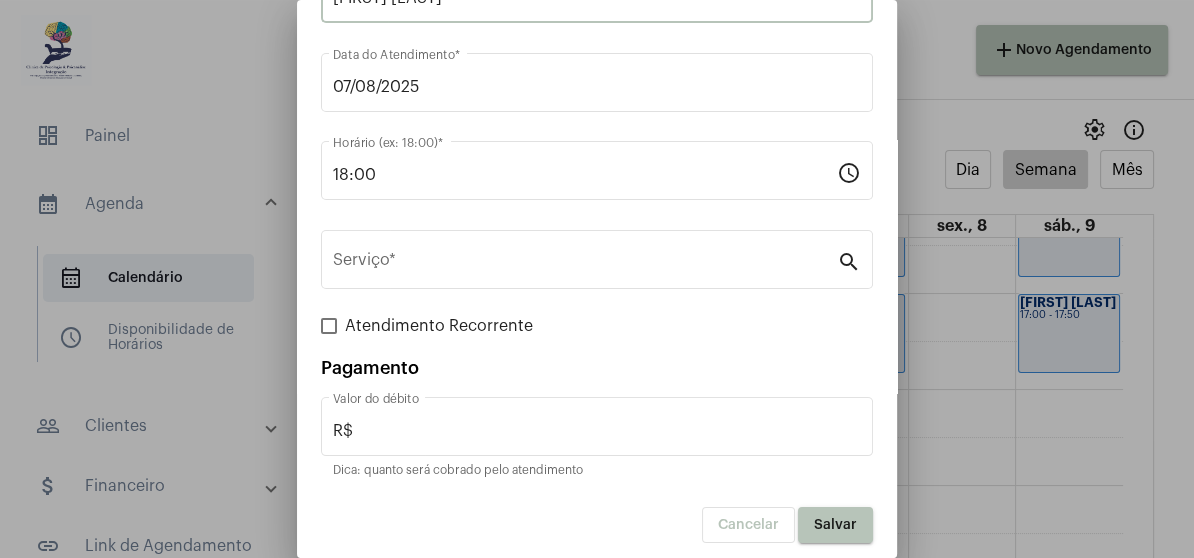scroll, scrollTop: 124, scrollLeft: 0, axis: vertical 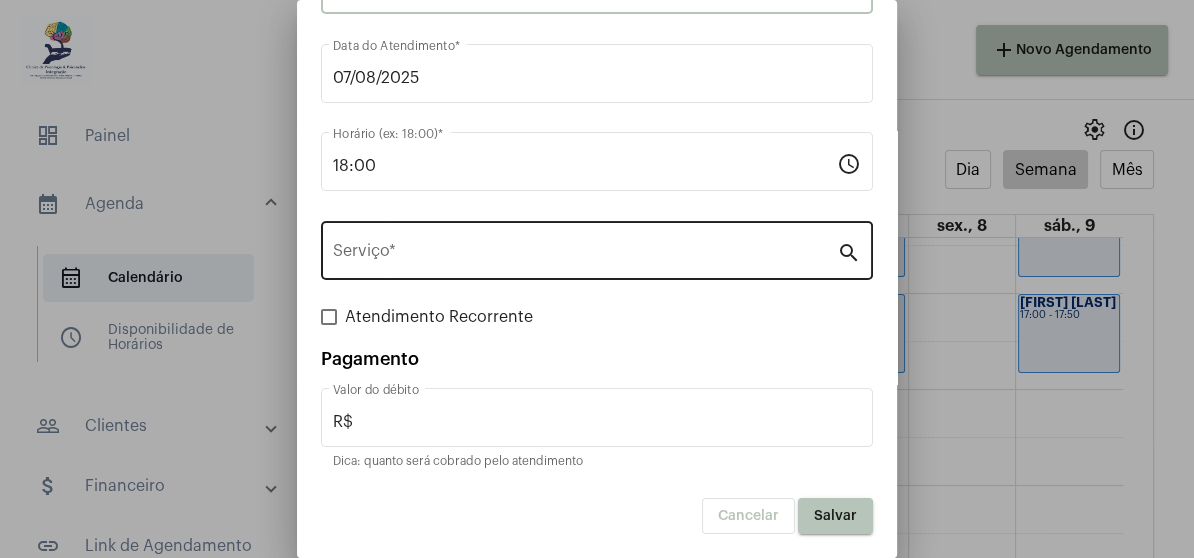 click on "Serviço  *" at bounding box center [585, 255] 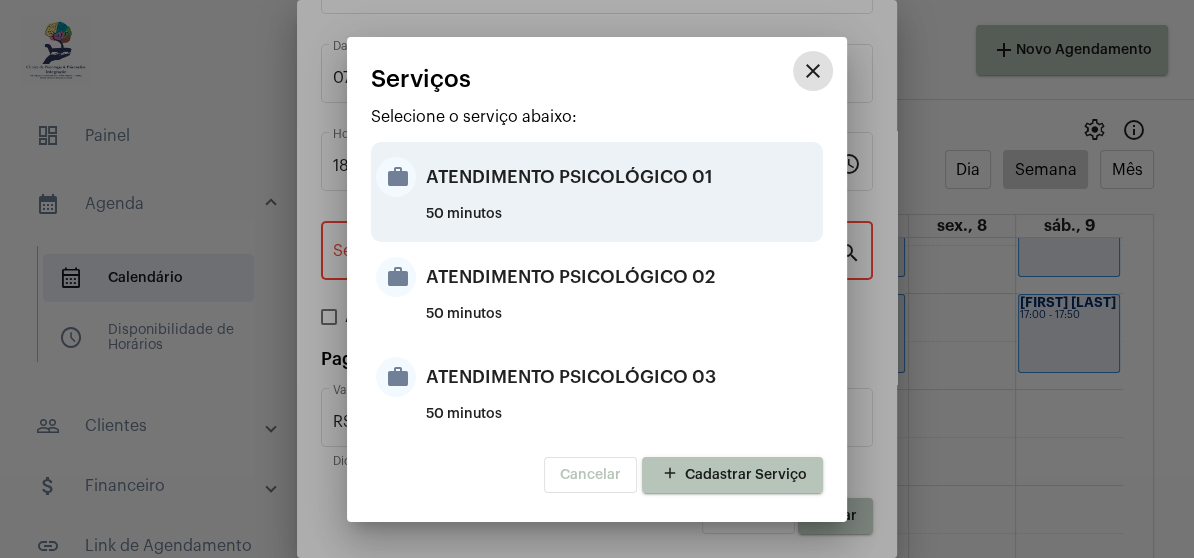 click on "ATENDIMENTO PSICOLÓGICO 01" at bounding box center (622, 177) 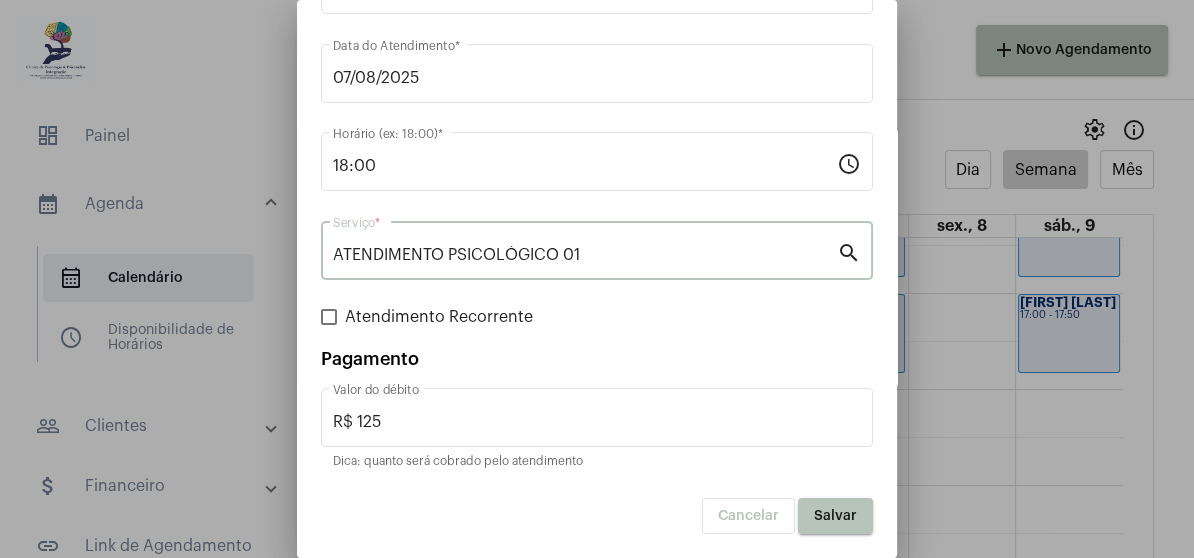 click at bounding box center [329, 317] 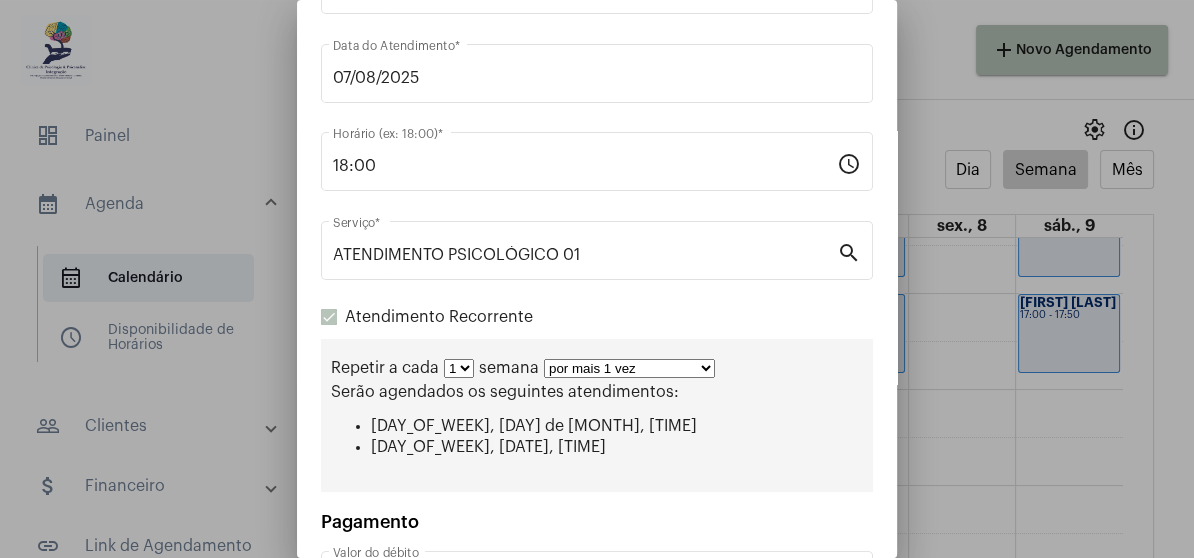 scroll, scrollTop: 224, scrollLeft: 0, axis: vertical 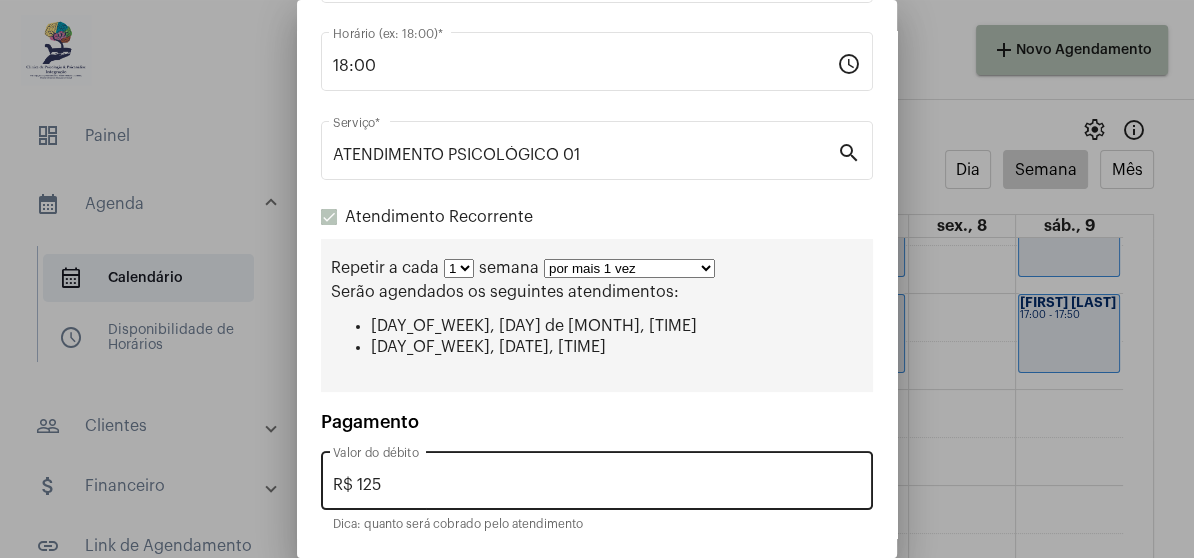 click on "R$ 125" at bounding box center [597, 485] 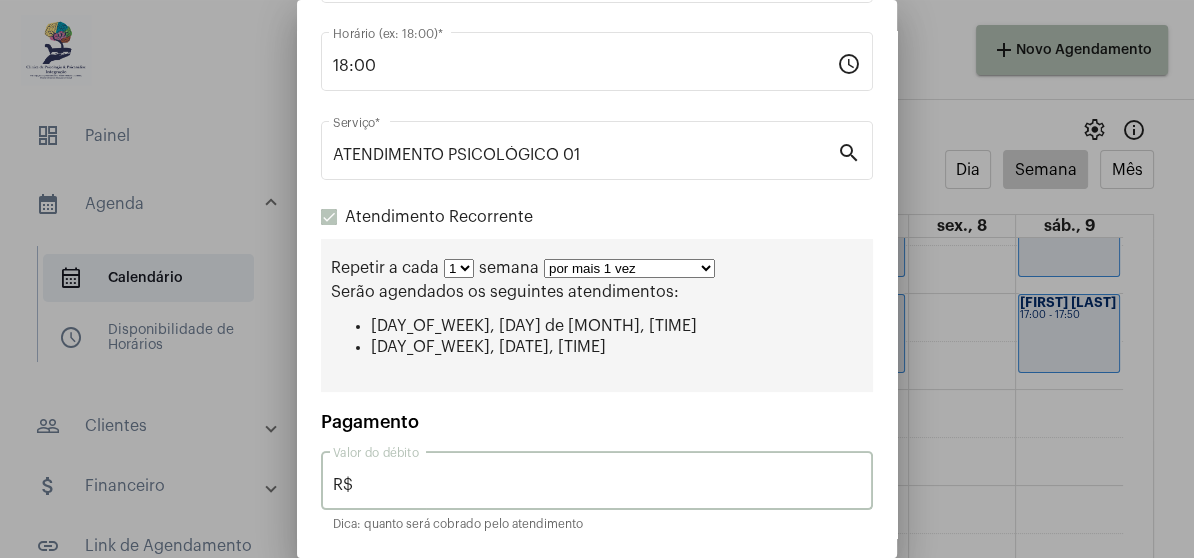 type on "R$" 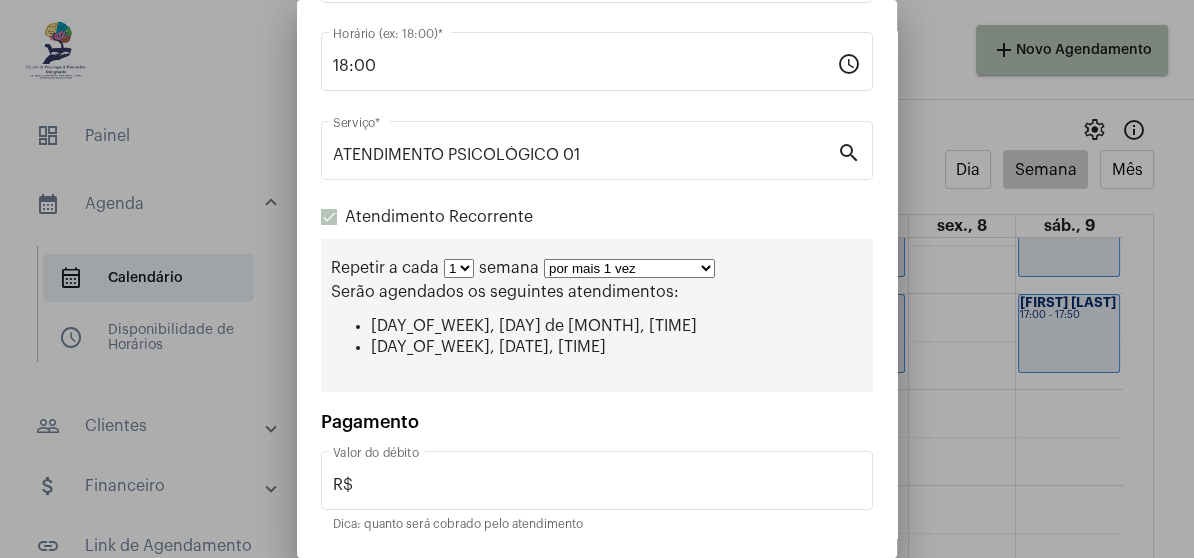 click on "por mais 1 vez por mais 2 vezes por mais 3 vezes por mais 4 vezes por mais 5 vezes por mais 6 vezes por mais 7 vezes por mais 8 vezes por mais 9 vezes por mais 10 vezes por tempo indeterminado" at bounding box center [629, 268] 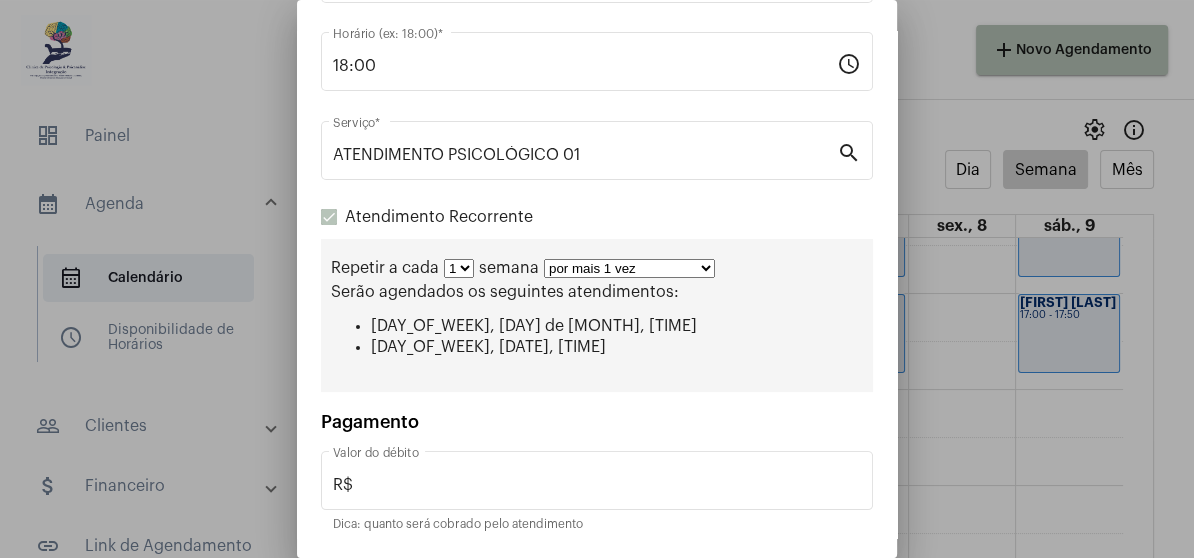 select on "2: 3" 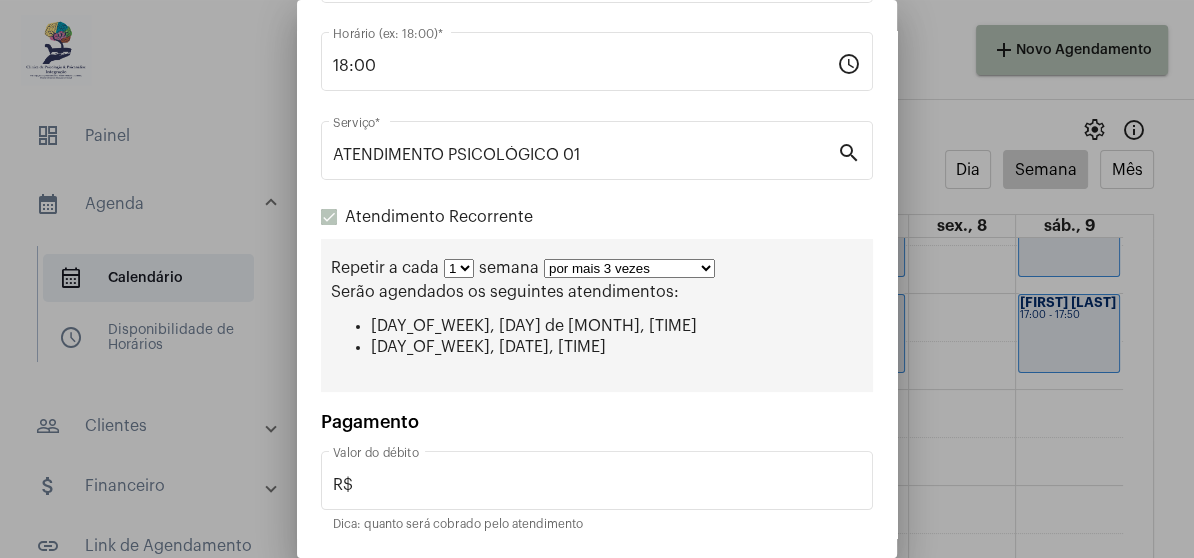click on "por mais 1 vez por mais 2 vezes por mais 3 vezes por mais 4 vezes por mais 5 vezes por mais 6 vezes por mais 7 vezes por mais 8 vezes por mais 9 vezes por mais 10 vezes por tempo indeterminado" at bounding box center (629, 268) 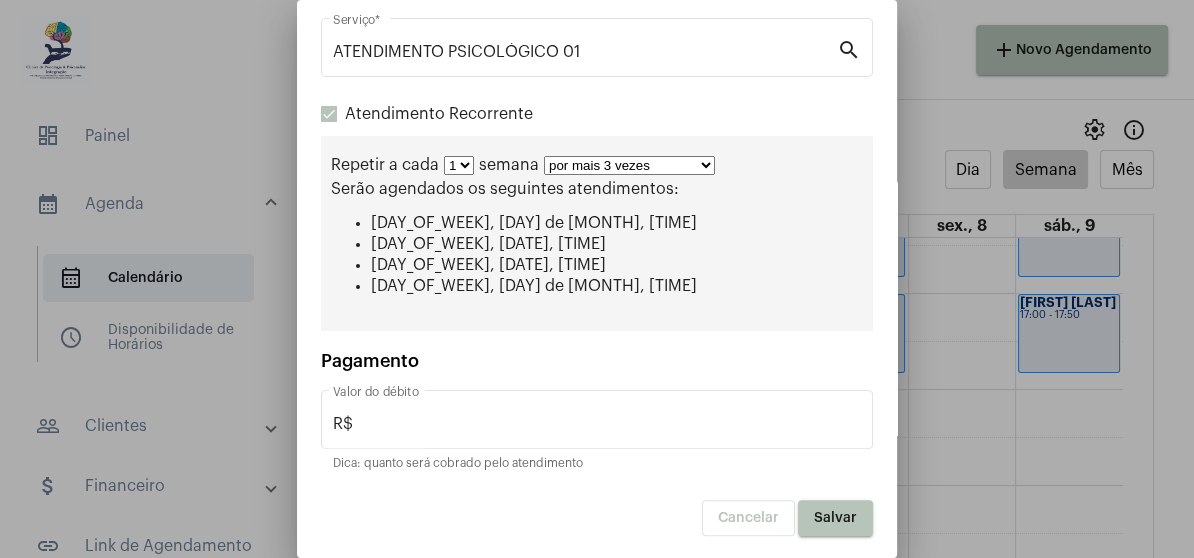 scroll, scrollTop: 328, scrollLeft: 0, axis: vertical 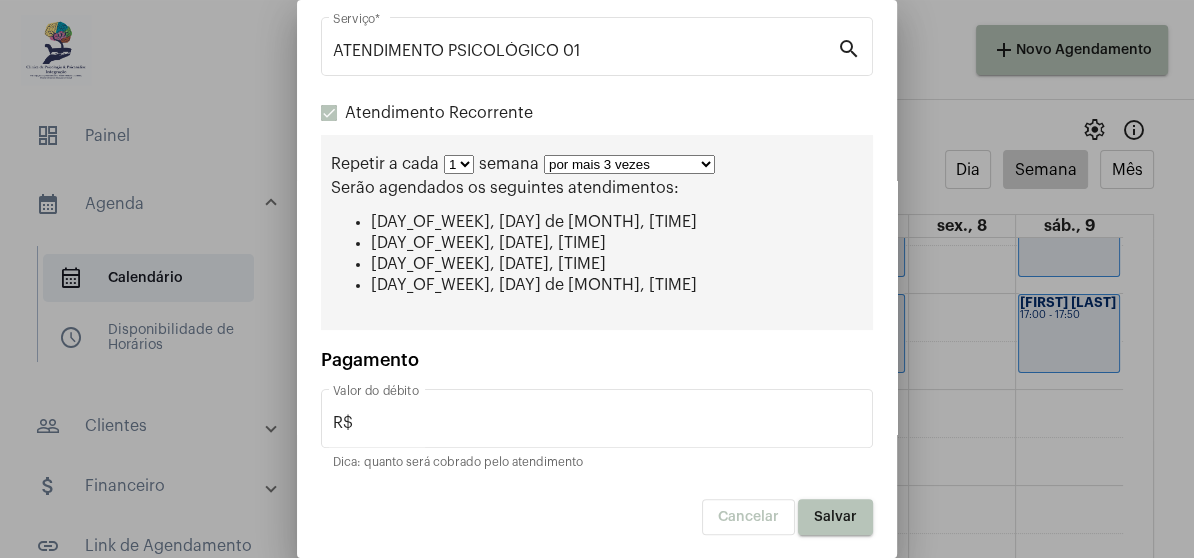 click on "Salvar" at bounding box center [835, 517] 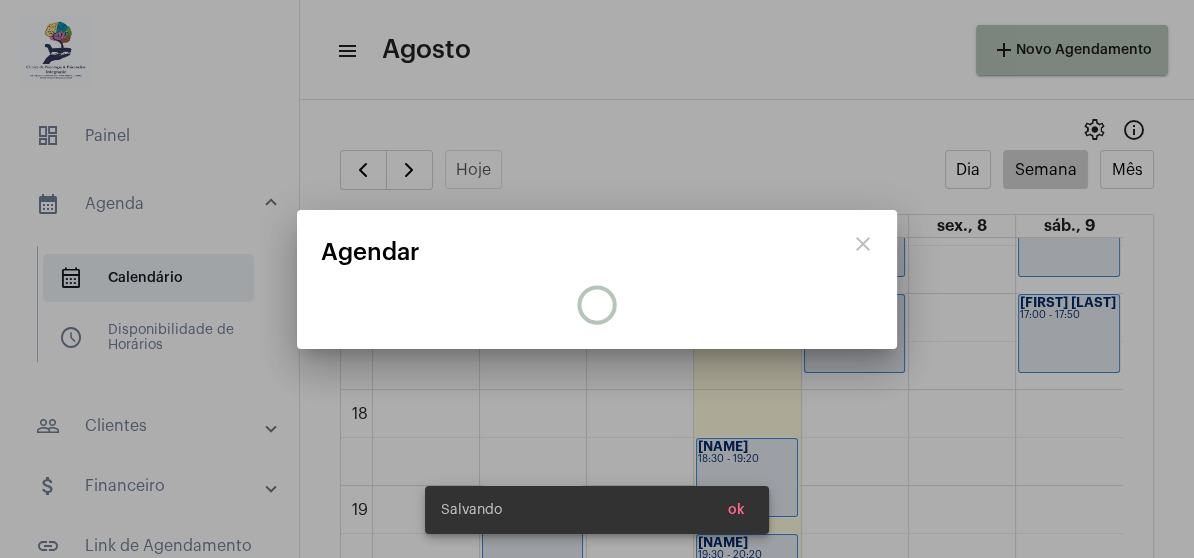 scroll, scrollTop: 0, scrollLeft: 0, axis: both 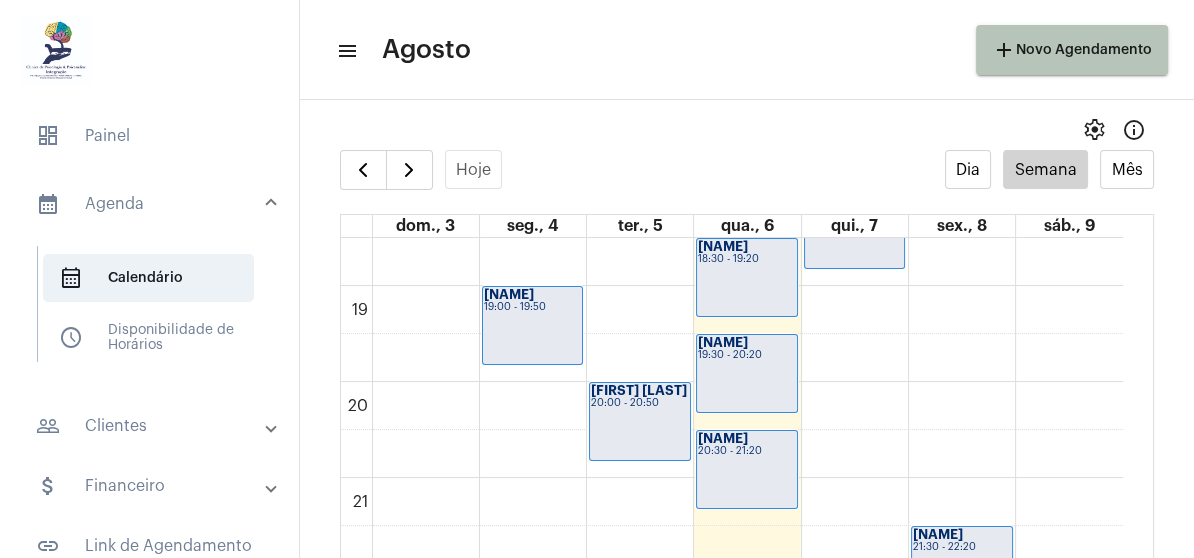 click on "00 01 02 03 04 05 06 07 08 09 10 11 12 13 14 15 16 17 18 19 20 21 22 23
[FIRST]
[TIME] - [TIME]
[FIRST] [LAST]
[TIME] - [TIME]
[LAST] [LAST]
[TIME] - [TIME]
[FIRST]
[TIME] - [TIME]
[FIRST] [LAST]
[TIME] - [TIME]
[FIRST] [LAST]
[TIME] - [TIME]
[FIRST]
[TIME] - [TIME]
[FIRST] [LAST]
[TIME] - [TIME]
[FIRST]
[TIME] - [TIME]
[FIRST]
[TIME] - [TIME]
[FIRST]" 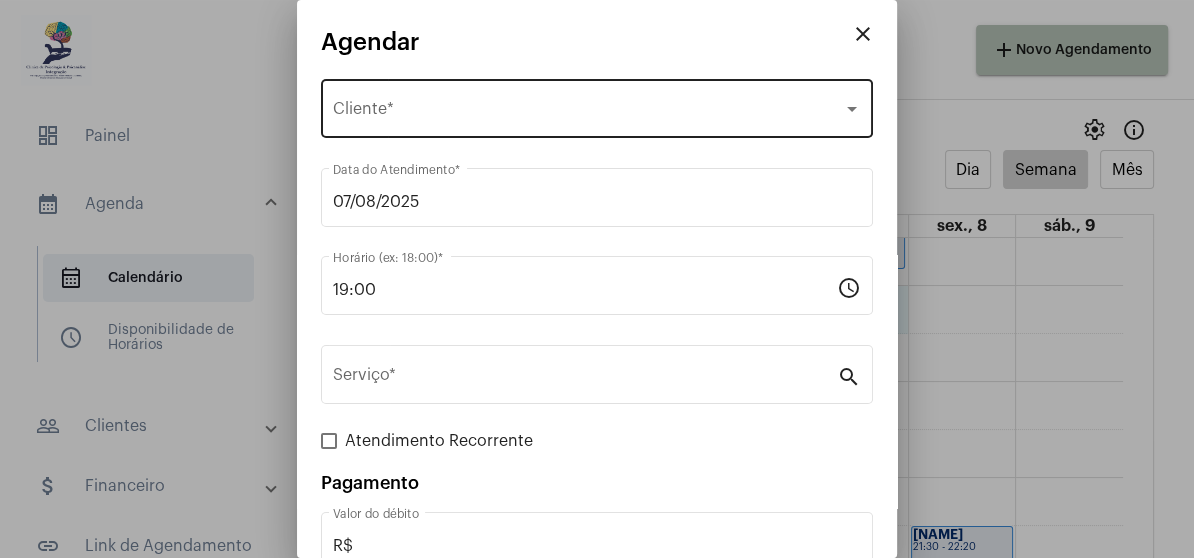 click on "Selecione o Cliente Cliente  *" at bounding box center (597, 106) 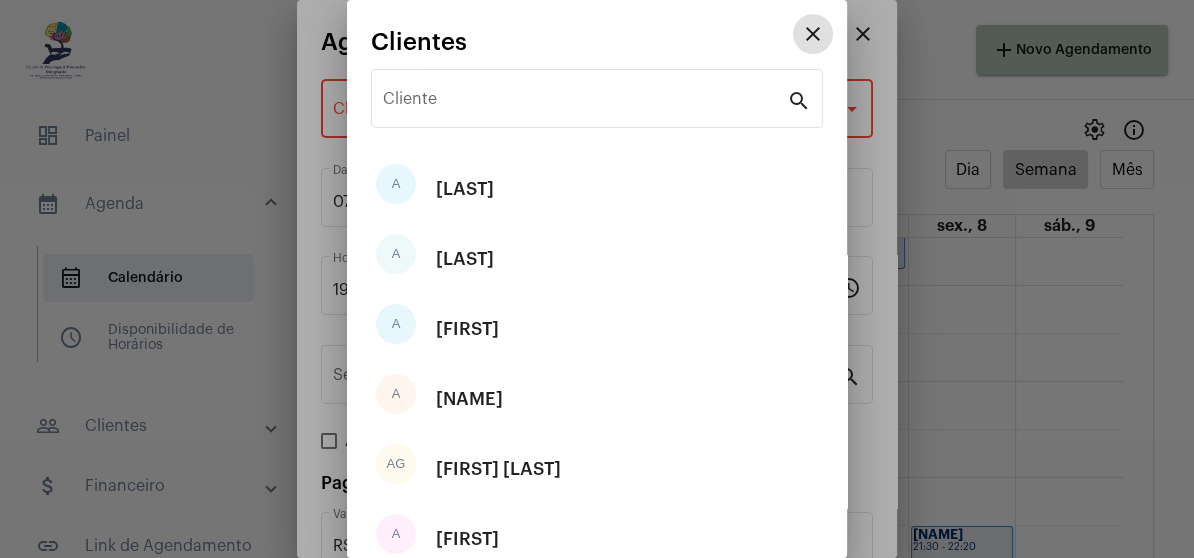 type 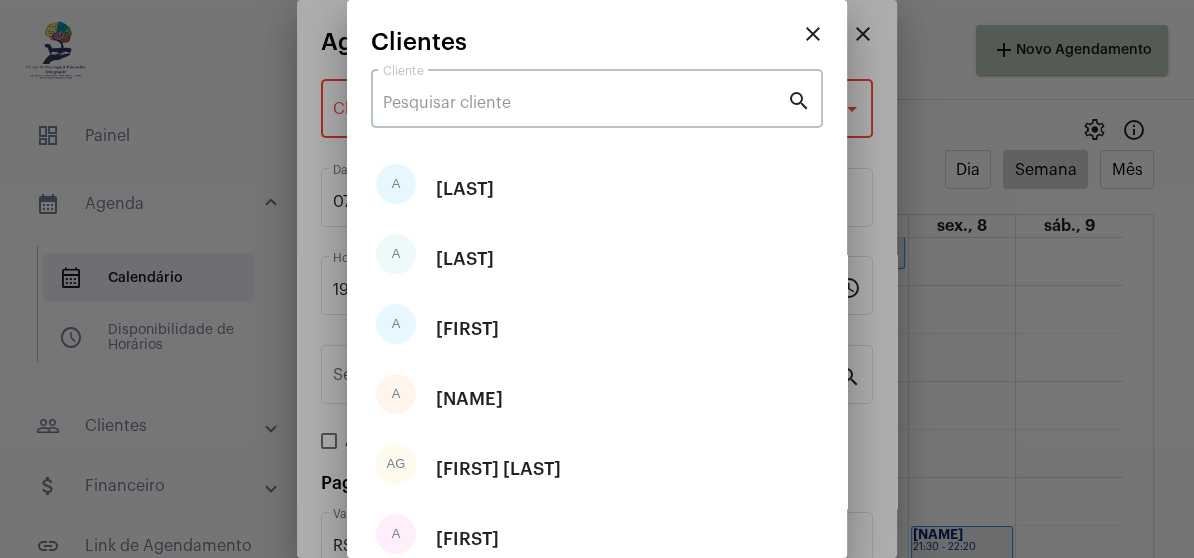 click on "Cliente" at bounding box center (585, 103) 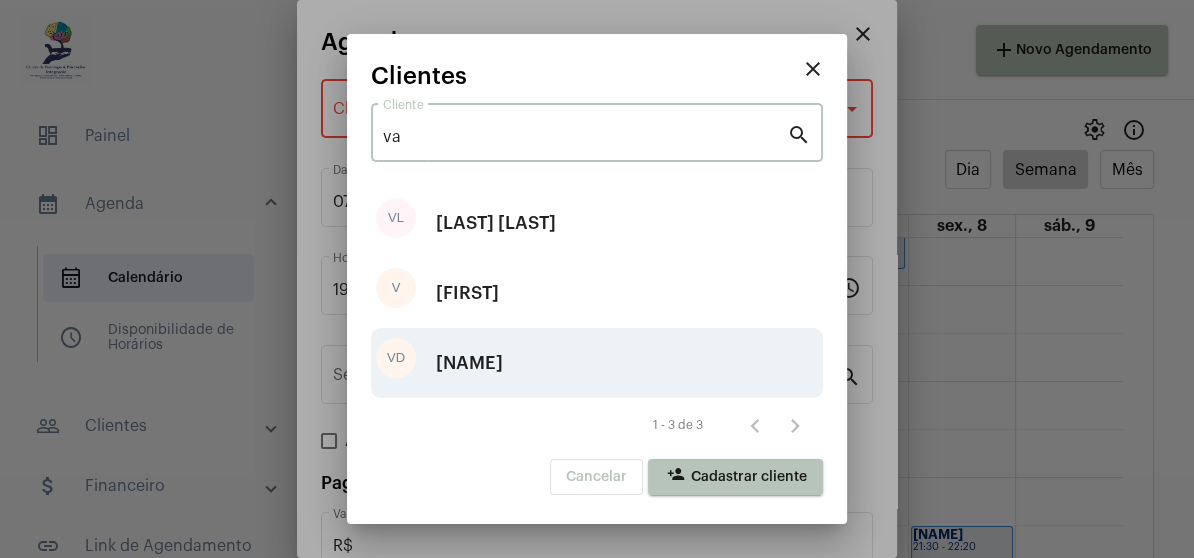 type on "va" 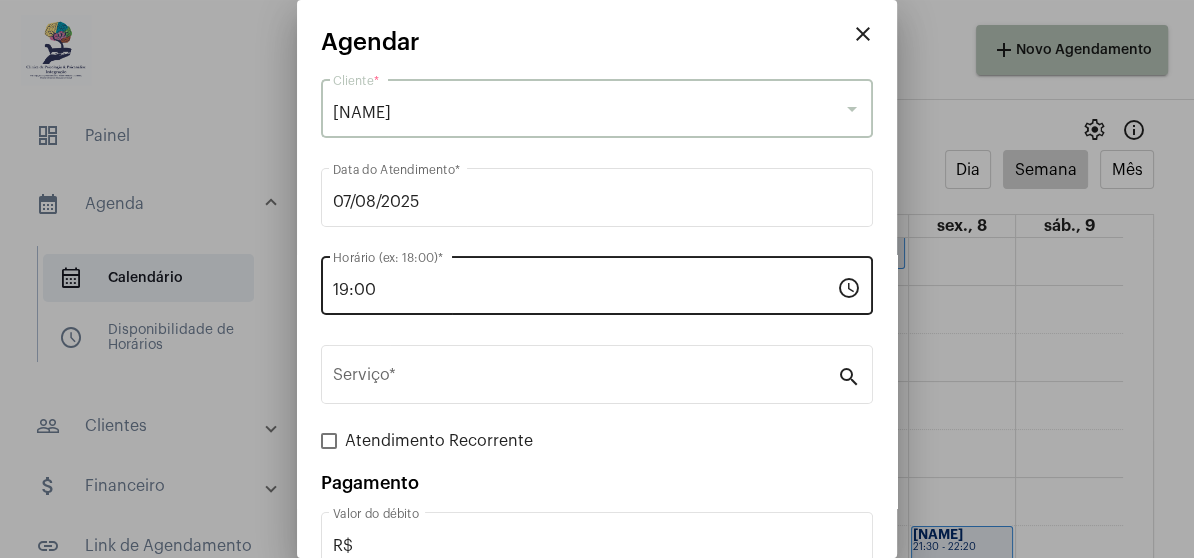 click on "19:00" at bounding box center [585, 290] 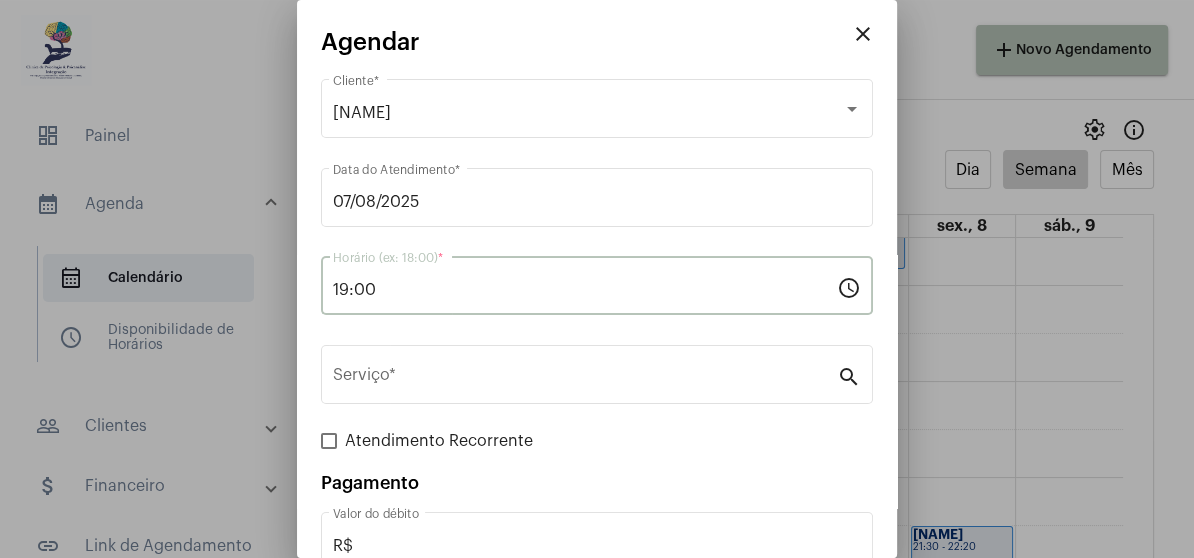 click on "19:00" at bounding box center (585, 290) 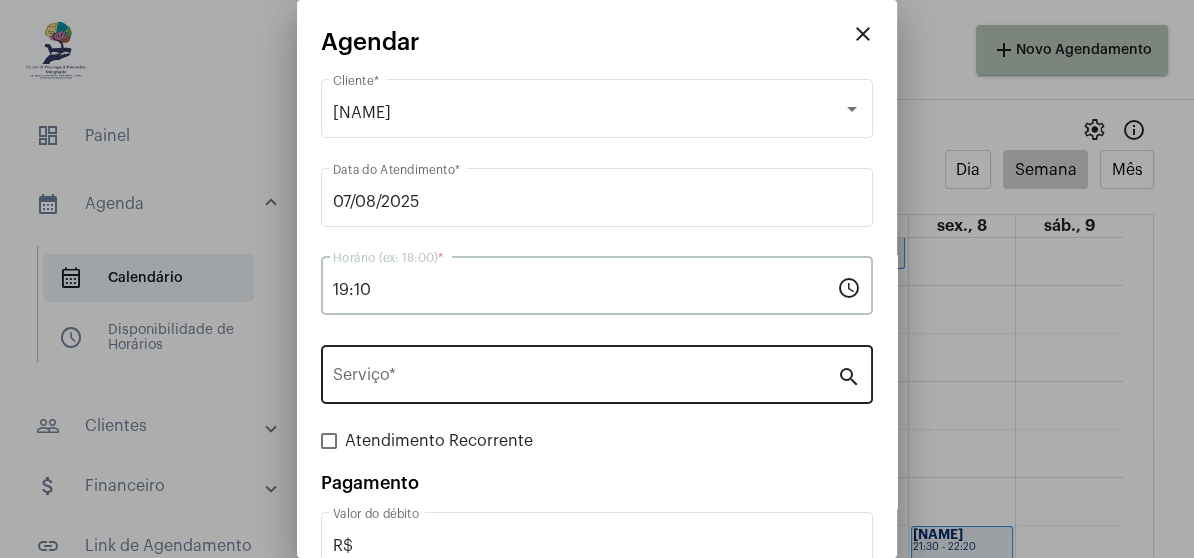 type on "19:10" 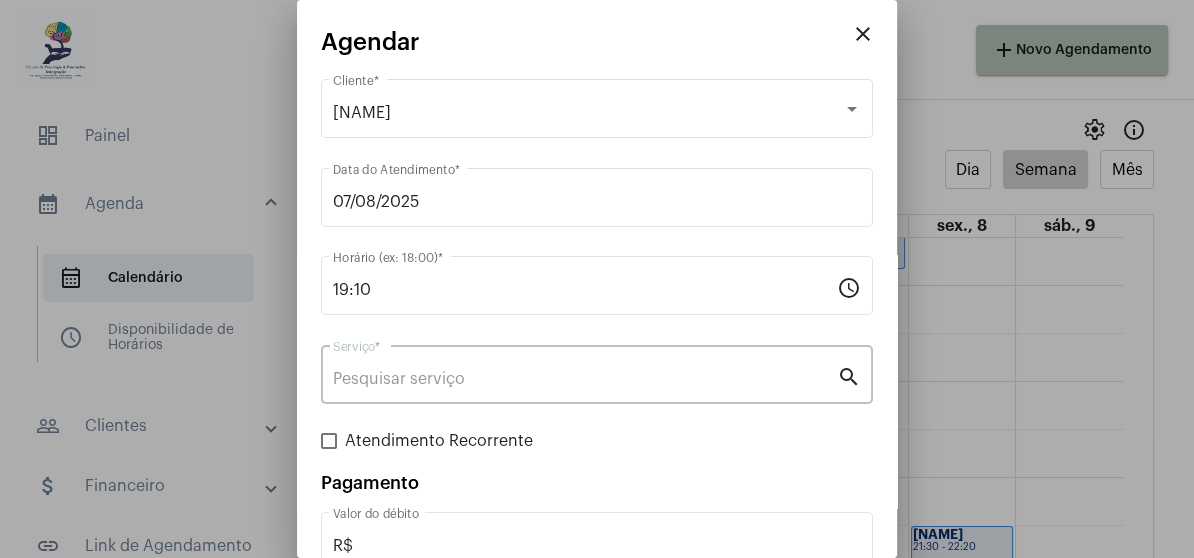 click on "Serviço  *" at bounding box center [585, 379] 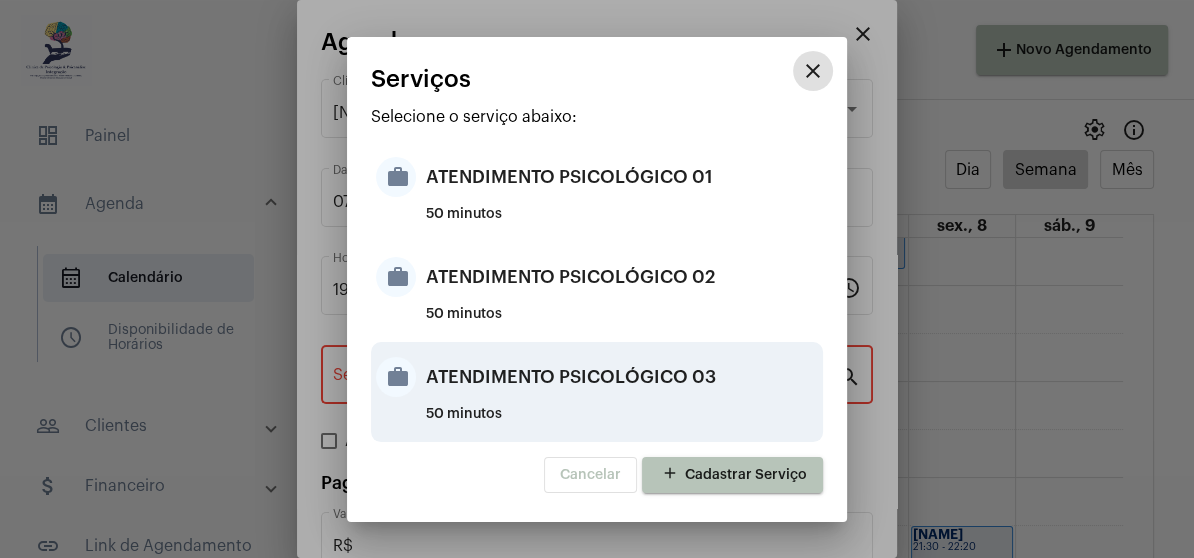click on "ATENDIMENTO PSICOLÓGICO 03" at bounding box center [622, 377] 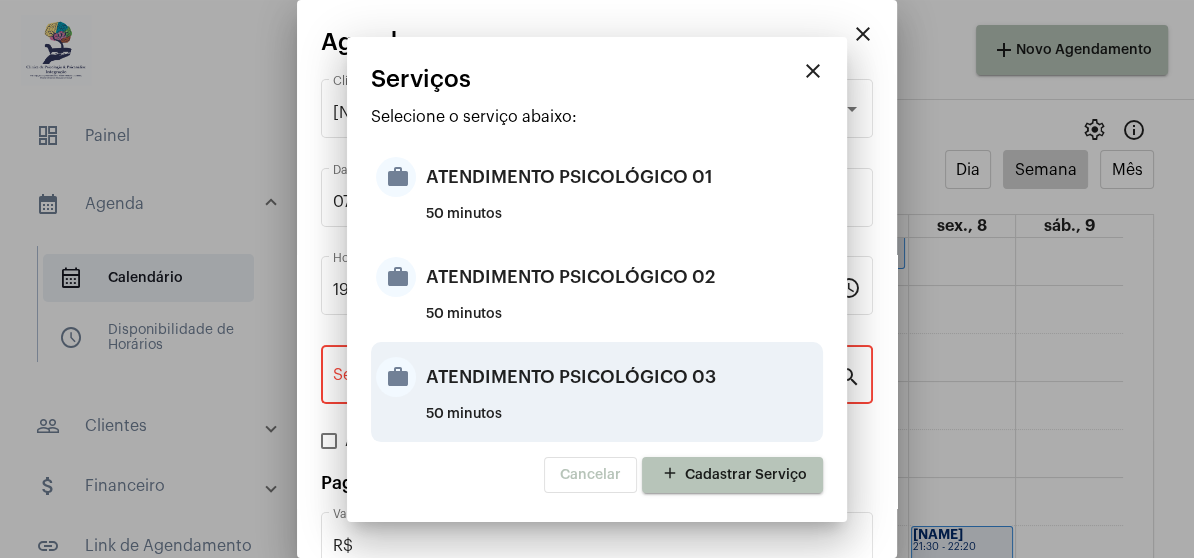 type on "ATENDIMENTO PSICOLÓGICO 03" 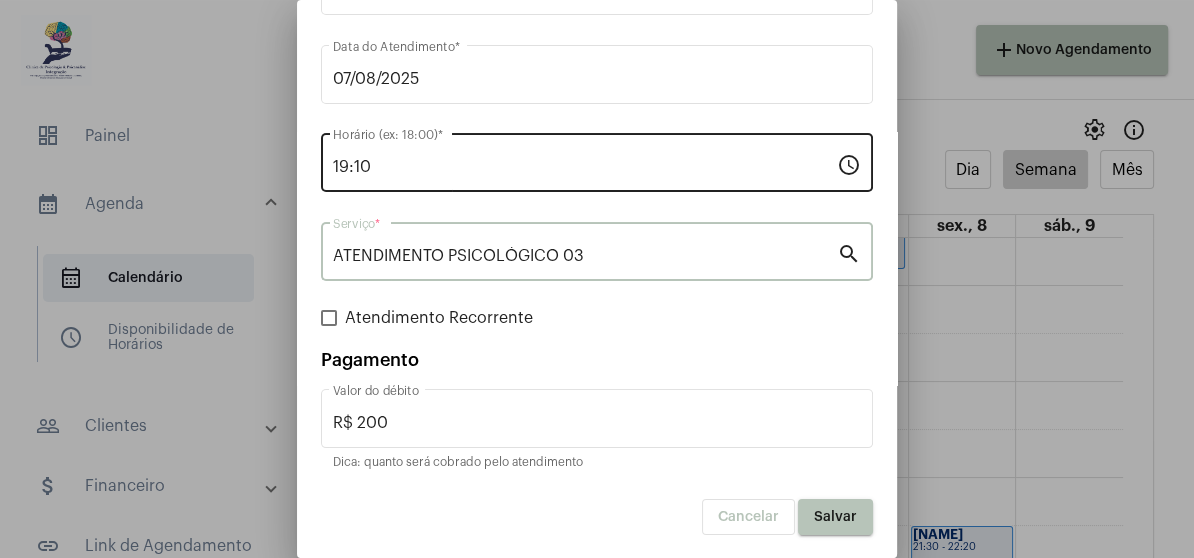 scroll, scrollTop: 124, scrollLeft: 0, axis: vertical 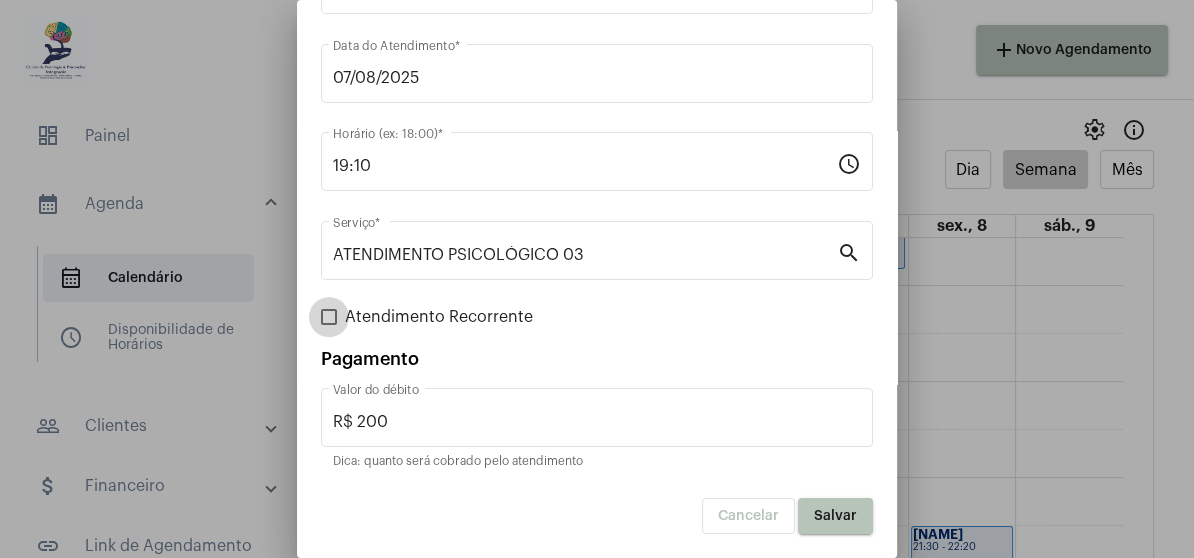 click at bounding box center [329, 317] 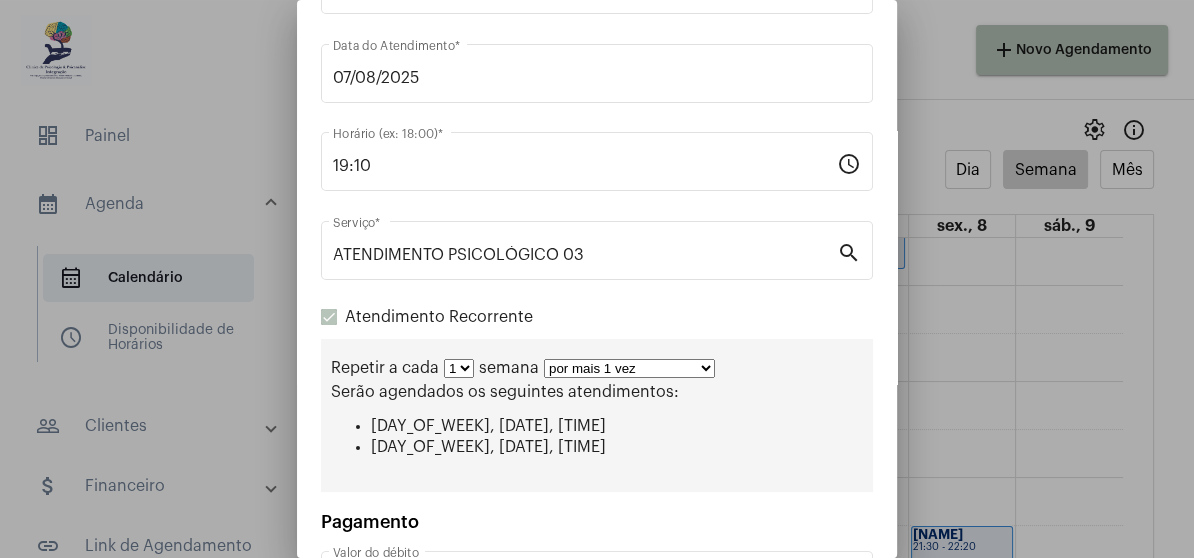 click on "por mais 1 vez por mais 2 vezes por mais 3 vezes por mais 4 vezes por mais 5 vezes por mais 6 vezes por mais 7 vezes por mais 8 vezes por mais 9 vezes por mais 10 vezes por tempo indeterminado" at bounding box center [629, 368] 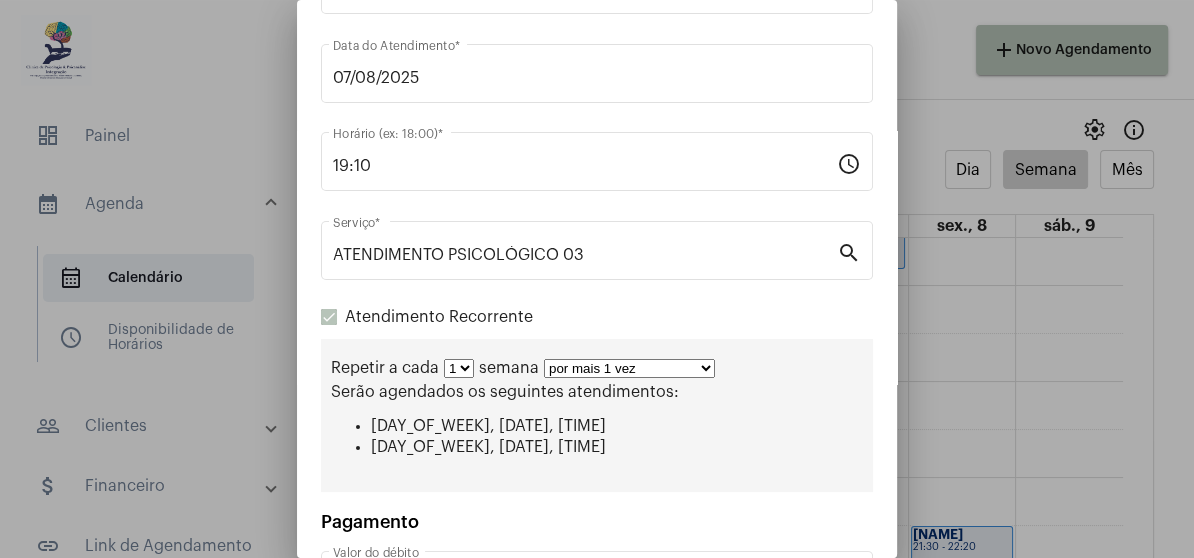 select on "2: 3" 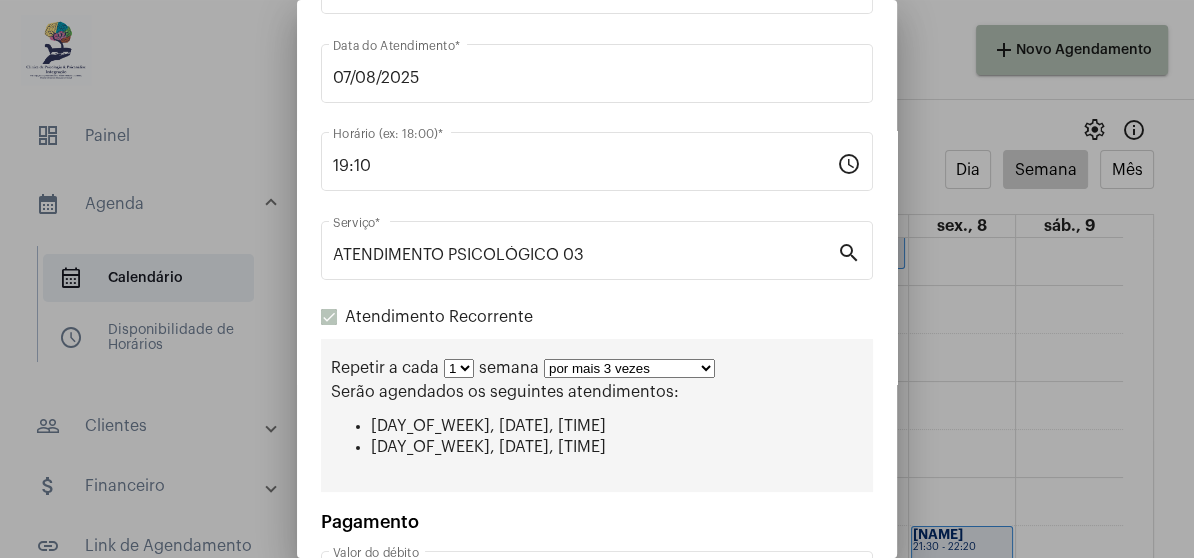 click on "por mais 1 vez por mais 2 vezes por mais 3 vezes por mais 4 vezes por mais 5 vezes por mais 6 vezes por mais 7 vezes por mais 8 vezes por mais 9 vezes por mais 10 vezes por tempo indeterminado" at bounding box center (629, 368) 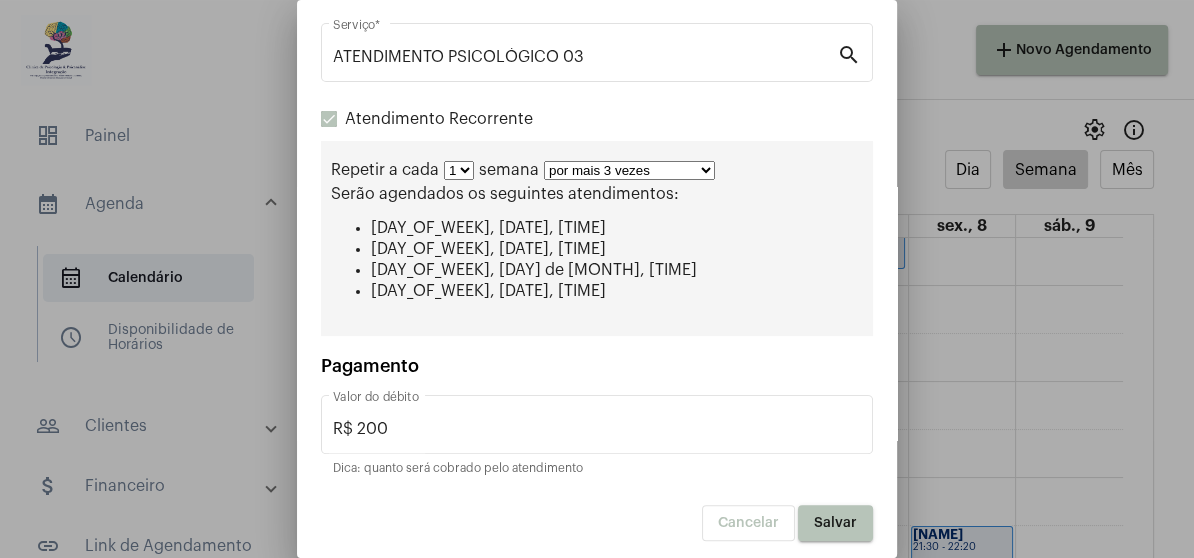 scroll, scrollTop: 328, scrollLeft: 0, axis: vertical 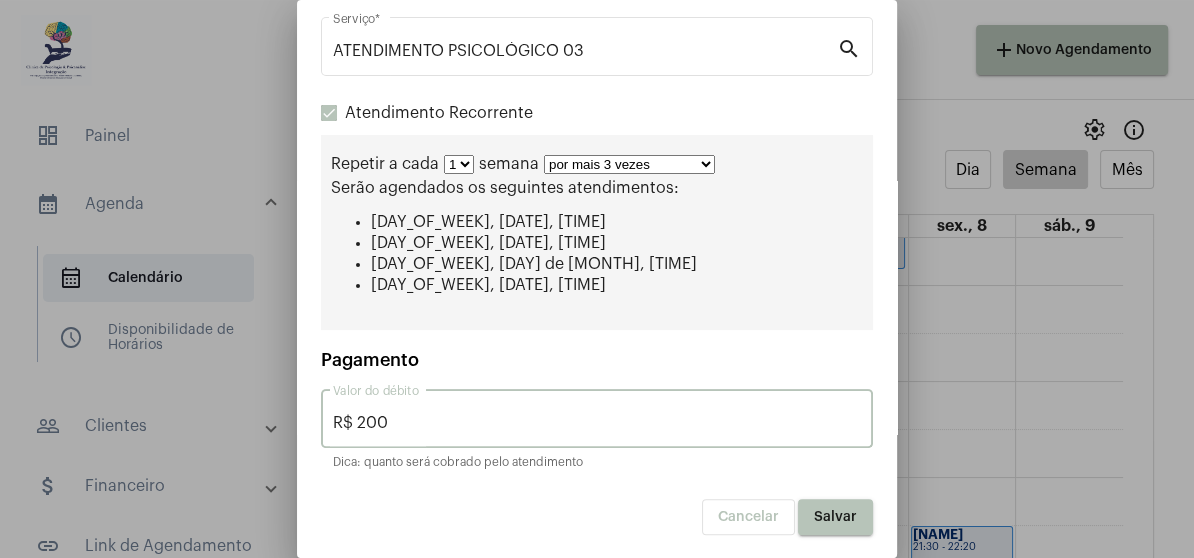 click on "R$ 200" at bounding box center [597, 423] 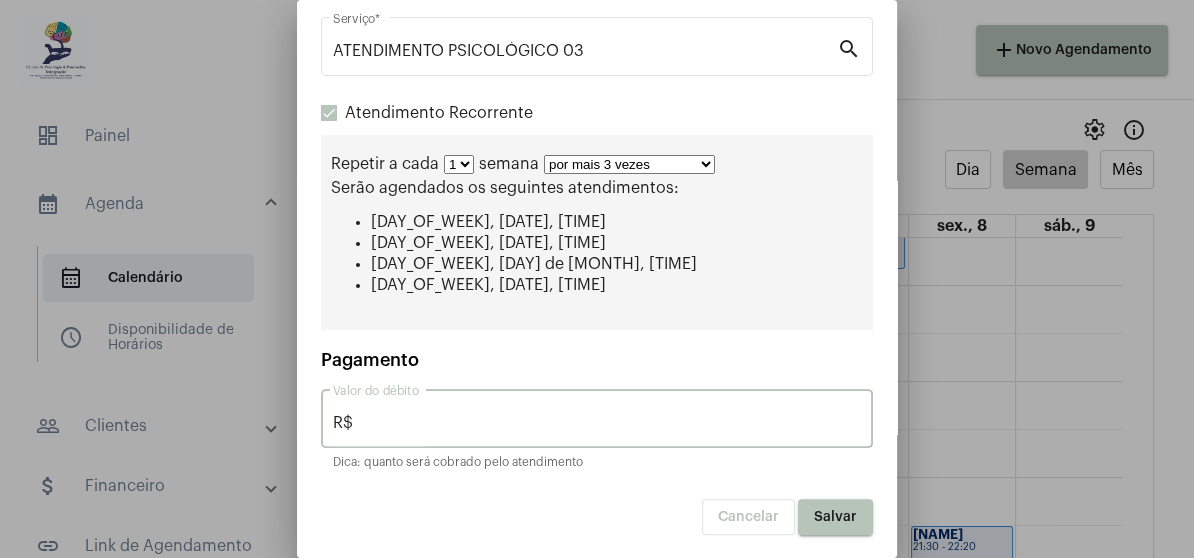 type on "R$" 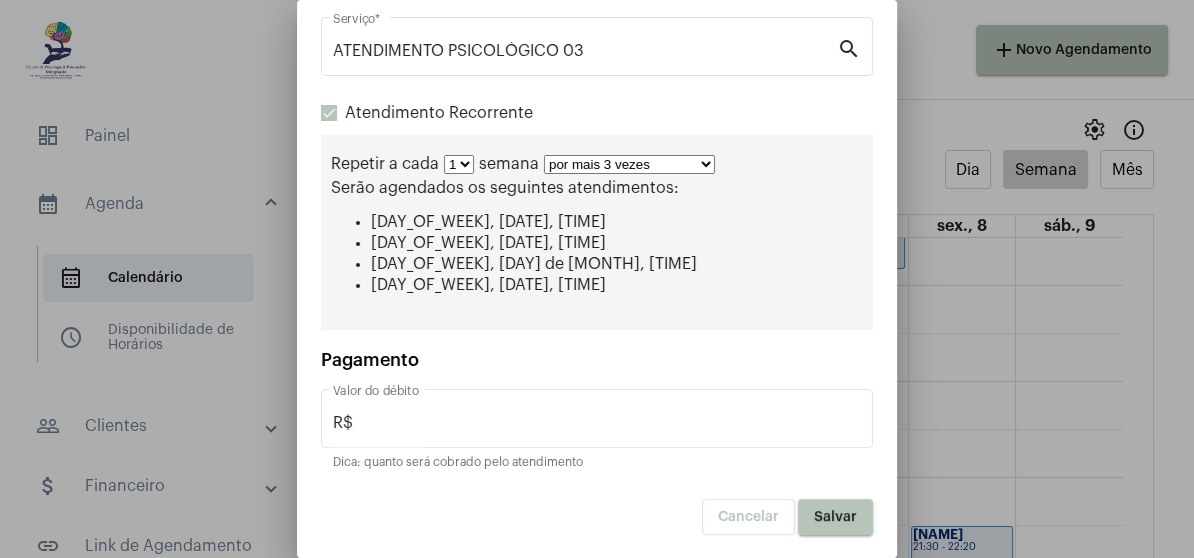 click on "Salvar" at bounding box center [835, 517] 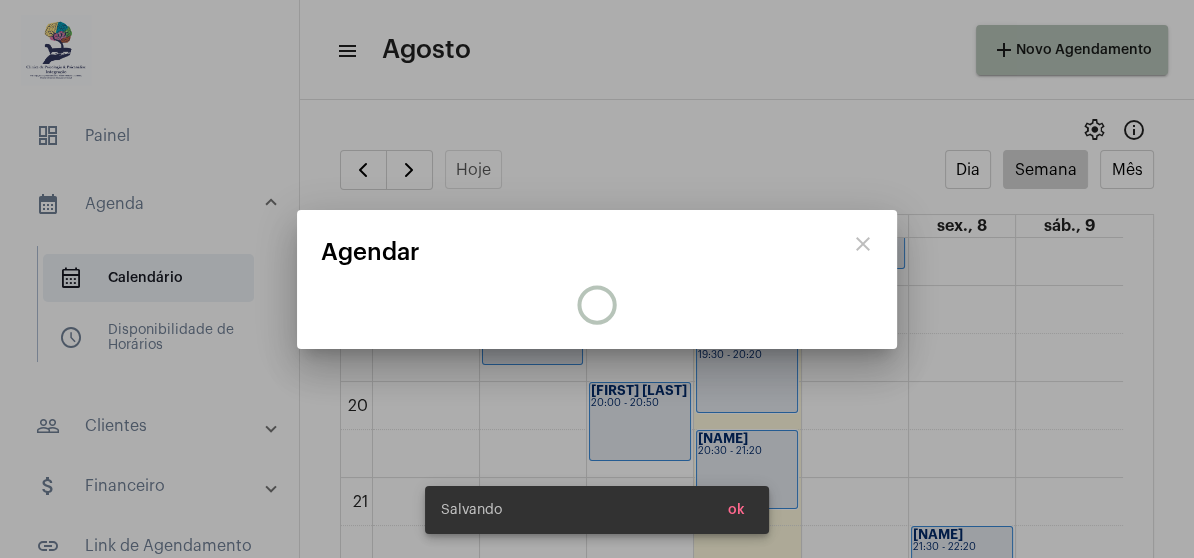 scroll, scrollTop: 0, scrollLeft: 0, axis: both 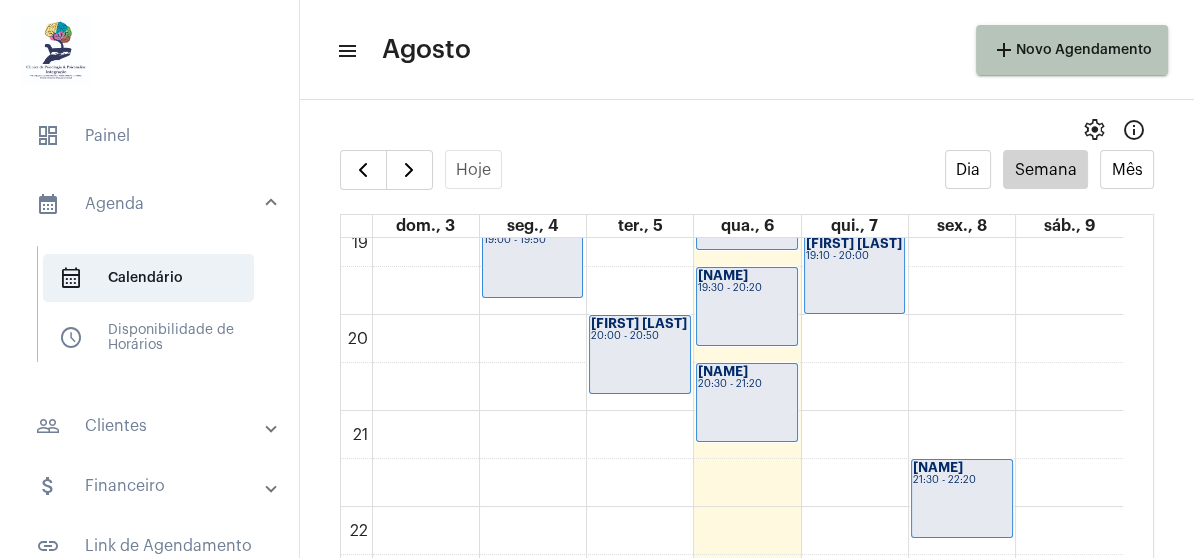 click on "00 01 02 03 04 05 06 07 08 09 10 11 12 13 14 15 16 17 18 19 20 21 22 23
[FIRST]
[TIME] - [TIME]
[FIRST] [LAST]
[TIME] - [TIME]
[LAST] [LAST]
[TIME] - [TIME]
[FIRST]
[TIME] - [TIME]
[FIRST] [LAST]
[TIME] - [TIME]
[FIRST] [LAST]
[TIME] - [TIME]
[FIRST]
[TIME] - [TIME]
[FIRST] [LAST]
[TIME] - [TIME]
[FIRST]
[TIME] - [TIME]
[FIRST]
[TIME] - [TIME]
[FIRST]" 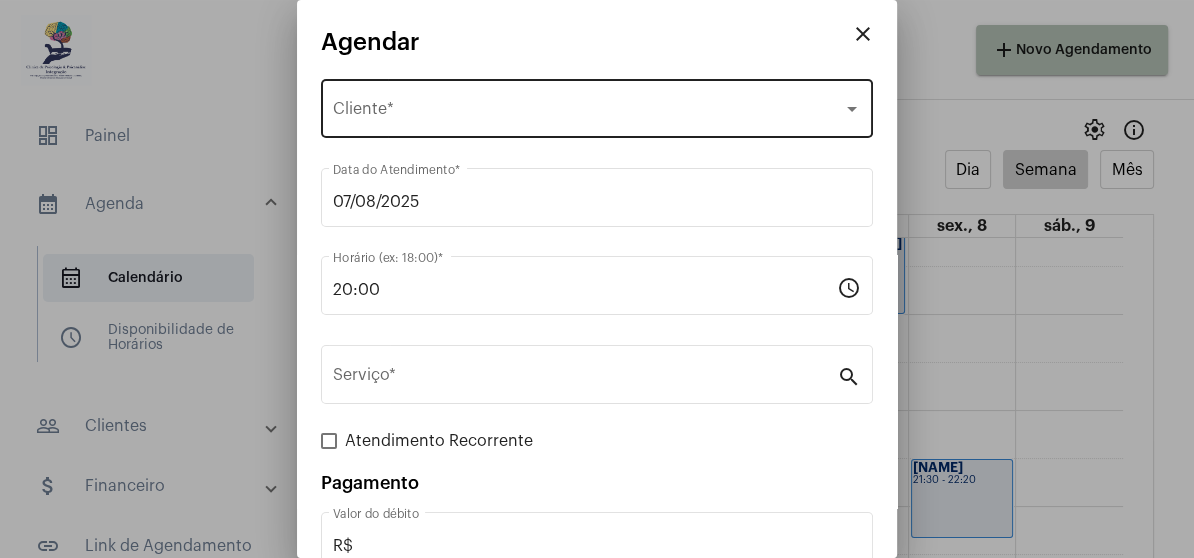 click on "Selecione o Cliente Cliente  *" at bounding box center (597, 106) 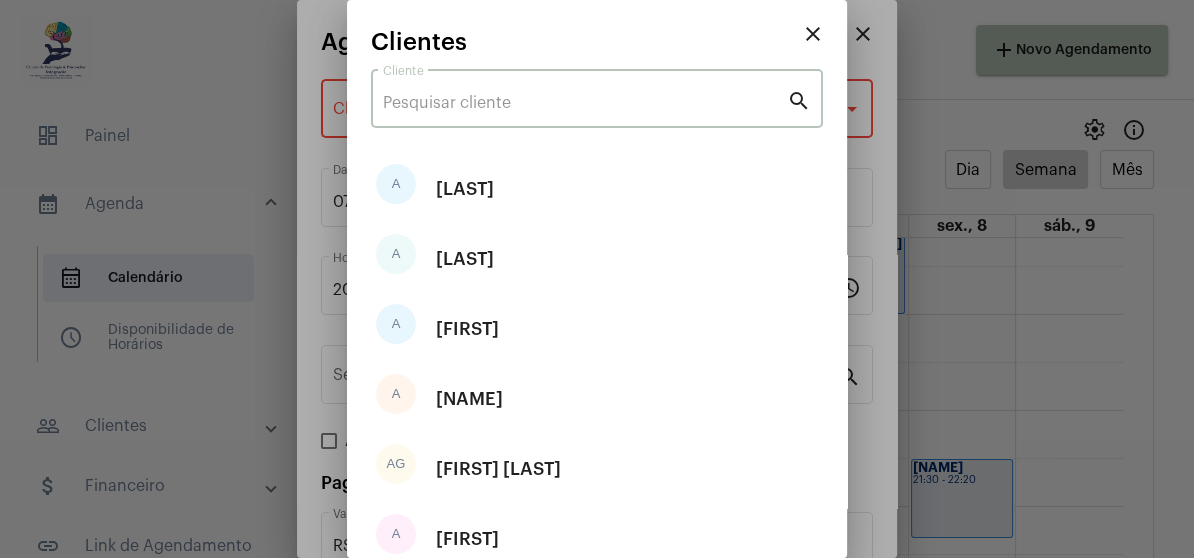 click on "Cliente" at bounding box center (585, 103) 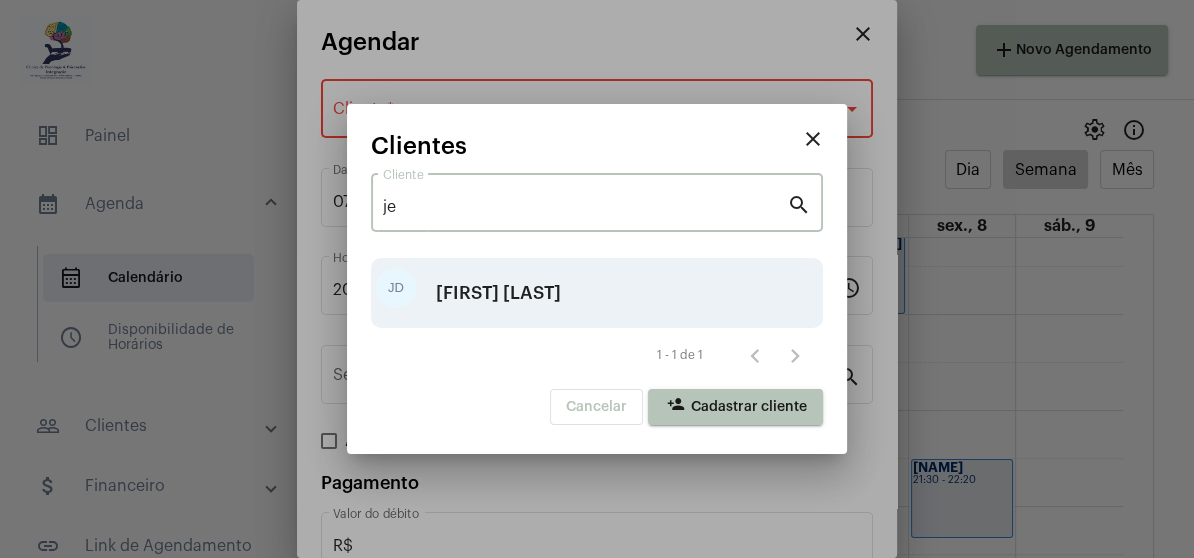 type on "je" 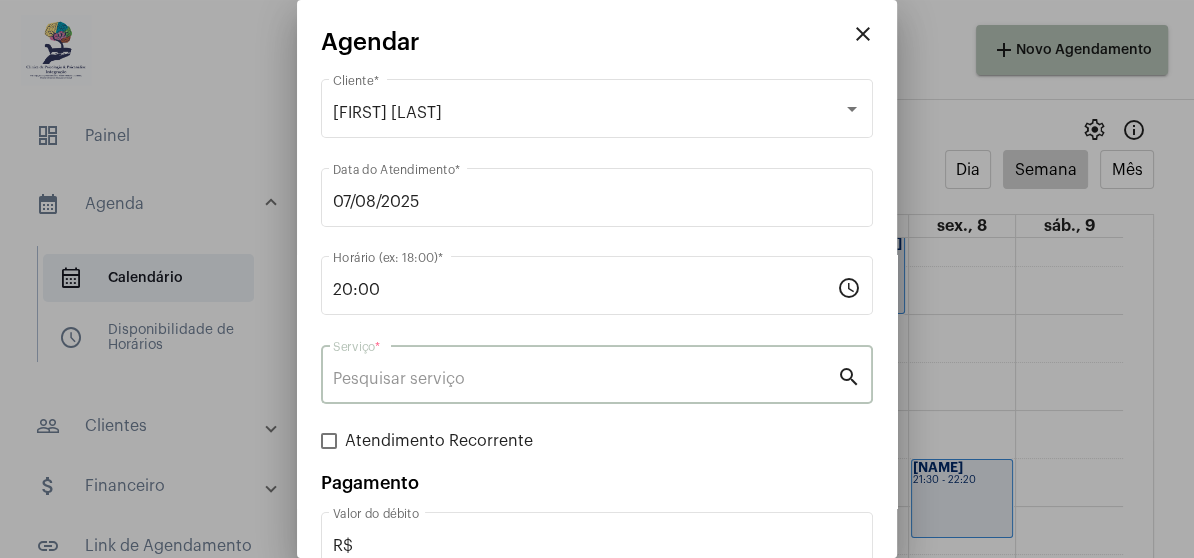 click on "Serviço  *" at bounding box center [585, 379] 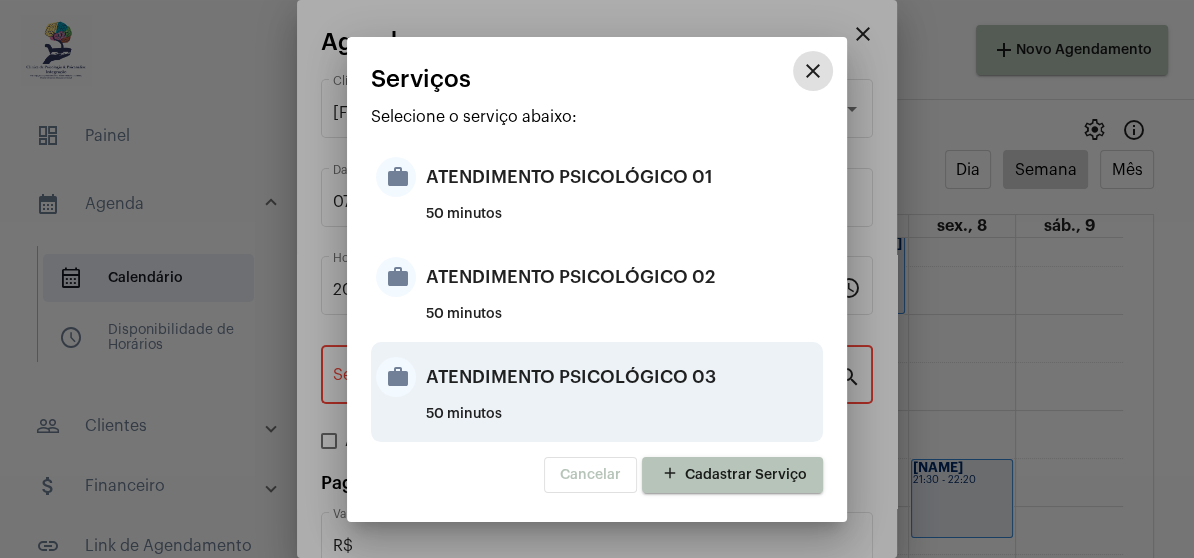 click on "ATENDIMENTO PSICOLÓGICO 03" at bounding box center (622, 377) 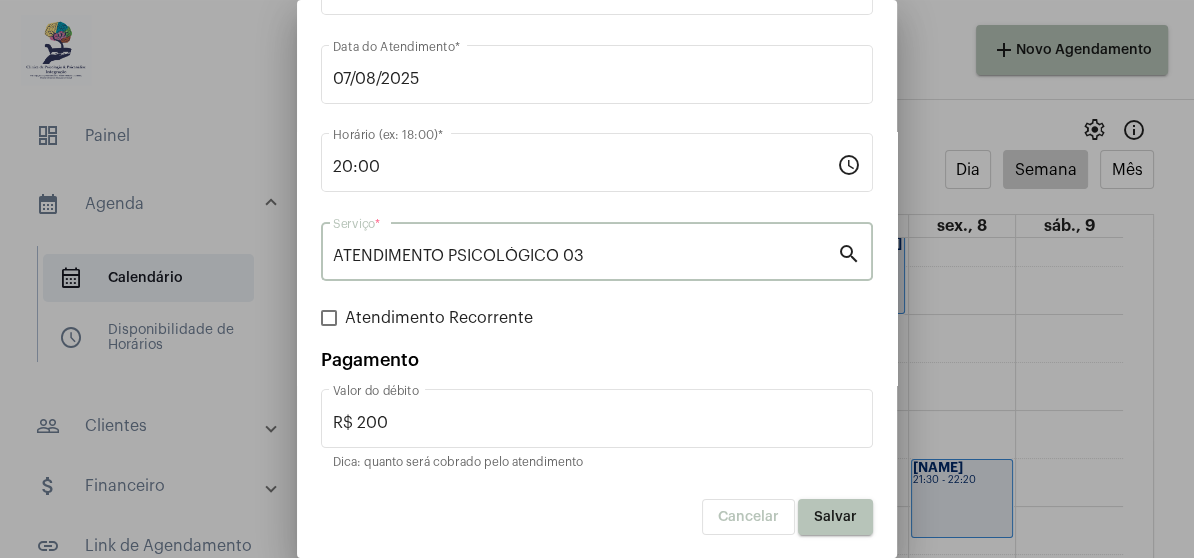 scroll, scrollTop: 124, scrollLeft: 0, axis: vertical 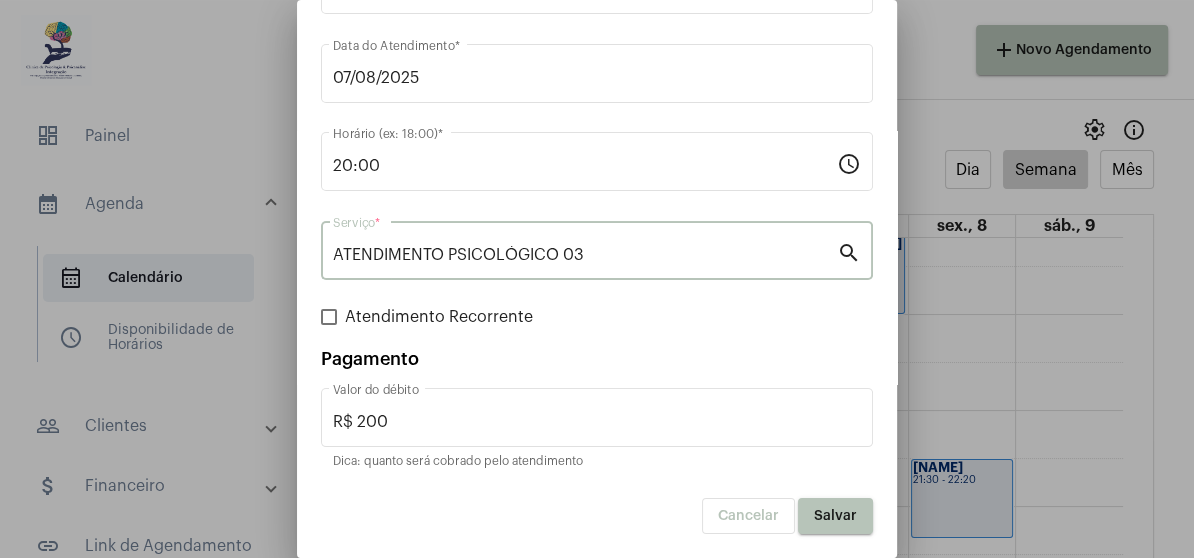 click at bounding box center [329, 317] 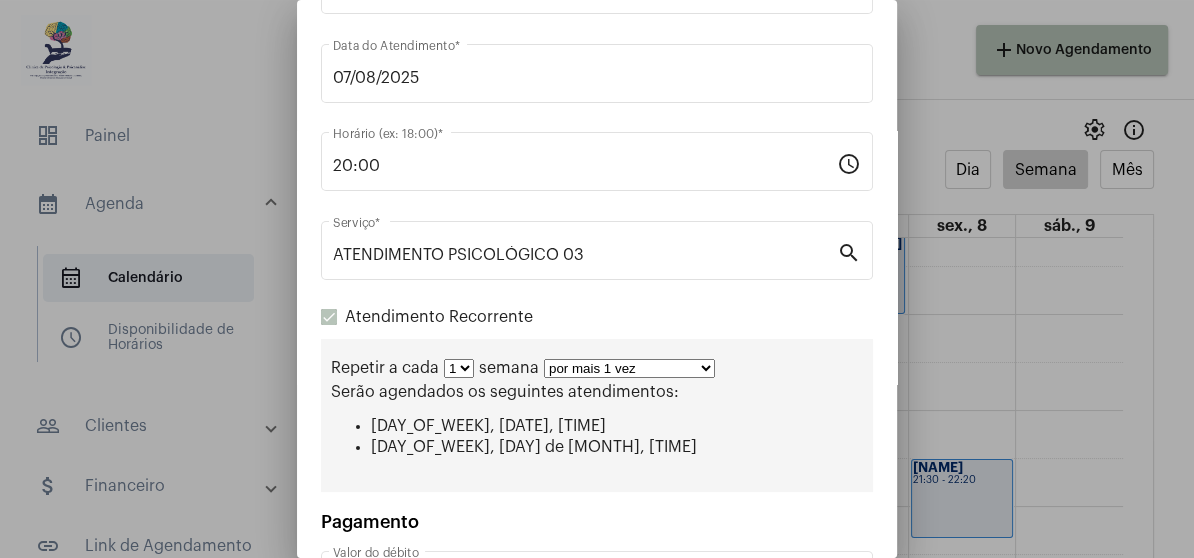 click on "por mais 1 vez por mais 2 vezes por mais 3 vezes por mais 4 vezes por mais 5 vezes por mais 6 vezes por mais 7 vezes por mais 8 vezes por mais 9 vezes por mais 10 vezes por tempo indeterminado" at bounding box center [629, 368] 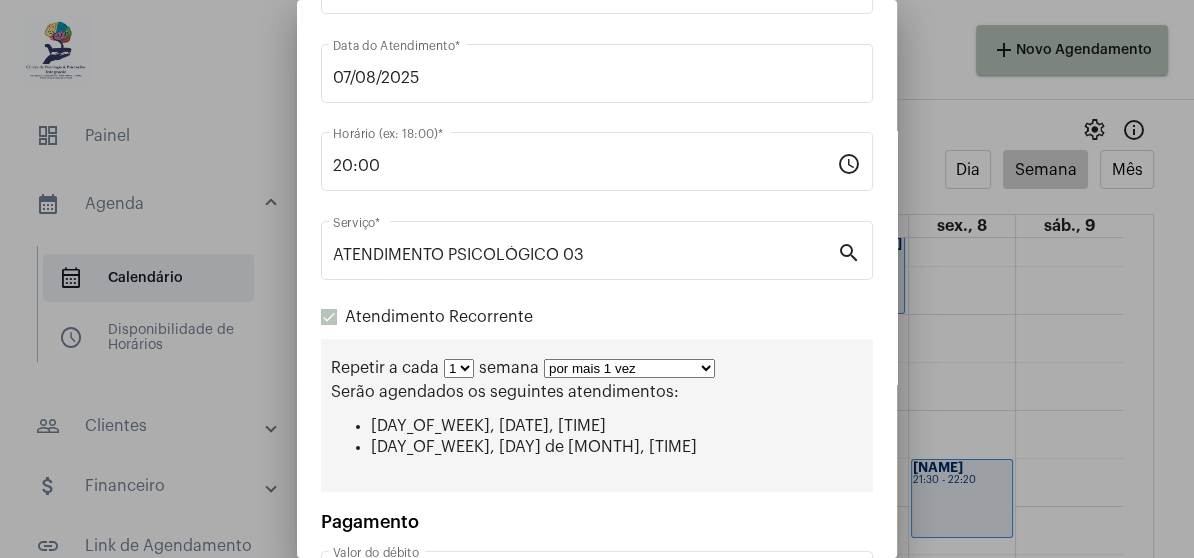select on "2: 3" 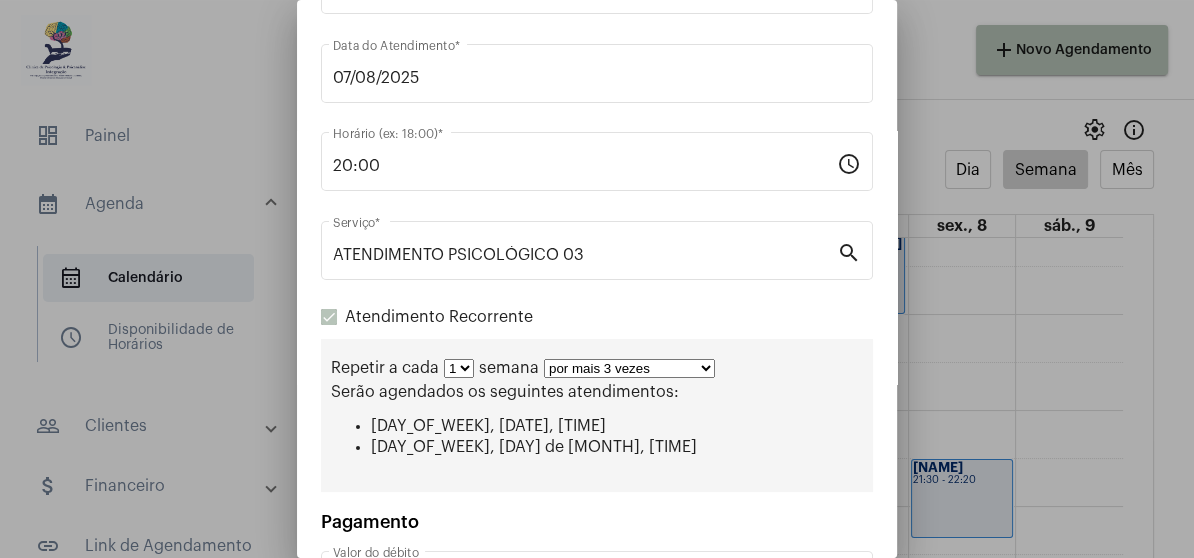 click on "por mais 1 vez por mais 2 vezes por mais 3 vezes por mais 4 vezes por mais 5 vezes por mais 6 vezes por mais 7 vezes por mais 8 vezes por mais 9 vezes por mais 10 vezes por tempo indeterminado" at bounding box center (629, 368) 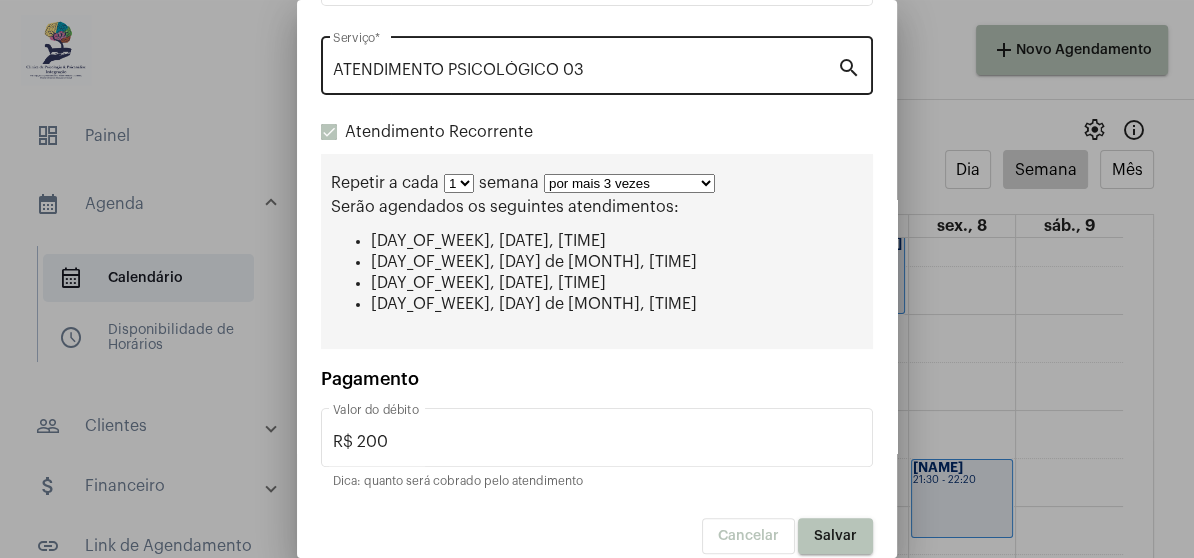 scroll, scrollTop: 324, scrollLeft: 0, axis: vertical 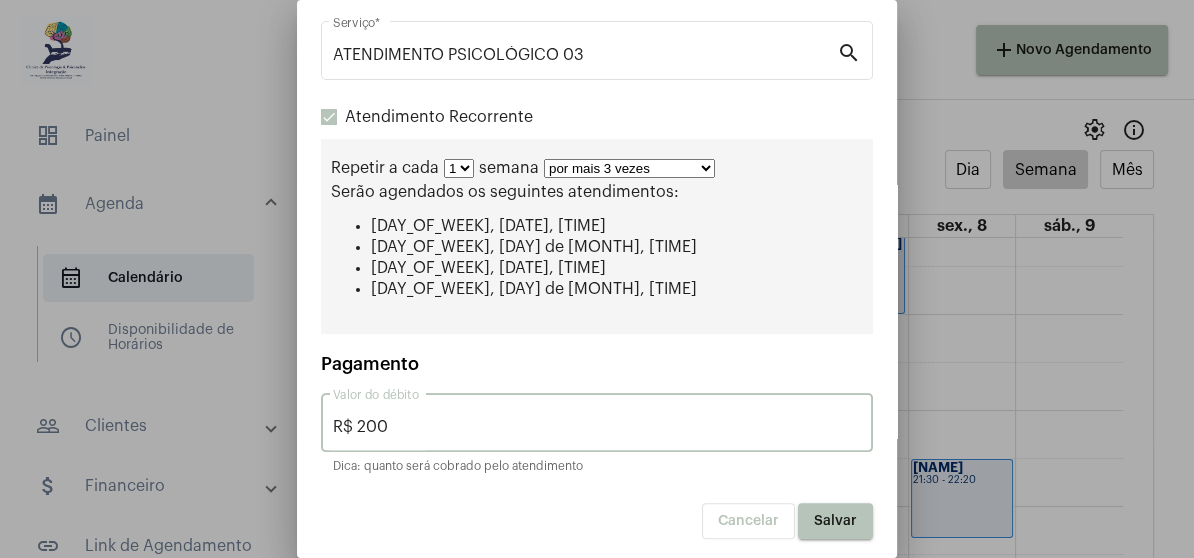 click on "R$ 200" at bounding box center (597, 427) 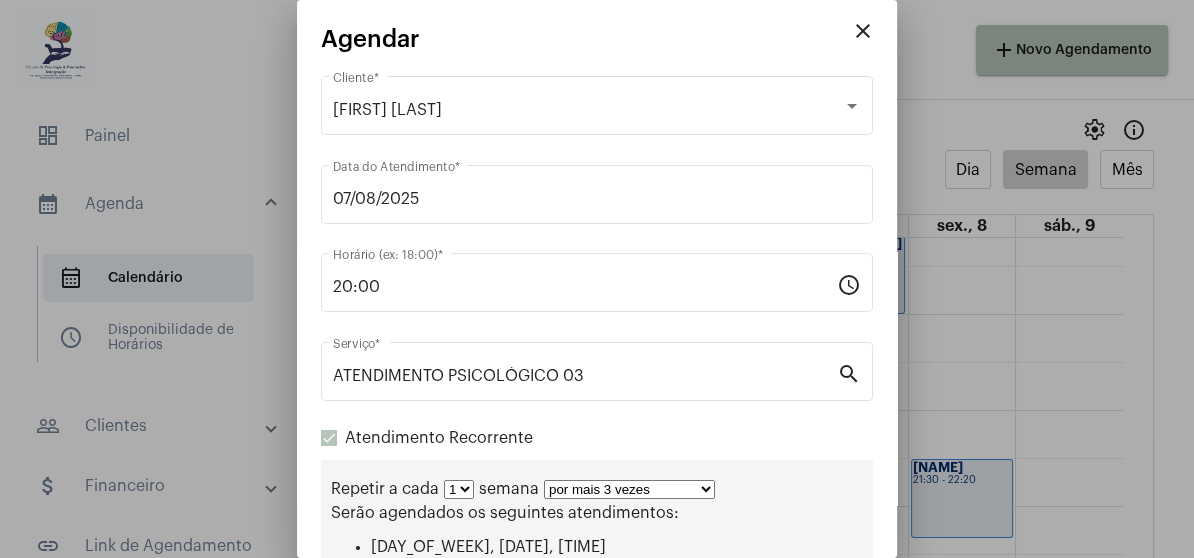scroll, scrollTop: 0, scrollLeft: 0, axis: both 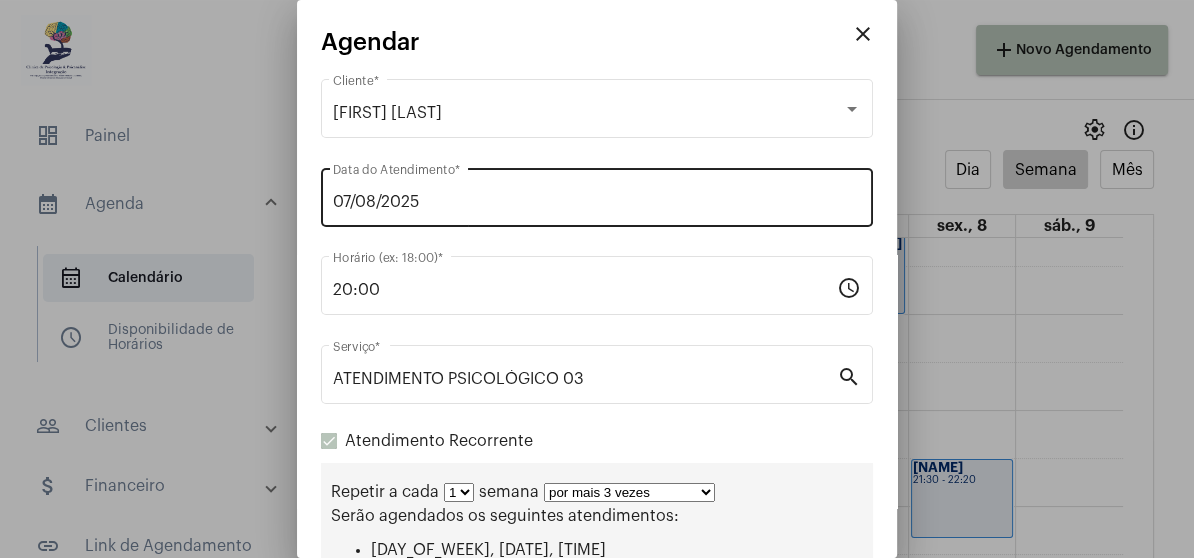 type on "R$" 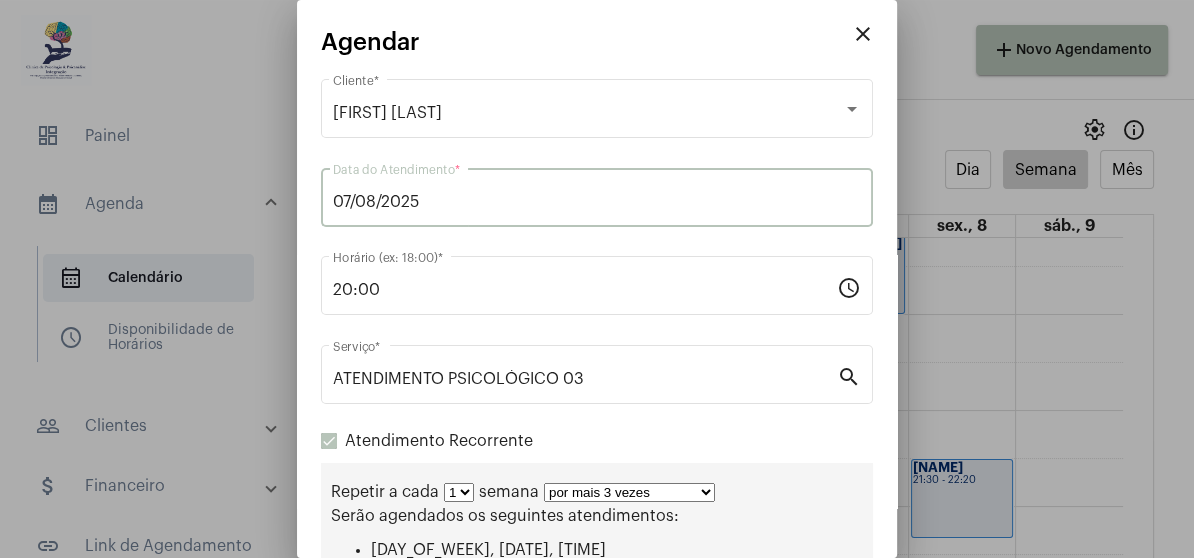 click on "07/08/2025" at bounding box center (597, 202) 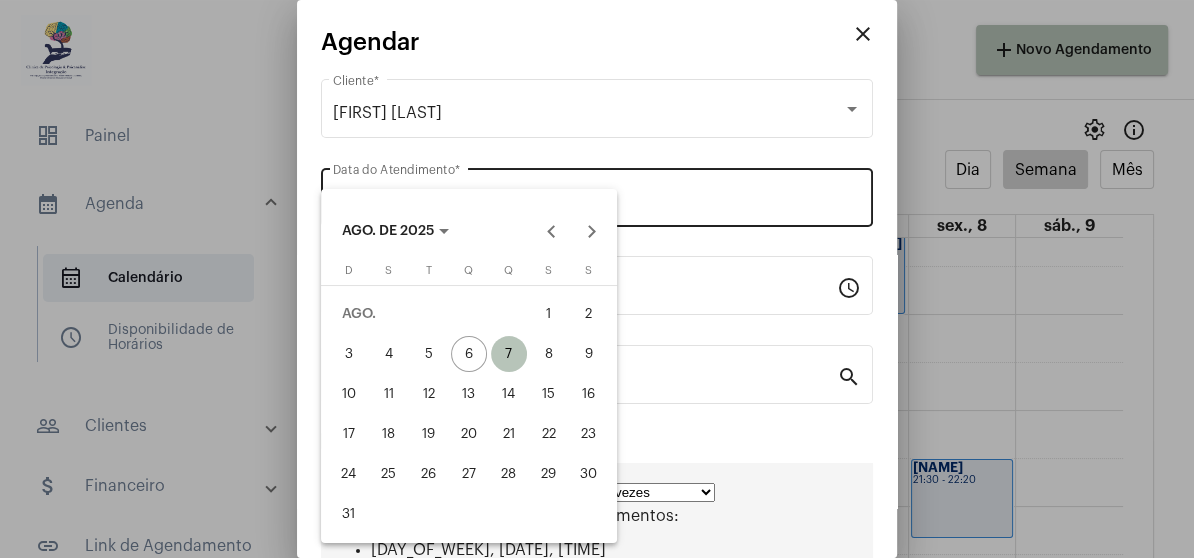 click at bounding box center (597, 279) 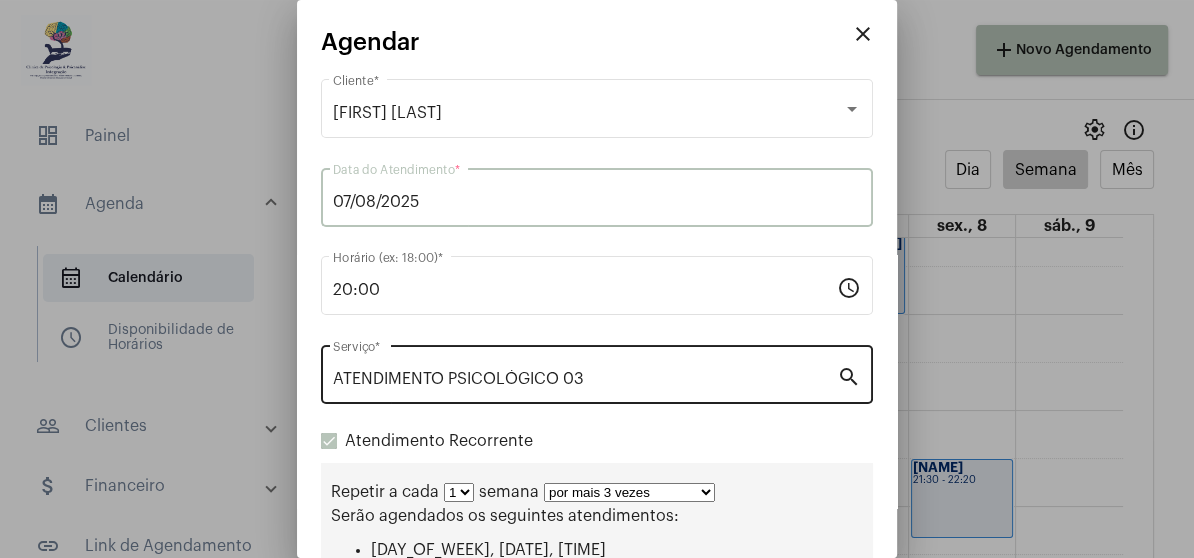 scroll, scrollTop: 328, scrollLeft: 0, axis: vertical 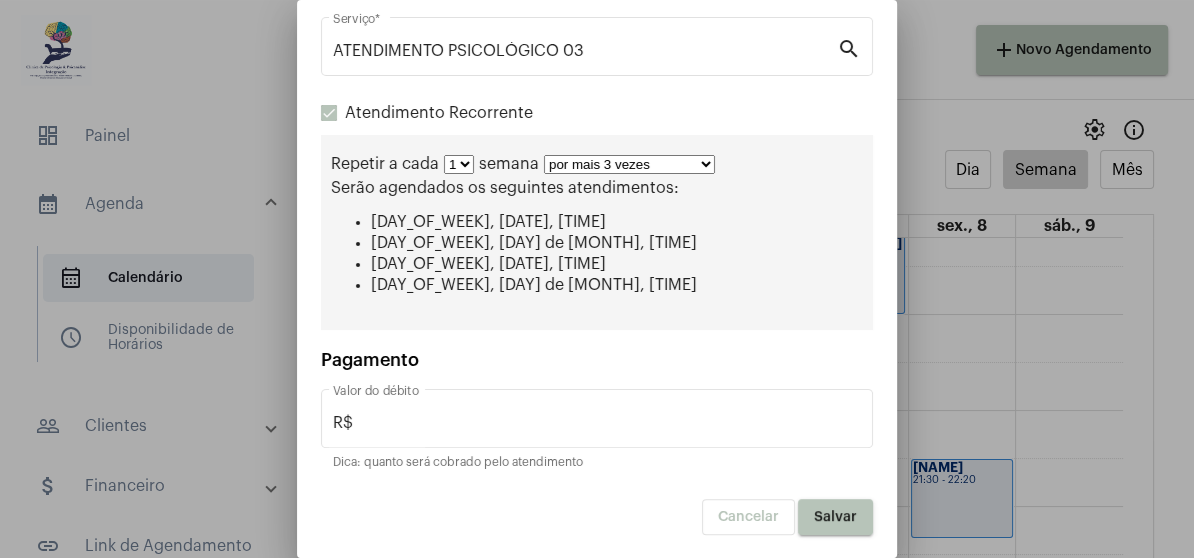 click on "Salvar" at bounding box center (835, 517) 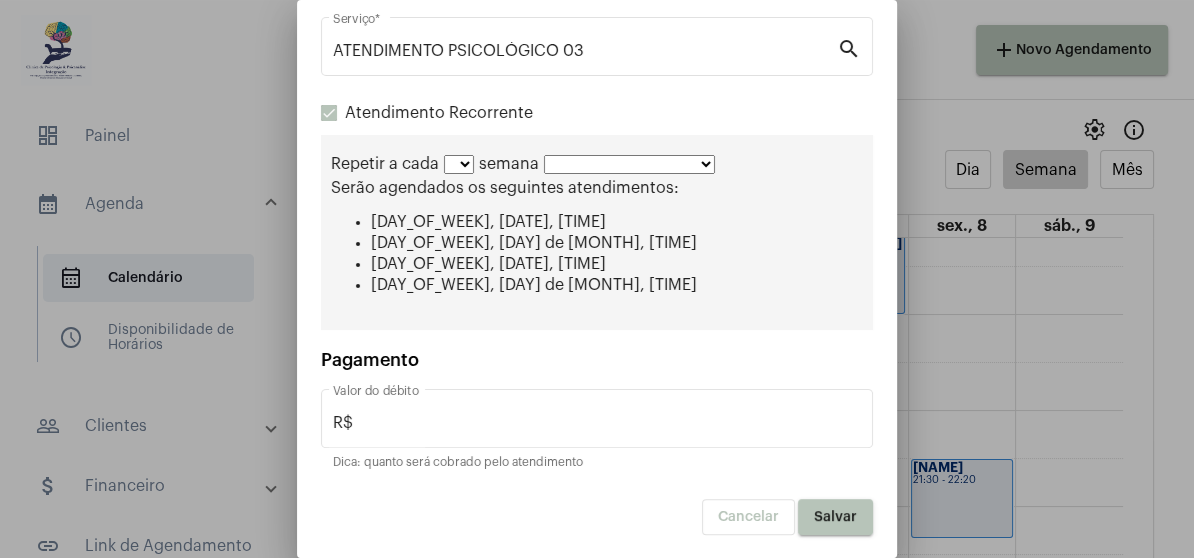 scroll, scrollTop: 0, scrollLeft: 0, axis: both 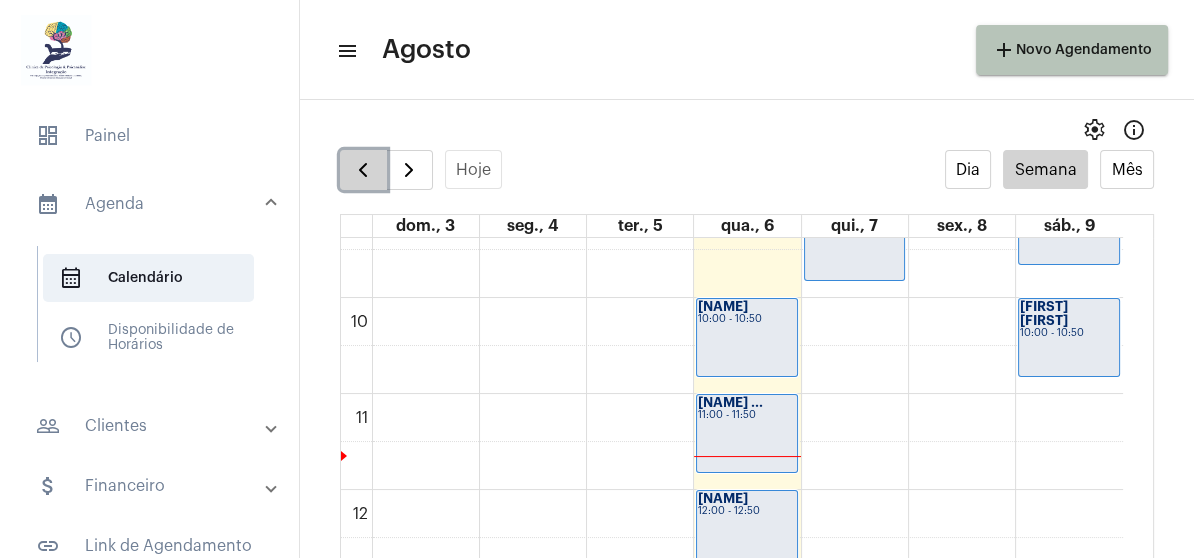 click 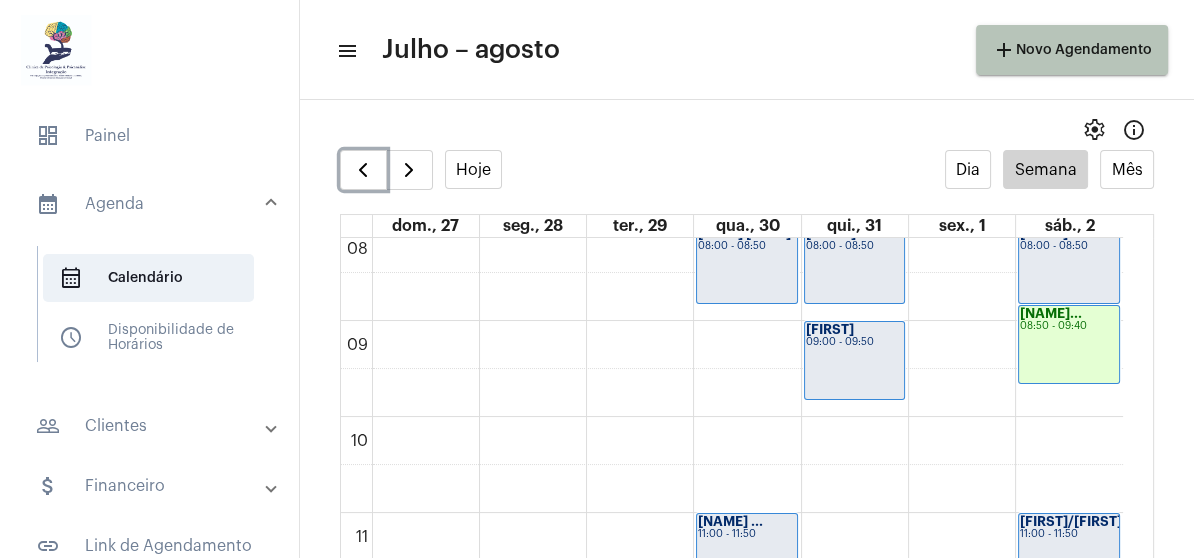 scroll, scrollTop: 776, scrollLeft: 0, axis: vertical 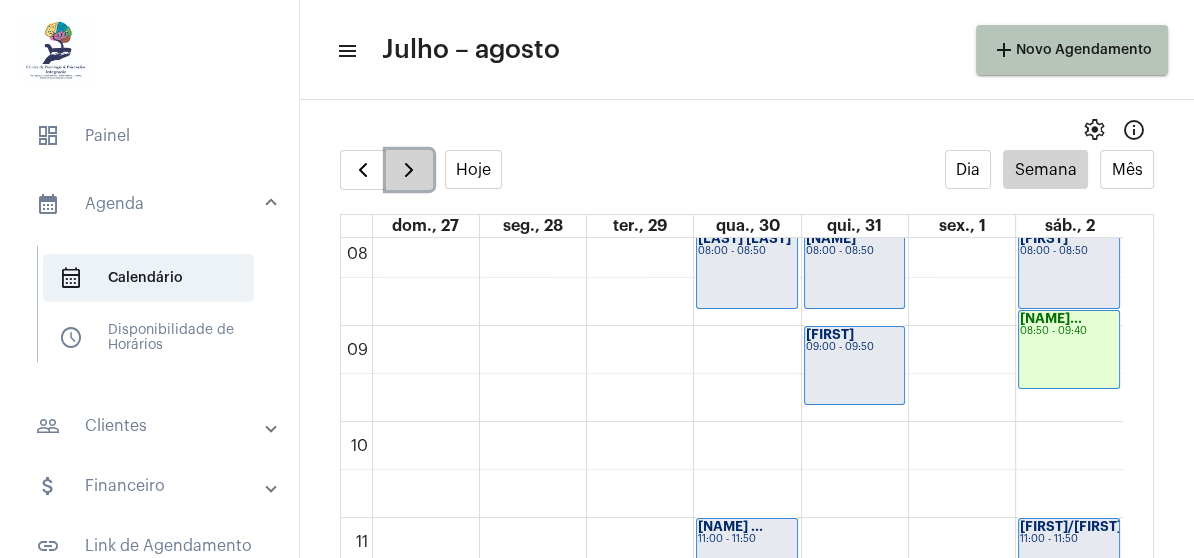 click 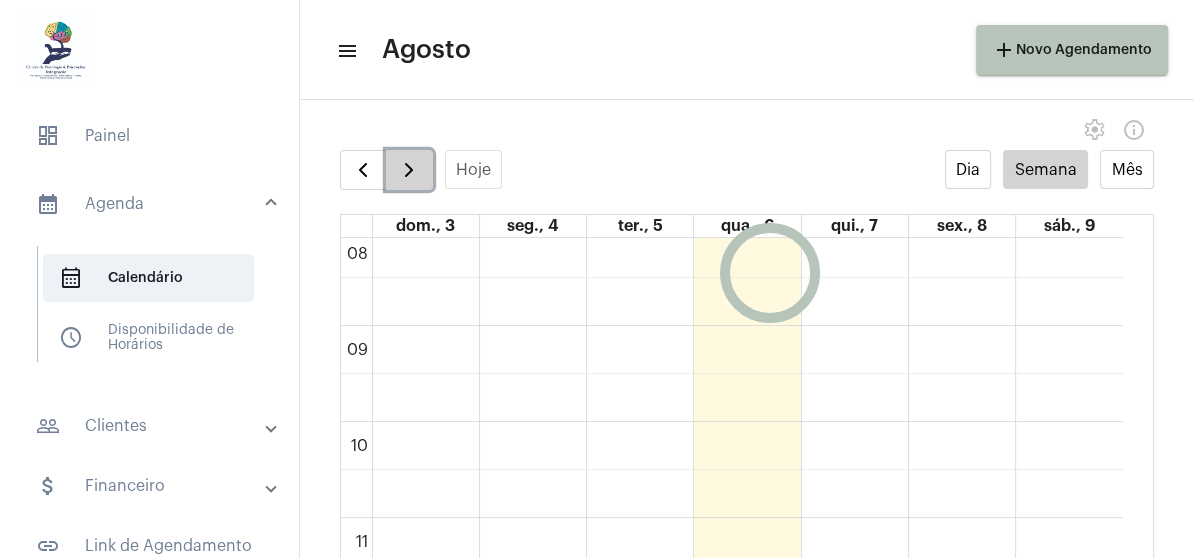 scroll, scrollTop: 576, scrollLeft: 0, axis: vertical 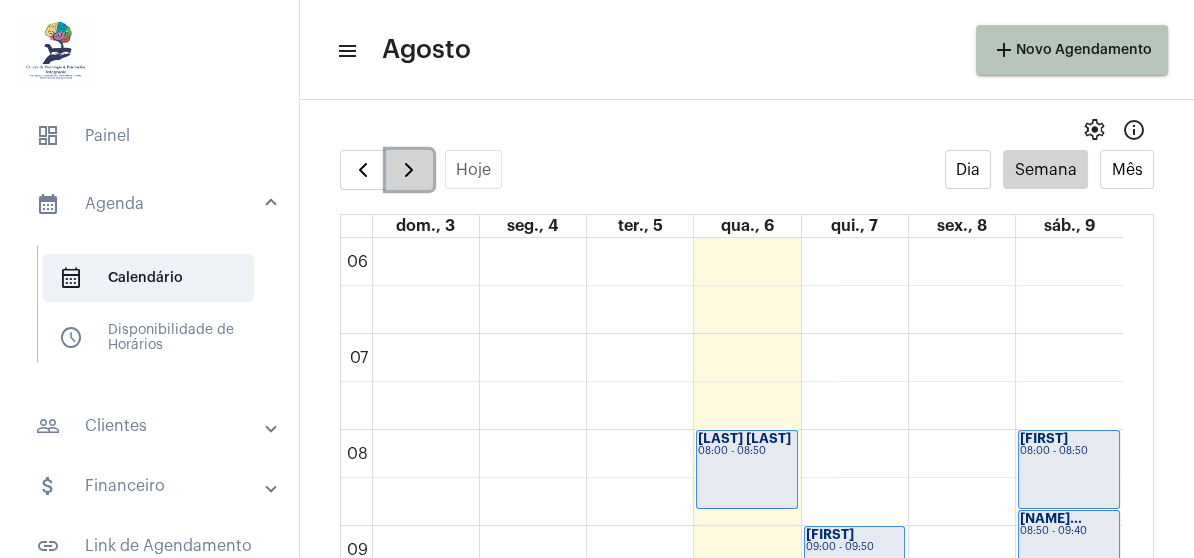 click 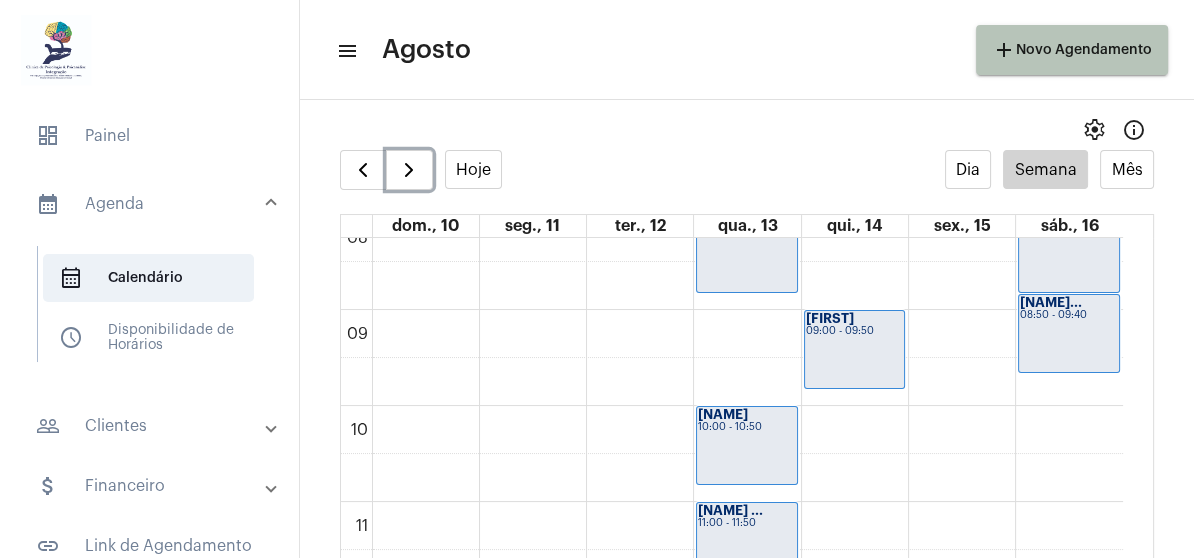 scroll, scrollTop: 876, scrollLeft: 0, axis: vertical 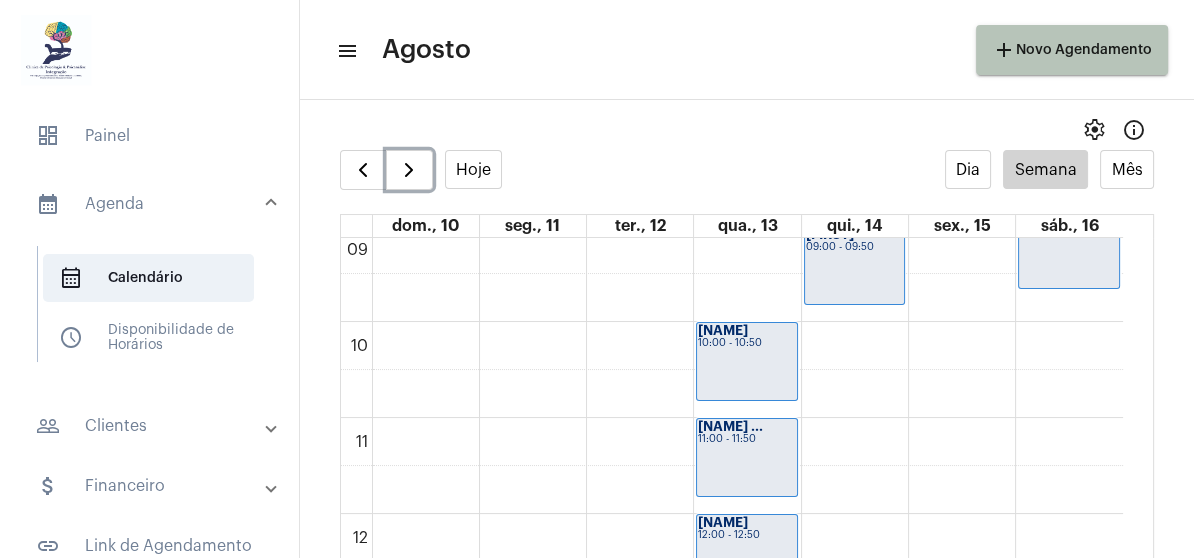click on "[NAME]
[TIME] - [TIME]" 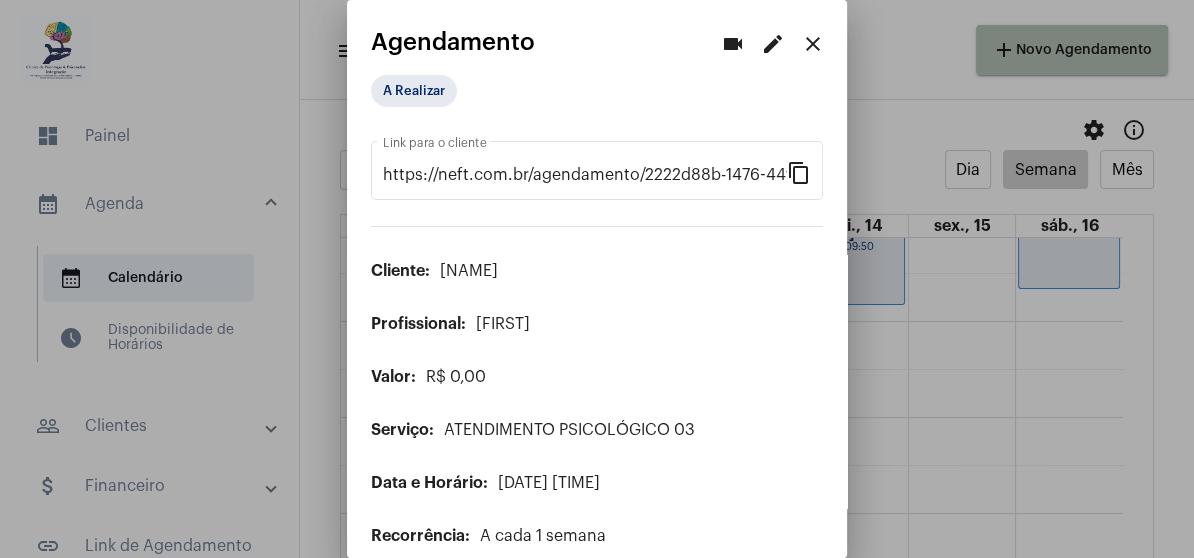 click on "edit" at bounding box center [773, 44] 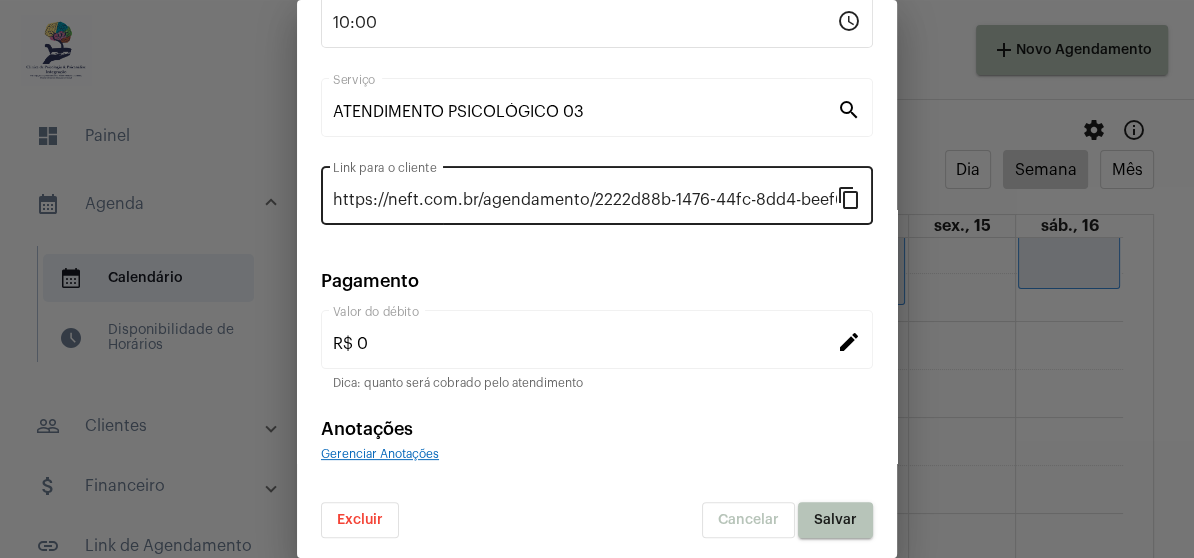 scroll, scrollTop: 305, scrollLeft: 0, axis: vertical 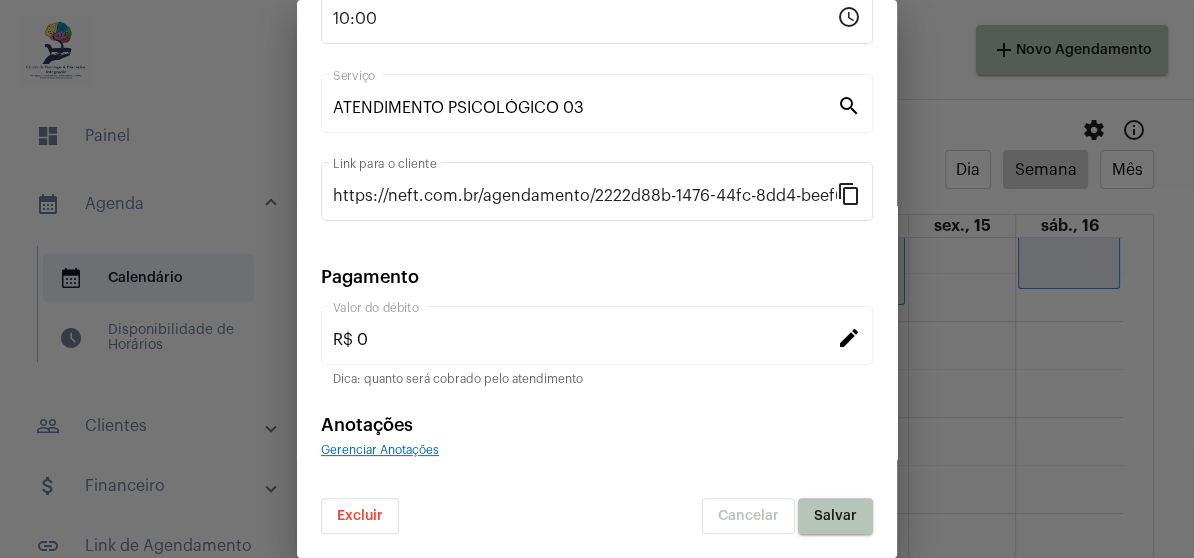 click on "Excluir" at bounding box center [360, 516] 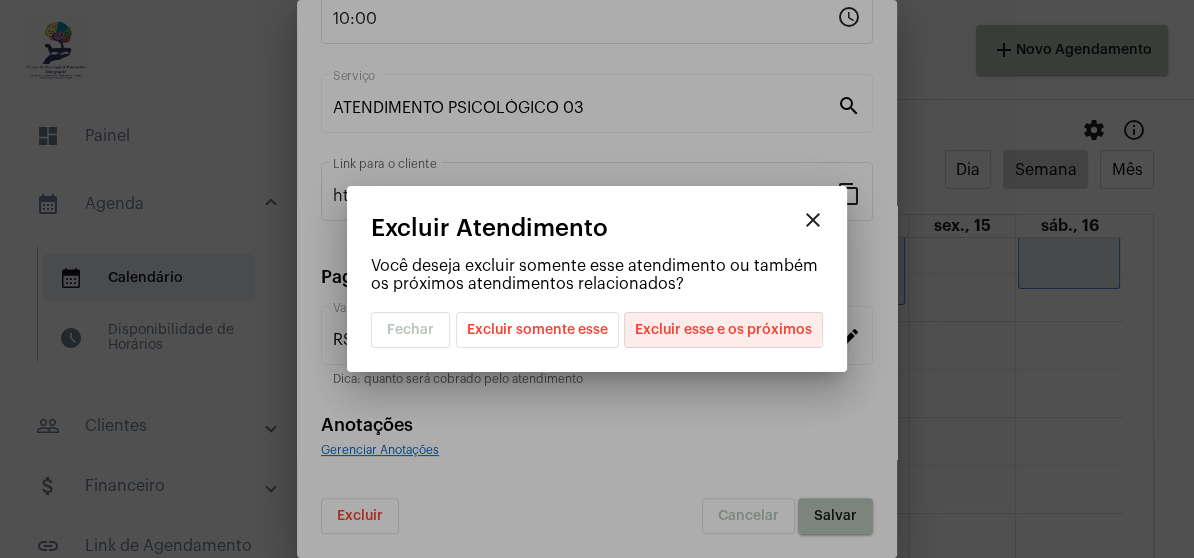 click on "Excluir esse e os próximos" at bounding box center (723, 330) 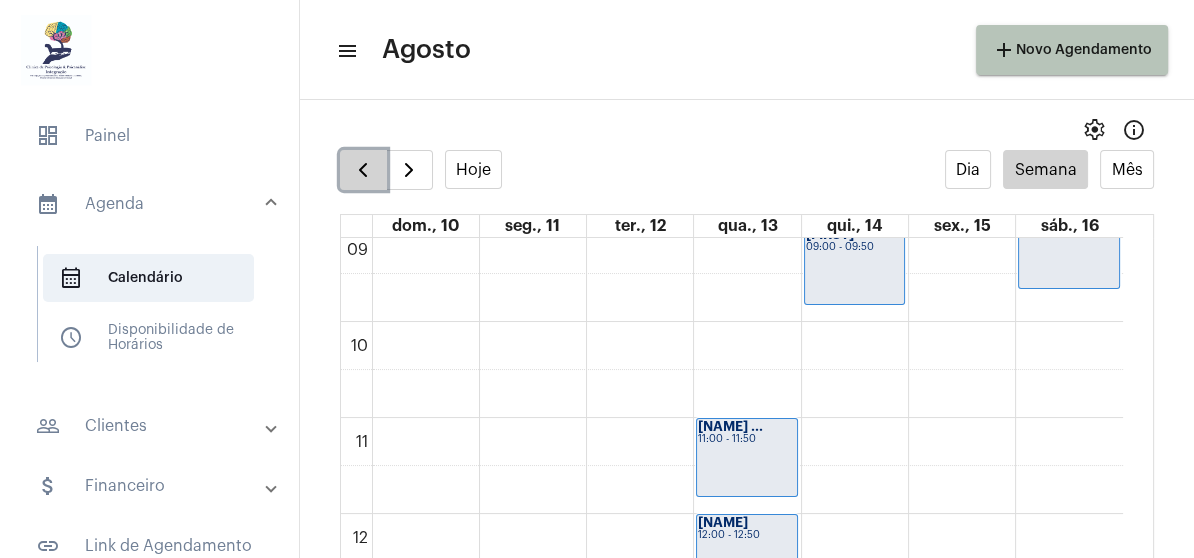 click 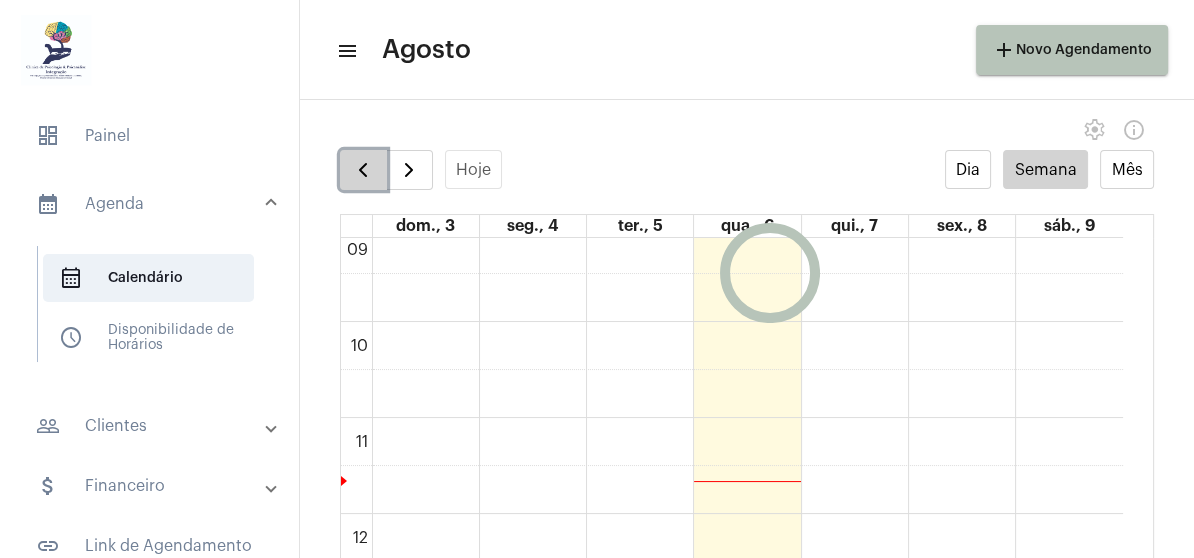 scroll, scrollTop: 576, scrollLeft: 0, axis: vertical 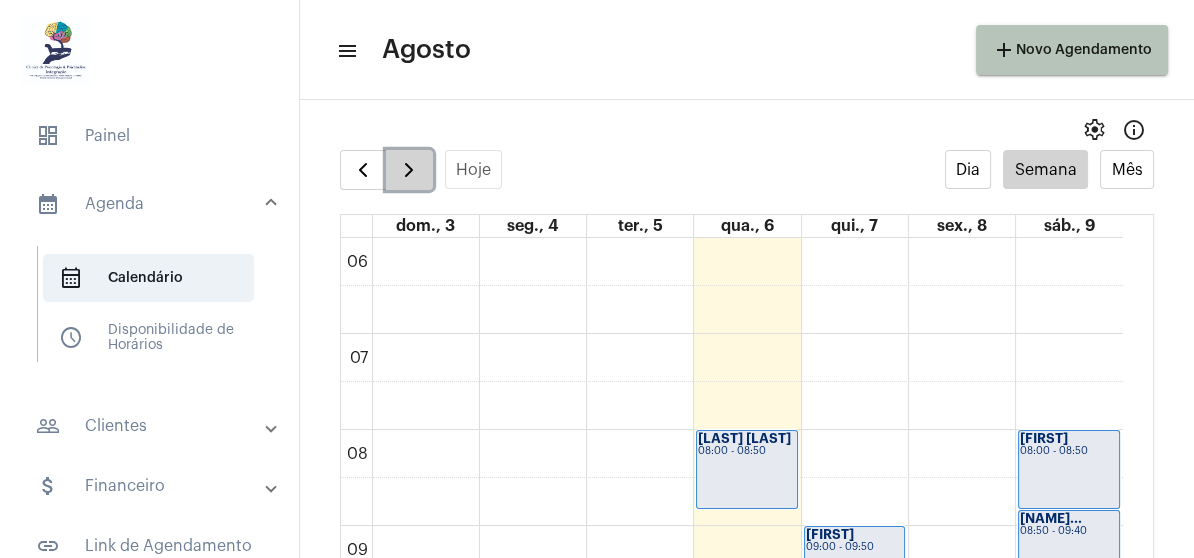 click 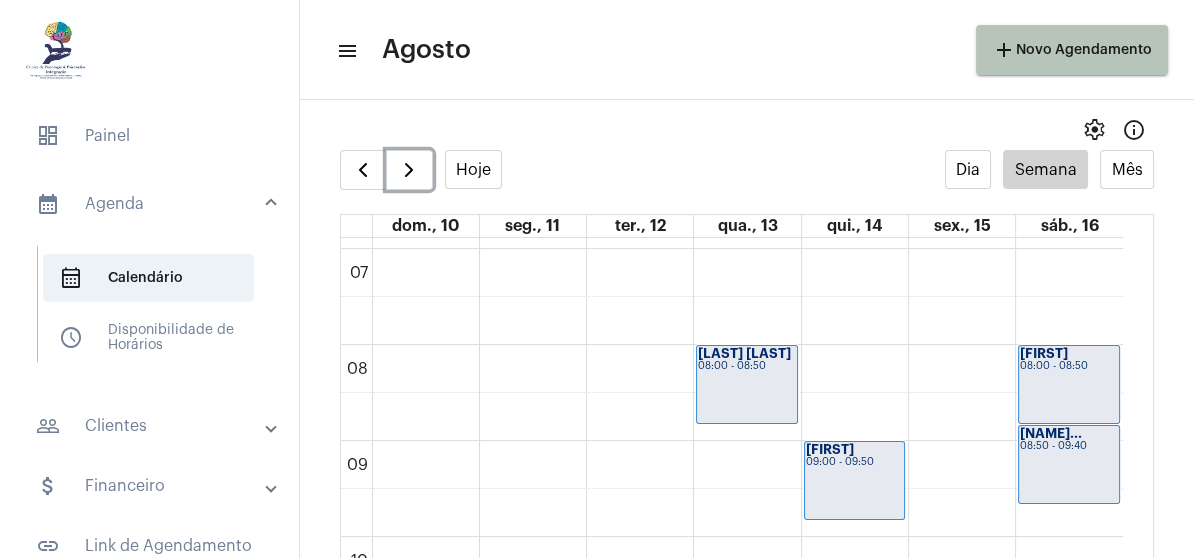 scroll, scrollTop: 876, scrollLeft: 0, axis: vertical 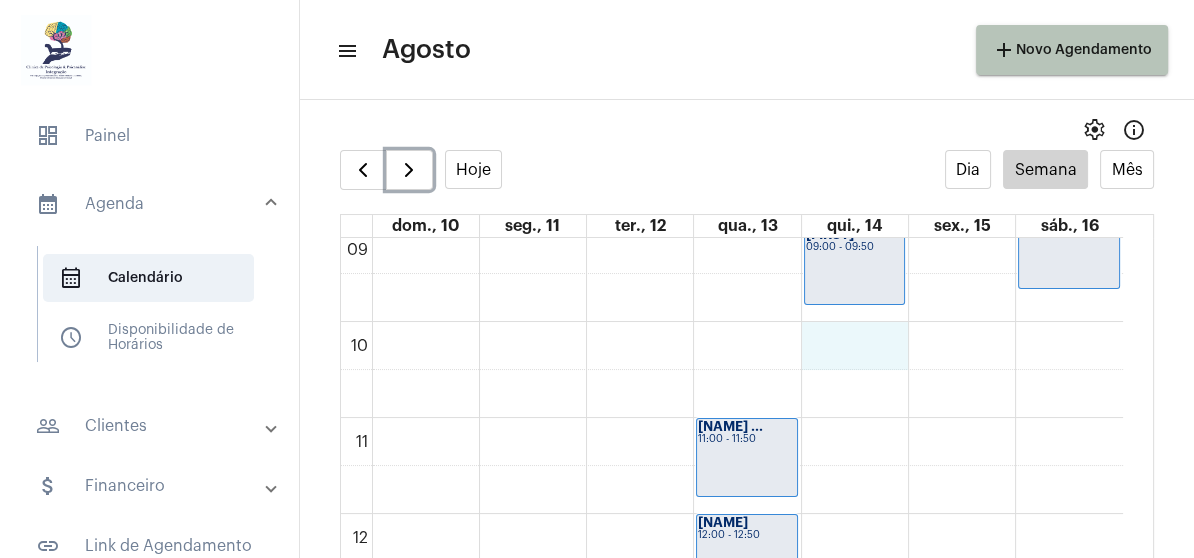 click on "00 01 02 03 04 05 06 07 08 09 10 11 12 13 14 15 16 17 18 19 20 21 22 23
[NAME]
19:00 - 19:50
[NAME]
08:00 - 08:50
[NAME] ...
11:00 - 11:50
[NAME]
12:00 - 12:50
[NAME]
18:30 - 19:20
[NAME]
19:30 - 20:20
[NAME]
20:30 - 21:20
[NAME]
09:00 - 09:50
[NAME] ...
18:00 - 18:50
[NAME] ...
19:10 - 20:00" 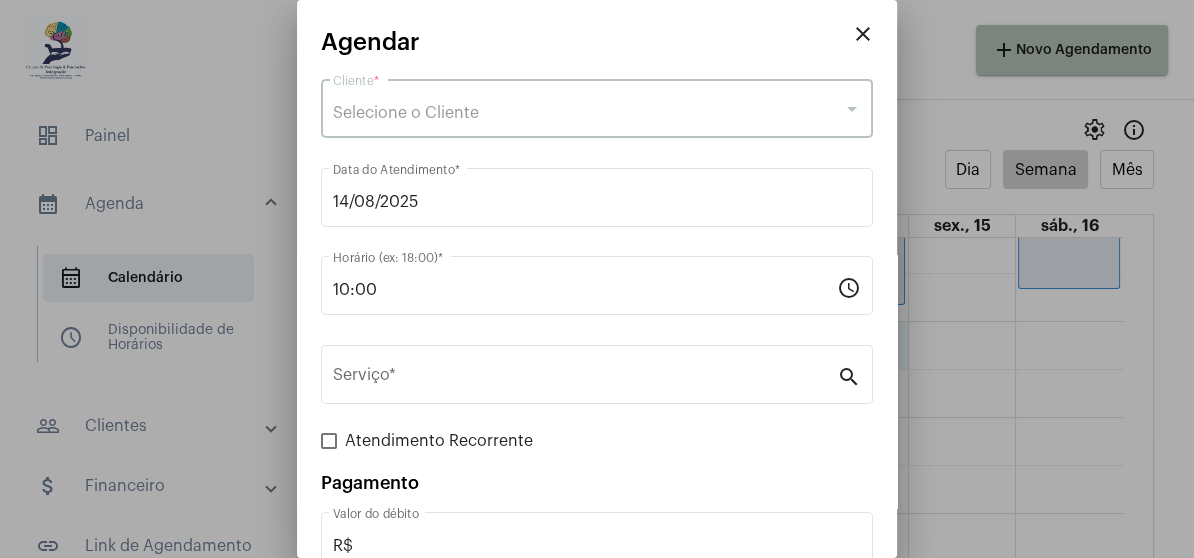click on "Selecione o Cliente" at bounding box center (588, 113) 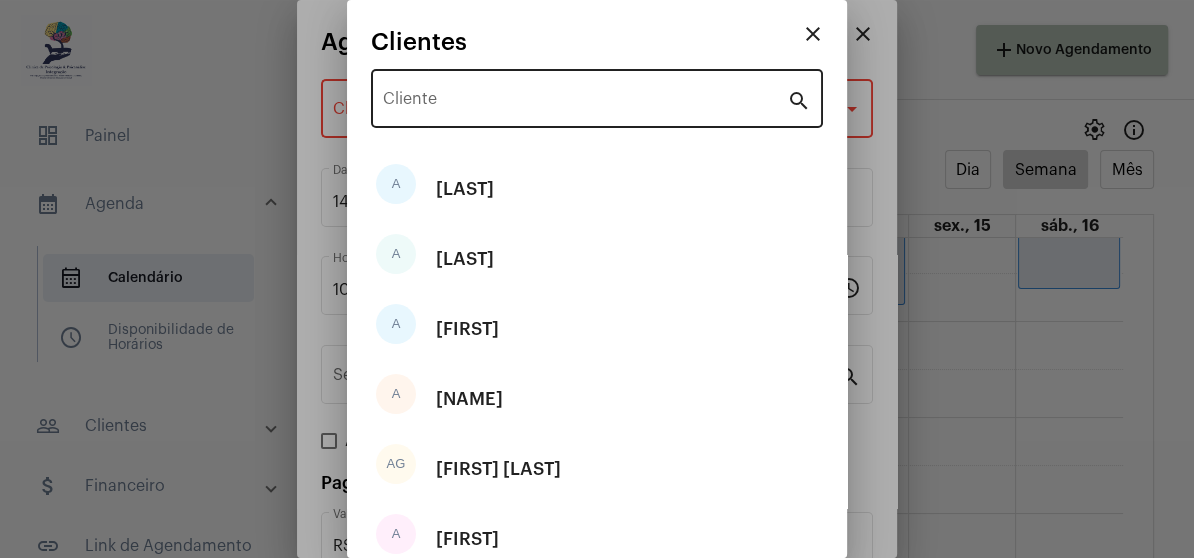 click on "Cliente" at bounding box center (585, 96) 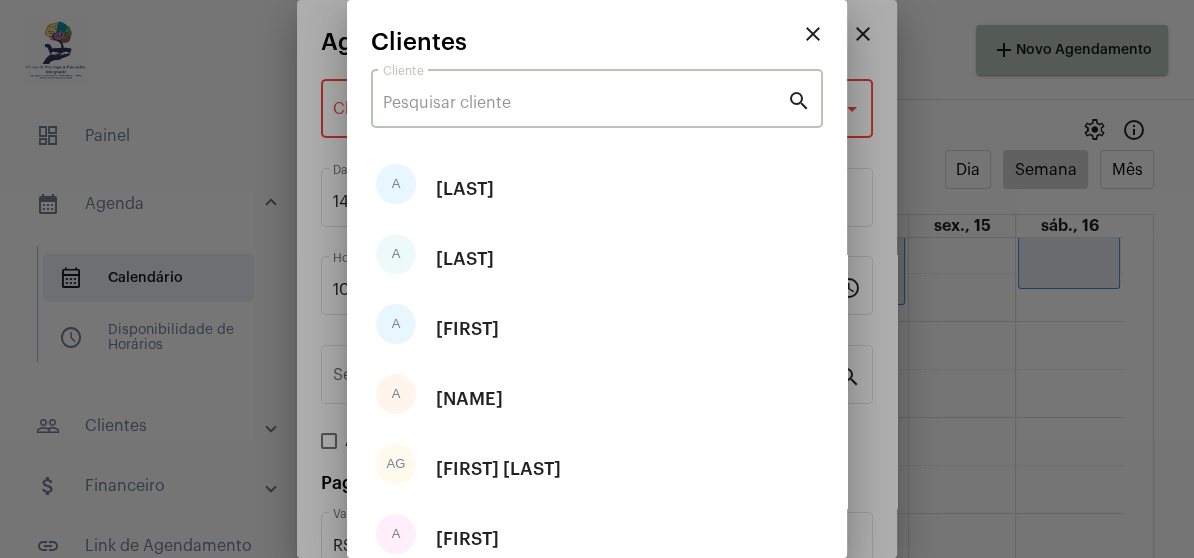 click on "Cliente" at bounding box center (585, 103) 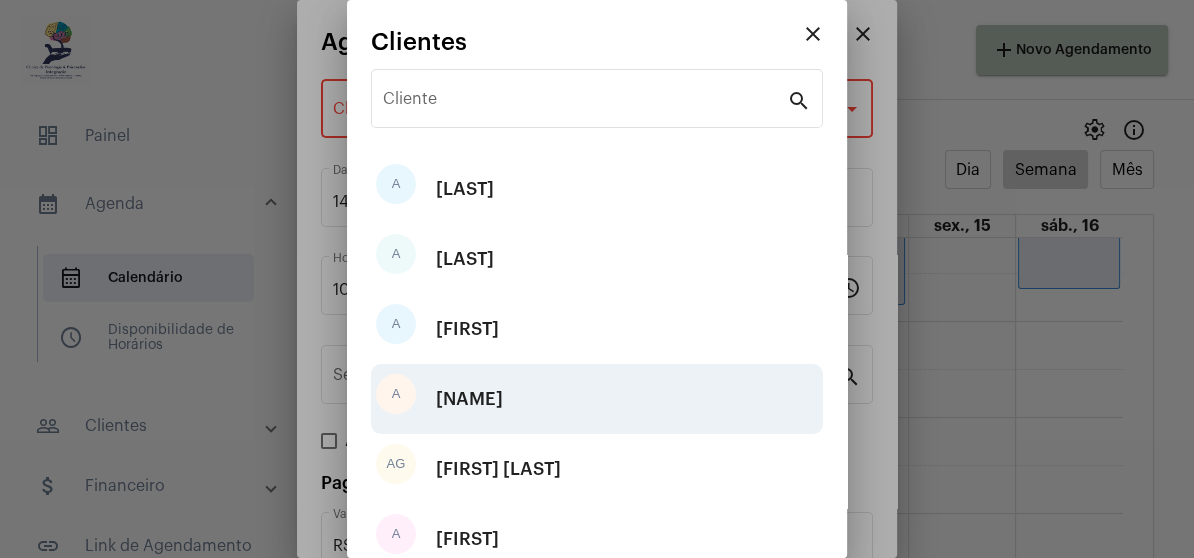 click on "A  [NAME]" at bounding box center [597, 399] 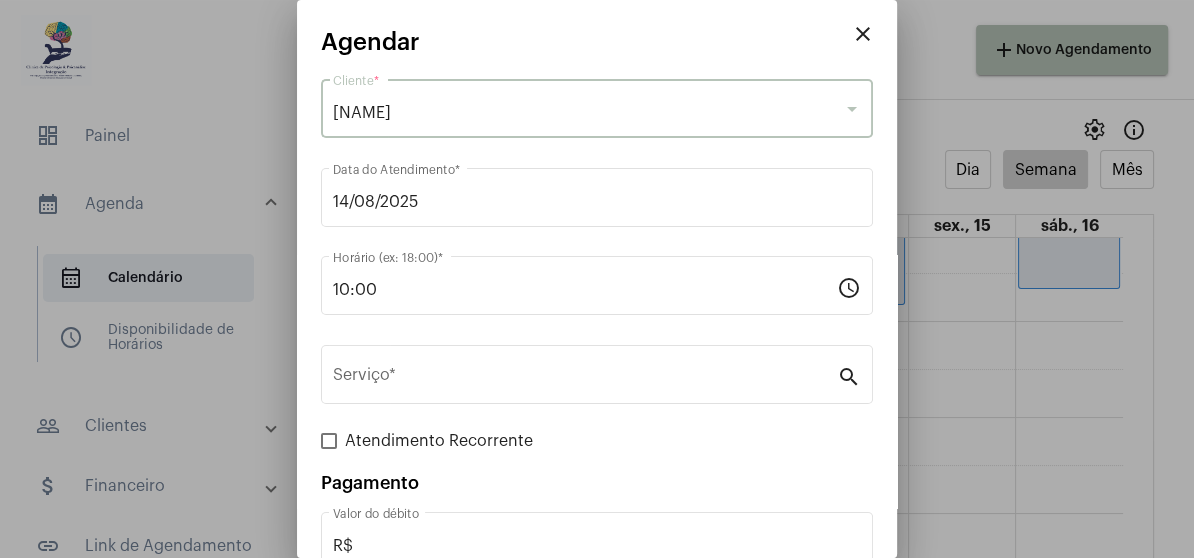 click at bounding box center [597, 279] 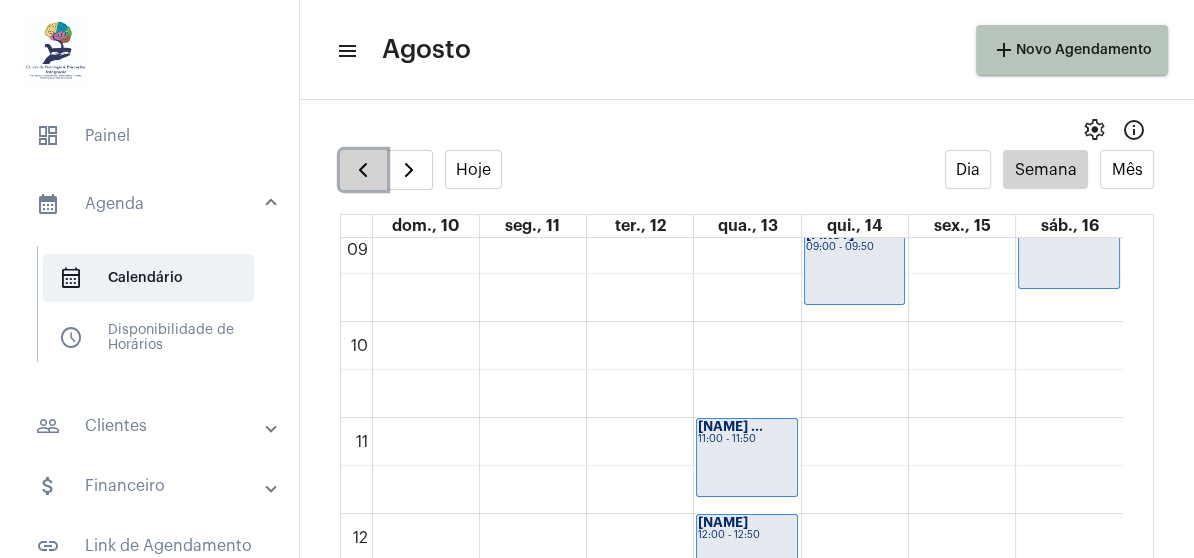 click 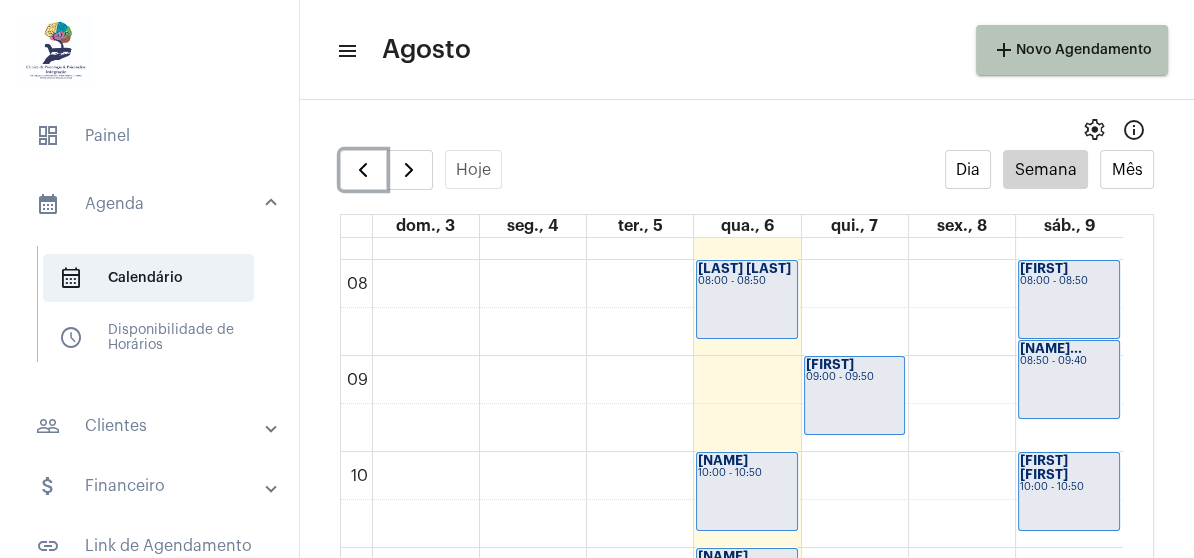 scroll, scrollTop: 776, scrollLeft: 0, axis: vertical 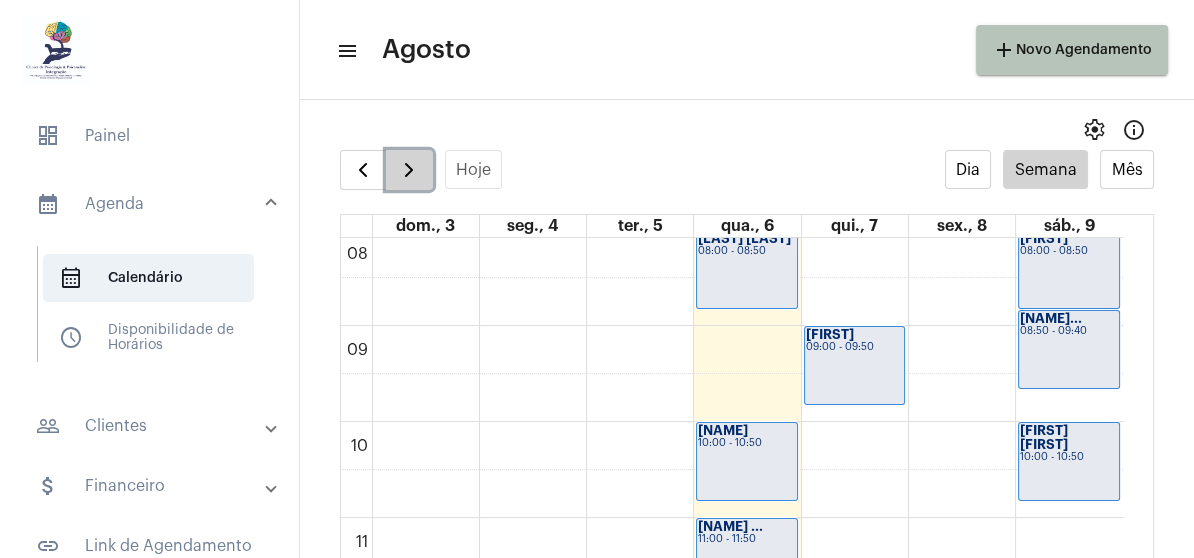 click 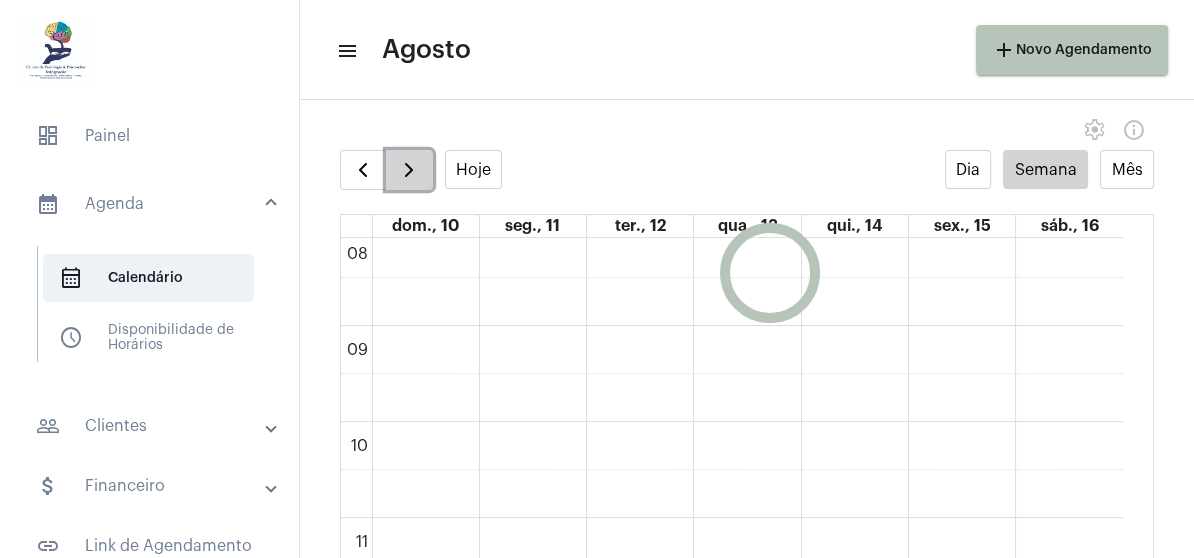 scroll, scrollTop: 576, scrollLeft: 0, axis: vertical 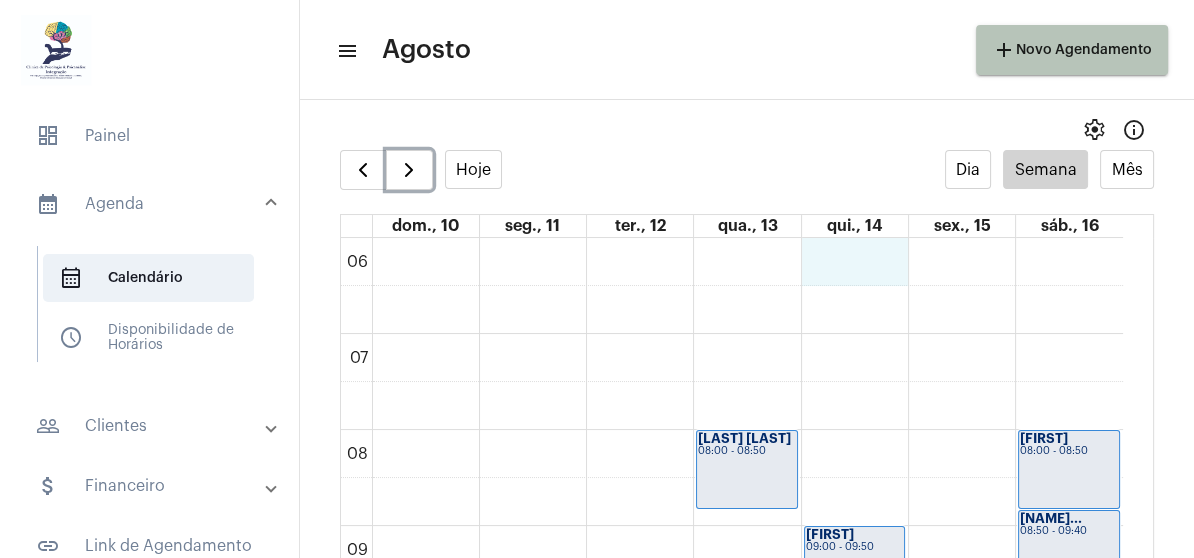 click on "00 01 02 03 04 05 06 07 08 09 10 11 12 13 14 15 16 17 18 19 20 21 22 23
[NAME]
19:00 - 19:50
[NAME]
08:00 - 08:50
[NAME] ...
11:00 - 11:50
[NAME]
12:00 - 12:50
[NAME]
18:30 - 19:20
[NAME]
19:30 - 20:20
[NAME]
20:30 - 21:20
[NAME]
09:00 - 09:50
[NAME] ...
18:00 - 18:50
[NAME] ...
19:10 - 20:00" 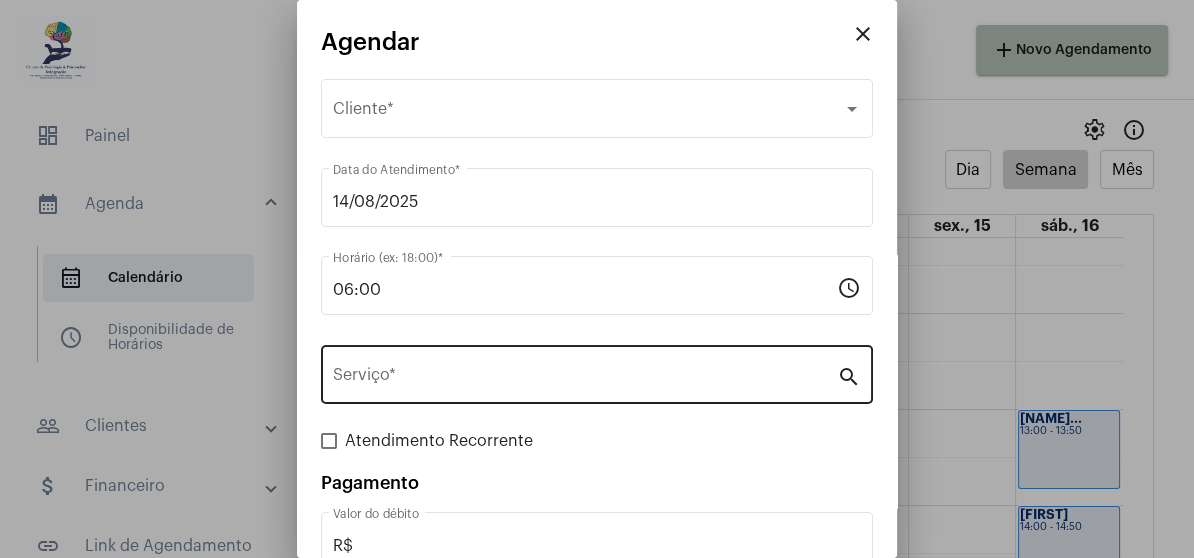 scroll, scrollTop: 976, scrollLeft: 0, axis: vertical 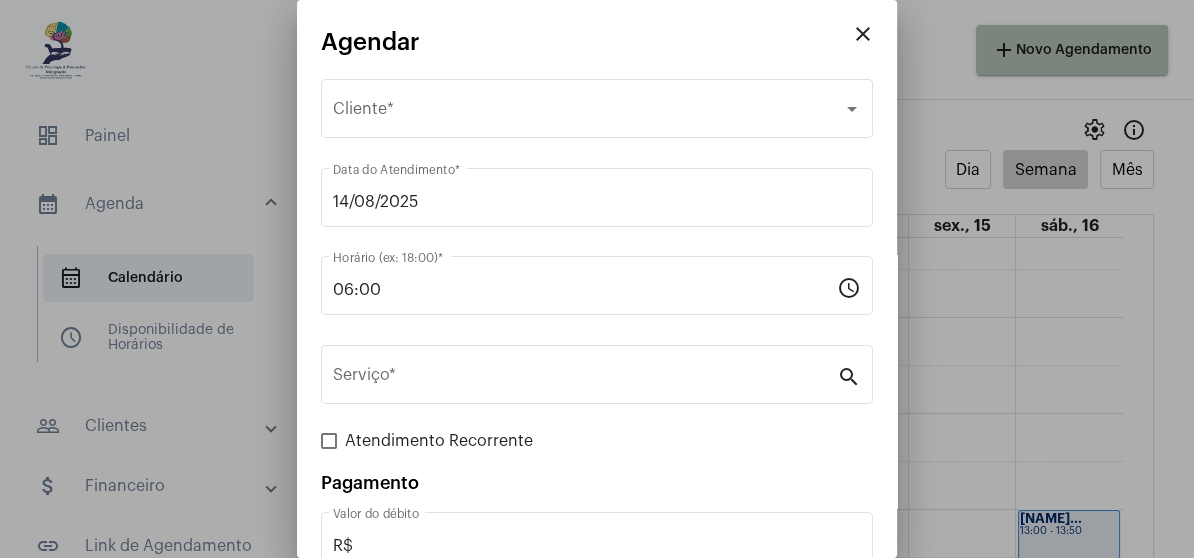 click on "close" at bounding box center [863, 34] 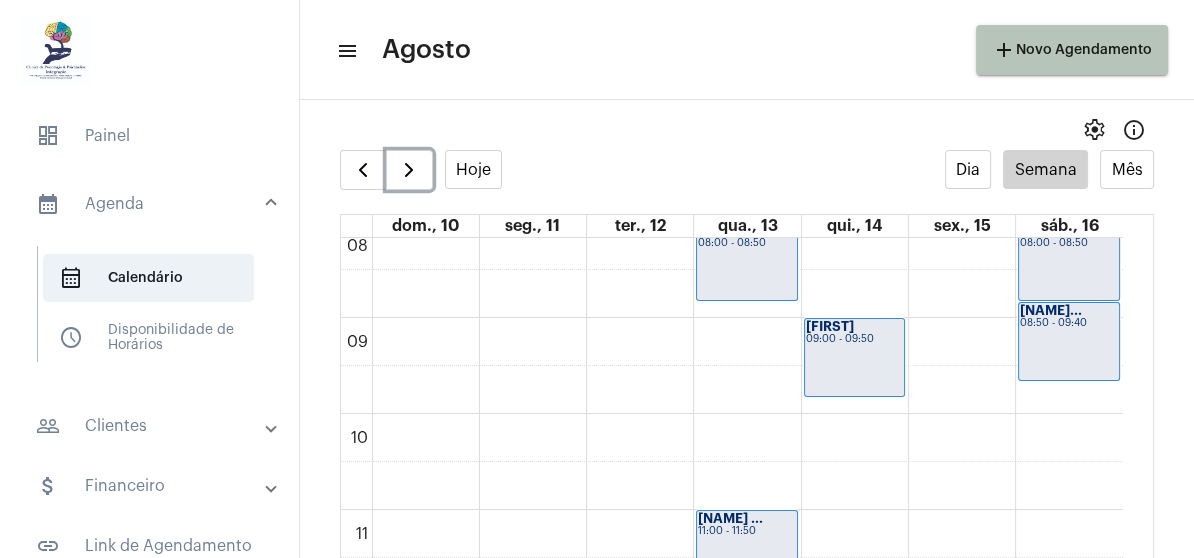 scroll, scrollTop: 776, scrollLeft: 0, axis: vertical 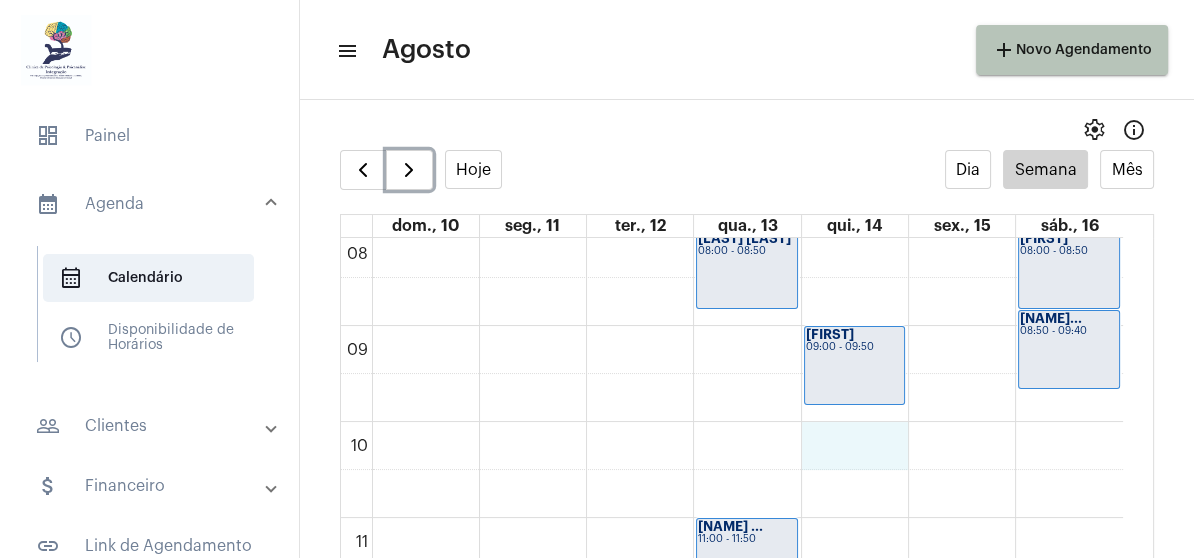 click on "00 01 02 03 04 05 06 07 08 09 10 11 12 13 14 15 16 17 18 19 20 21 22 23
[NAME]
19:00 - 19:50
[NAME]
08:00 - 08:50
[NAME] ...
11:00 - 11:50
[NAME]
12:00 - 12:50
[NAME]
18:30 - 19:20
[NAME]
19:30 - 20:20
[NAME]
20:30 - 21:20
[NAME]
09:00 - 09:50
[NAME] ...
18:00 - 18:50
[NAME] ...
19:10 - 20:00" 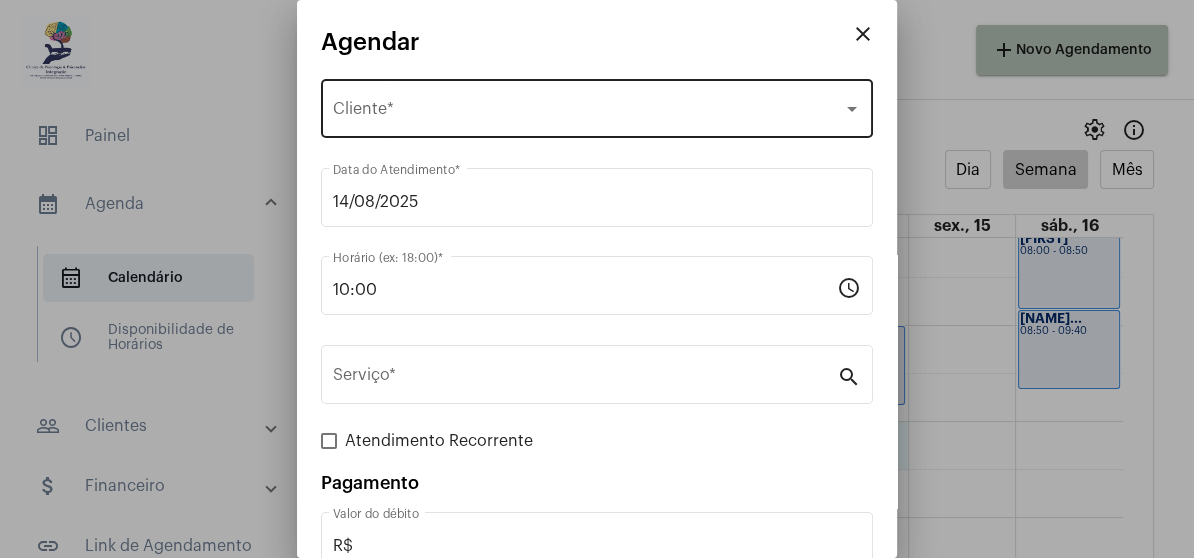 click on "Selecione o Cliente Cliente  *" at bounding box center (597, 106) 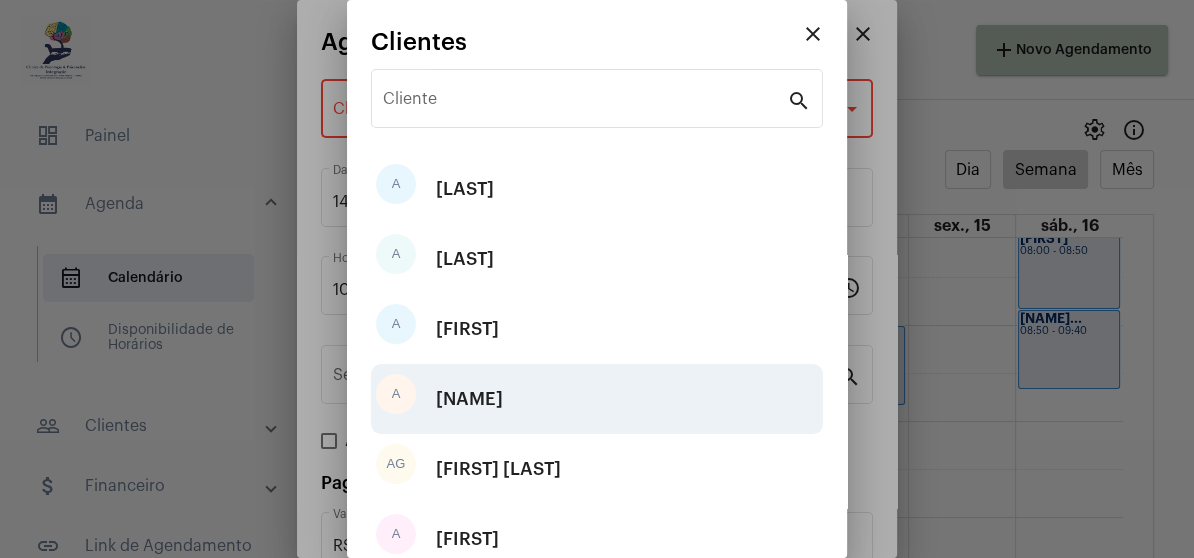click on "[NAME]" at bounding box center (469, 399) 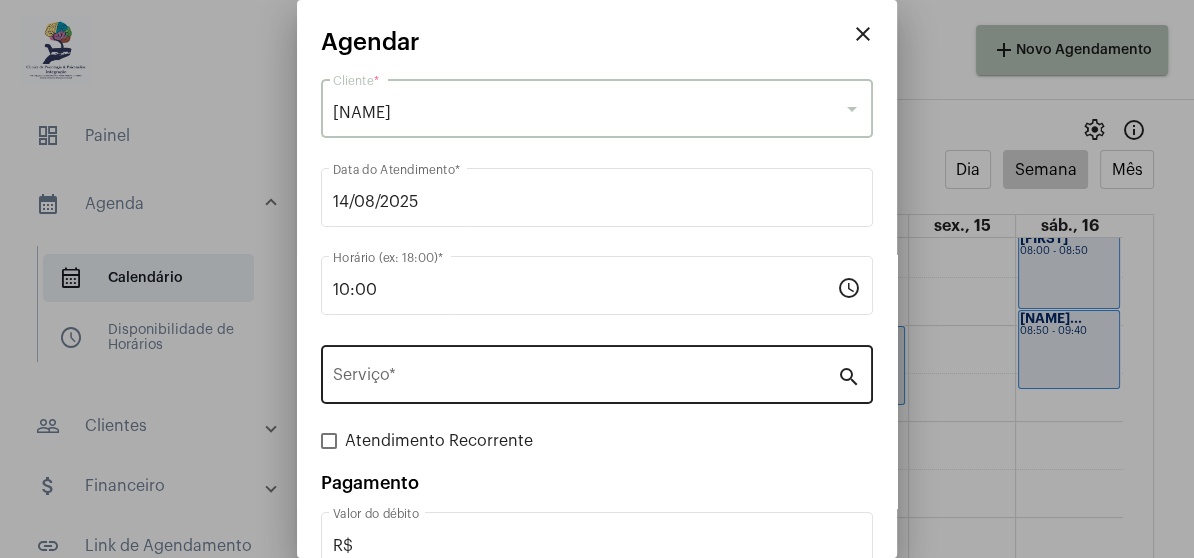 click on "Serviço  *" at bounding box center [585, 379] 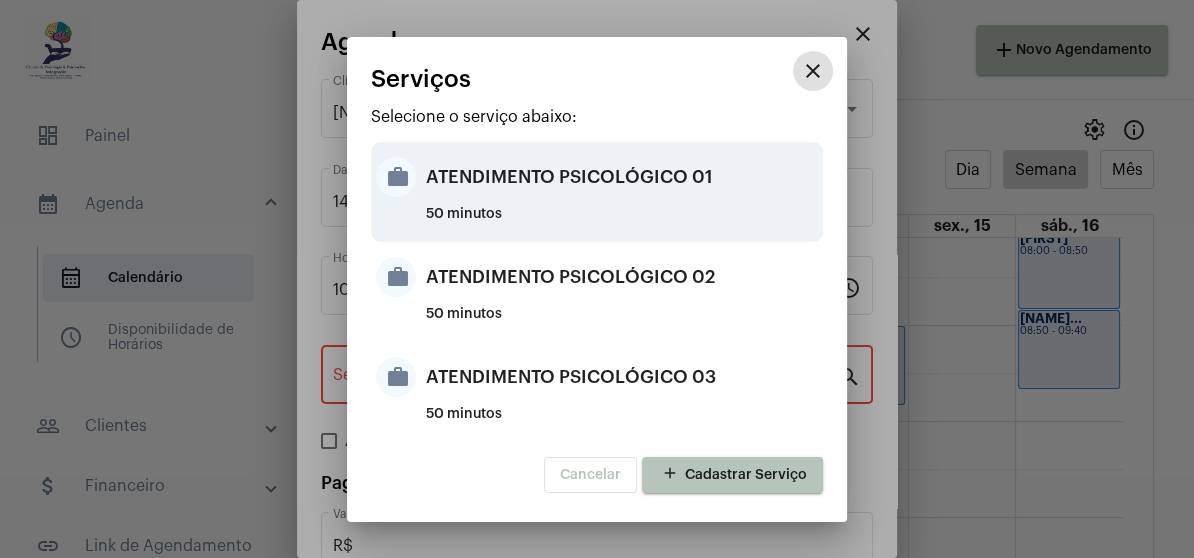 click on "ATENDIMENTO PSICOLÓGICO 01" at bounding box center (622, 177) 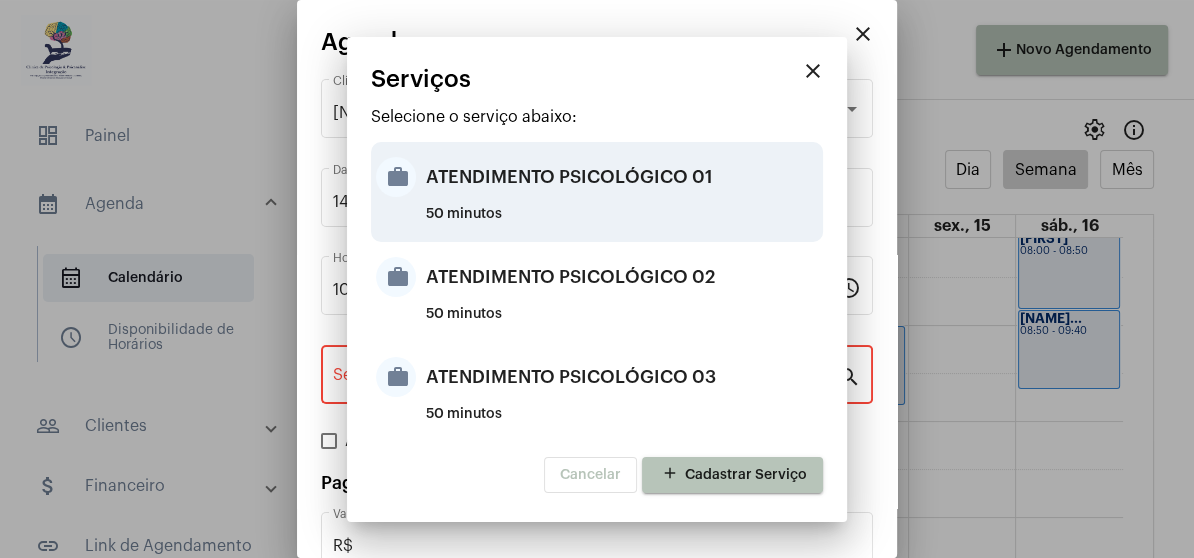 type on "ATENDIMENTO PSICOLÓGICO 01" 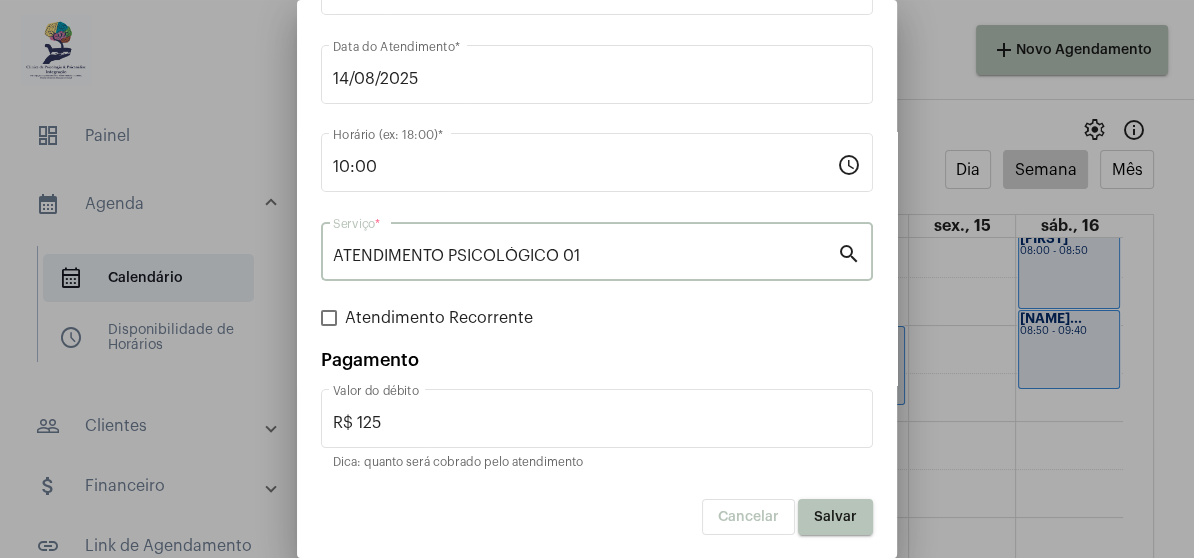 scroll, scrollTop: 124, scrollLeft: 0, axis: vertical 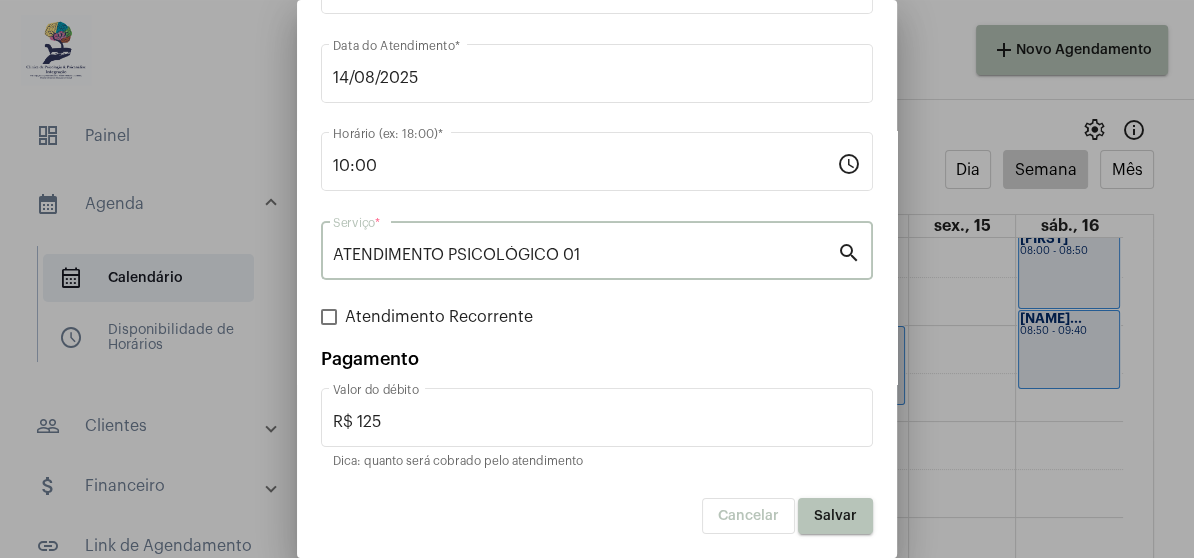 click at bounding box center [329, 317] 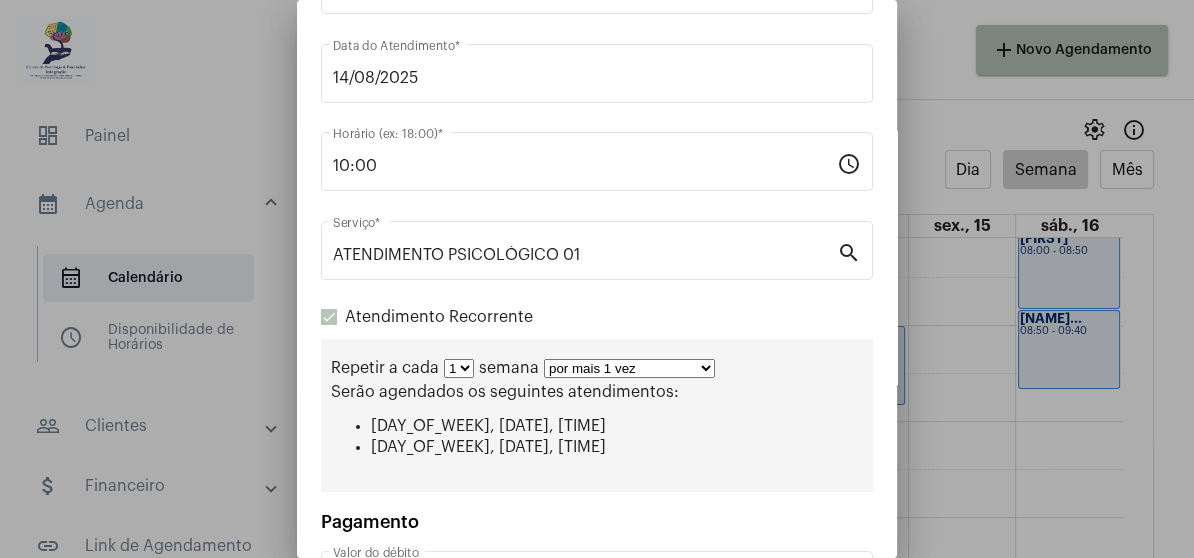 click on "por mais 1 vez por mais 2 vezes por mais 3 vezes por mais 4 vezes por mais 5 vezes por mais 6 vezes por mais 7 vezes por mais 8 vezes por mais 9 vezes por mais 10 vezes por tempo indeterminado" at bounding box center [629, 368] 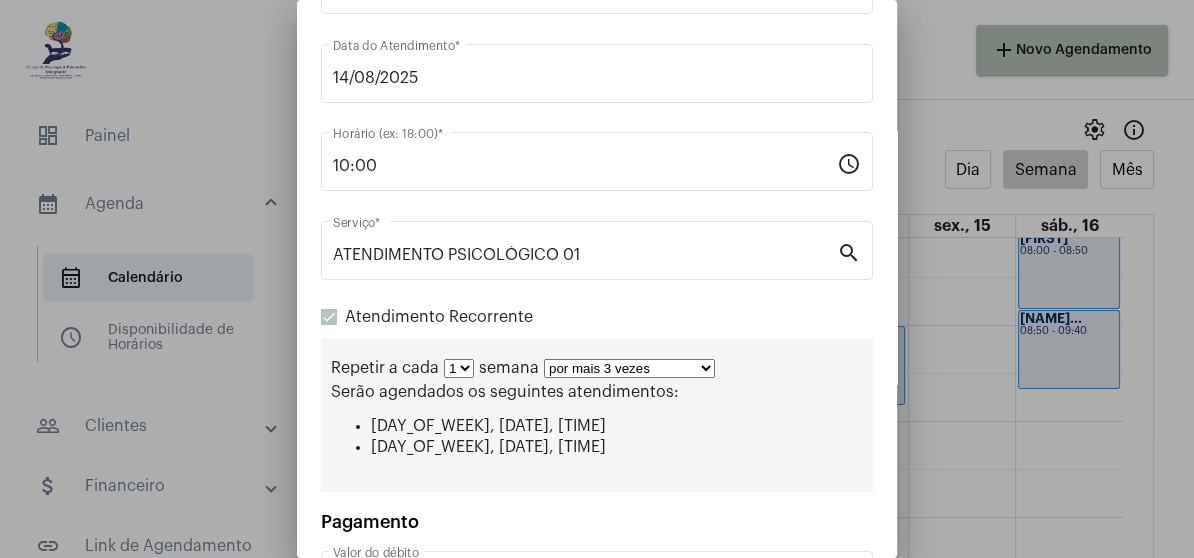 click on "por mais 1 vez por mais 2 vezes por mais 3 vezes por mais 4 vezes por mais 5 vezes por mais 6 vezes por mais 7 vezes por mais 8 vezes por mais 9 vezes por mais 10 vezes por tempo indeterminado" at bounding box center (629, 368) 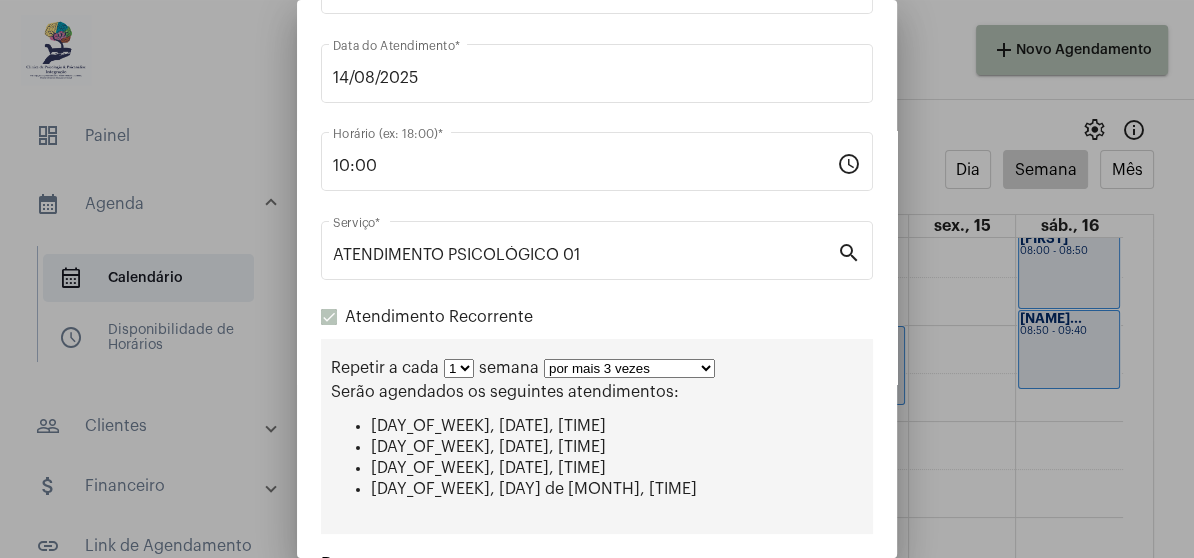 click on "por mais 1 vez por mais 2 vezes por mais 3 vezes por mais 4 vezes por mais 5 vezes por mais 6 vezes por mais 7 vezes por mais 8 vezes por mais 9 vezes por mais 10 vezes por tempo indeterminado" at bounding box center (629, 368) 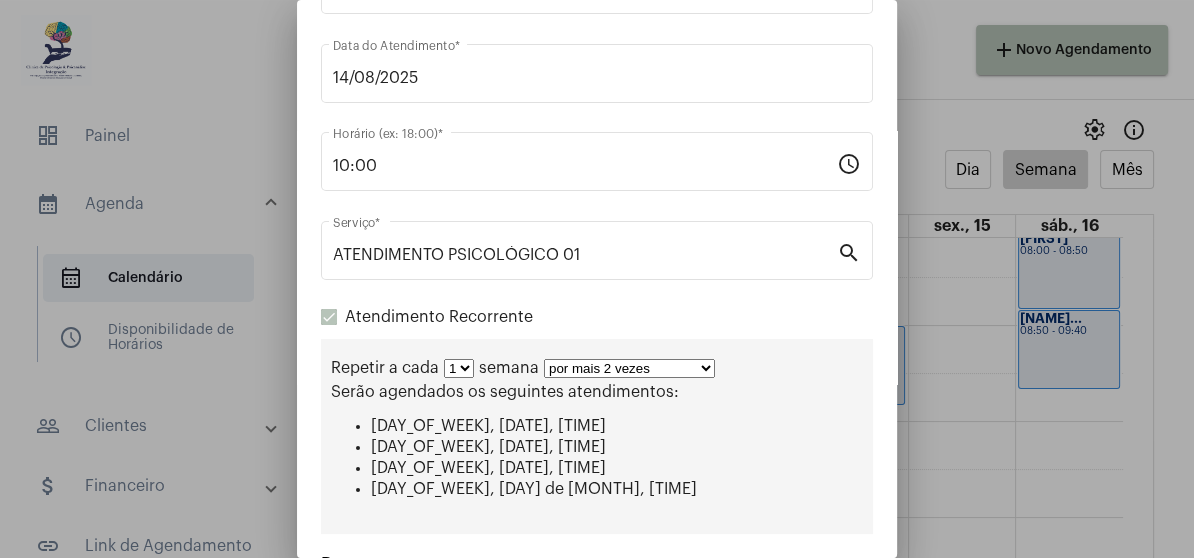 click on "por mais 1 vez por mais 2 vezes por mais 3 vezes por mais 4 vezes por mais 5 vezes por mais 6 vezes por mais 7 vezes por mais 8 vezes por mais 9 vezes por mais 10 vezes por tempo indeterminado" at bounding box center (629, 368) 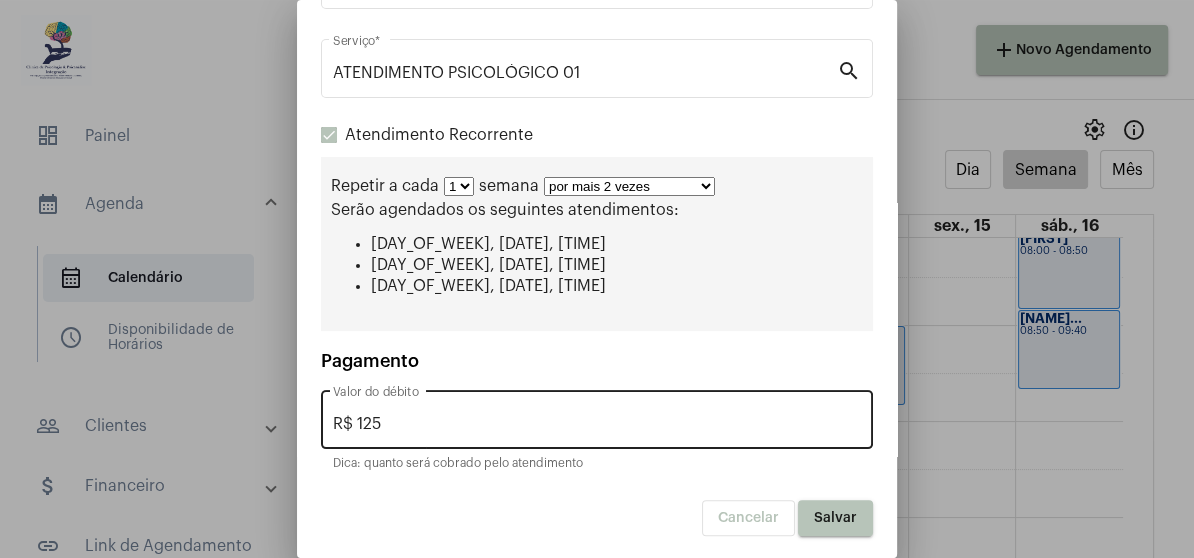 scroll, scrollTop: 307, scrollLeft: 0, axis: vertical 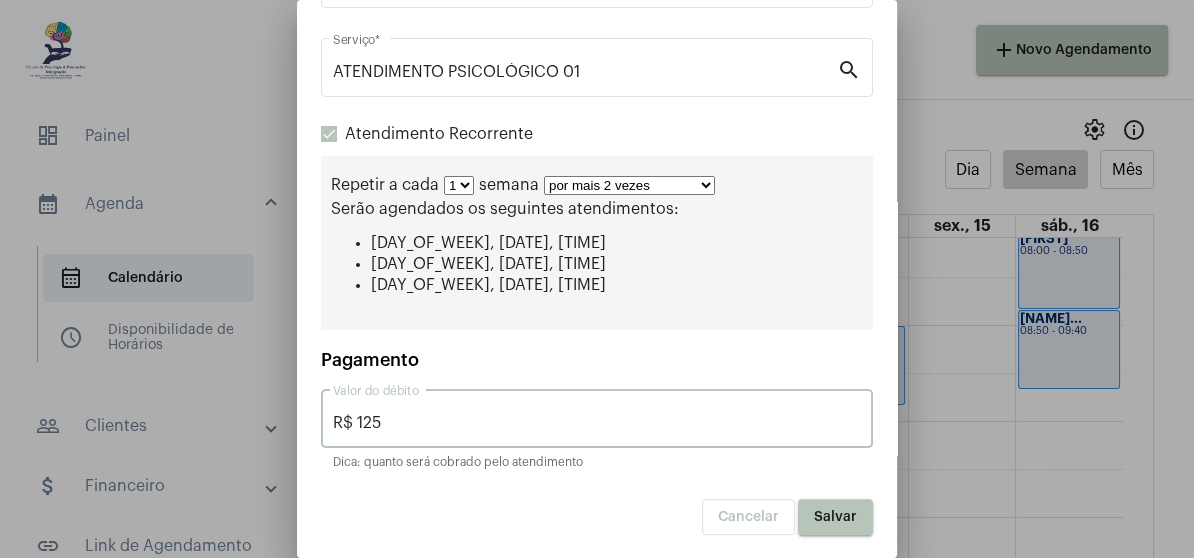 click on "R$ 125" at bounding box center (597, 423) 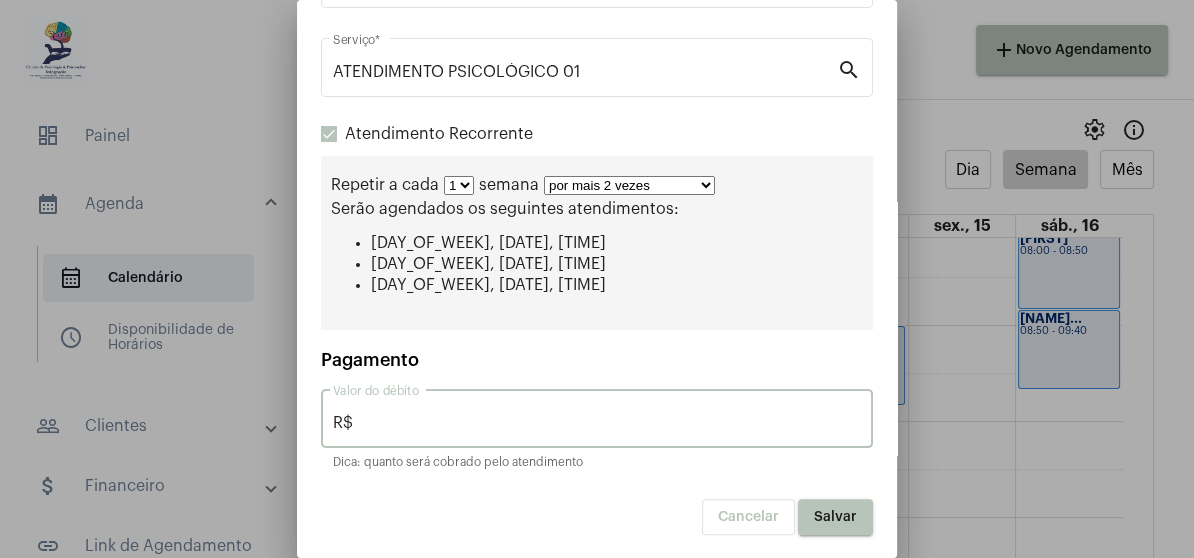 type on "R$" 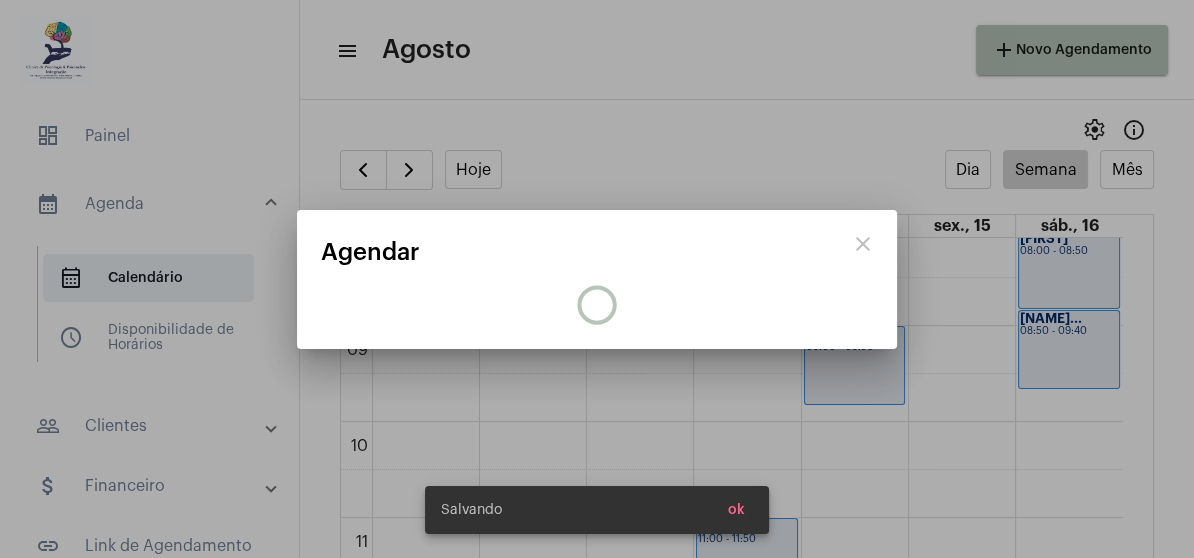 scroll, scrollTop: 0, scrollLeft: 0, axis: both 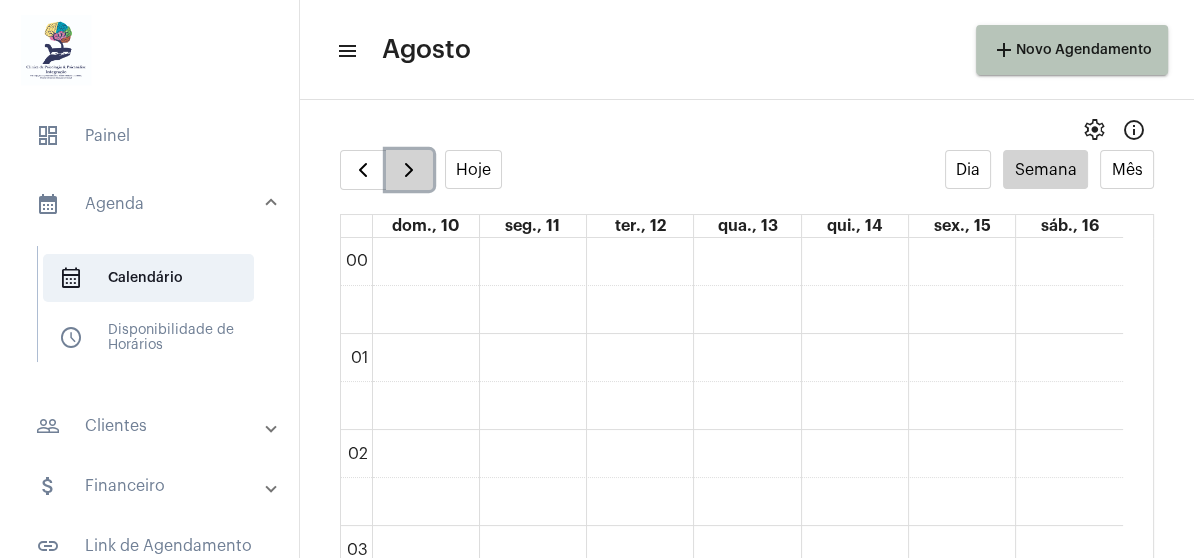click 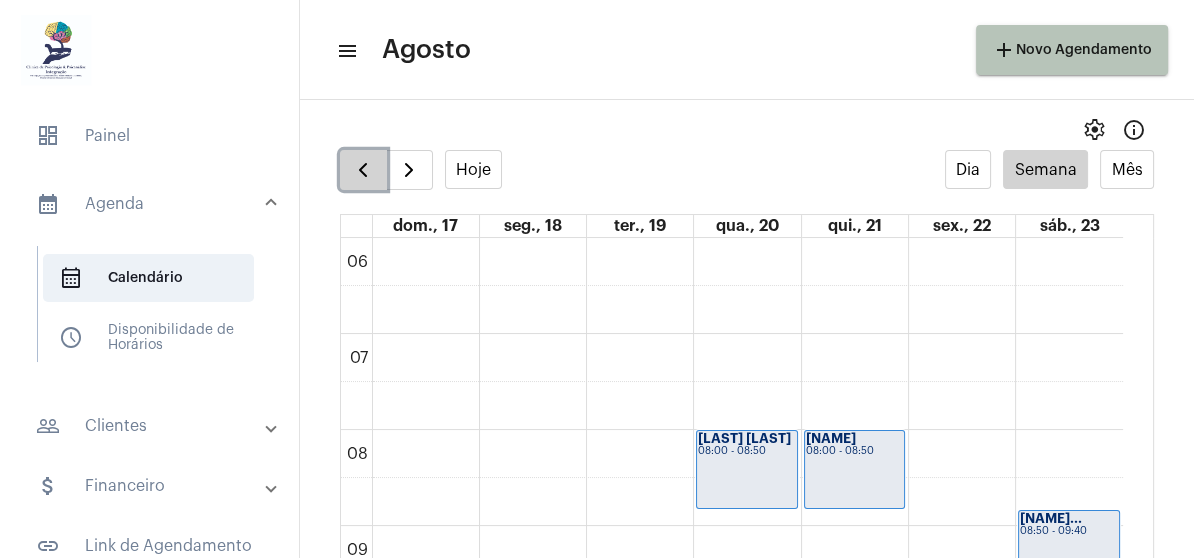 click 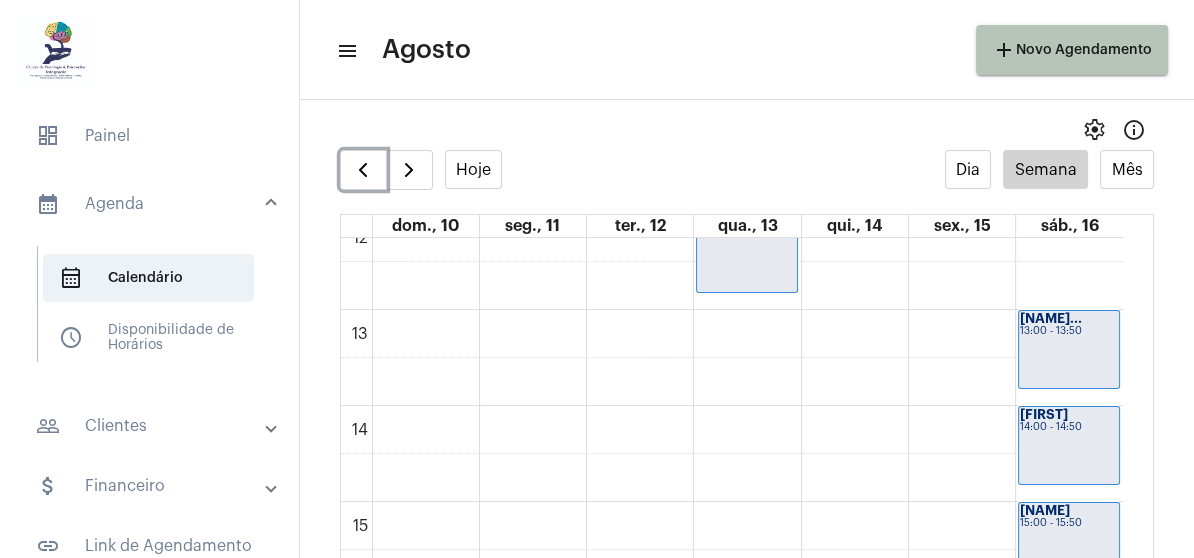 scroll, scrollTop: 1176, scrollLeft: 0, axis: vertical 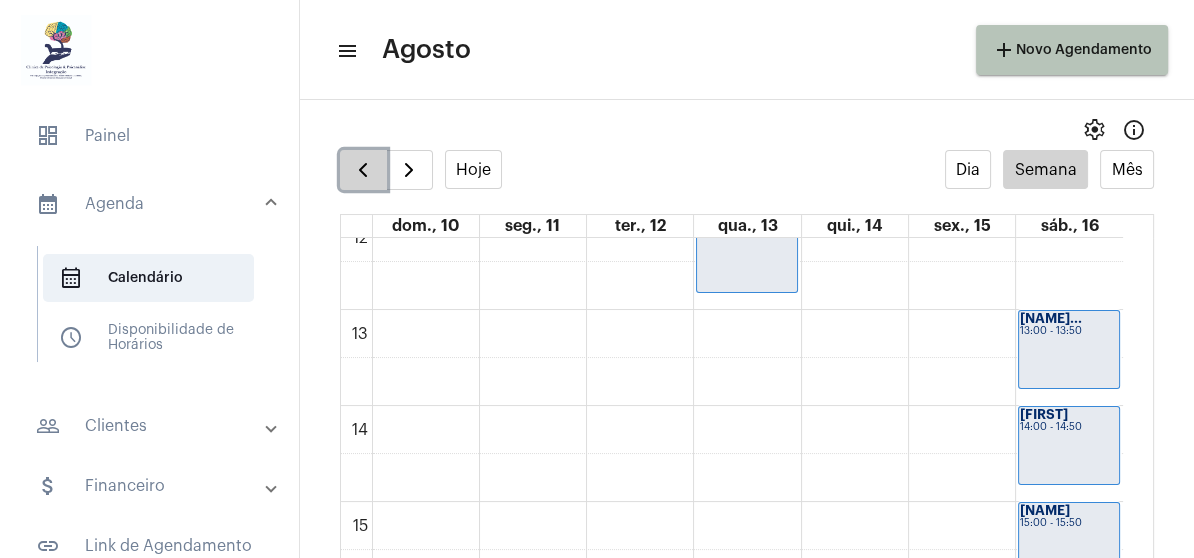 click 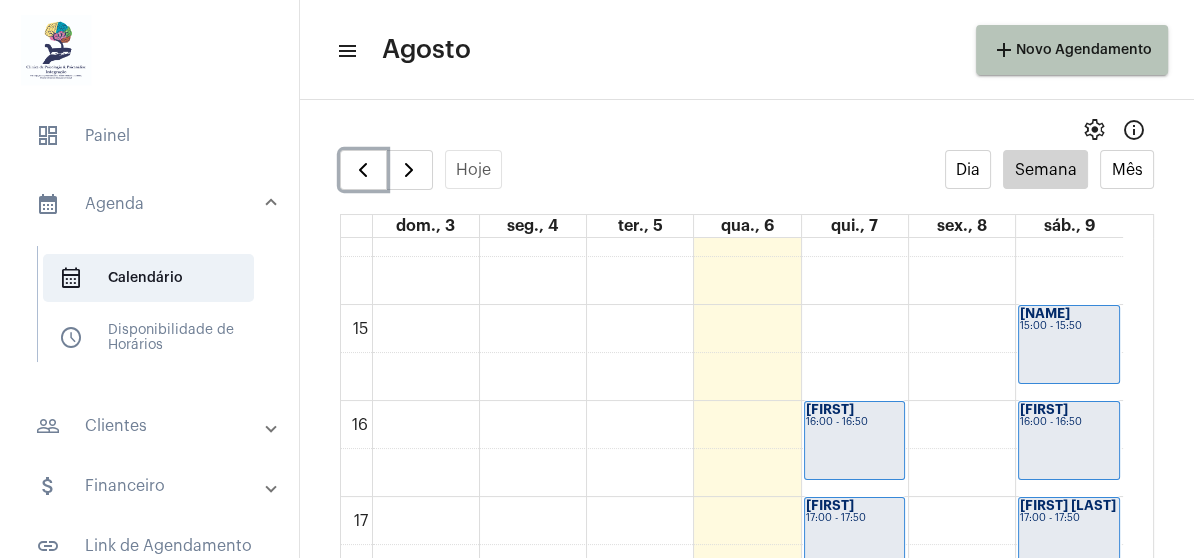 scroll, scrollTop: 1376, scrollLeft: 0, axis: vertical 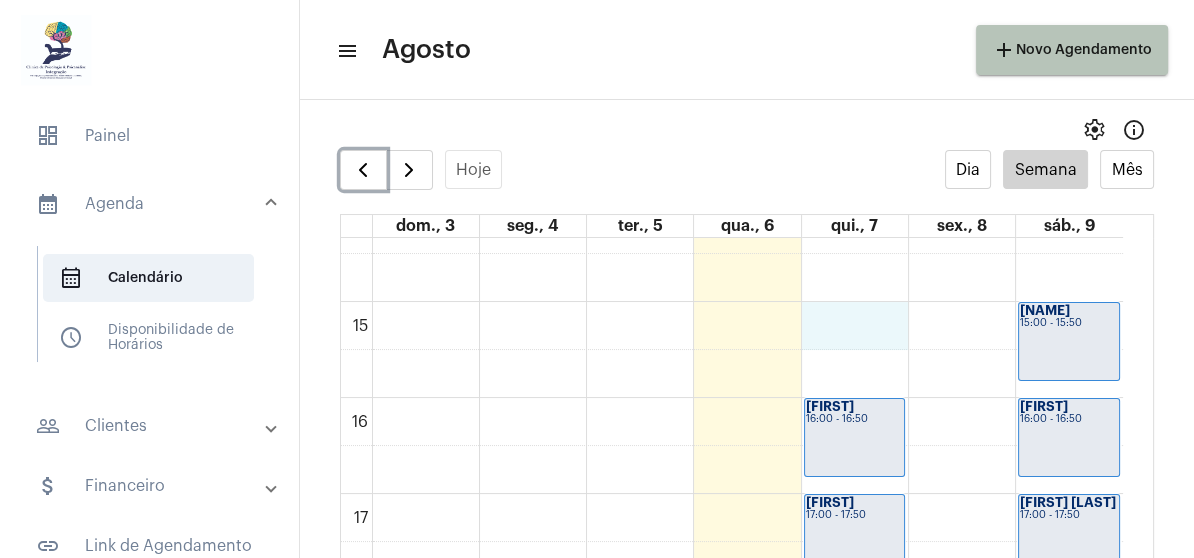 click on "00 01 02 03 04 05 06 07 08 09 10 11 12 13 14 15 16 17 18 19 20 21 22 23
[FIRST]
[TIME] - [TIME]
[FIRST] [LAST]
[TIME] - [TIME]
[LAST] [LAST]
[TIME] - [TIME]
[FIRST]
[TIME] - [TIME]
[FIRST] [LAST]
[TIME] - [TIME]
[FIRST] [LAST]
[TIME] - [TIME]
[FIRST]
[TIME] - [TIME]
[FIRST] [LAST]
[TIME] - [TIME]
[FIRST]
[TIME] - [TIME]
[FIRST]
[TIME] - [TIME]
[FIRST]" 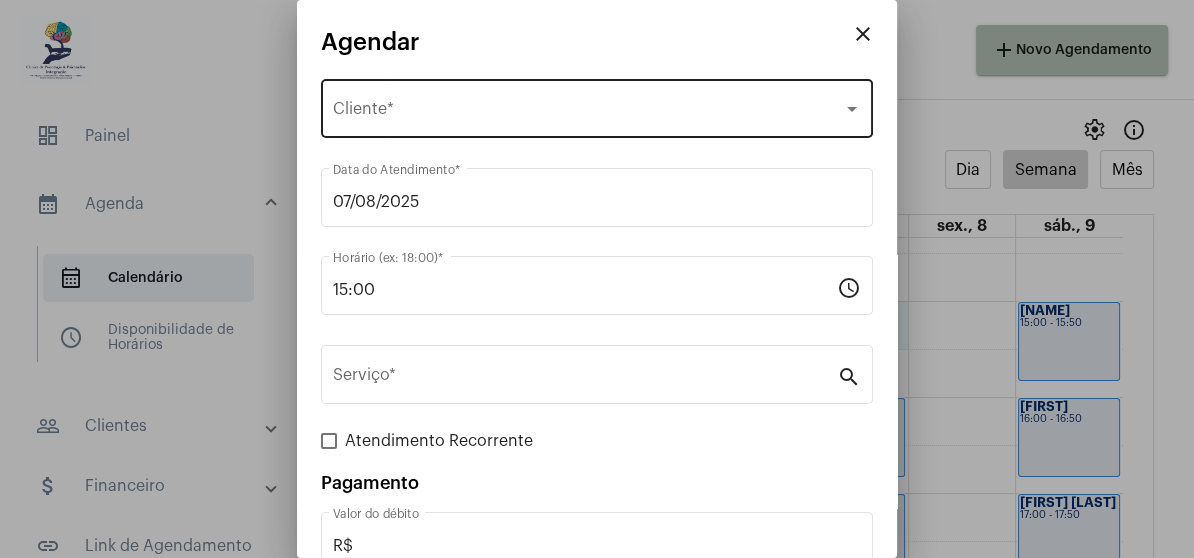 click on "Selecione o Cliente" at bounding box center (588, 113) 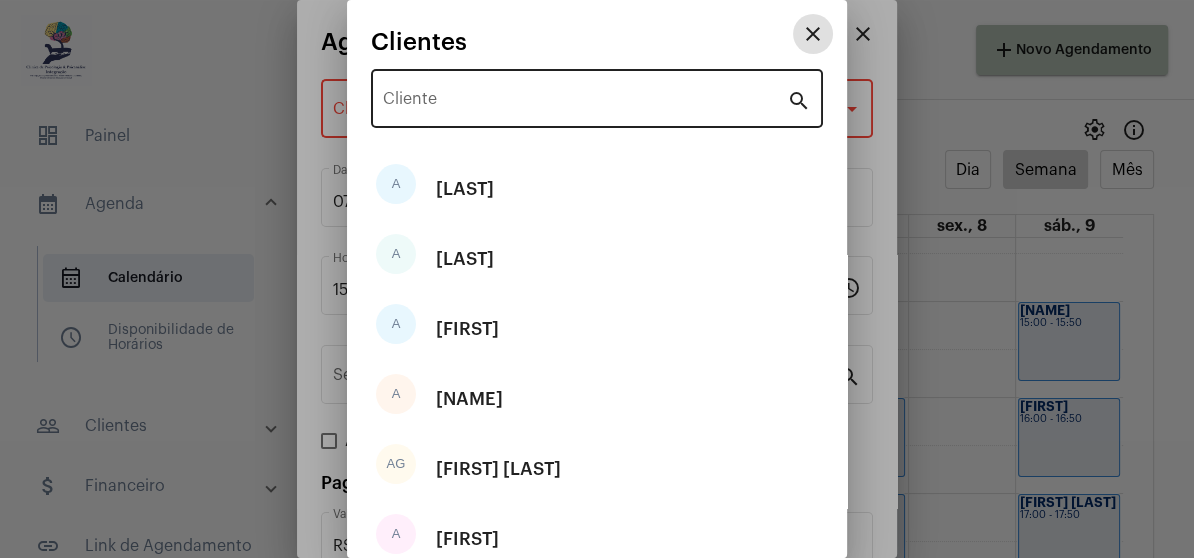 click on "Cliente" at bounding box center [585, 103] 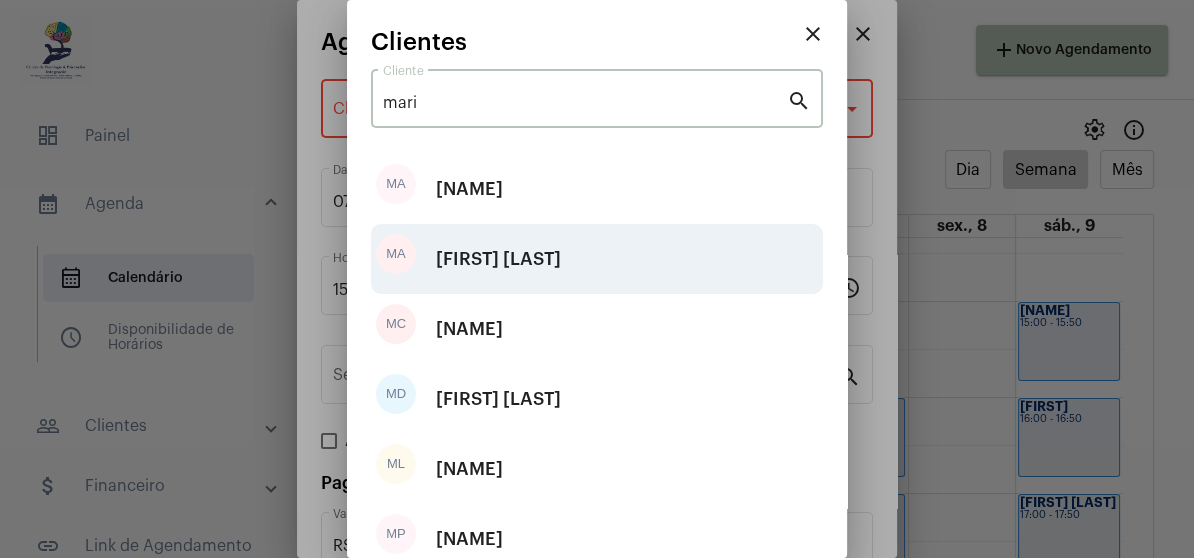 type on "mari" 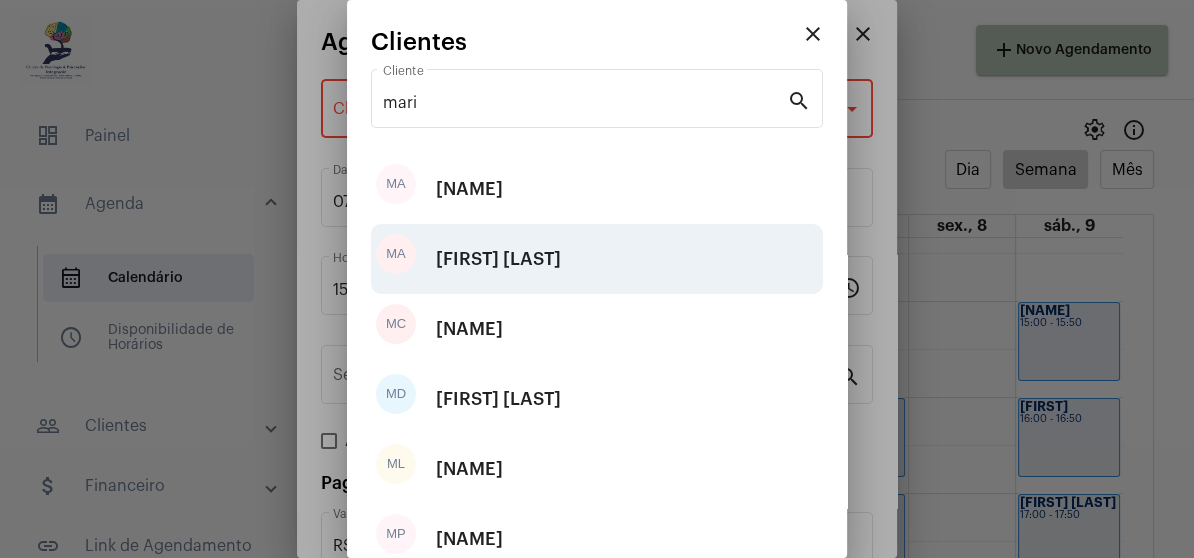 click on "[FIRST] [FIRST] [LAST]" at bounding box center [597, 259] 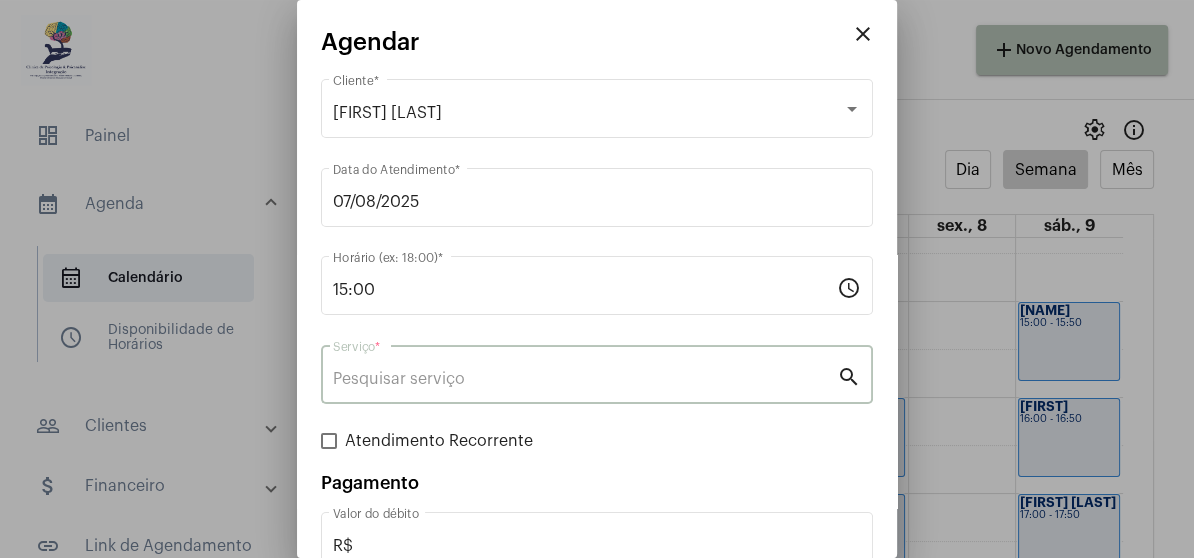 click on "Serviço  *" at bounding box center [585, 379] 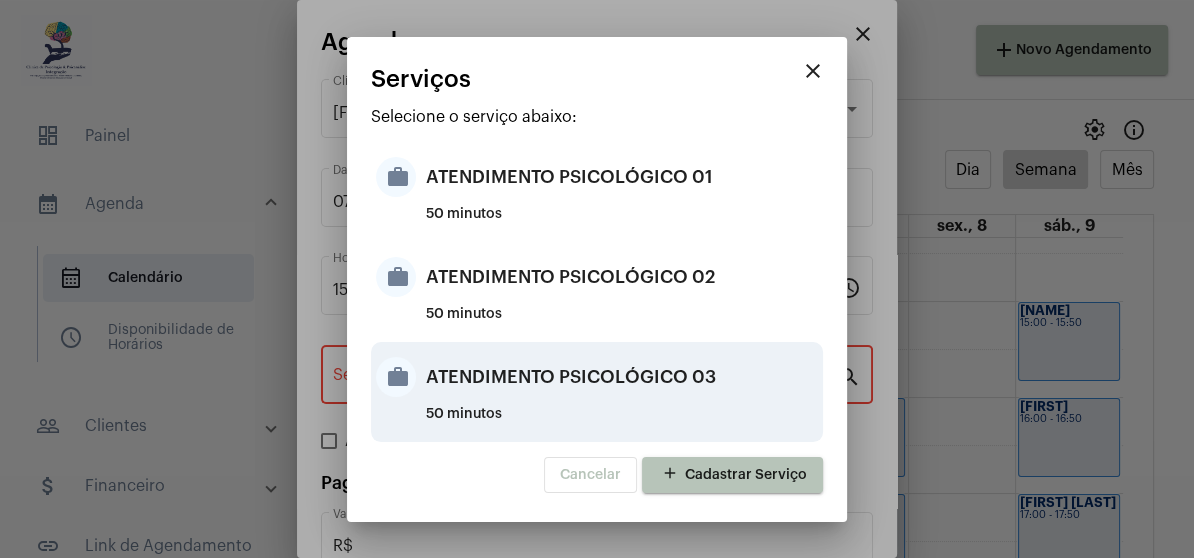 click on "ATENDIMENTO PSICOLÓGICO 03" at bounding box center (622, 377) 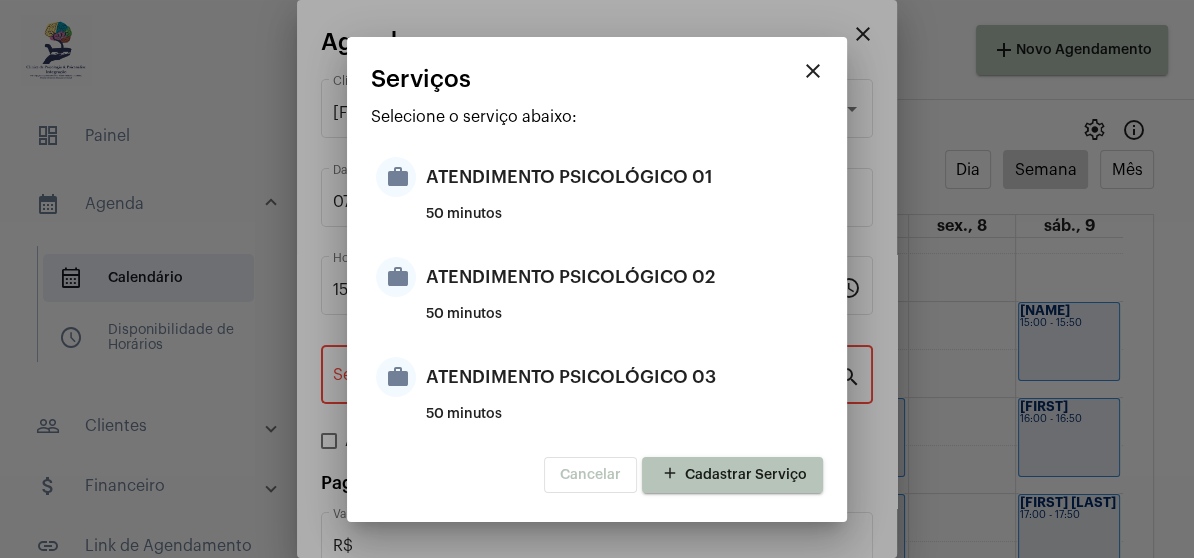type on "ATENDIMENTO PSICOLÓGICO 03" 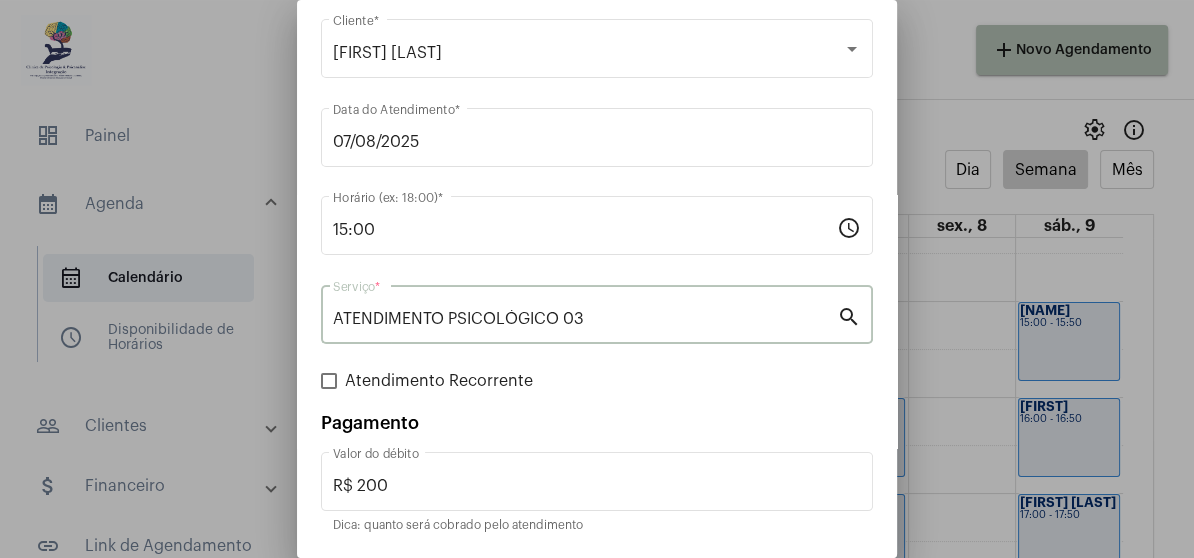 scroll, scrollTop: 124, scrollLeft: 0, axis: vertical 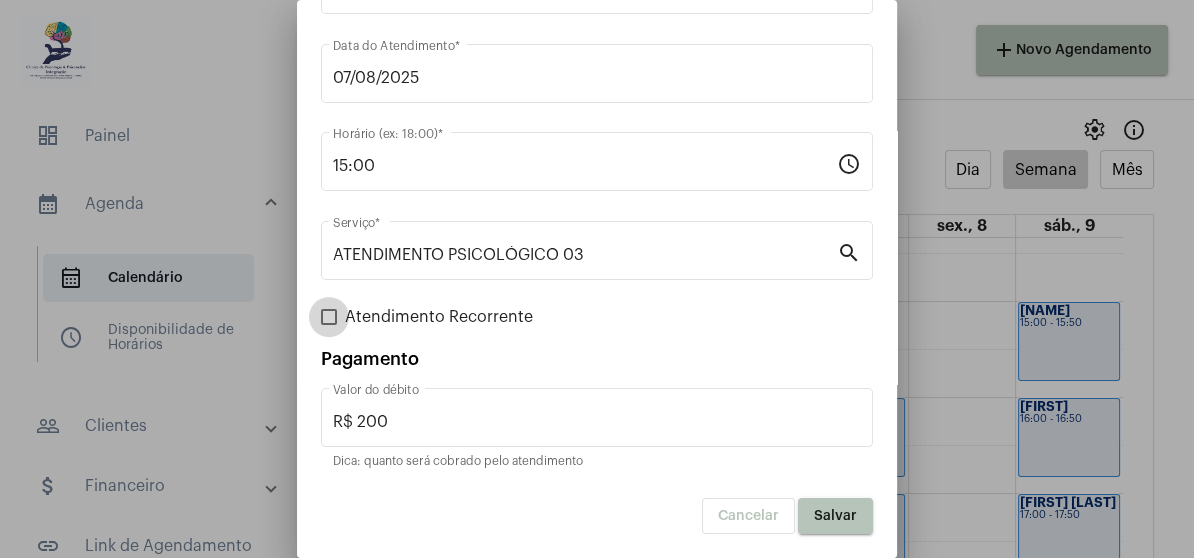 click at bounding box center [329, 317] 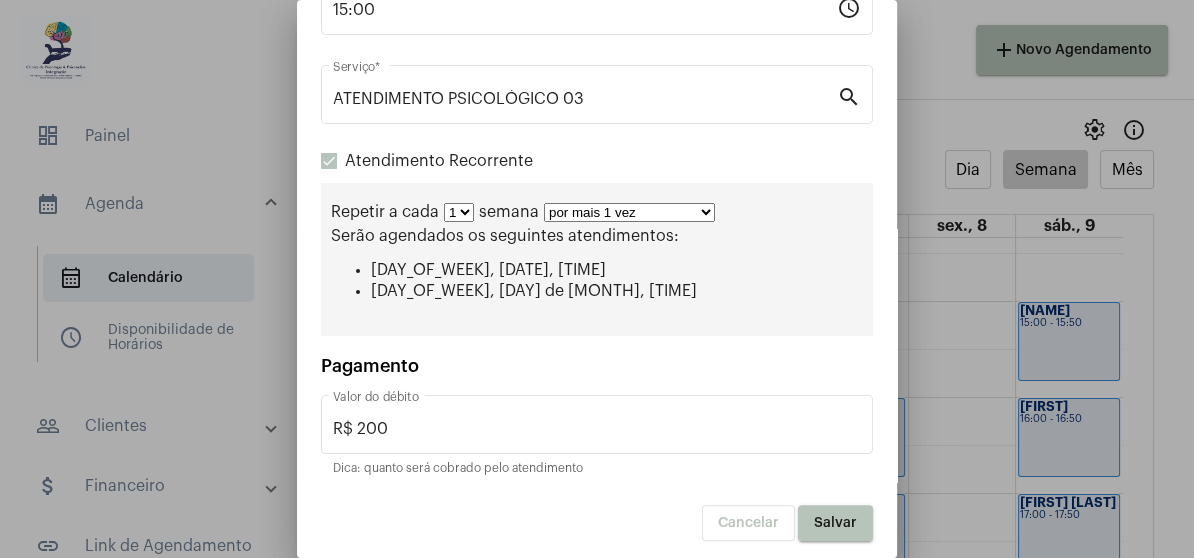 scroll, scrollTop: 286, scrollLeft: 0, axis: vertical 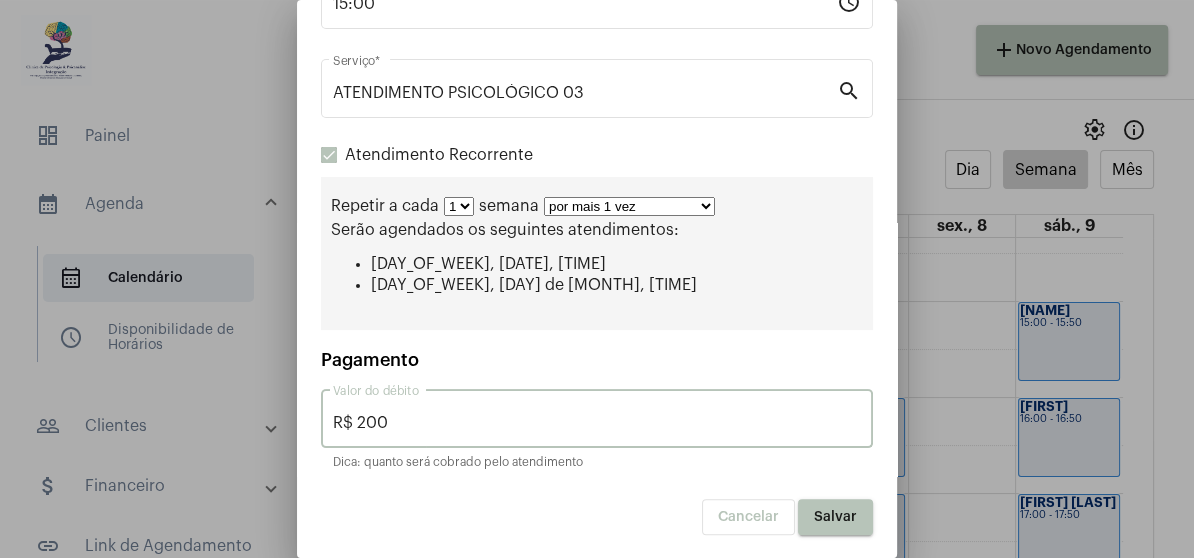 click on "R$ 200" at bounding box center [597, 423] 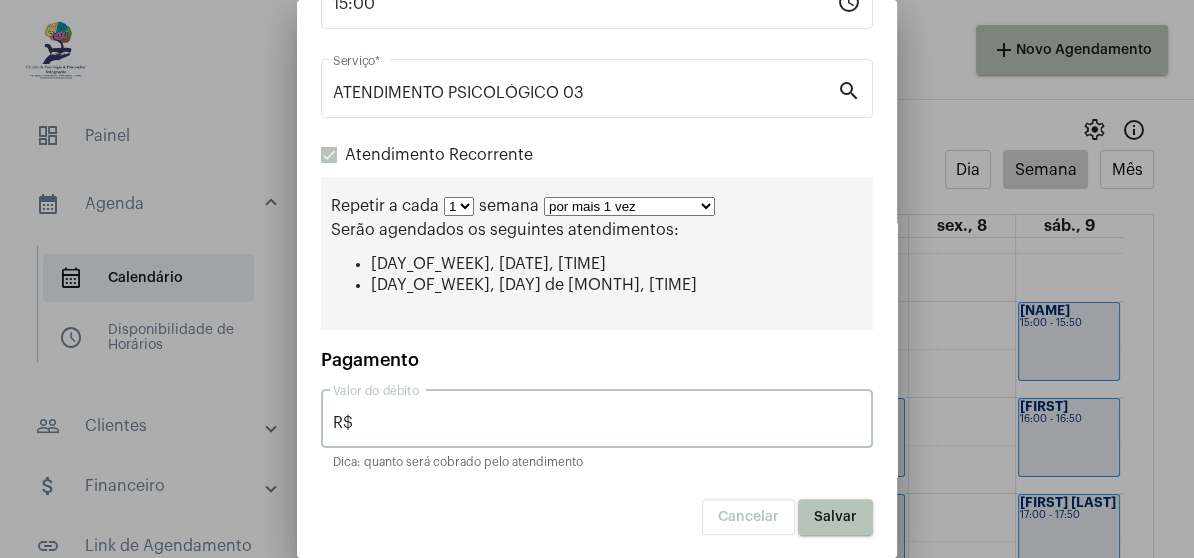 type on "R$" 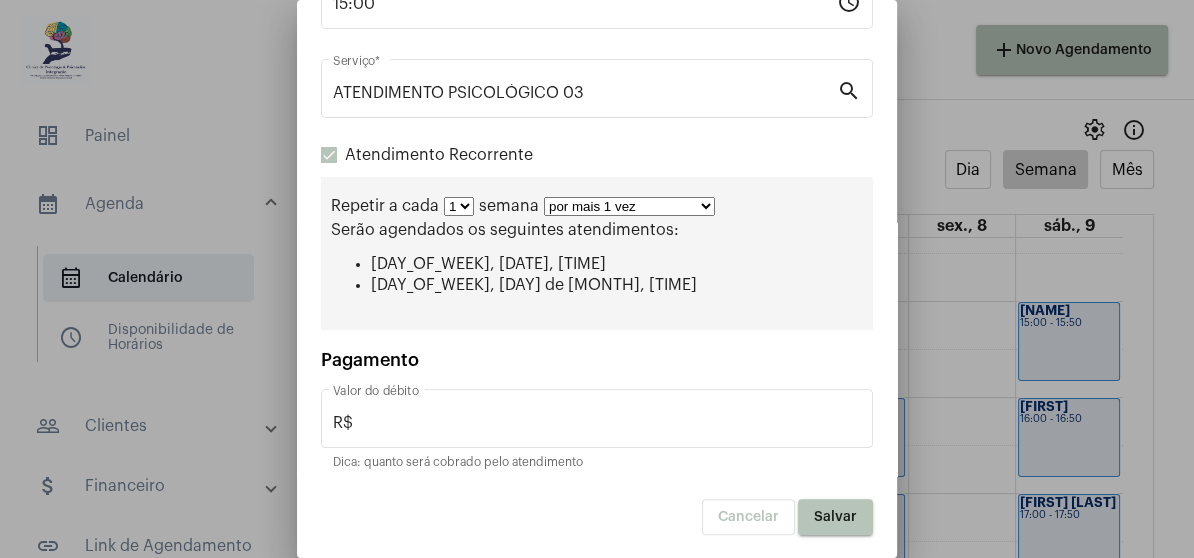 click on "por mais 1 vez por mais 2 vezes por mais 3 vezes por mais 4 vezes por mais 5 vezes por mais 6 vezes por mais 7 vezes por mais 8 vezes por mais 9 vezes por mais 10 vezes por tempo indeterminado" at bounding box center (629, 206) 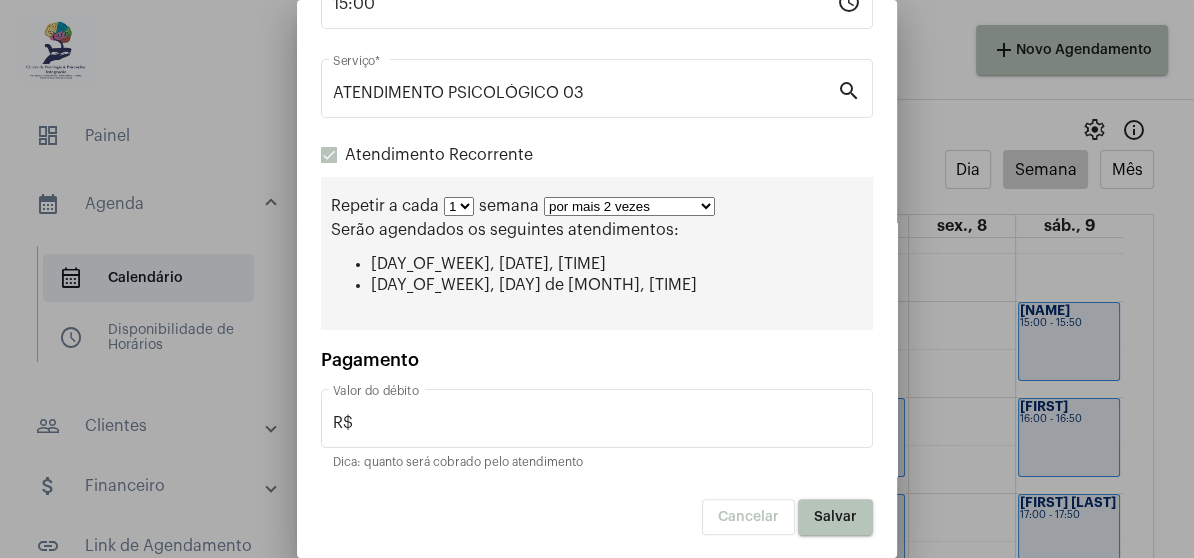 click on "por mais 1 vez por mais 2 vezes por mais 3 vezes por mais 4 vezes por mais 5 vezes por mais 6 vezes por mais 7 vezes por mais 8 vezes por mais 9 vezes por mais 10 vezes por tempo indeterminado" at bounding box center [629, 206] 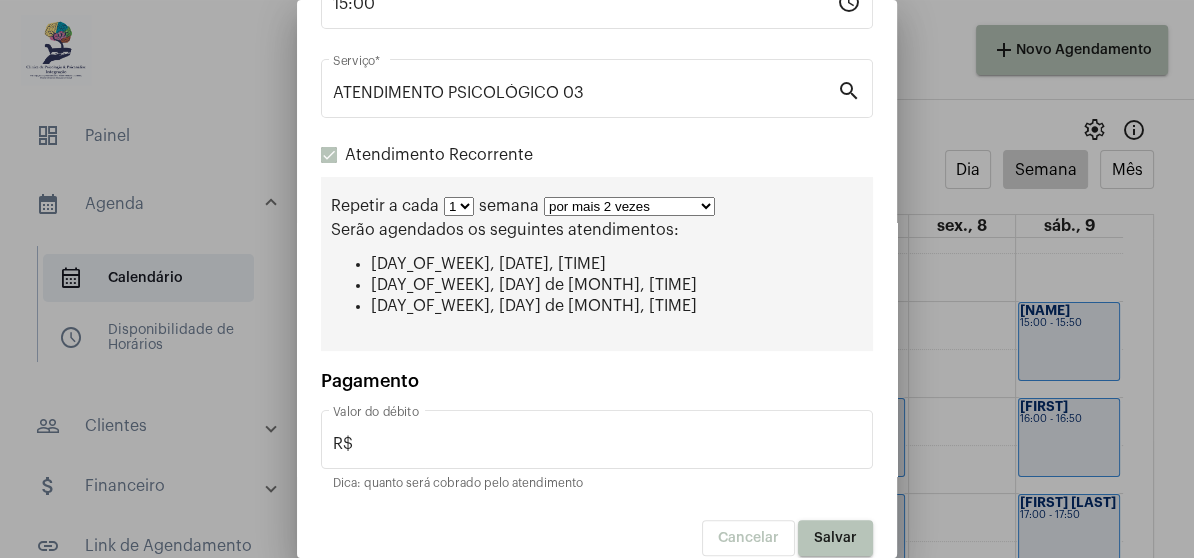 click on "por mais 1 vez por mais 2 vezes por mais 3 vezes por mais 4 vezes por mais 5 vezes por mais 6 vezes por mais 7 vezes por mais 8 vezes por mais 9 vezes por mais 10 vezes por tempo indeterminado" at bounding box center [629, 206] 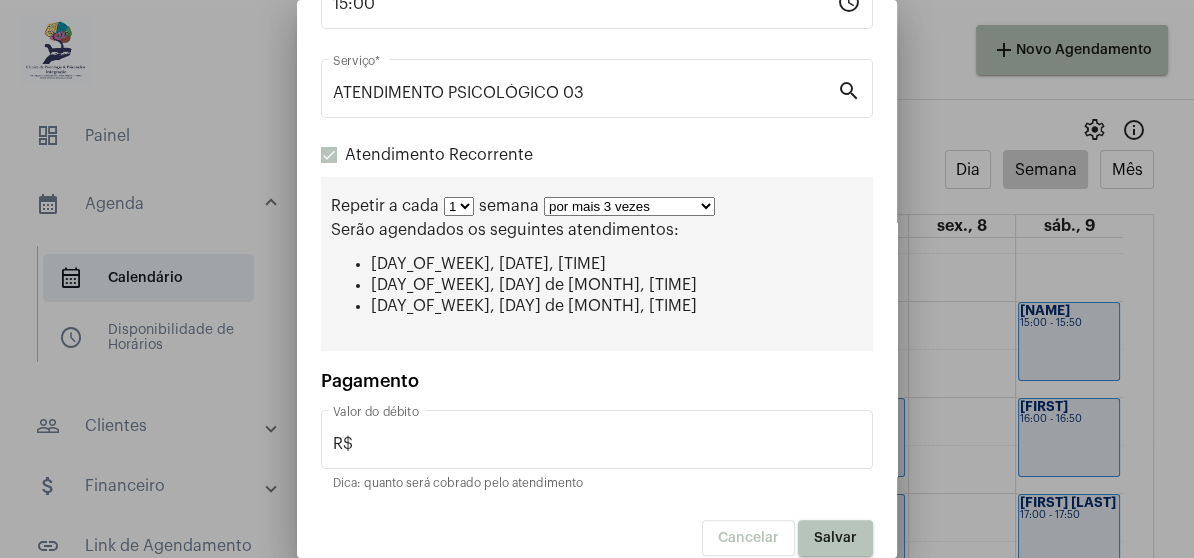 click on "por mais 1 vez por mais 2 vezes por mais 3 vezes por mais 4 vezes por mais 5 vezes por mais 6 vezes por mais 7 vezes por mais 8 vezes por mais 9 vezes por mais 10 vezes por tempo indeterminado" at bounding box center [629, 206] 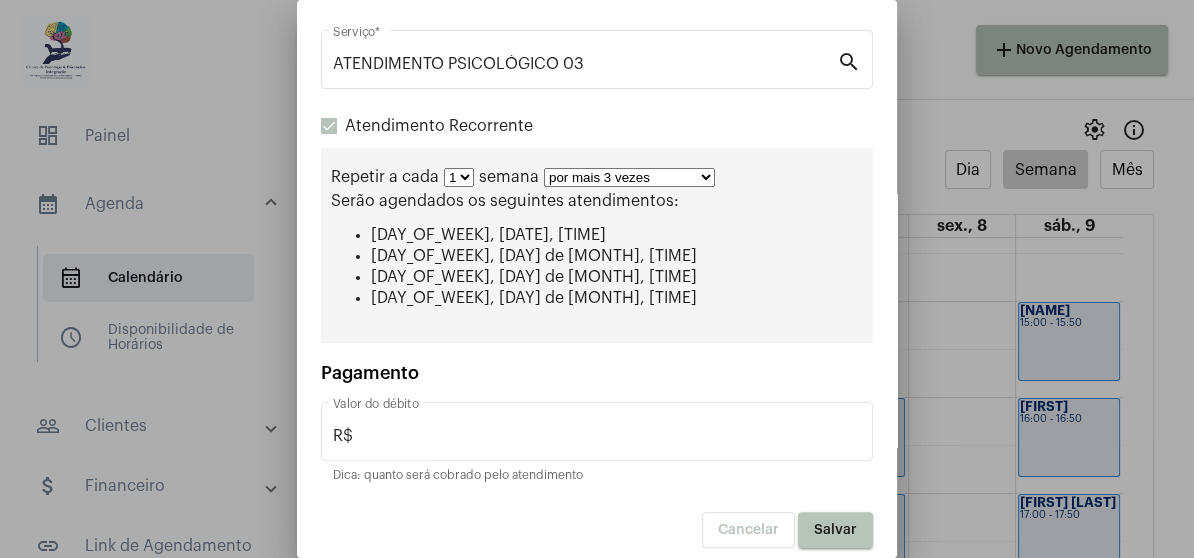 scroll, scrollTop: 328, scrollLeft: 0, axis: vertical 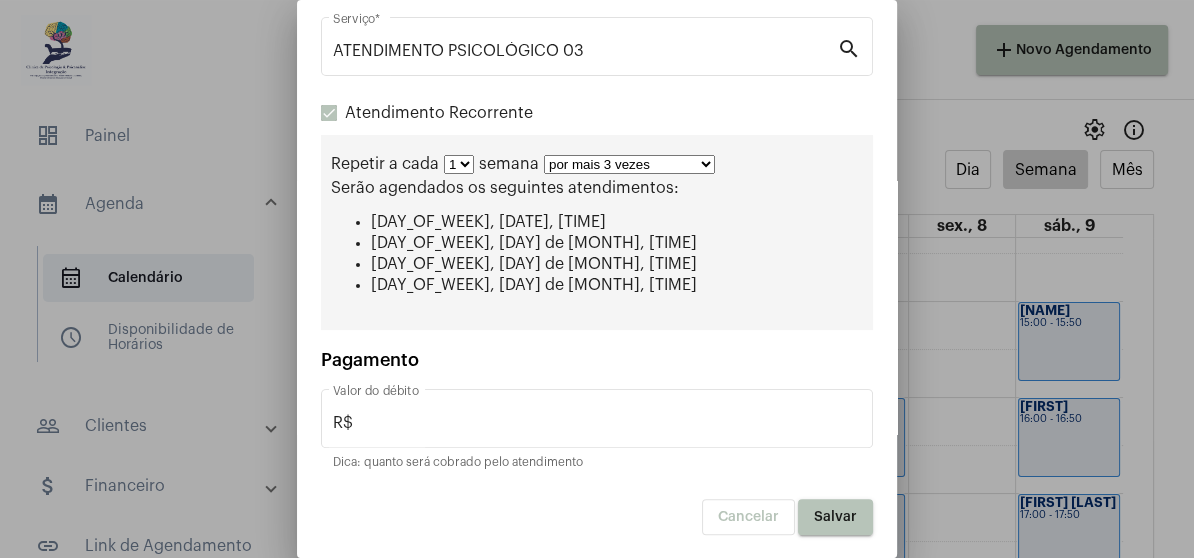 click on "por mais 1 vez por mais 2 vezes por mais 3 vezes por mais 4 vezes por mais 5 vezes por mais 6 vezes por mais 7 vezes por mais 8 vezes por mais 9 vezes por mais 10 vezes por tempo indeterminado" at bounding box center (629, 164) 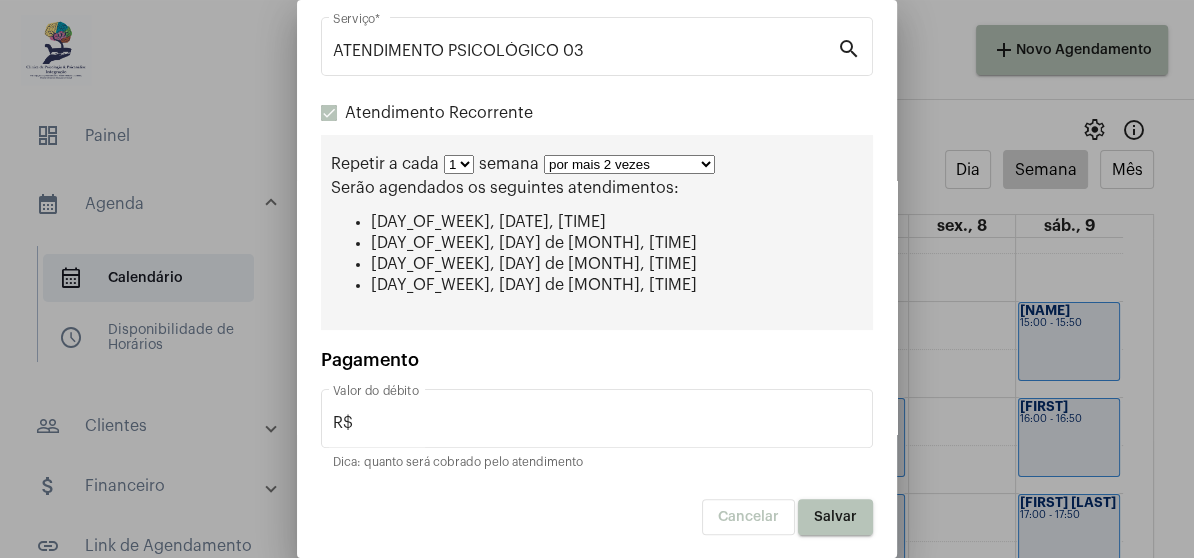 click on "por mais 1 vez por mais 2 vezes por mais 3 vezes por mais 4 vezes por mais 5 vezes por mais 6 vezes por mais 7 vezes por mais 8 vezes por mais 9 vezes por mais 10 vezes por tempo indeterminado" at bounding box center (629, 164) 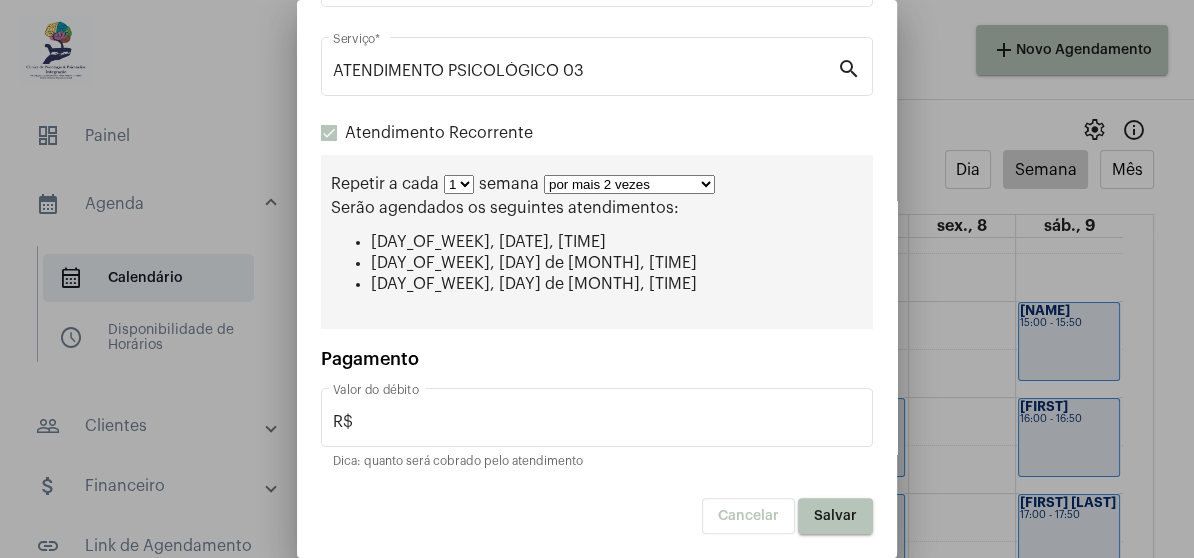 scroll, scrollTop: 307, scrollLeft: 0, axis: vertical 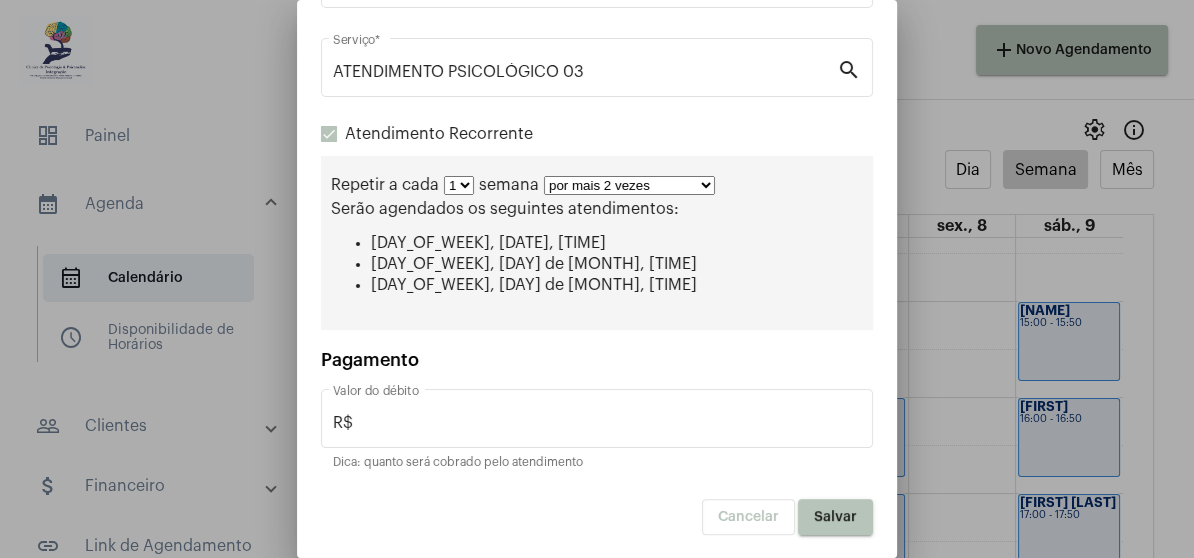 click on "Salvar" at bounding box center (835, 517) 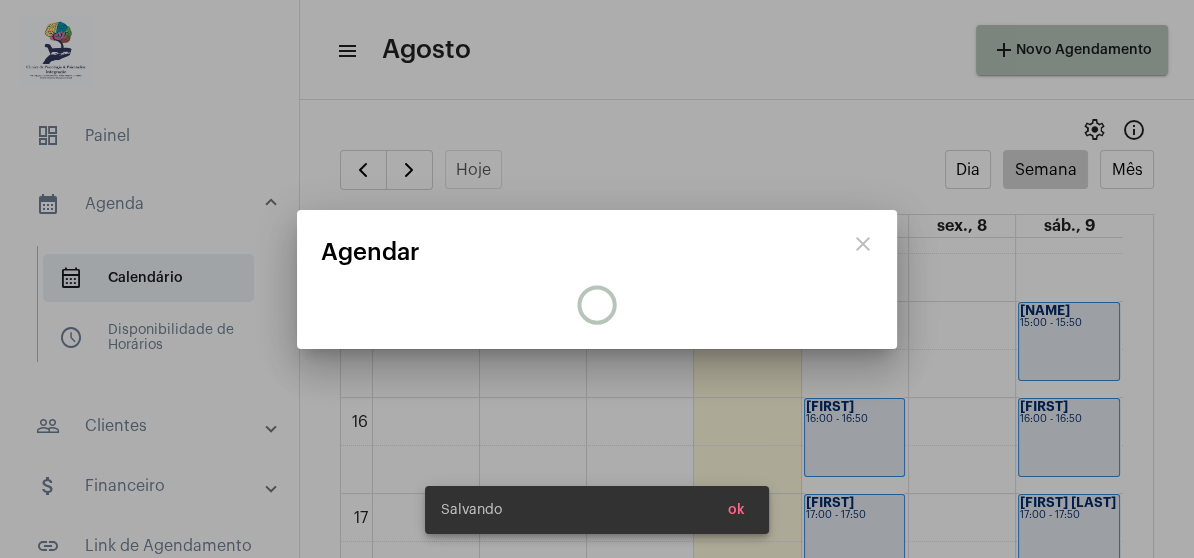 scroll, scrollTop: 0, scrollLeft: 0, axis: both 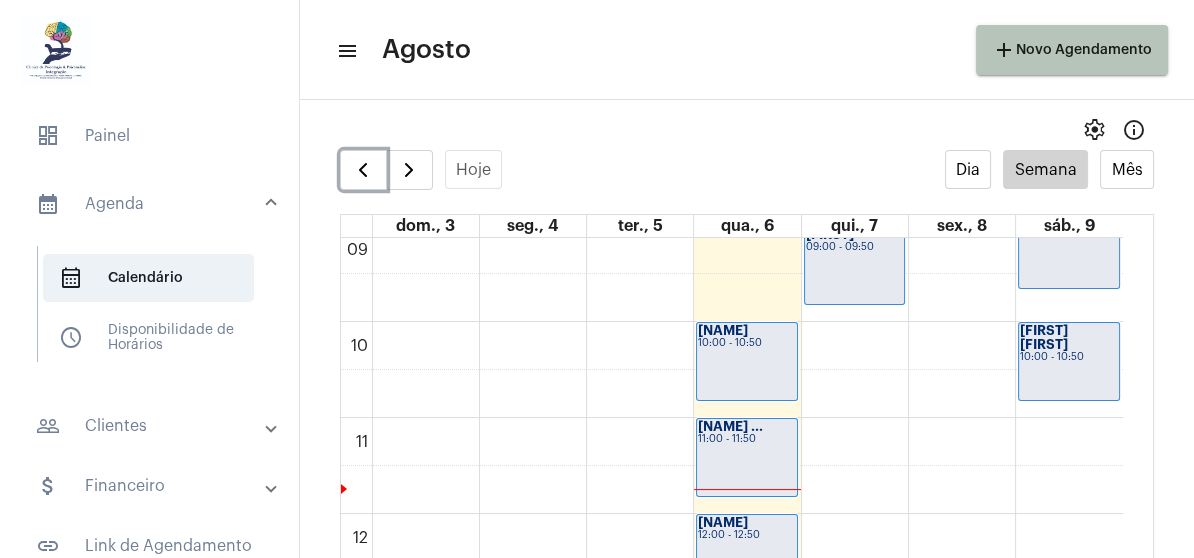 click on "[NAME]
[TIME] - [TIME]" 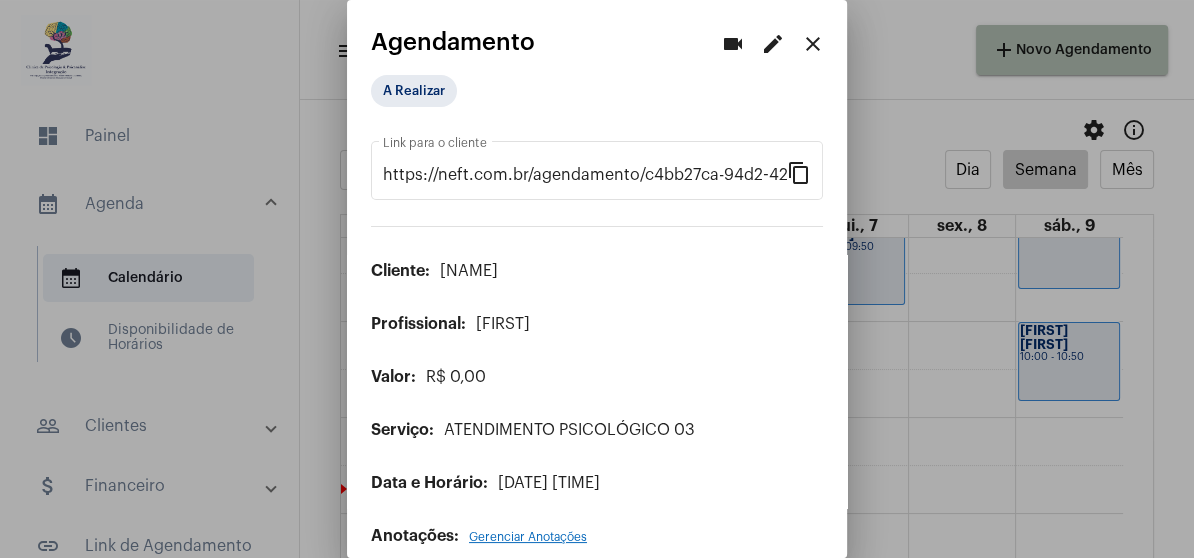 click on "edit" at bounding box center [773, 44] 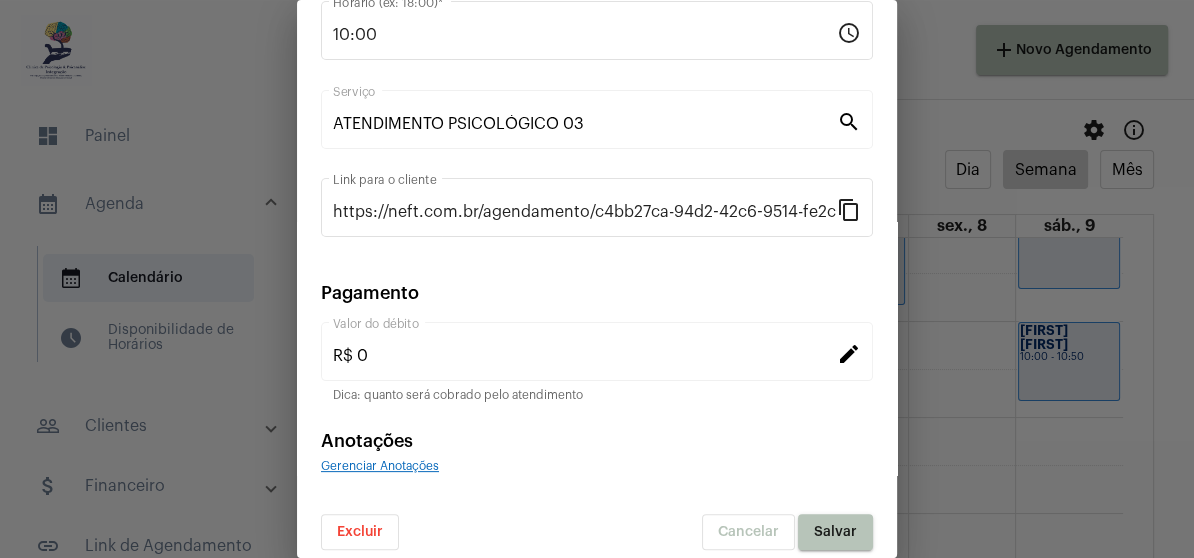 scroll, scrollTop: 305, scrollLeft: 0, axis: vertical 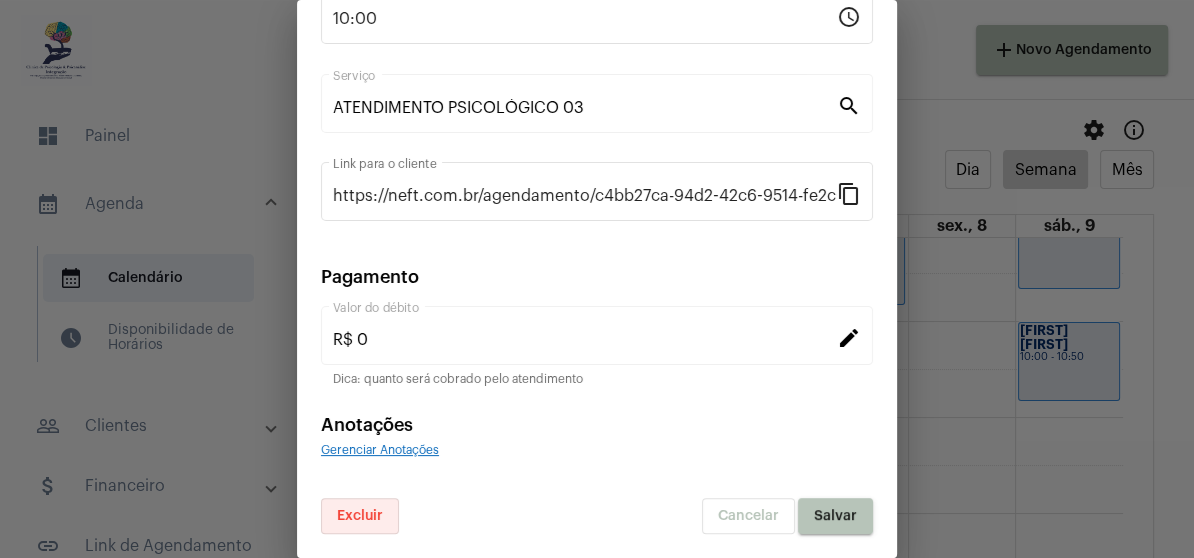 click on "Excluir" at bounding box center (360, 516) 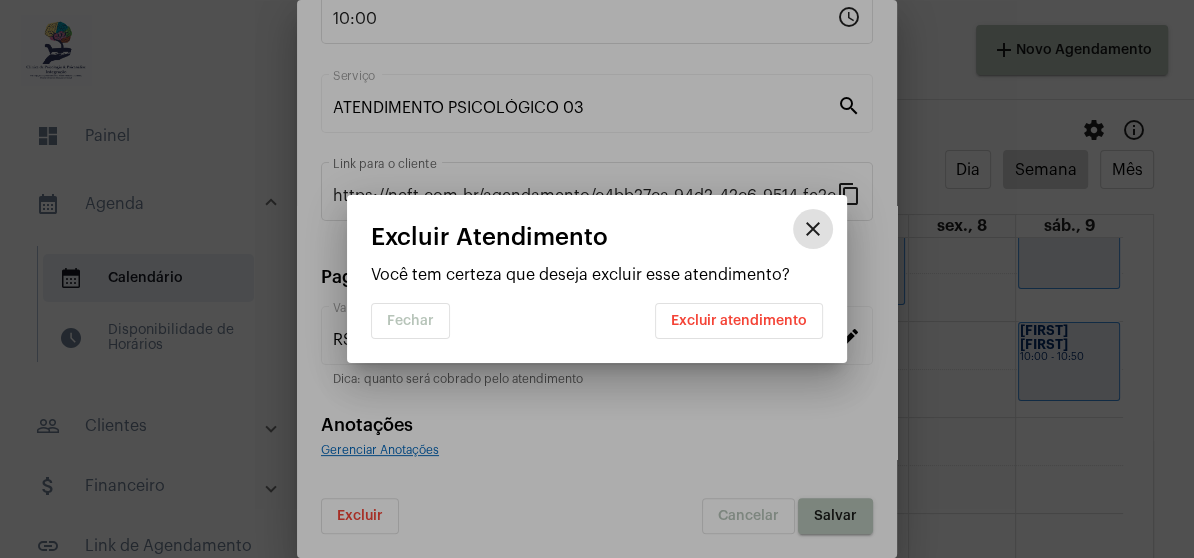 click at bounding box center (597, 279) 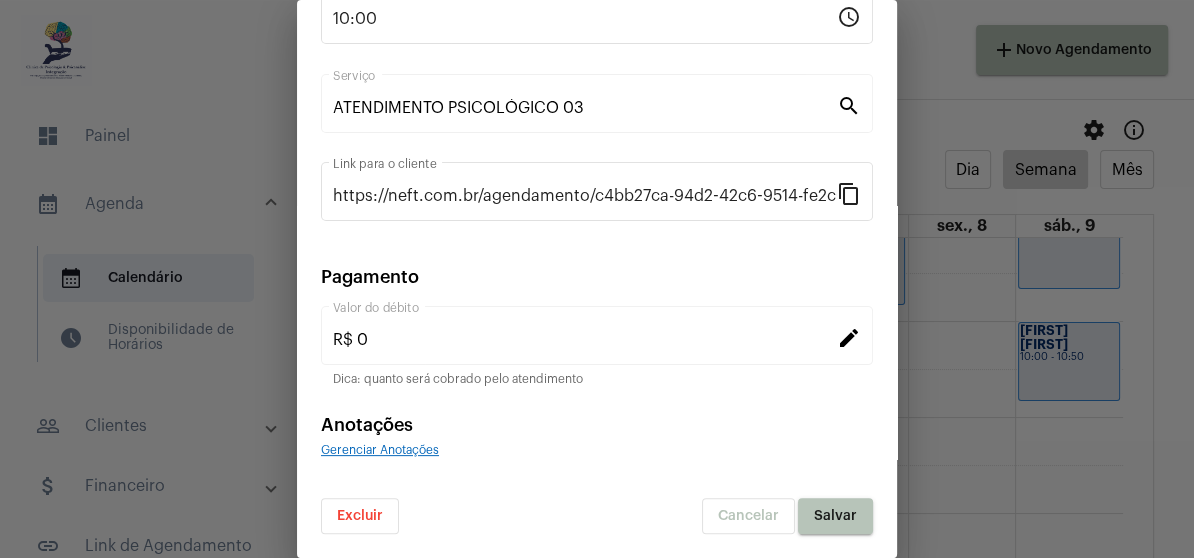 click at bounding box center (597, 279) 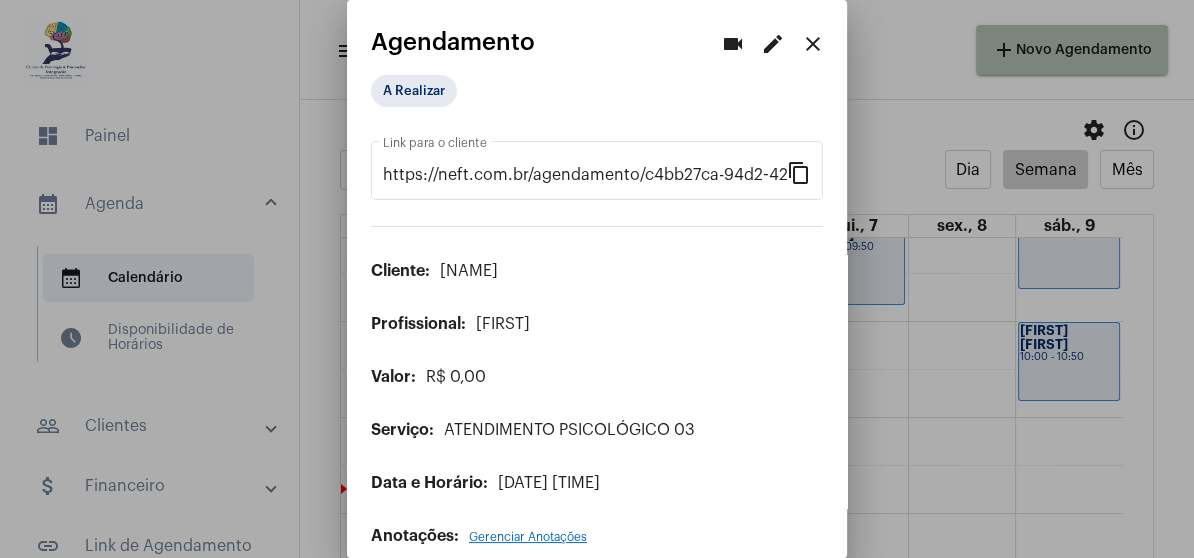 click at bounding box center [597, 279] 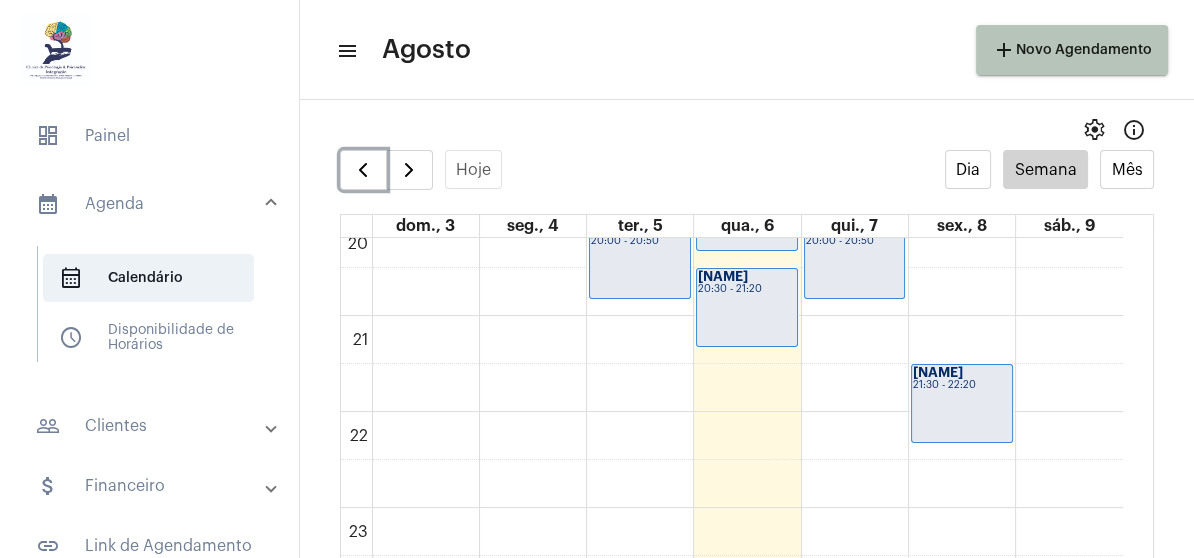 scroll, scrollTop: 1942, scrollLeft: 0, axis: vertical 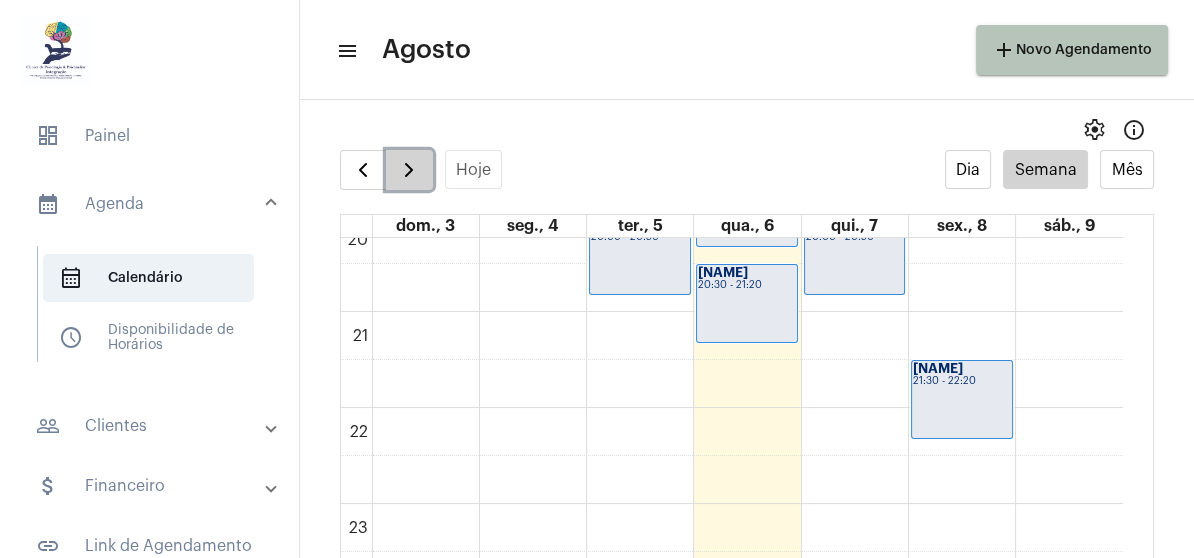 click 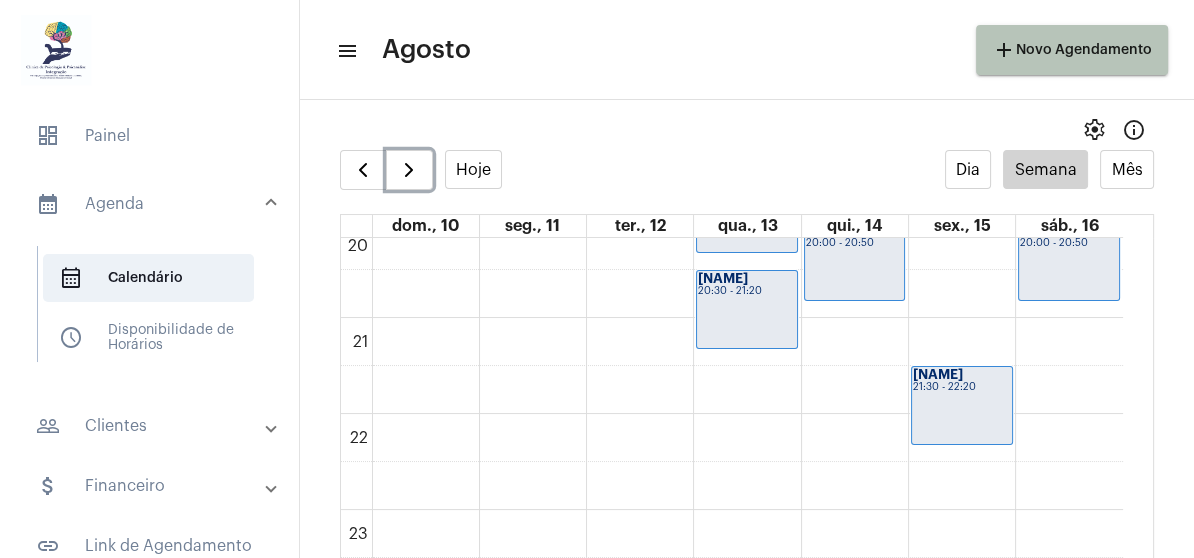 scroll, scrollTop: 1942, scrollLeft: 0, axis: vertical 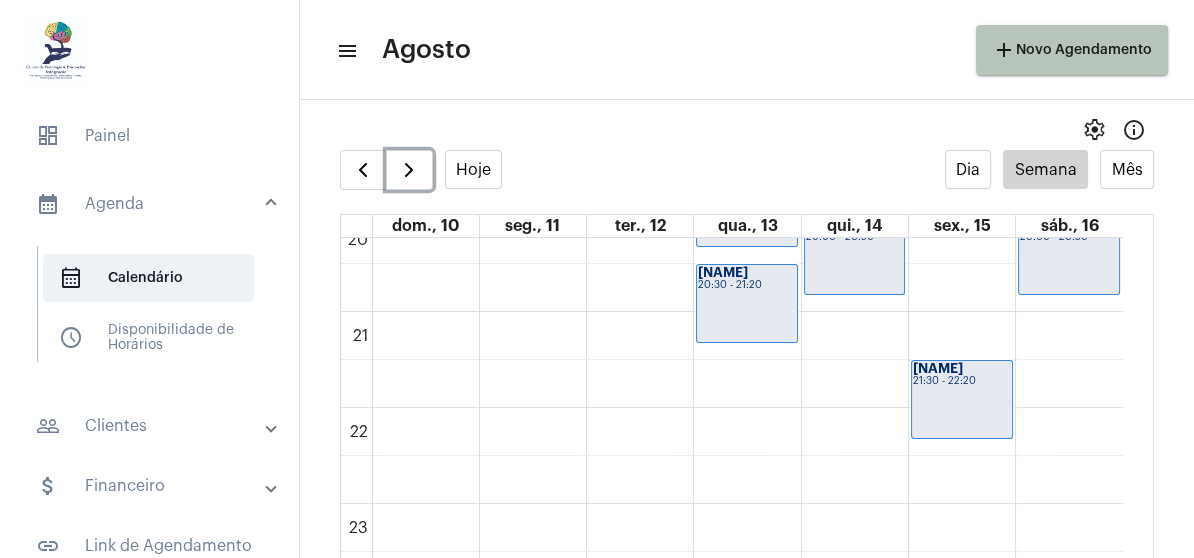 click on "00 01 02 03 04 05 06 07 08 09 10 11 12 13 14 15 16 17 18 19 20 21 22 23
[FIRST]
[TIME] - [TIME]
[LAST] [LAST]
[TIME] - [TIME]
[FIRST] [LAST]
[TIME] - [TIME]
[FIRST] [LAST]
[TIME] - [TIME]
[FIRST]
[TIME] - [TIME]
[FIRST] [LAST]
[TIME] - [TIME]
[FIRST] [LAST]
[TIME] - [TIME]
[FIRST]
[TIME] - [TIME]
[FIRST]
[TIME] - [TIME]
[FIRST] [LAST]
[TIME] - [TIME]
[FIRST] [LAST]" 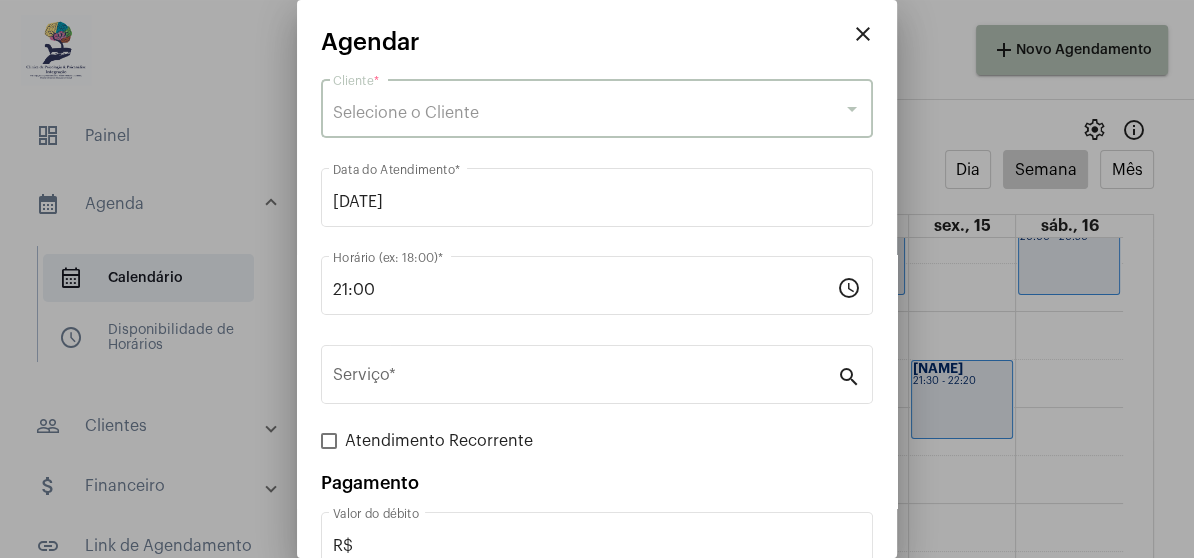 click on "Selecione o Cliente" at bounding box center (588, 113) 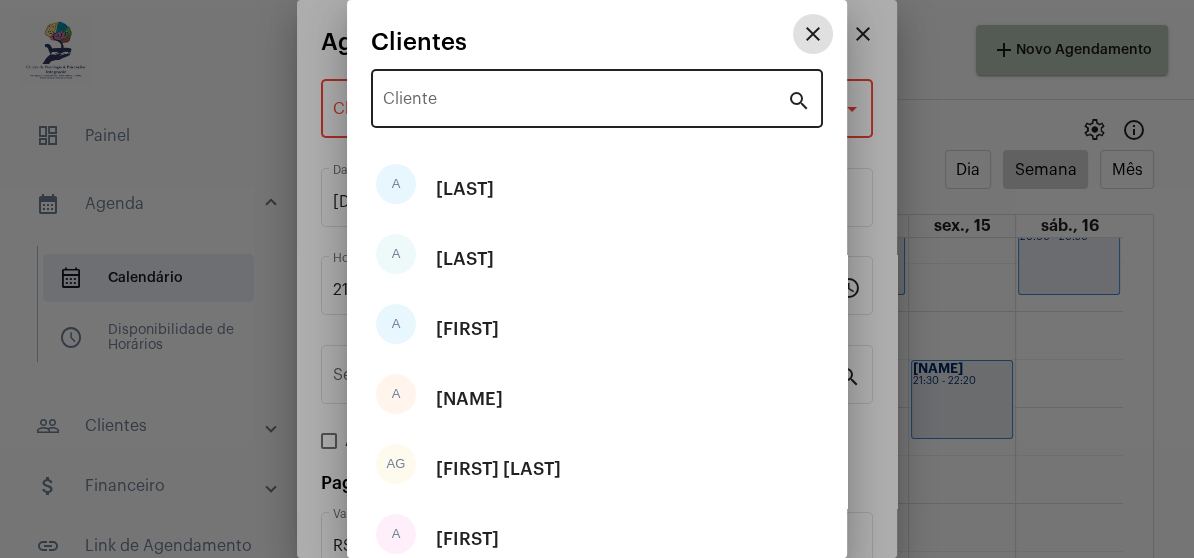 click on "Cliente" at bounding box center (585, 103) 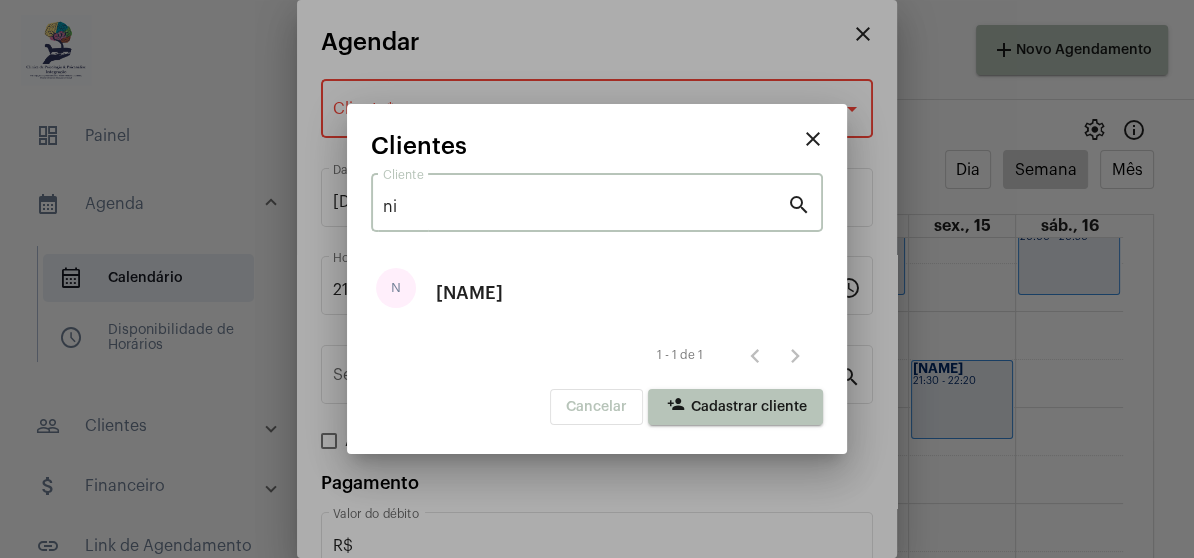 type on "n" 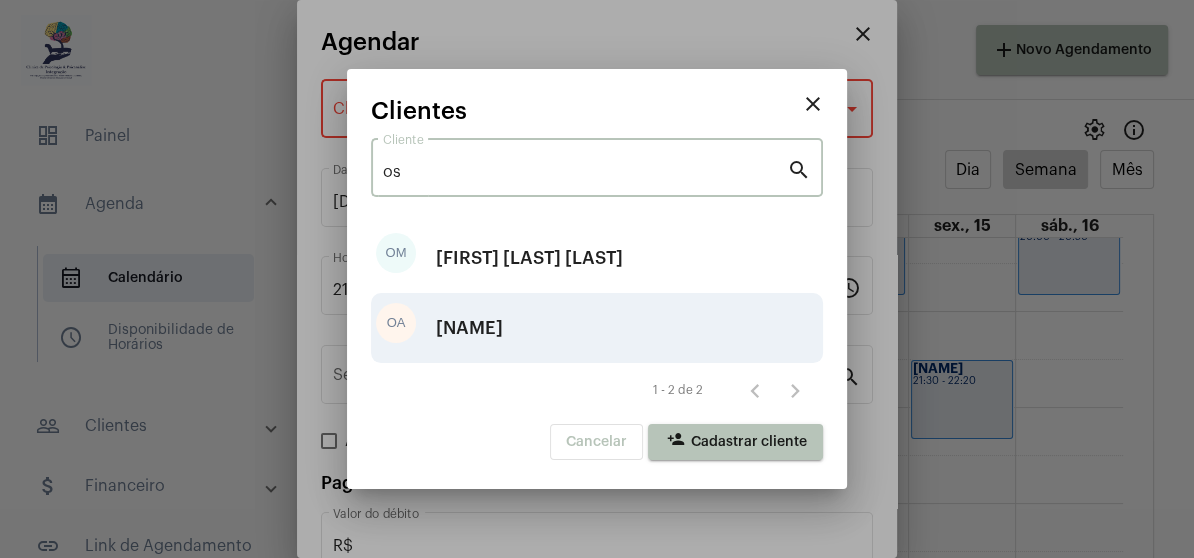 type on "os" 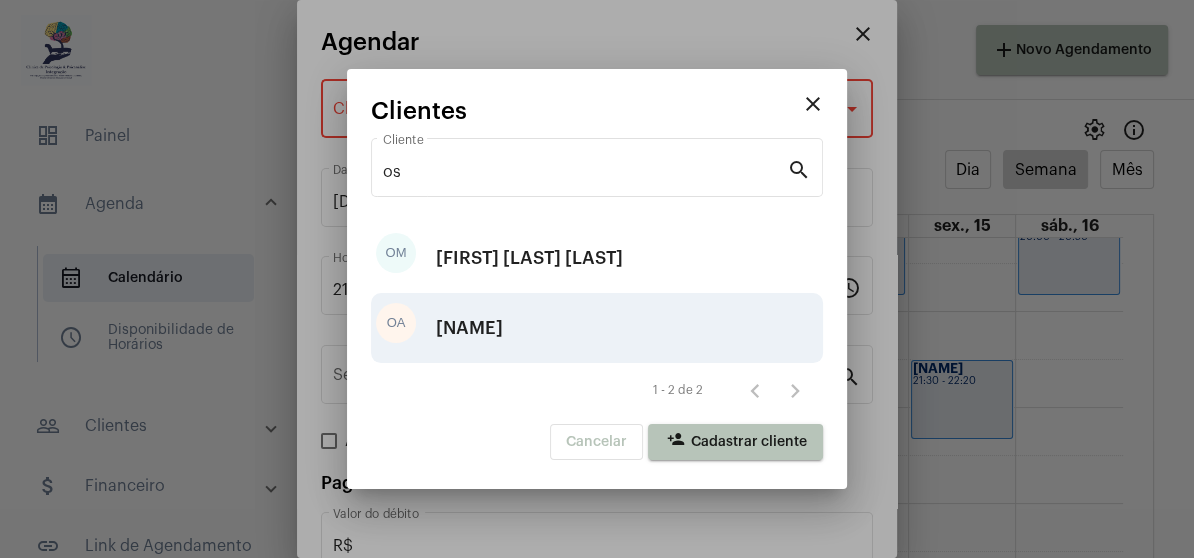 click on "[NAME]" at bounding box center (469, 328) 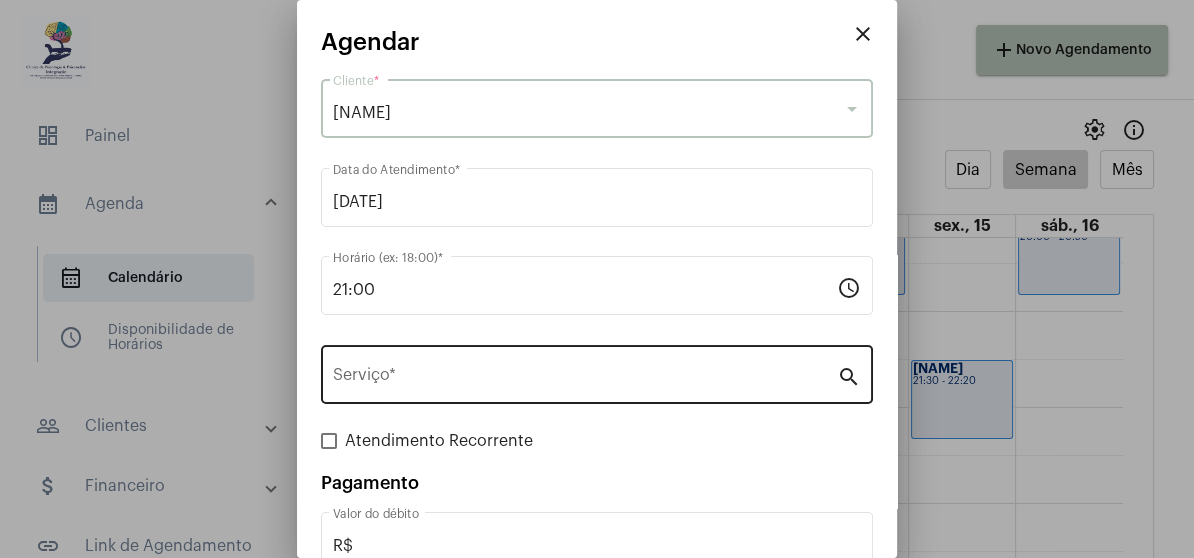 click on "Serviço  *" at bounding box center [585, 379] 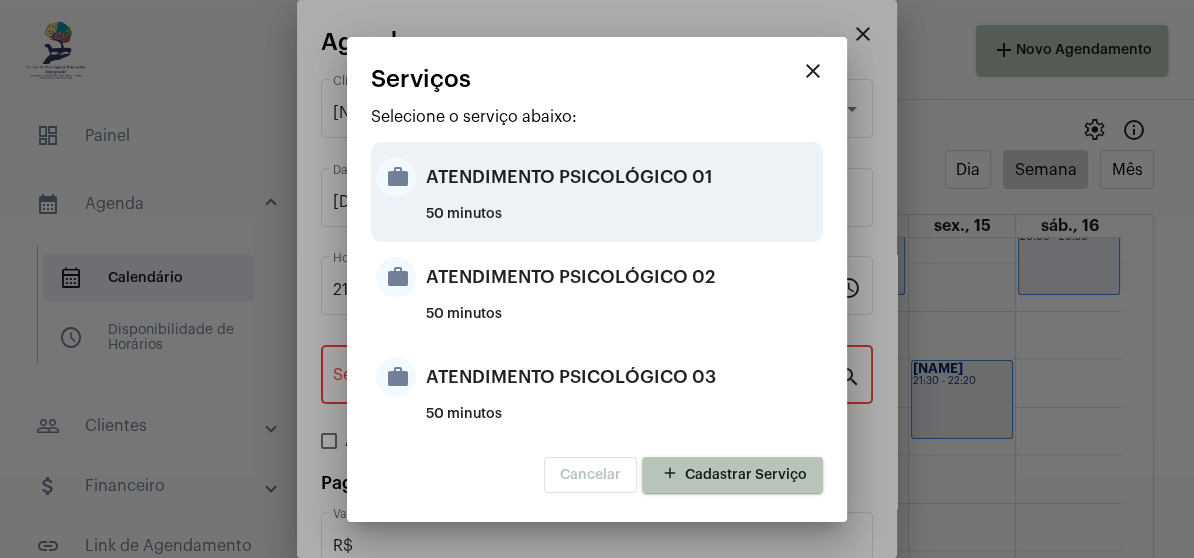 click on "ATENDIMENTO PSICOLÓGICO 01" at bounding box center [622, 177] 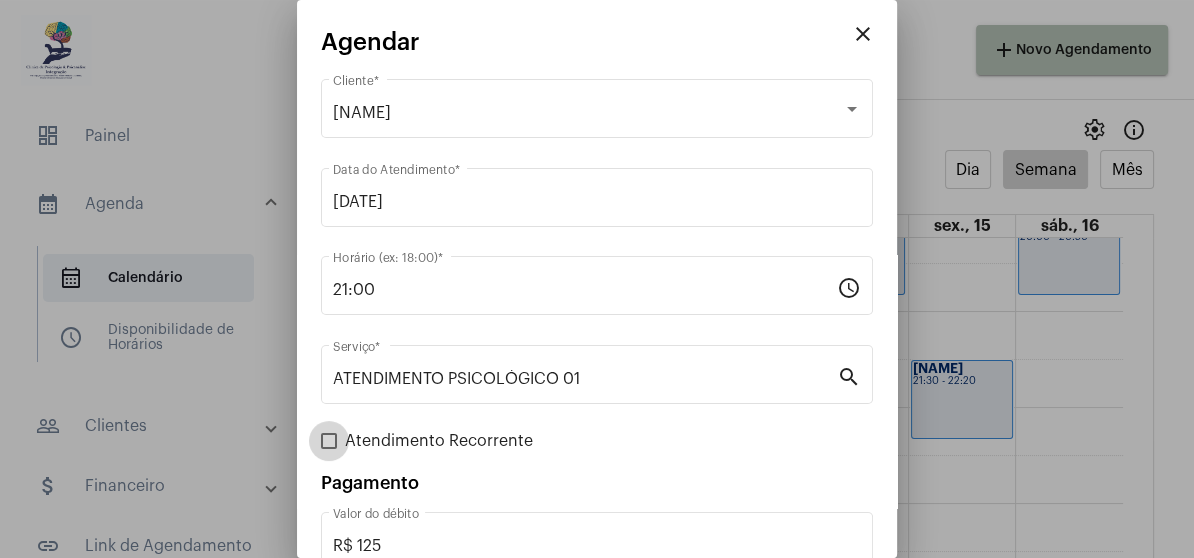 click at bounding box center (329, 441) 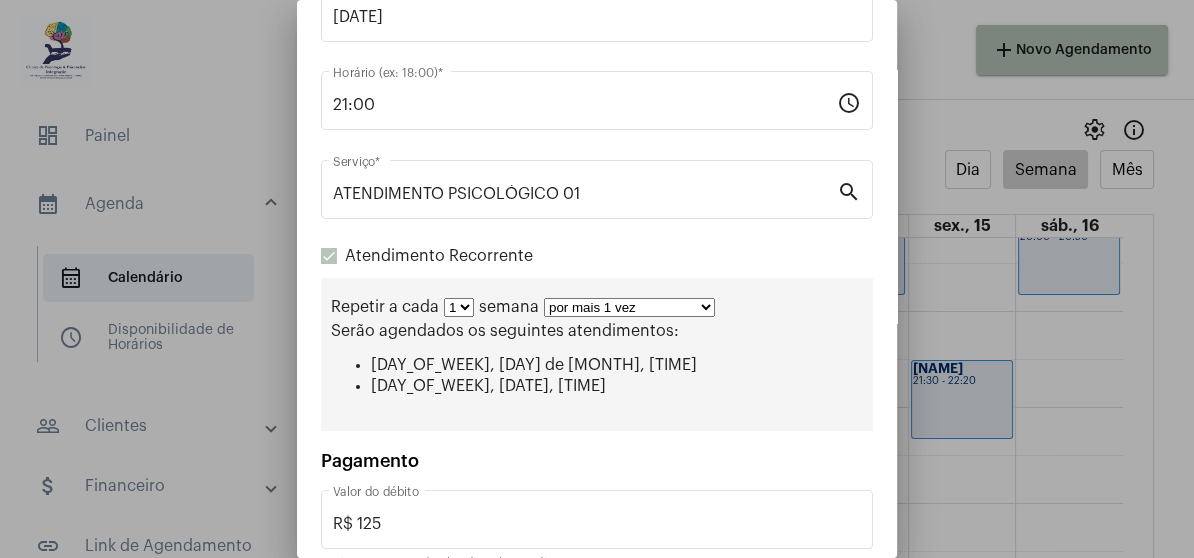 scroll, scrollTop: 200, scrollLeft: 0, axis: vertical 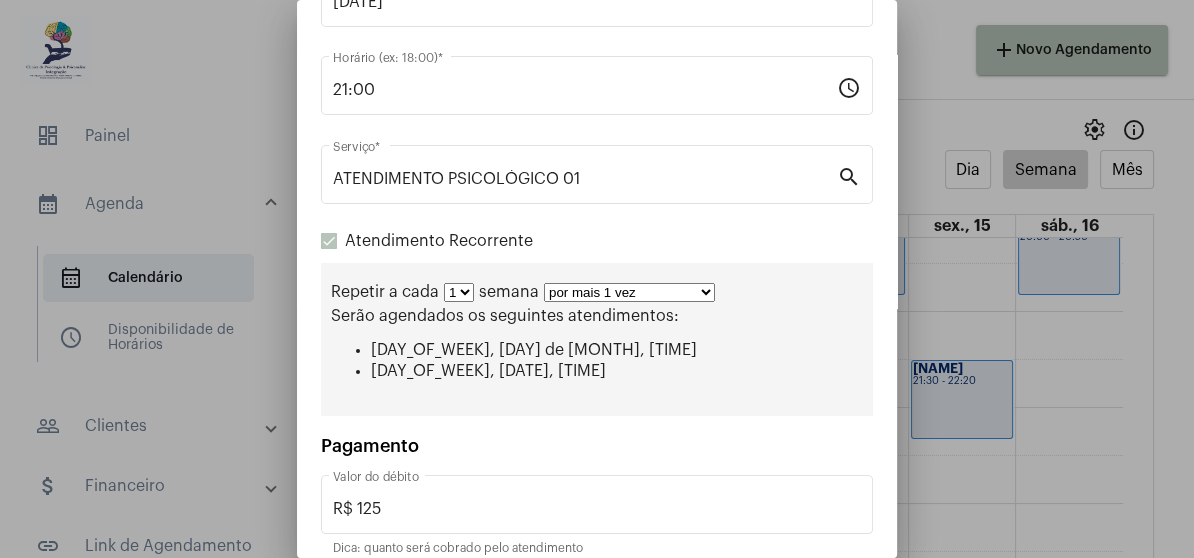 click on "por mais 1 vez por mais 2 vezes por mais 3 vezes por mais 4 vezes por mais 5 vezes por mais 6 vezes por mais 7 vezes por mais 8 vezes por mais 9 vezes por mais 10 vezes por tempo indeterminado" at bounding box center [629, 292] 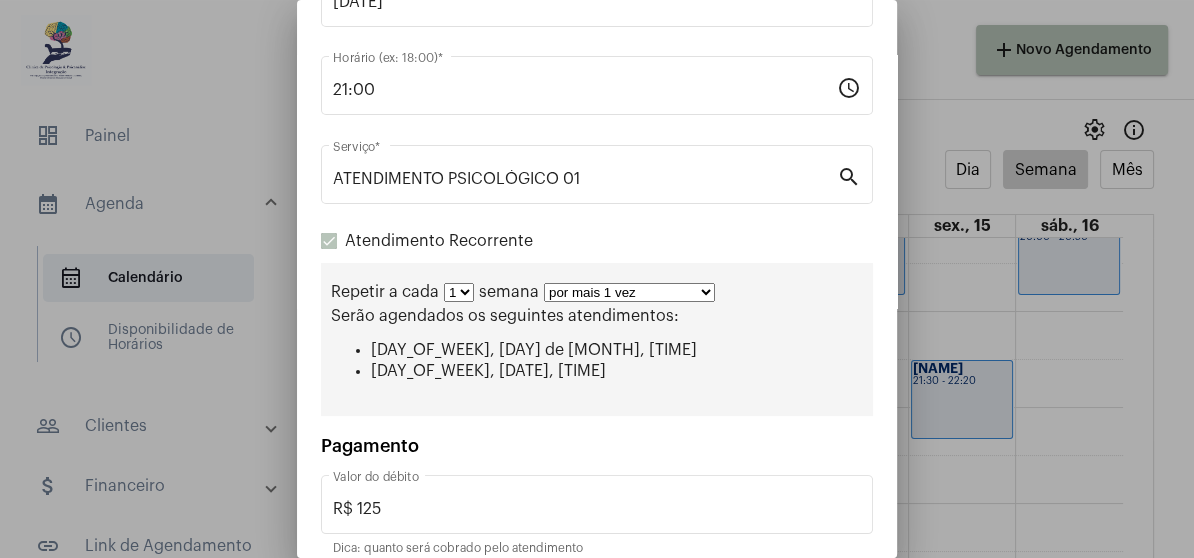 select on "1: 2" 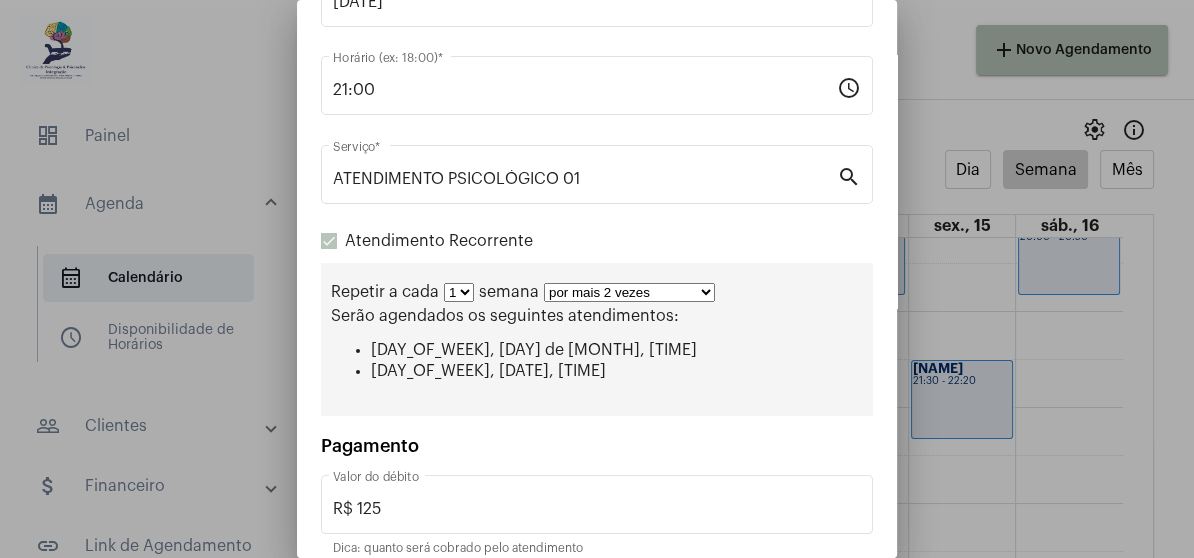 click on "por mais 1 vez por mais 2 vezes por mais 3 vezes por mais 4 vezes por mais 5 vezes por mais 6 vezes por mais 7 vezes por mais 8 vezes por mais 9 vezes por mais 10 vezes por tempo indeterminado" at bounding box center [629, 292] 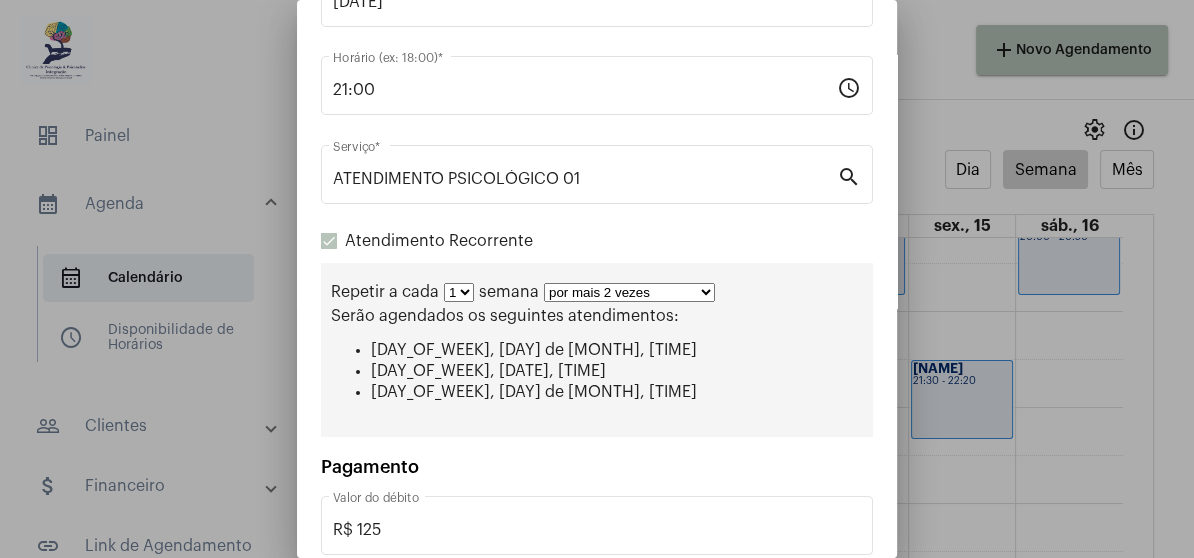 scroll, scrollTop: 307, scrollLeft: 0, axis: vertical 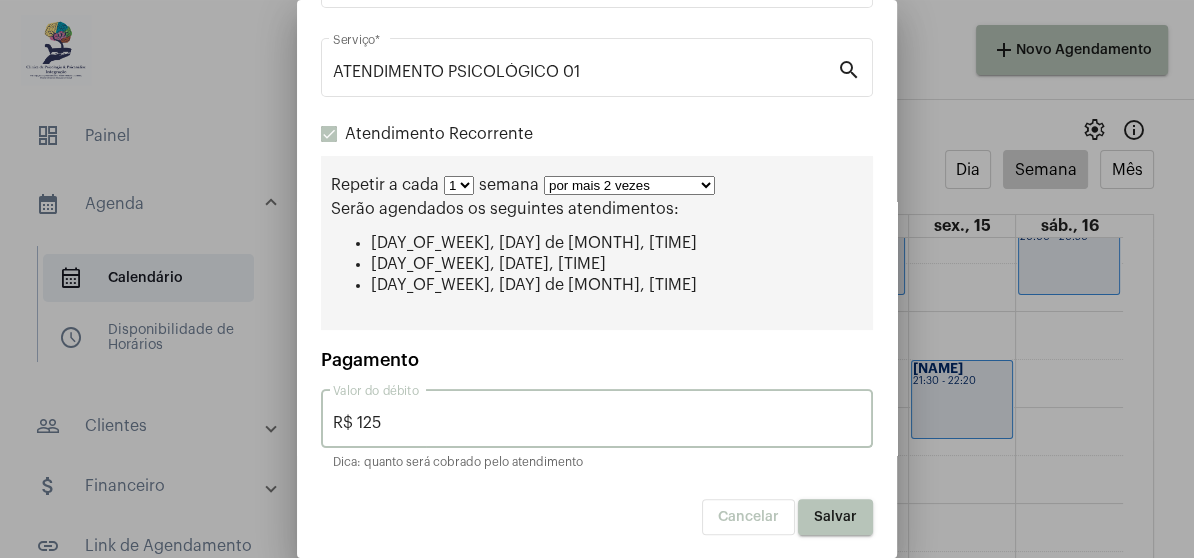 click on "R$ 125" at bounding box center (597, 423) 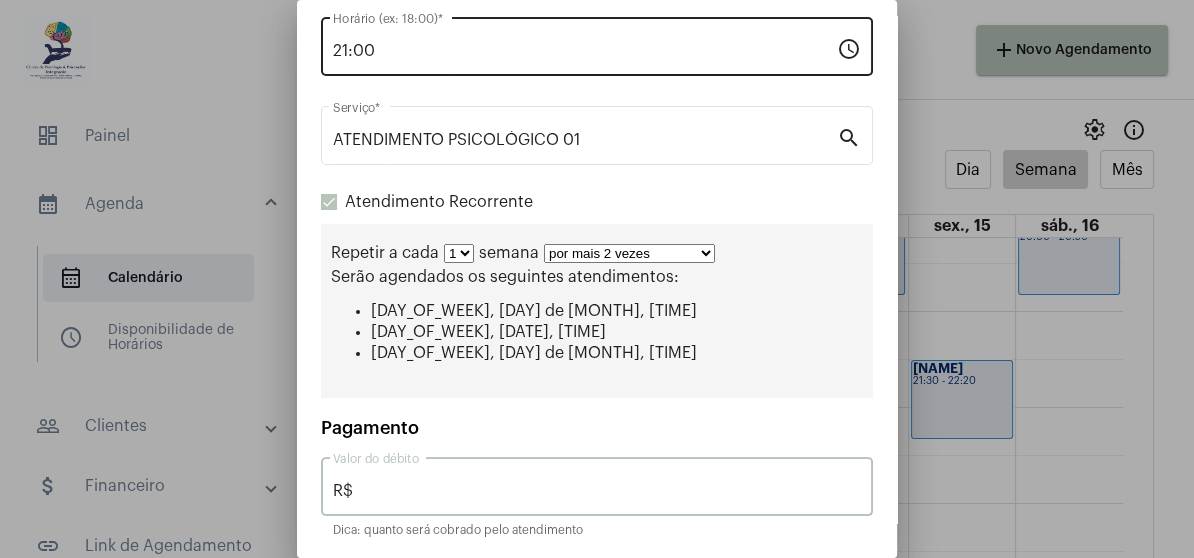 scroll, scrollTop: 307, scrollLeft: 0, axis: vertical 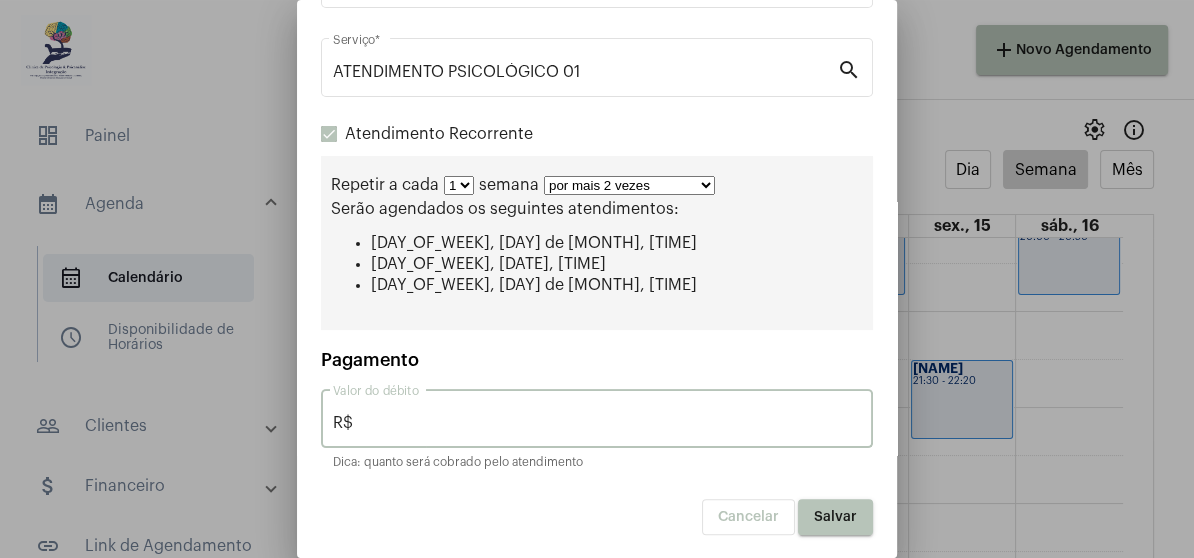 type on "R$" 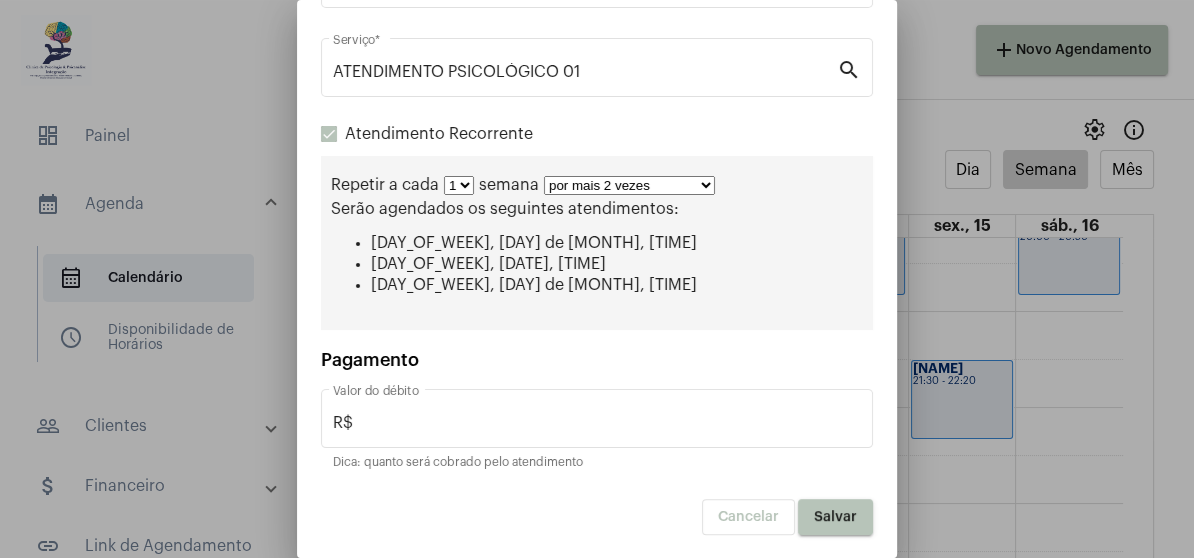 click on "Salvar" at bounding box center (835, 517) 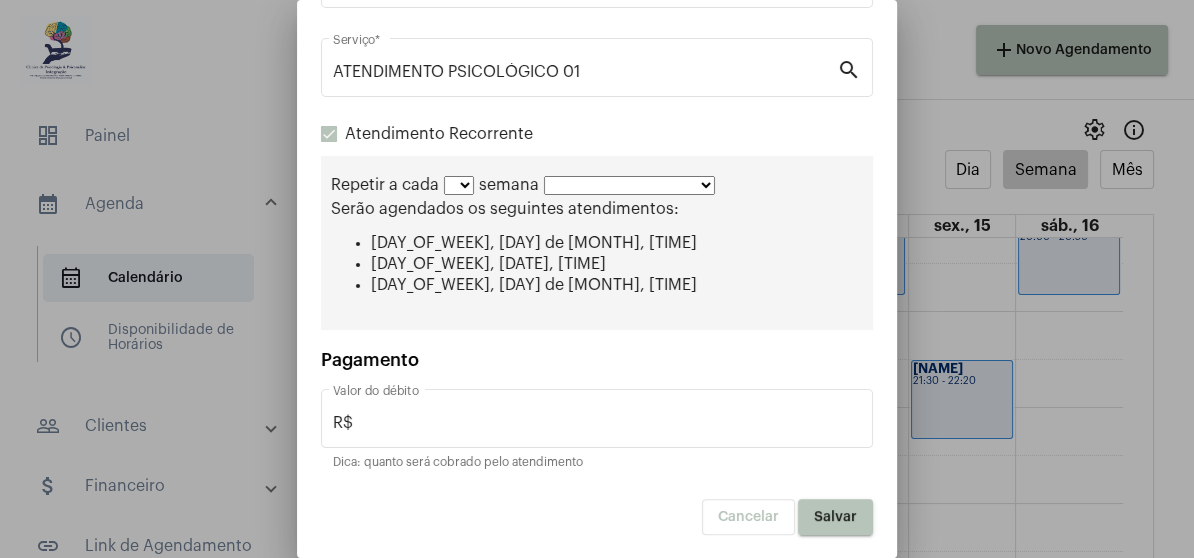 scroll, scrollTop: 0, scrollLeft: 0, axis: both 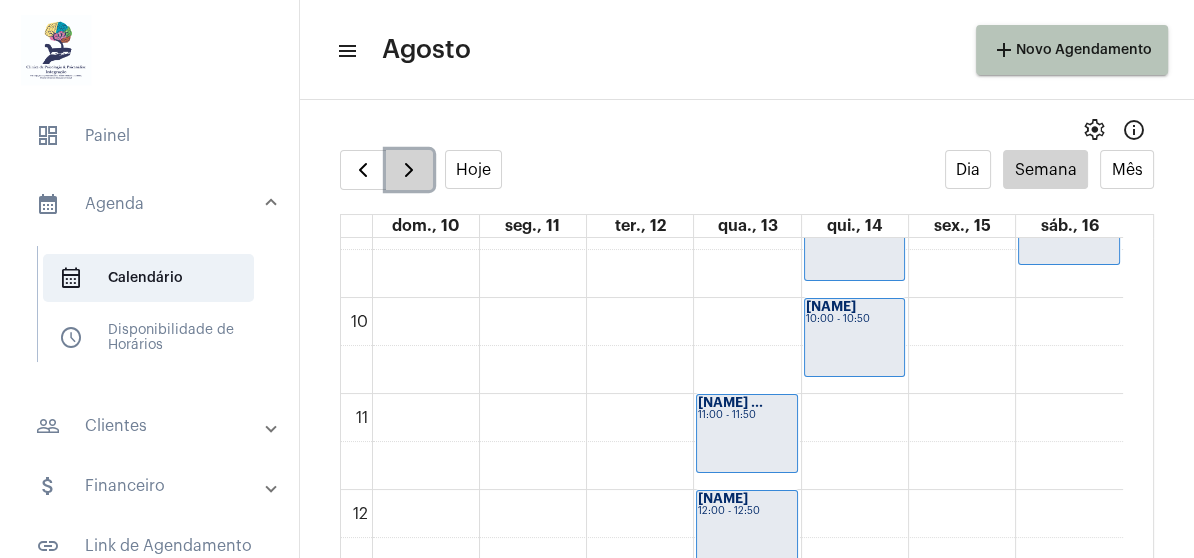 click 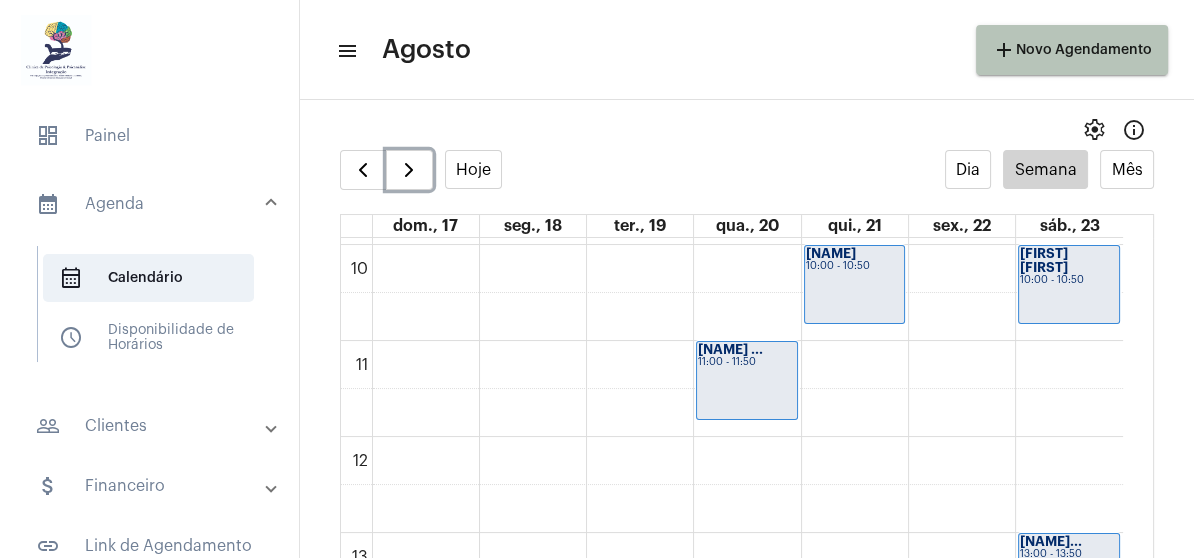 scroll, scrollTop: 976, scrollLeft: 0, axis: vertical 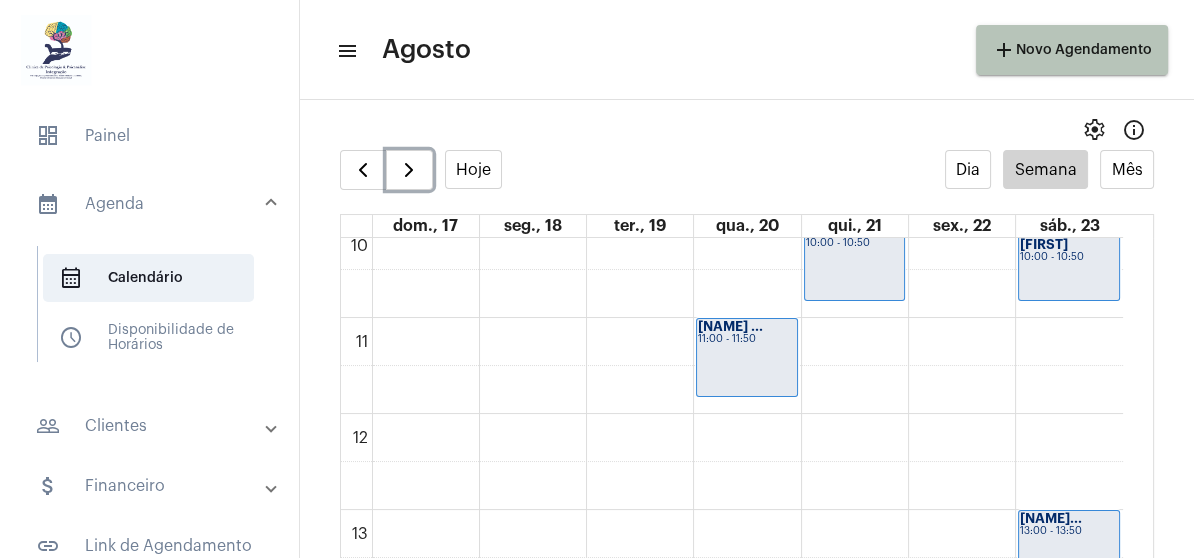 click on "11:00 - 11:50" 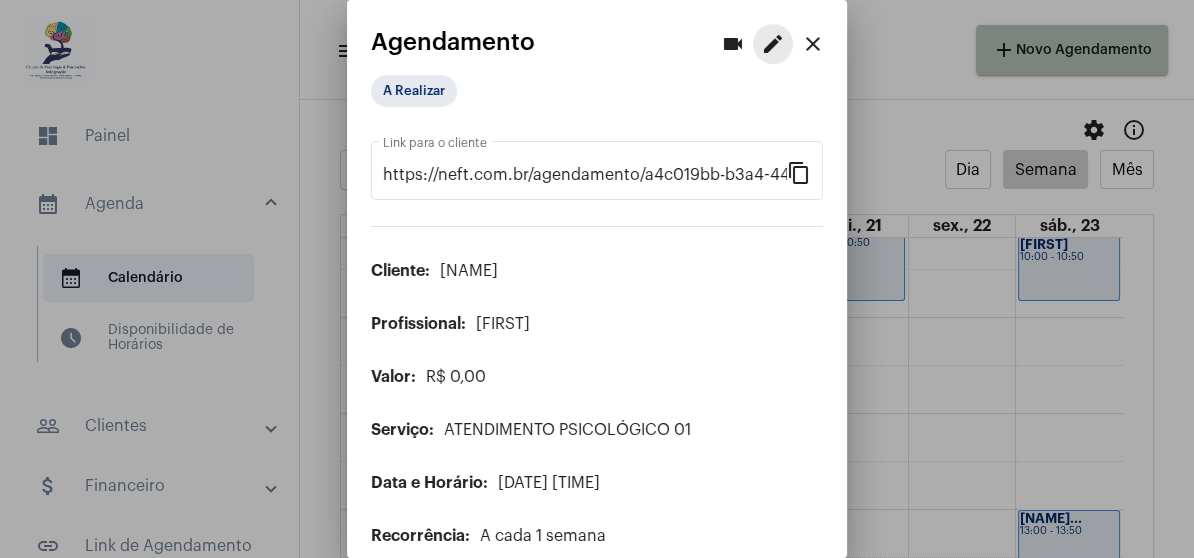 click on "edit" at bounding box center [773, 44] 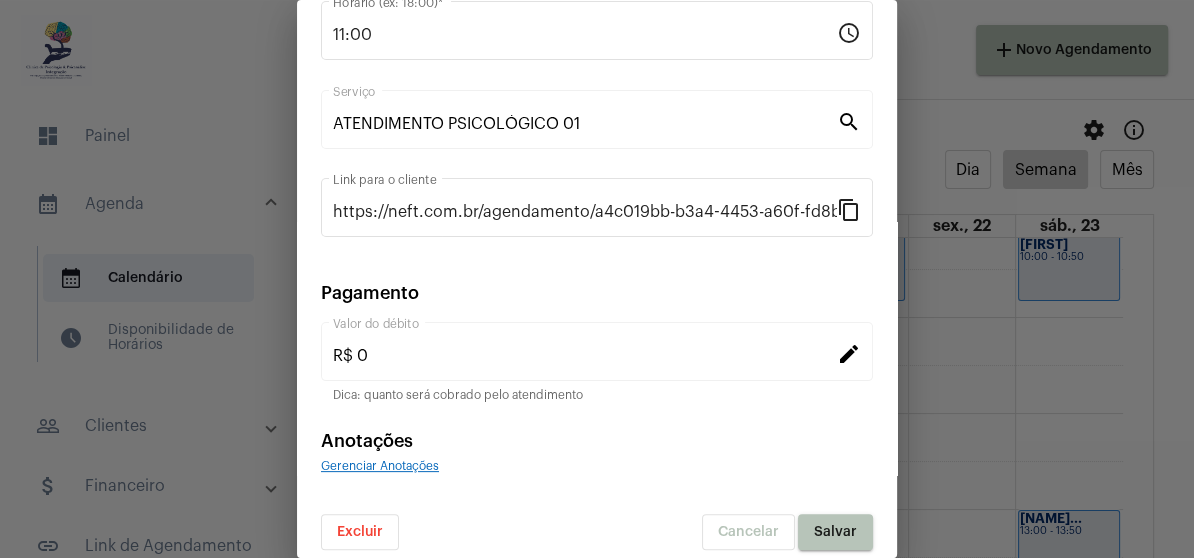 scroll, scrollTop: 305, scrollLeft: 0, axis: vertical 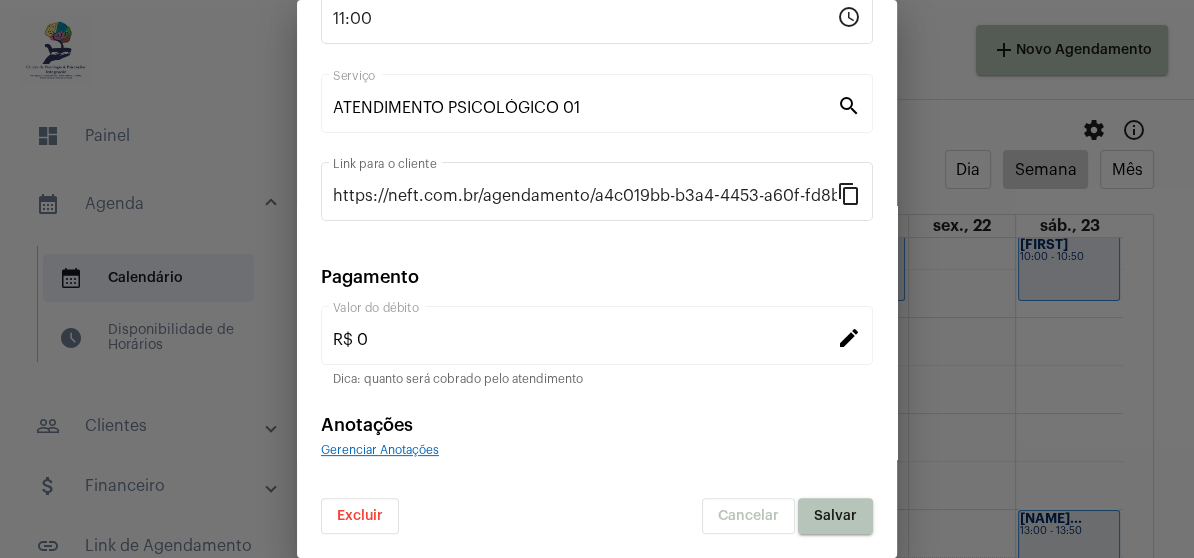 click on "Excluir" at bounding box center [360, 516] 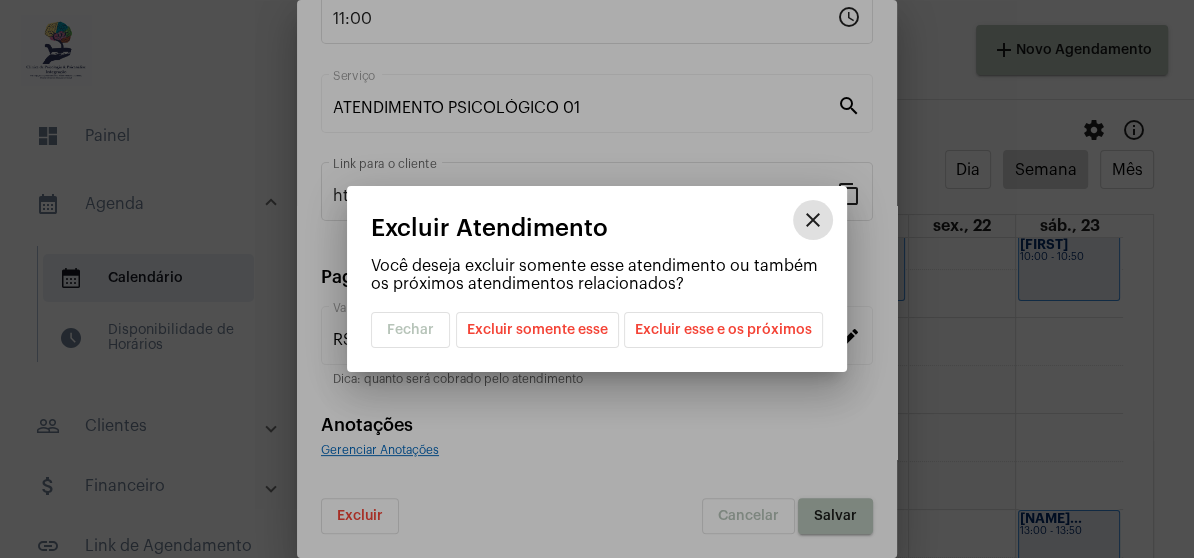 click on "Excluir esse e os próximos" at bounding box center (723, 330) 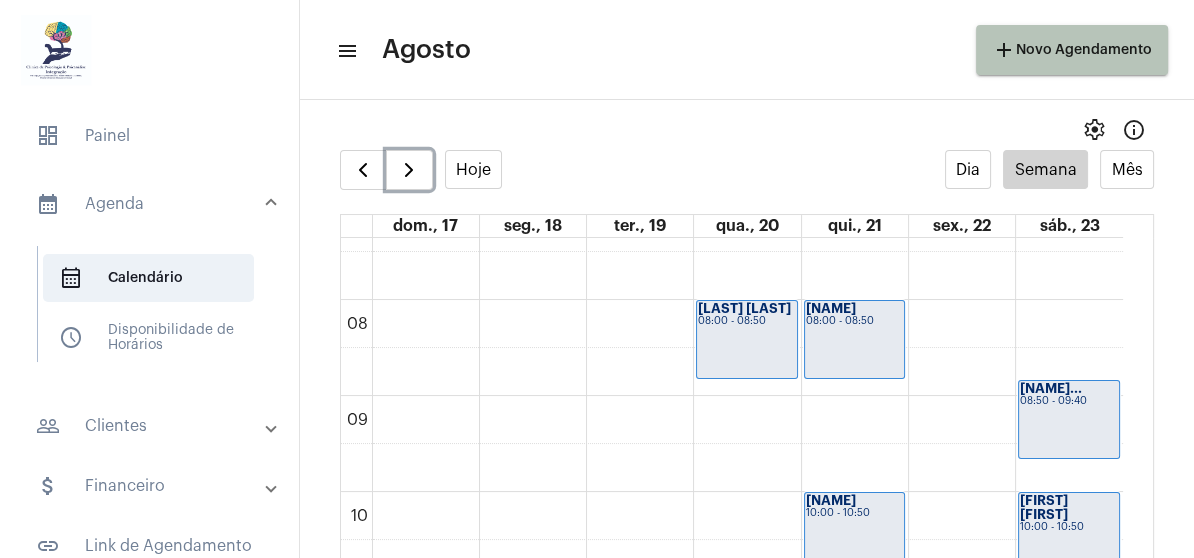scroll, scrollTop: 800, scrollLeft: 0, axis: vertical 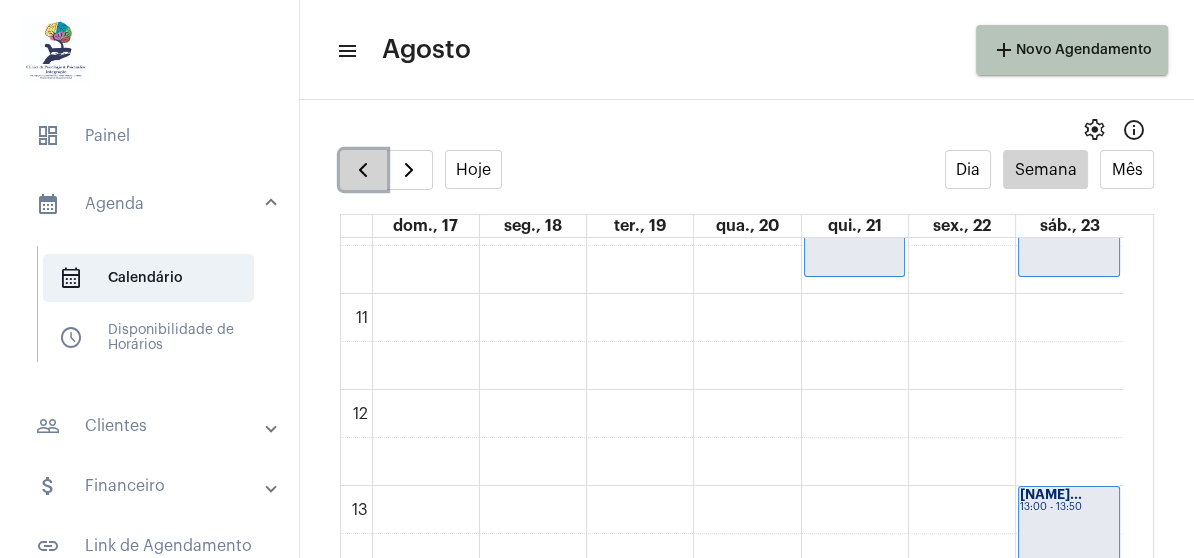 click 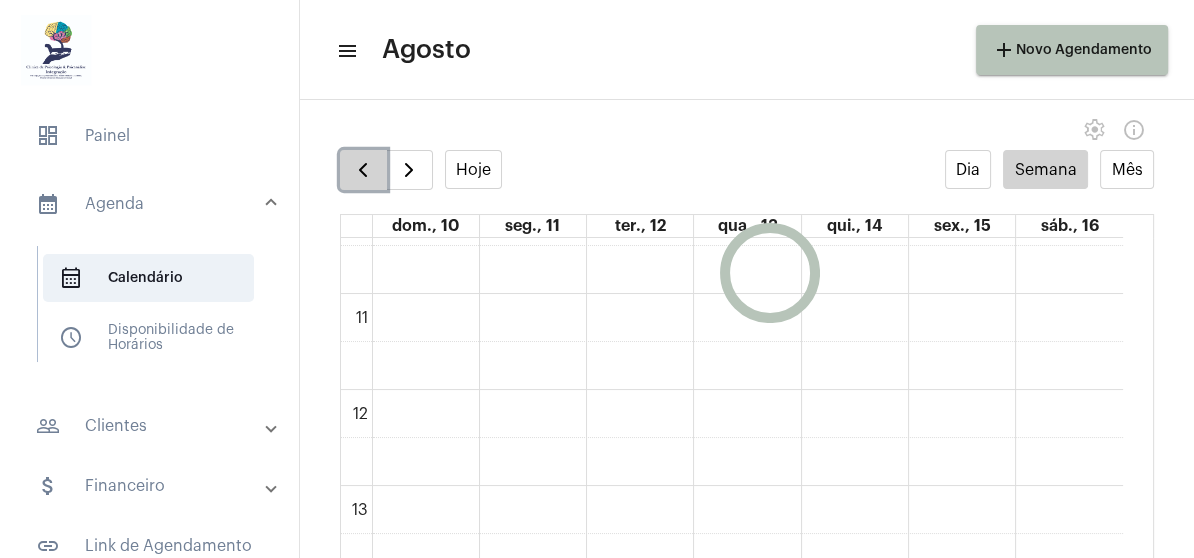 scroll, scrollTop: 576, scrollLeft: 0, axis: vertical 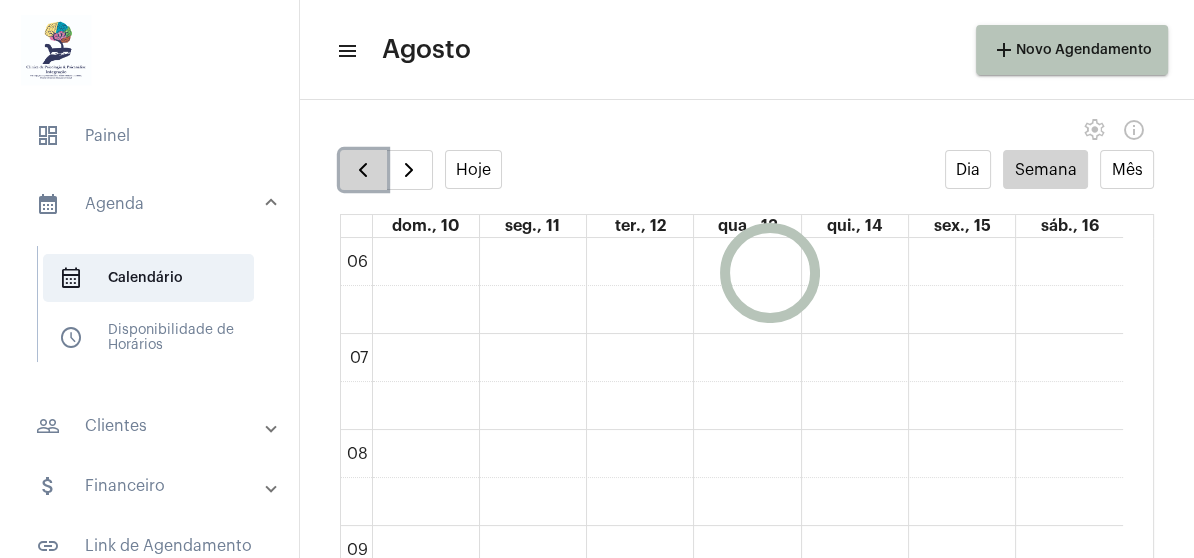 click 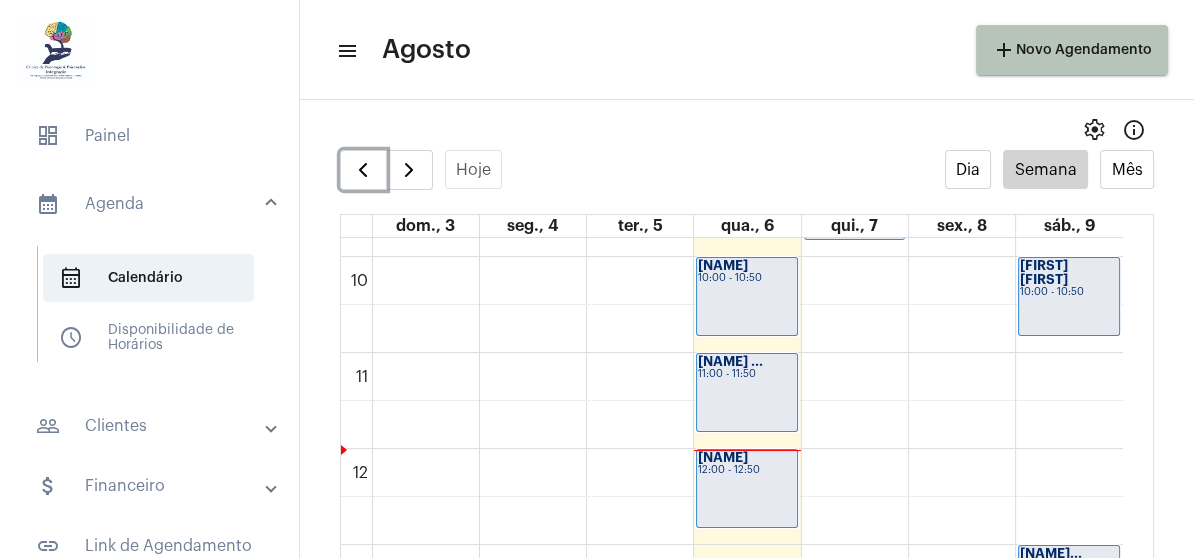 scroll, scrollTop: 976, scrollLeft: 0, axis: vertical 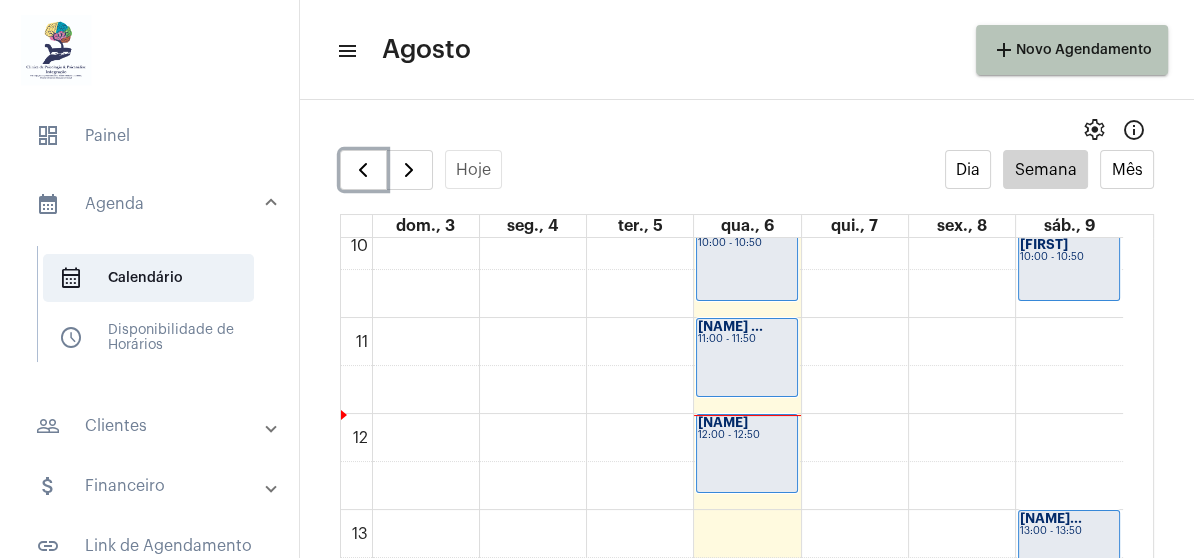 click on "[NAME]
[TIME] - [TIME]" 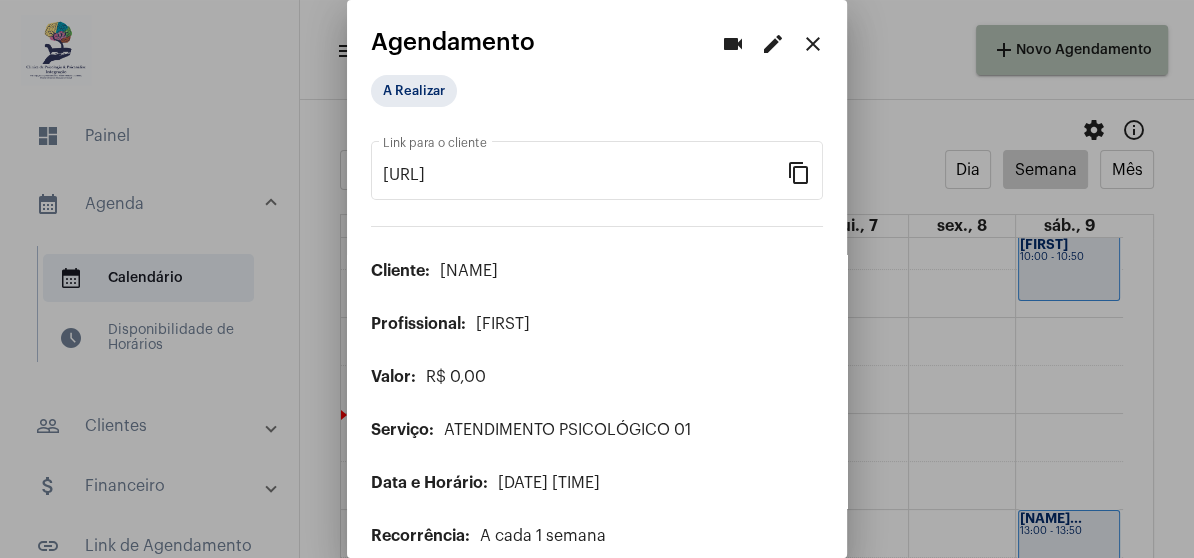 click at bounding box center (597, 279) 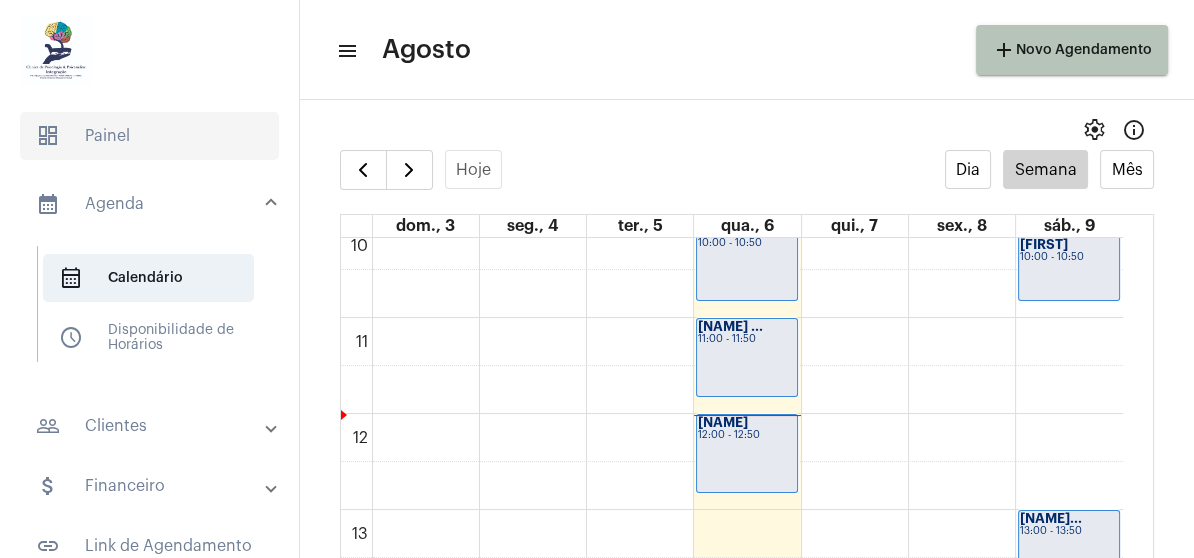 click on "dashboard   Painel" 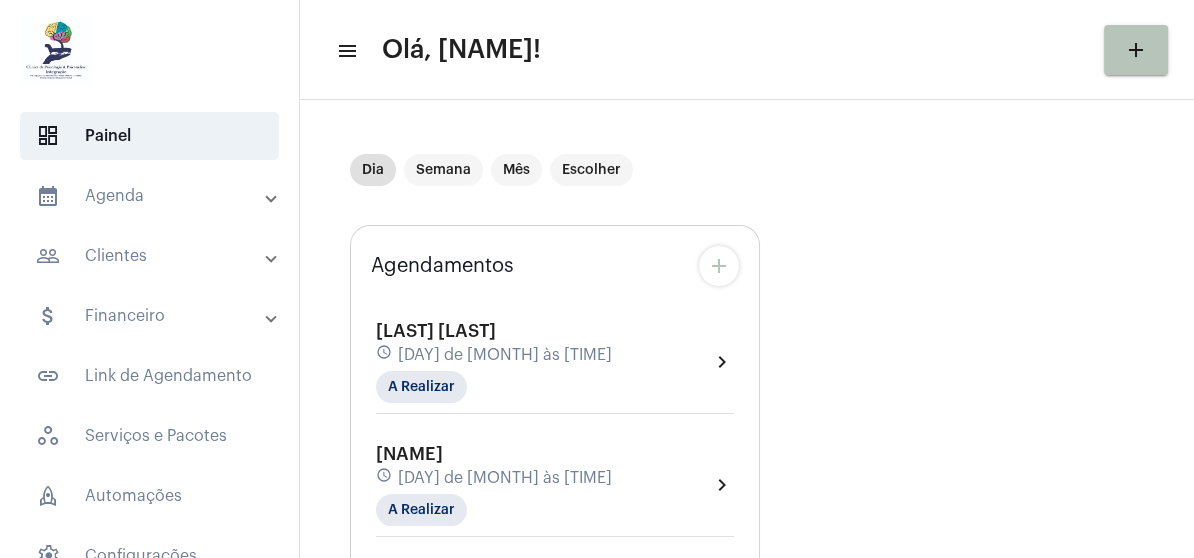 type on "[URL]" 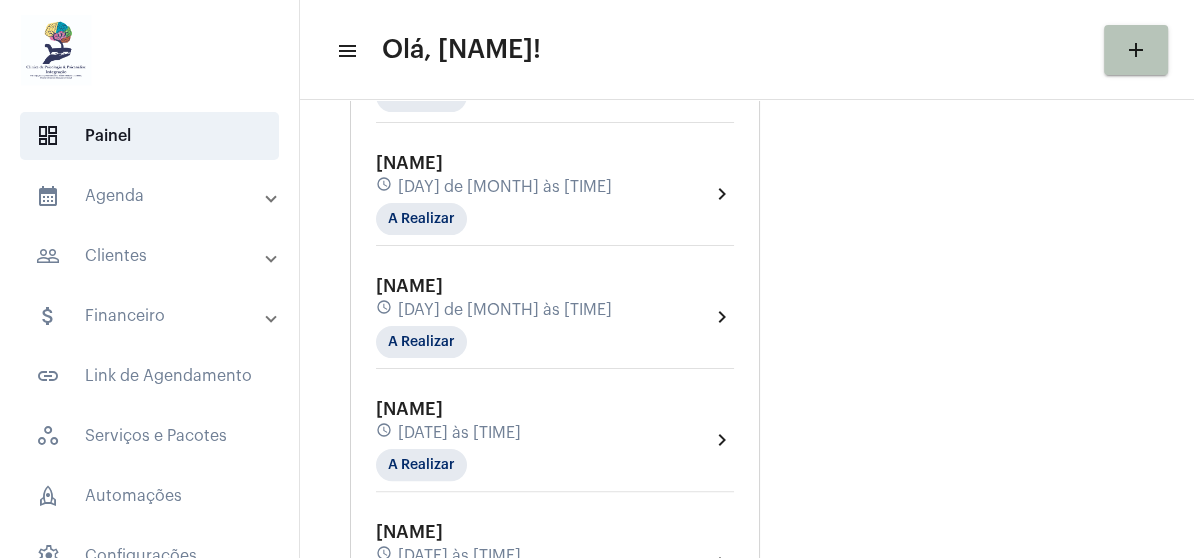 scroll, scrollTop: 360, scrollLeft: 0, axis: vertical 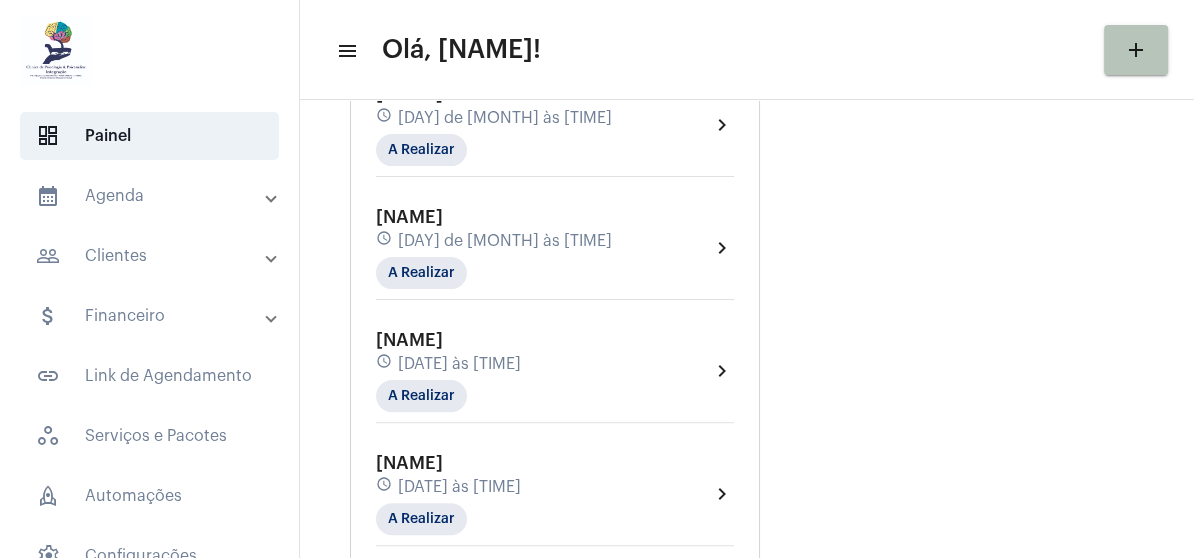 click on "[FIRST] schedule [DAY] de [MONTH] às [TIME] A Realizar  chevron_right" 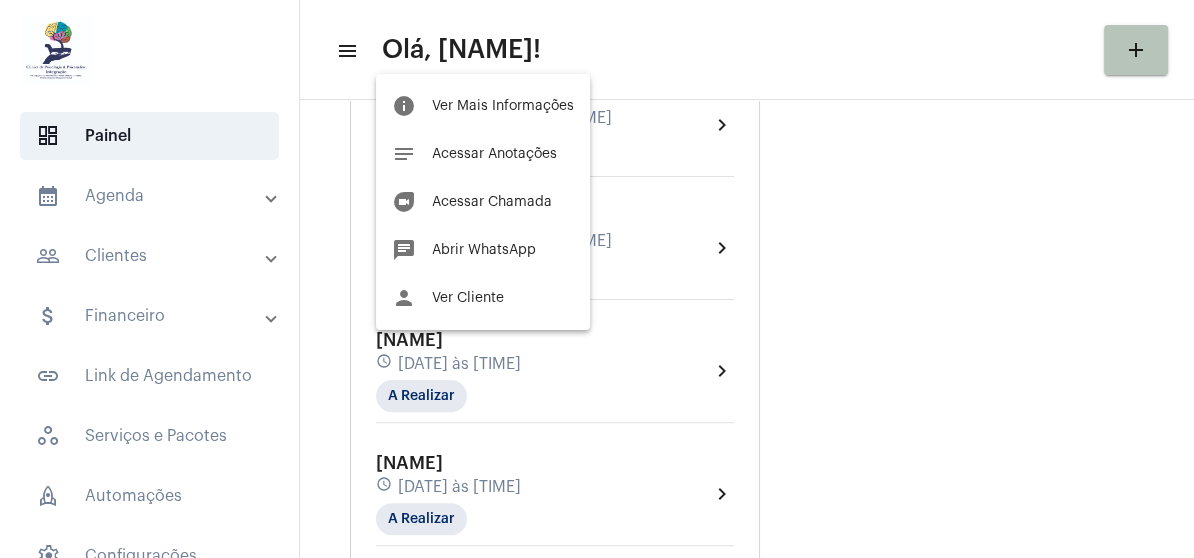 click at bounding box center [597, 279] 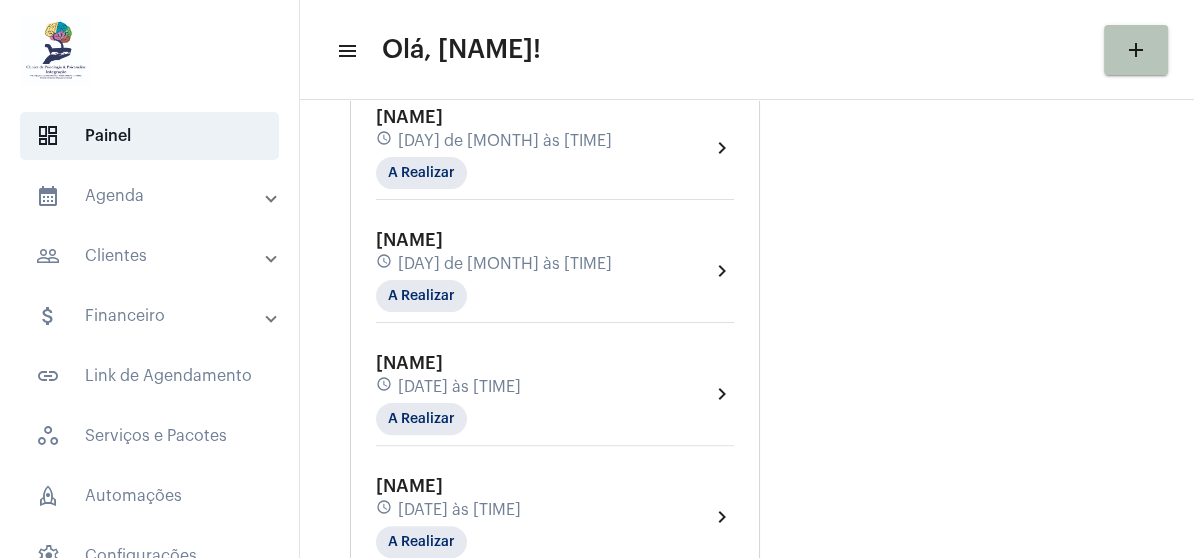 scroll, scrollTop: 400, scrollLeft: 0, axis: vertical 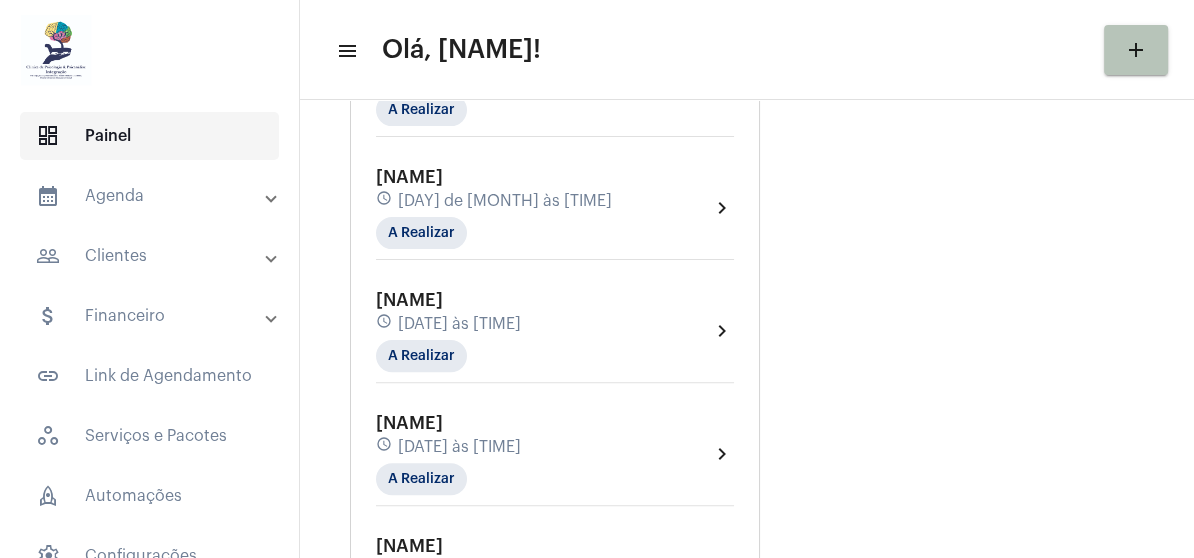 click on "dashboard   Painel" 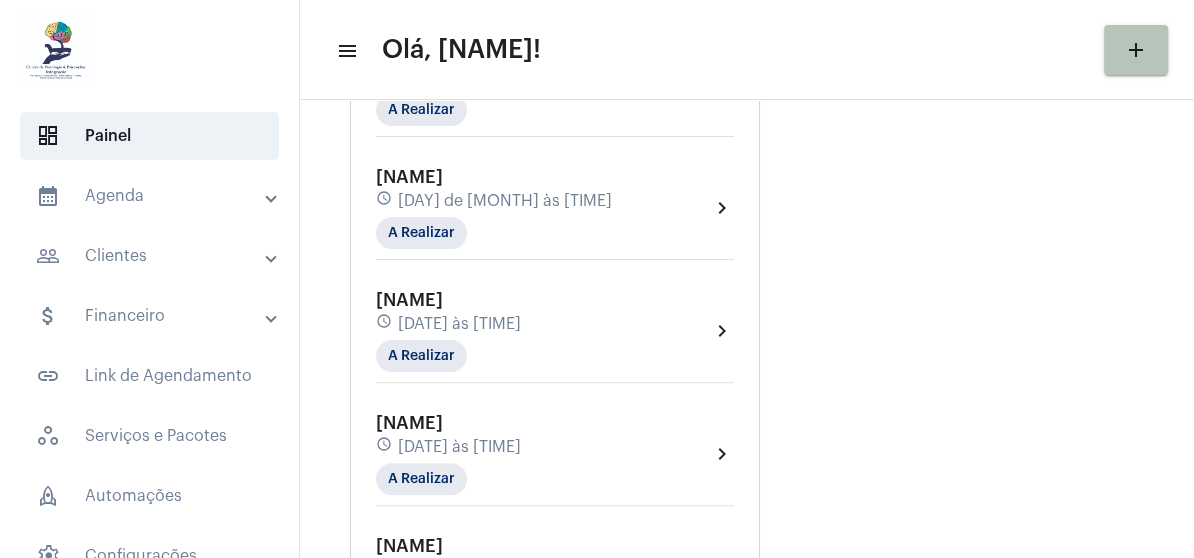click on "calendar_month_outlined  Agenda" at bounding box center (151, 196) 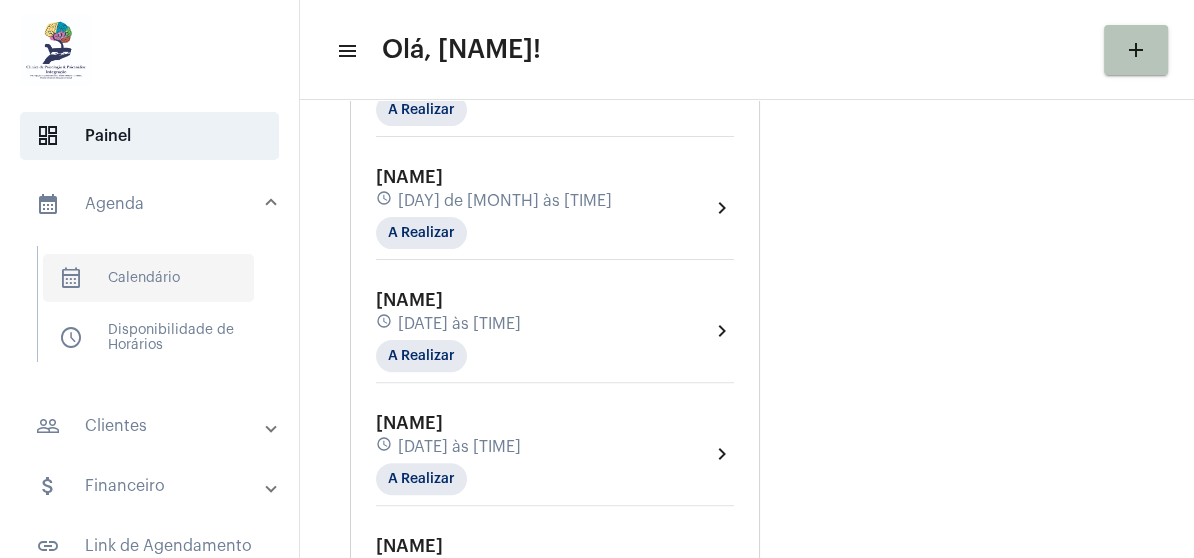 click on "calendar_month_outlined   Calendário" at bounding box center (148, 278) 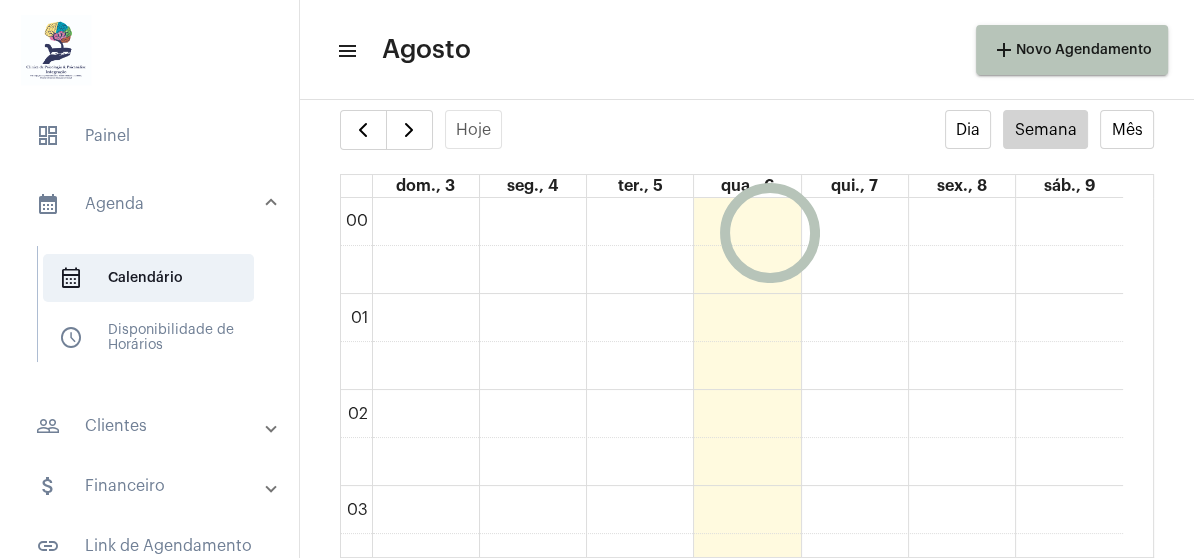 scroll, scrollTop: 39, scrollLeft: 0, axis: vertical 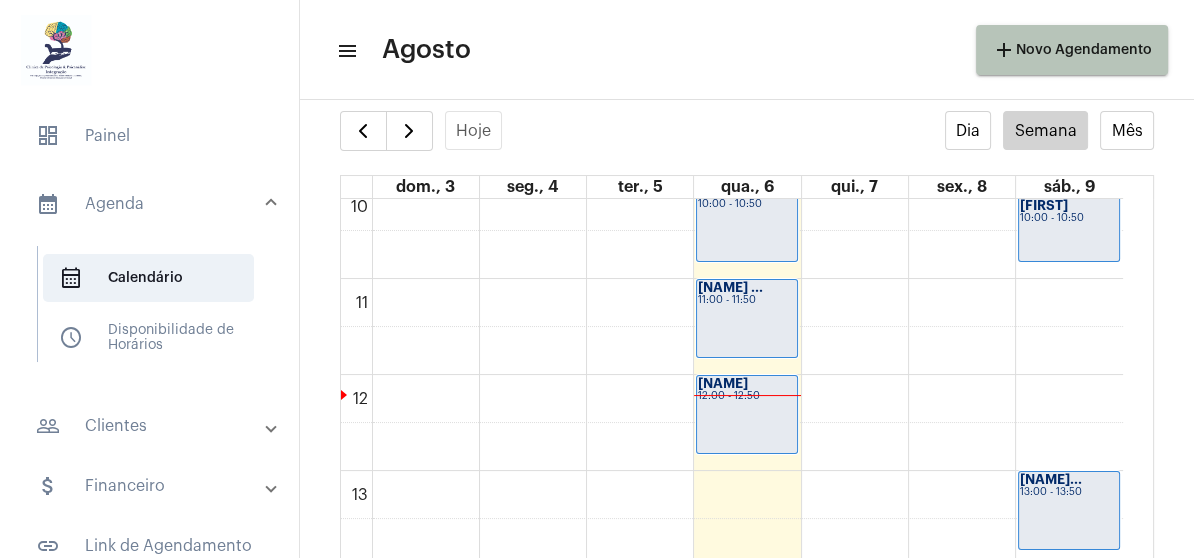 click on "00 01 02 03 04 05 06 07 08 09 10 11 12 13 14 15 16 17 18 19 20 21 22 23
[NAME]
19:00 - 19:50
[NAME] ...
20:00 - 20:50
[NAME]
08:00 - 08:50
[NAME]
10:00 - 10:50
[NAME] ...
11:00 - 11:50
[NAME]
12:00 - 12:50
[NAME]
18:30 - 19:20
[NAME]
19:30 - 20:20
[NAME]
20:30 - 21:20
[NAME]
09:00 - 09:50
[NAME]" 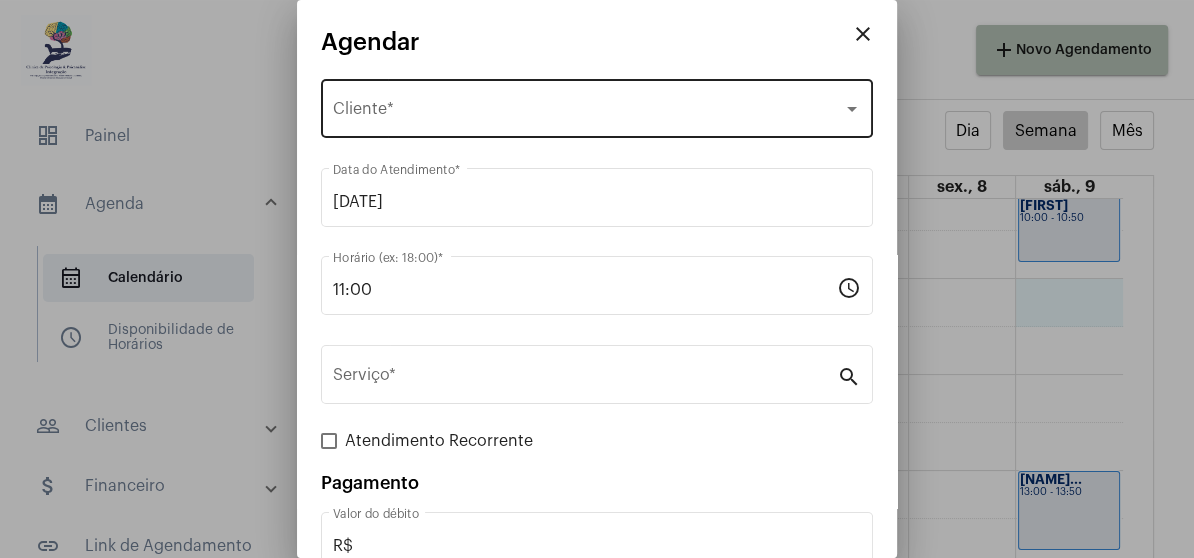 click on "Selecione o Cliente" at bounding box center (588, 113) 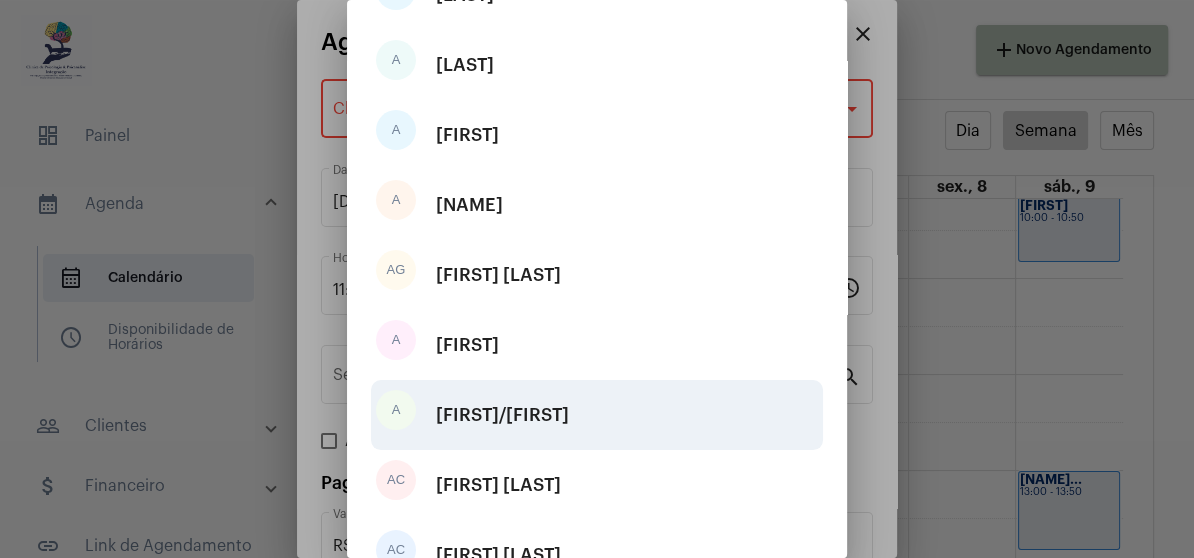 scroll, scrollTop: 200, scrollLeft: 0, axis: vertical 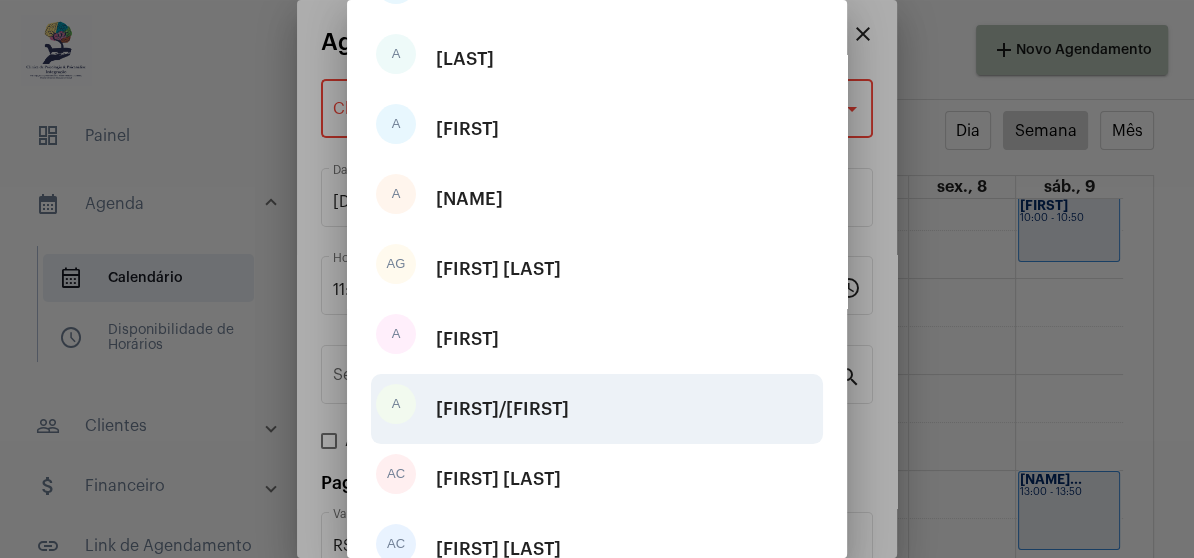 click on "[FIRST]/[FIRST]" at bounding box center [597, 409] 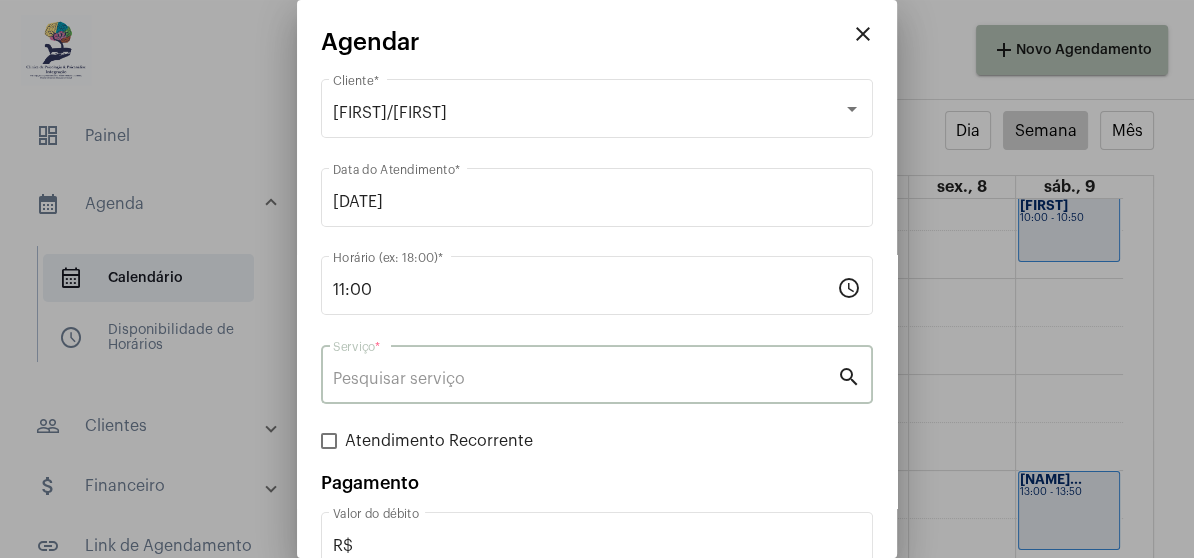 click on "Serviço  *" at bounding box center [585, 379] 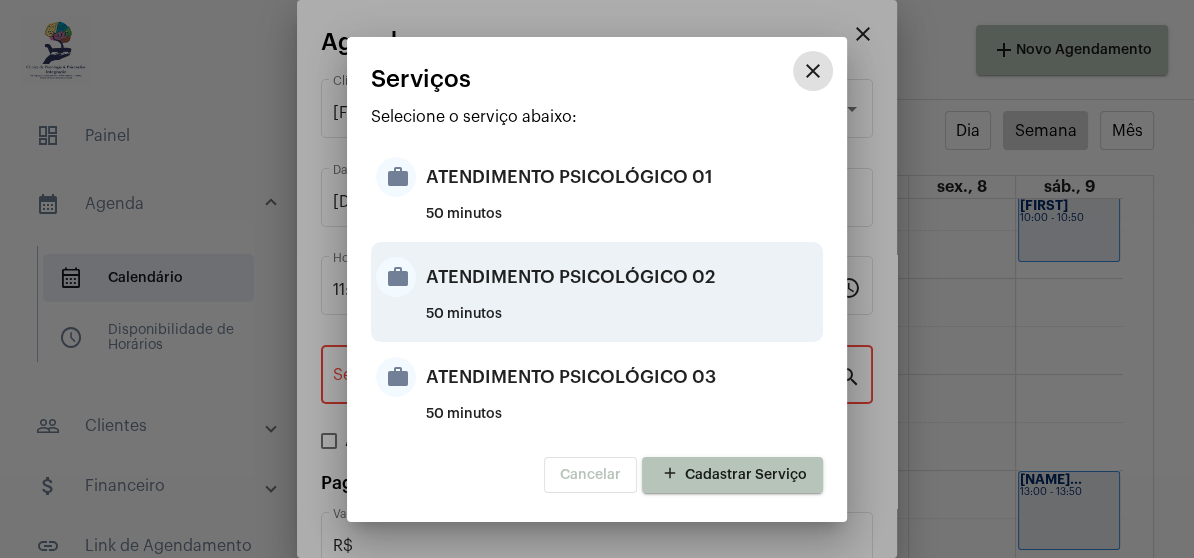 click on "ATENDIMENTO PSICOLÓGICO 02" at bounding box center [622, 277] 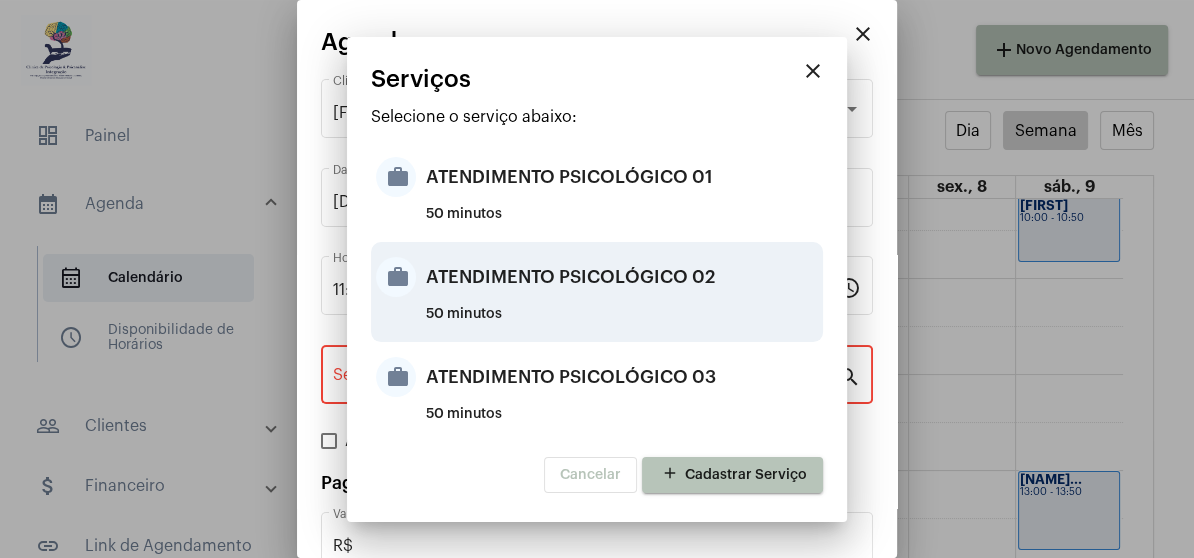 type on "ATENDIMENTO PSICOLÓGICO 02" 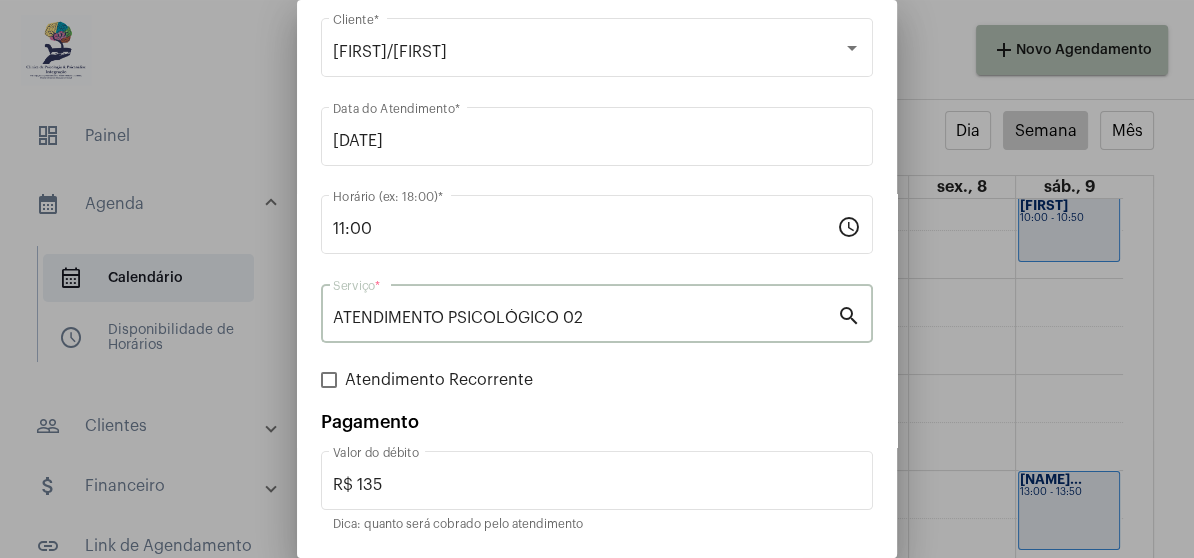 scroll, scrollTop: 124, scrollLeft: 0, axis: vertical 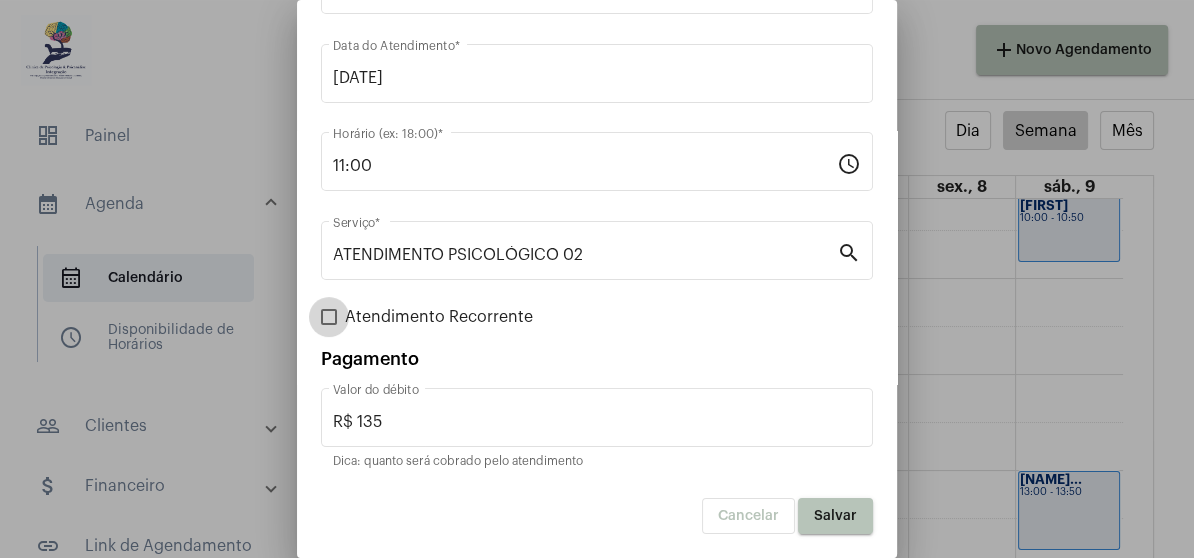 click at bounding box center (329, 317) 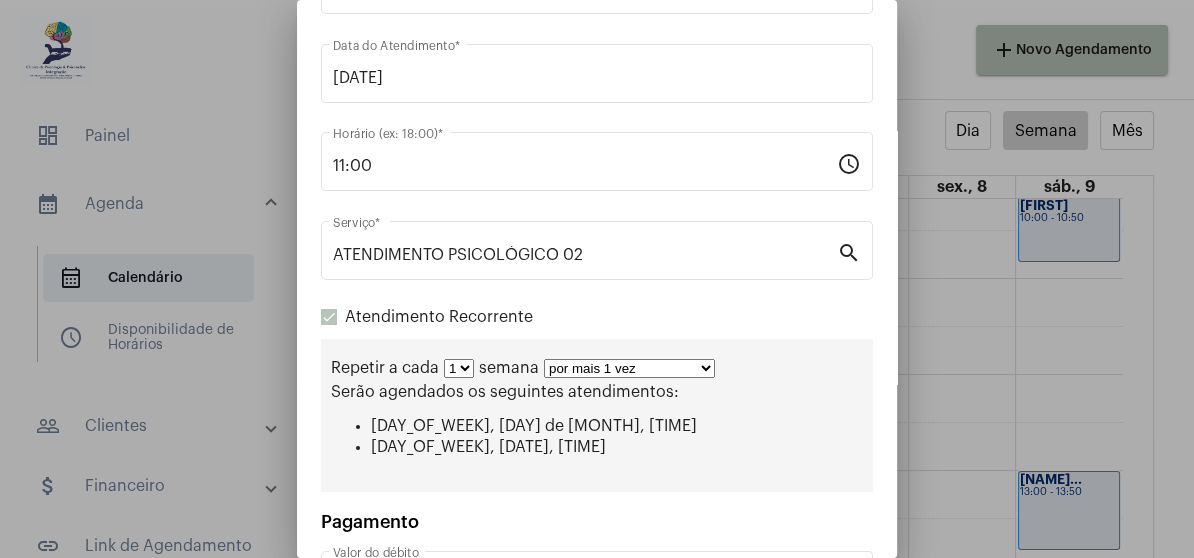 click on "por mais 1 vez por mais 2 vezes por mais 3 vezes por mais 4 vezes por mais 5 vezes por mais 6 vezes por mais 7 vezes por mais 8 vezes por mais 9 vezes por mais 10 vezes por tempo indeterminado" at bounding box center [629, 368] 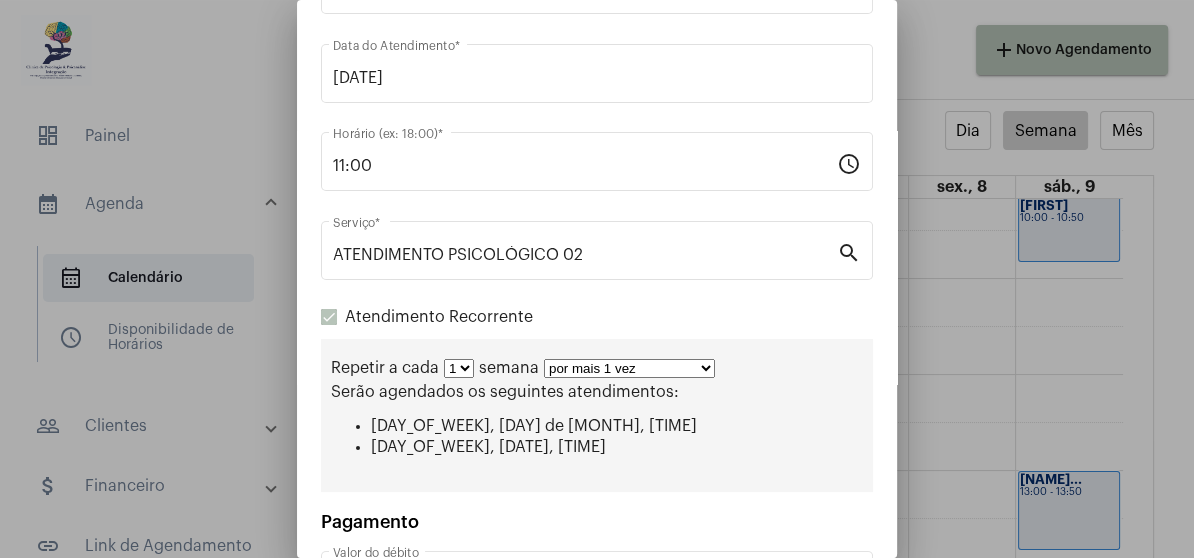 select on "2: 3" 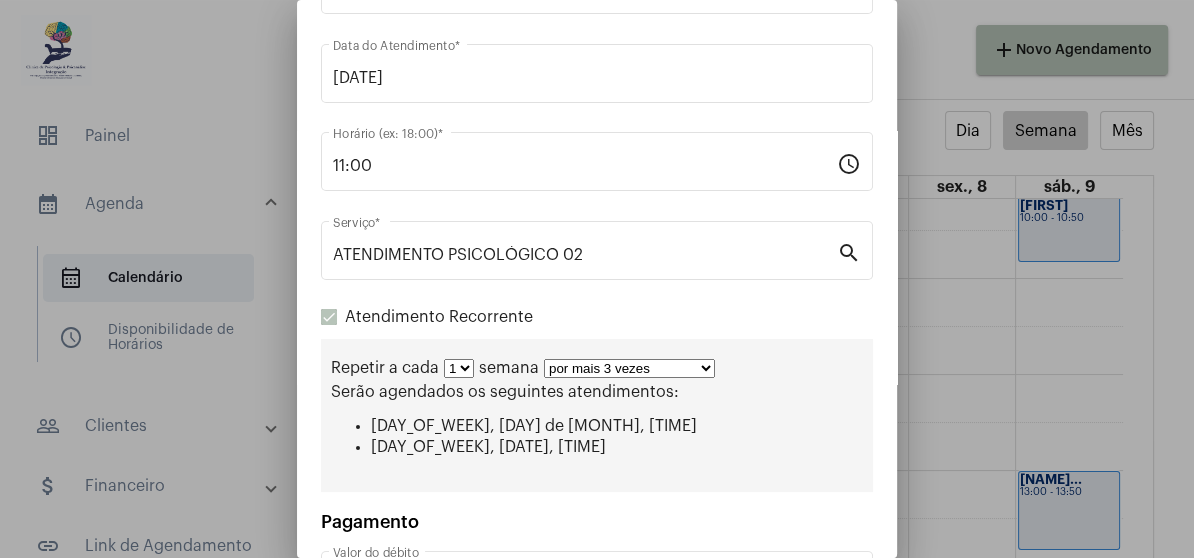 click on "por mais 1 vez por mais 2 vezes por mais 3 vezes por mais 4 vezes por mais 5 vezes por mais 6 vezes por mais 7 vezes por mais 8 vezes por mais 9 vezes por mais 10 vezes por tempo indeterminado" at bounding box center [629, 368] 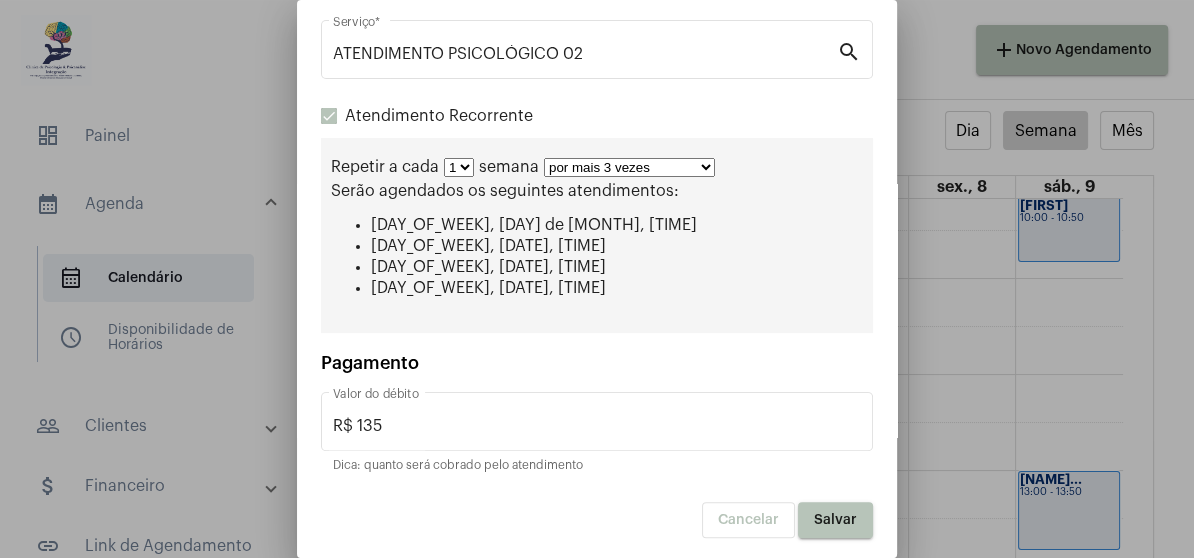 scroll, scrollTop: 328, scrollLeft: 0, axis: vertical 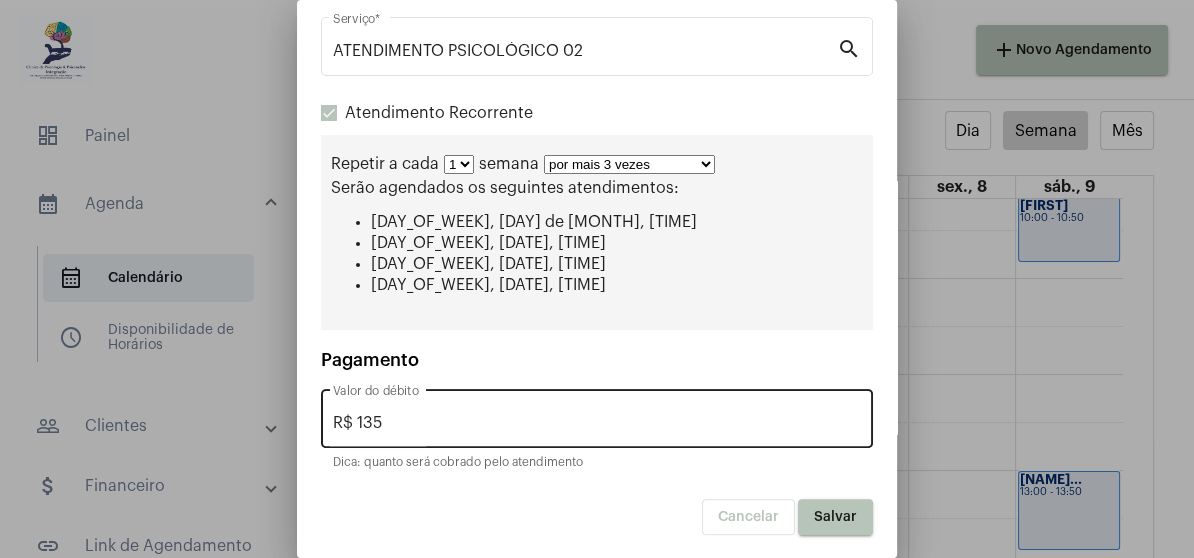 click on "R$ 135 Valor do débito" at bounding box center (597, 416) 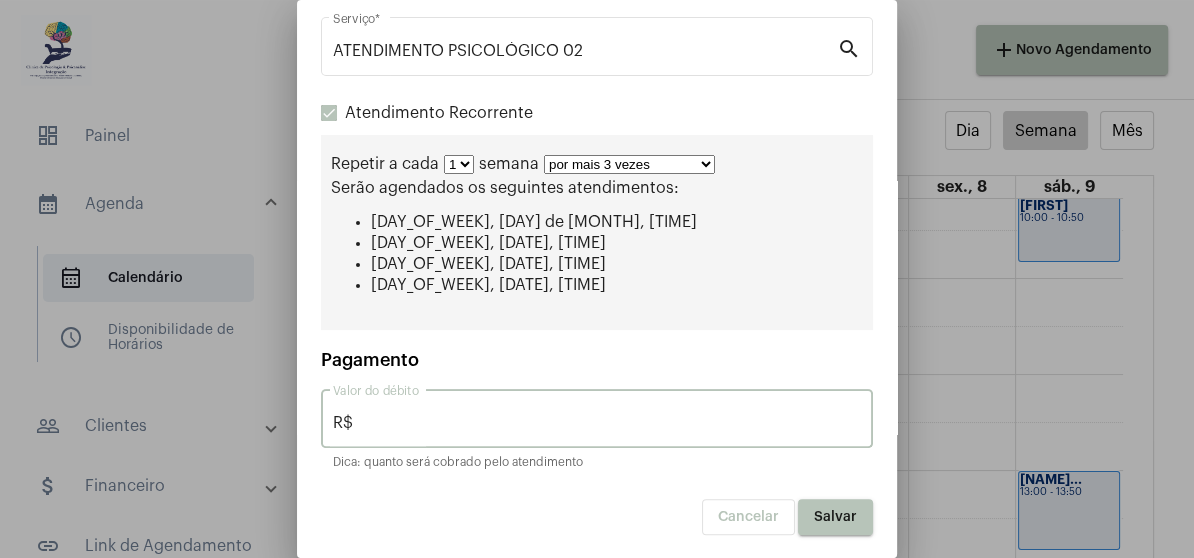 type on "R$" 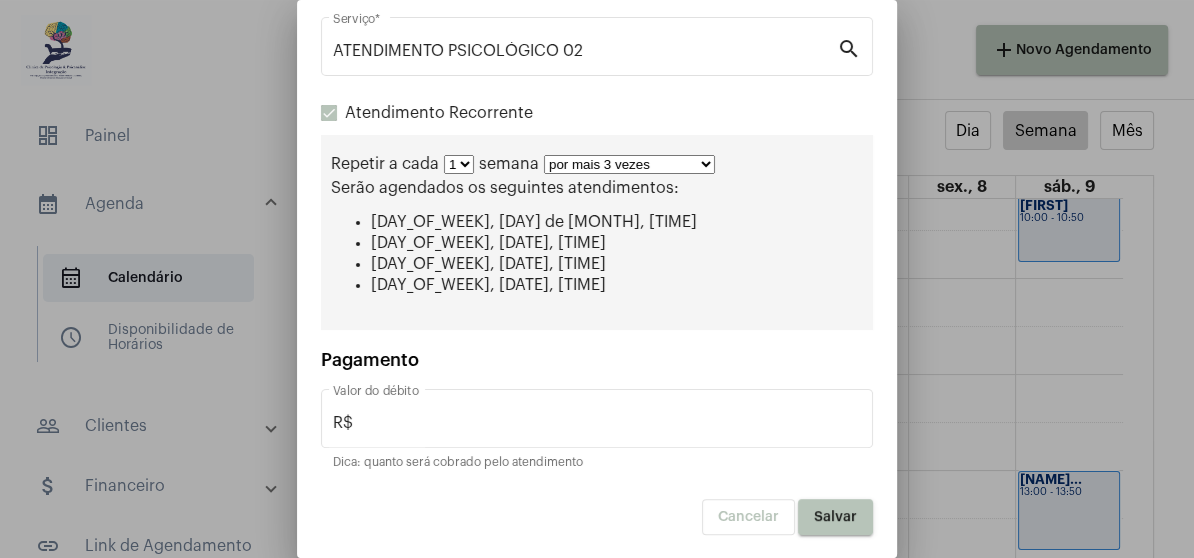 click on "Salvar" at bounding box center [835, 517] 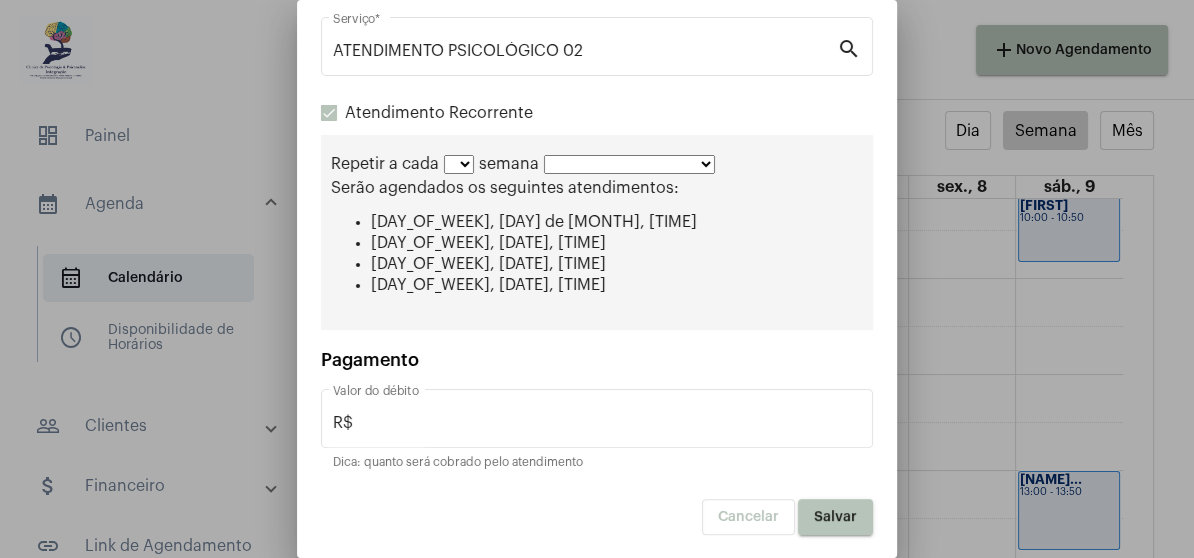 scroll, scrollTop: 0, scrollLeft: 0, axis: both 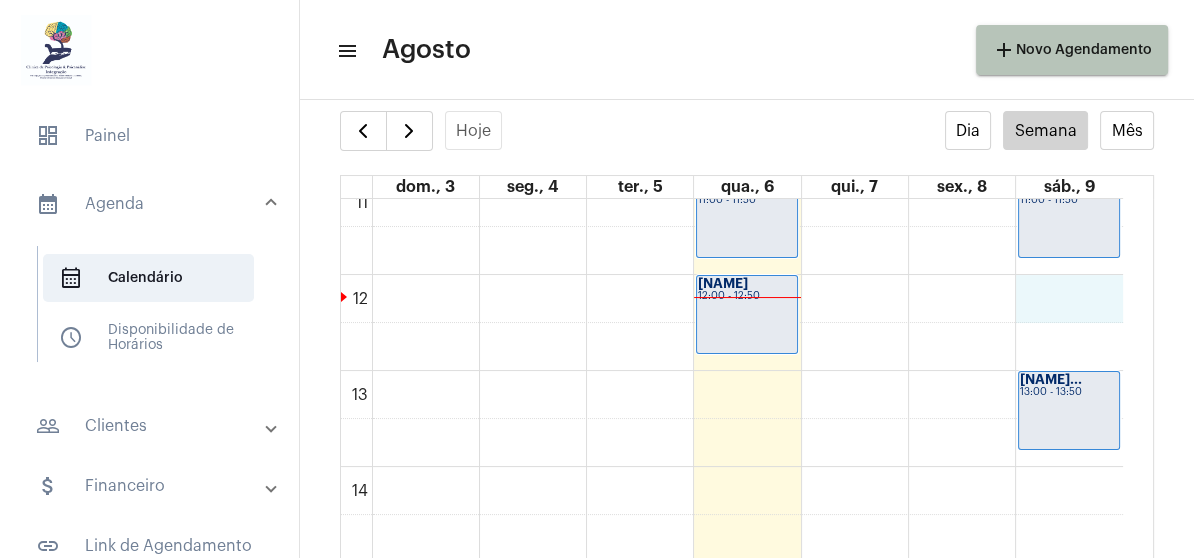 click on "00 01 02 03 04 05 06 07 08 09 10 11 12 13 14 15 16 17 18 19 20 21 22 23
[NAME]
19:00 - 19:50
[NAME] ...
20:00 - 20:50
[NAME]
08:00 - 08:50
[NAME]
10:00 - 10:50
[NAME] ...
11:00 - 11:50
[NAME]
12:00 - 12:50
[NAME]
18:30 - 19:20
[NAME]
19:30 - 20:20
[NAME]
20:30 - 21:20
[NAME]
09:00 - 09:50
[NAME]" 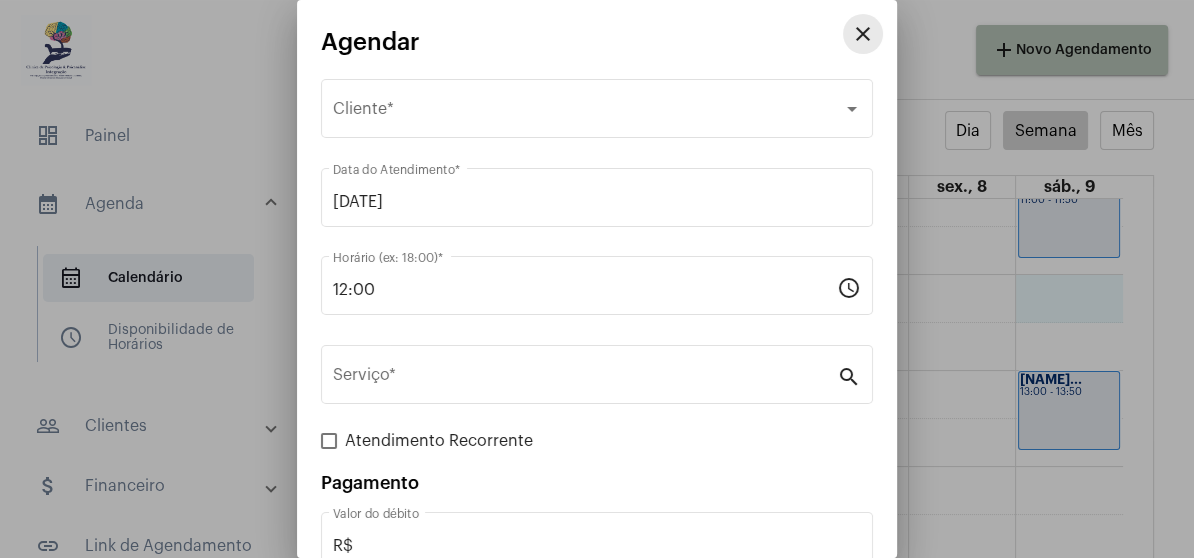 click on "close" at bounding box center (863, 34) 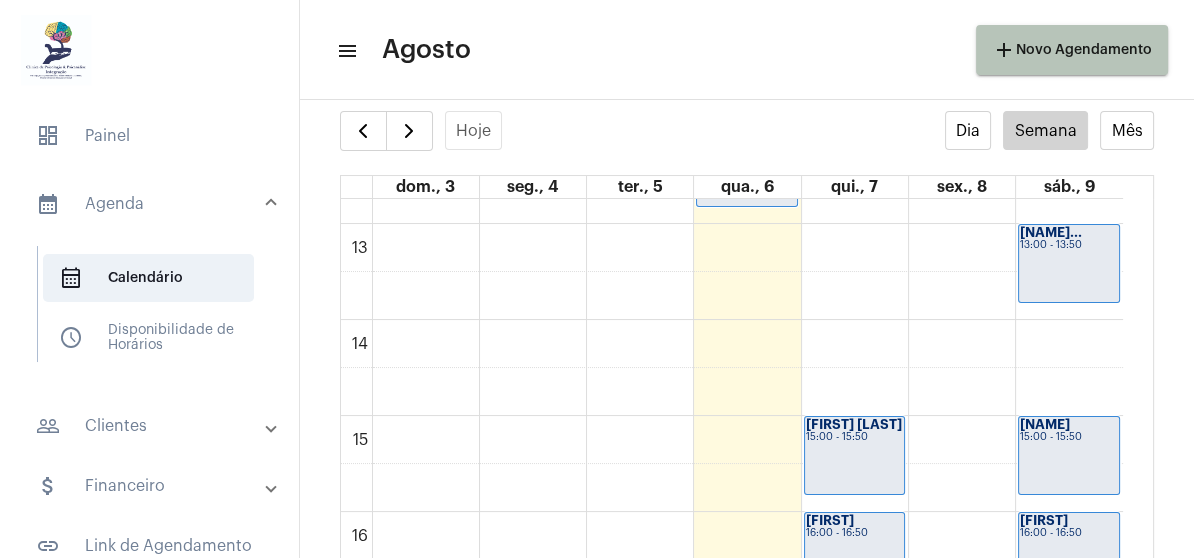 scroll, scrollTop: 1176, scrollLeft: 0, axis: vertical 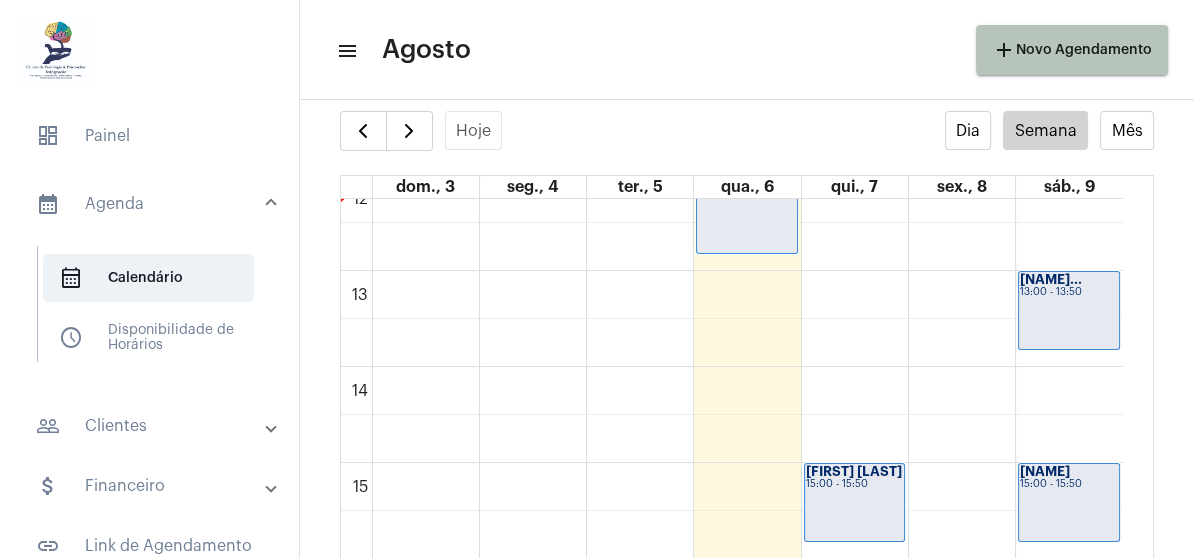 click on "[NAME]..." 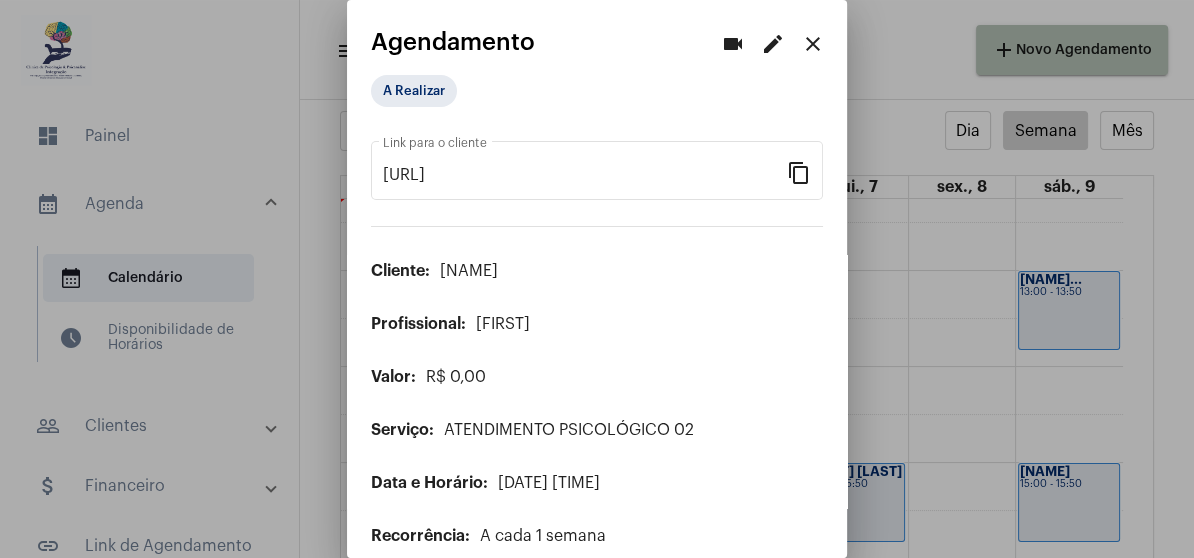click on "edit" at bounding box center [773, 44] 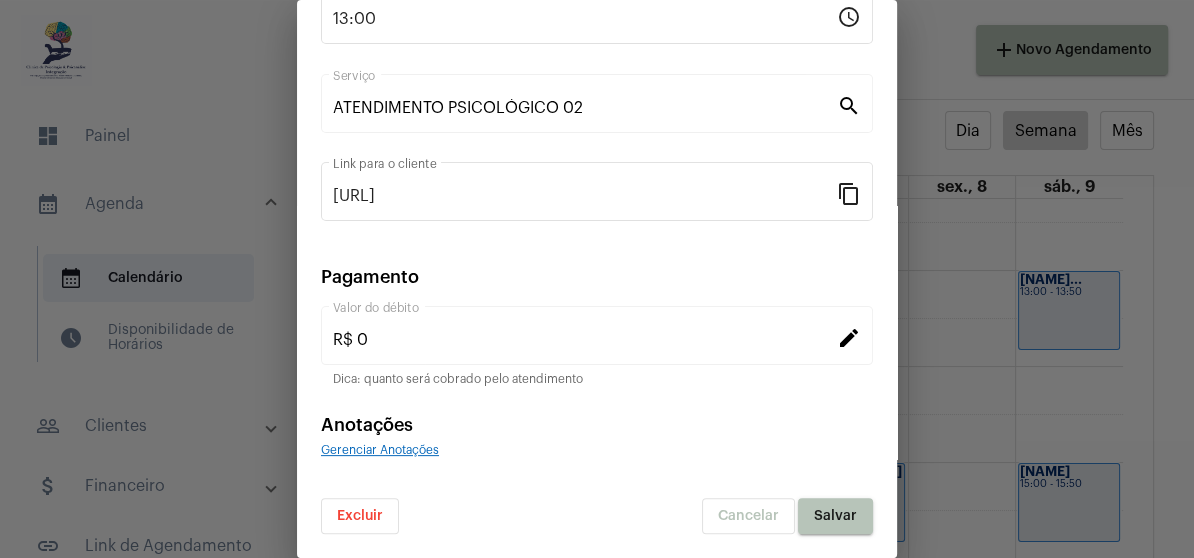 scroll, scrollTop: 305, scrollLeft: 0, axis: vertical 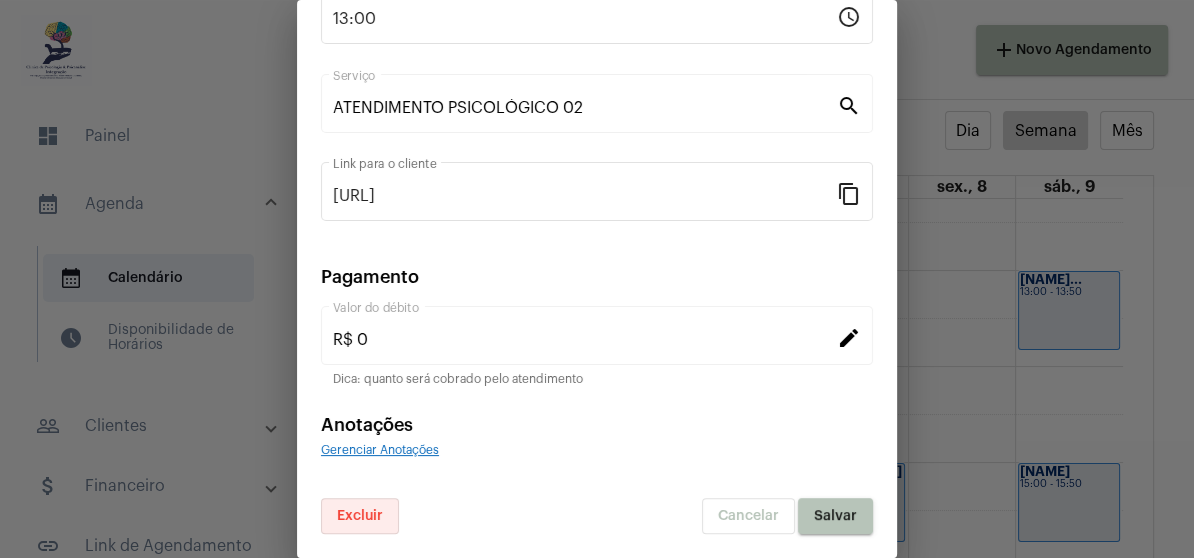 click on "Excluir" at bounding box center [360, 516] 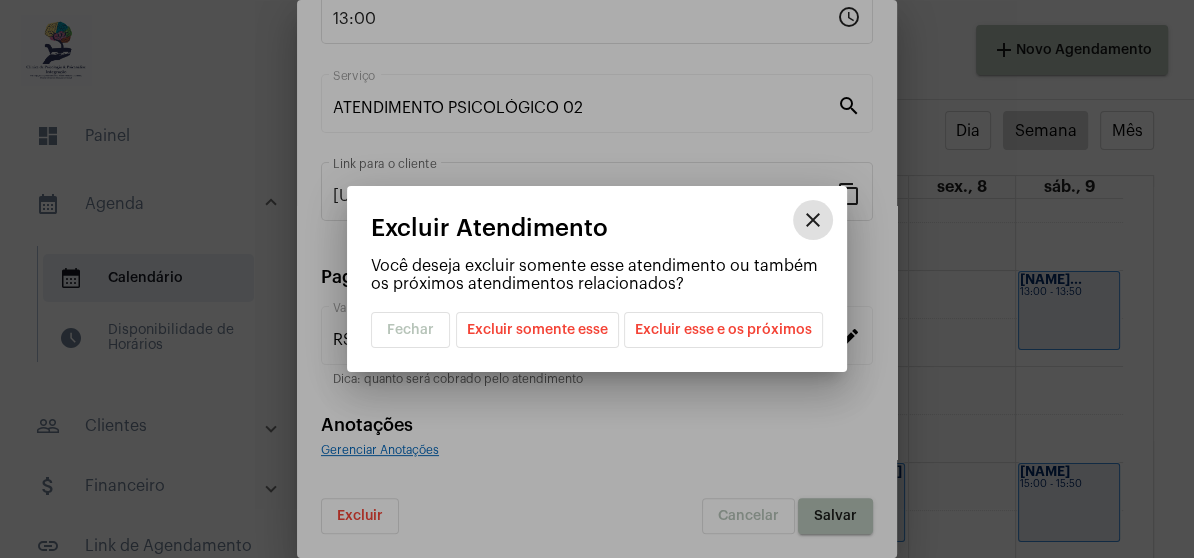 click on "Excluir esse e os próximos" at bounding box center [723, 330] 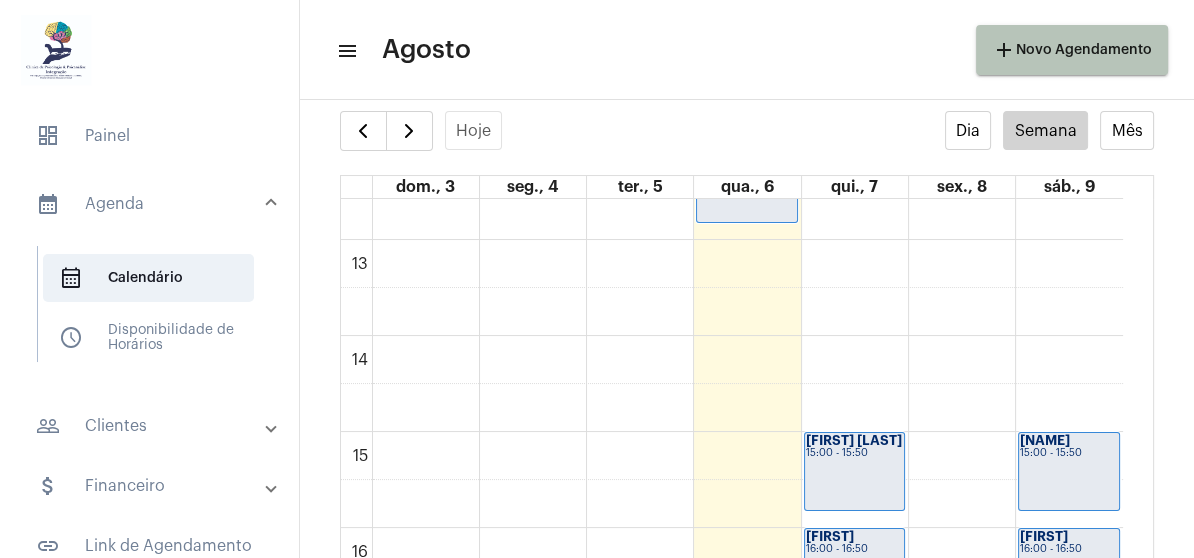 scroll, scrollTop: 1176, scrollLeft: 0, axis: vertical 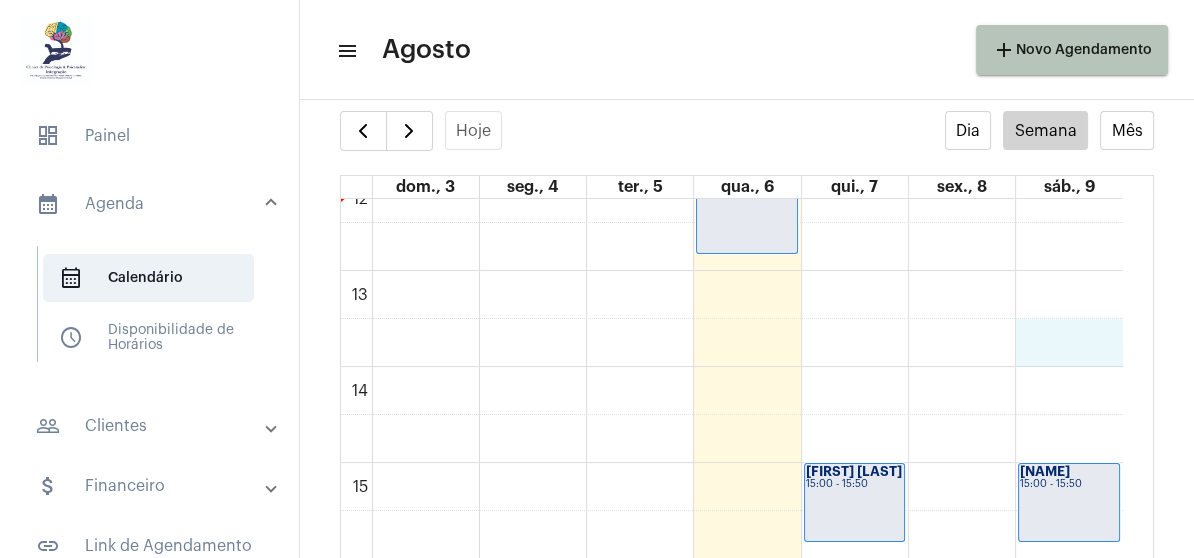 click on "00 01 02 03 04 05 06 07 08 09 10 11 12 13 14 15 16 17 18 19 20 21 22 23
[NAME]
19:00 - 19:50
[NAME] ...
20:00 - 20:50
[NAME]
08:00 - 08:50
[NAME]
10:00 - 10:50
[NAME] ...
11:00 - 11:50
[NAME]
12:00 - 12:50
[NAME]
18:30 - 19:20
[NAME]
19:30 - 20:20
[NAME]
20:30 - 21:20
[NAME]
09:00 - 09:50
[NAME]" 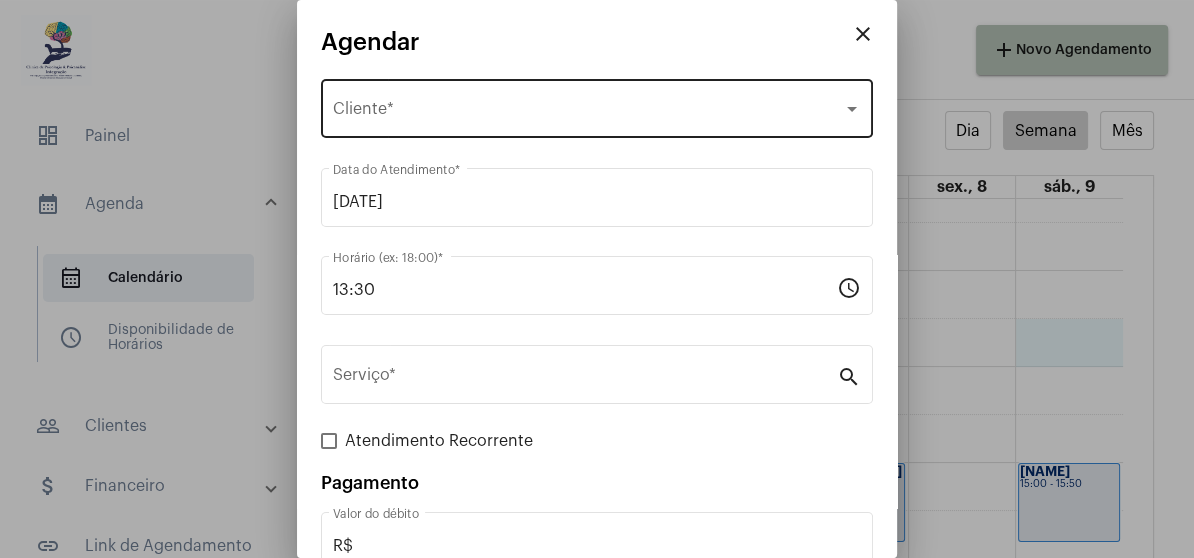 click on "Selecione o Cliente" at bounding box center (588, 113) 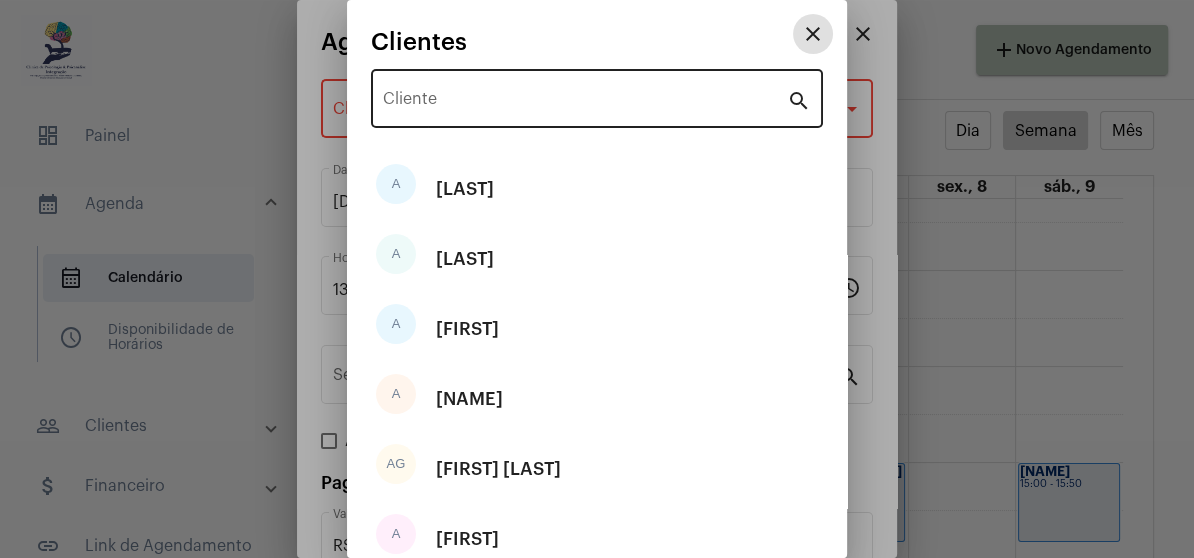 click on "Cliente" at bounding box center (585, 103) 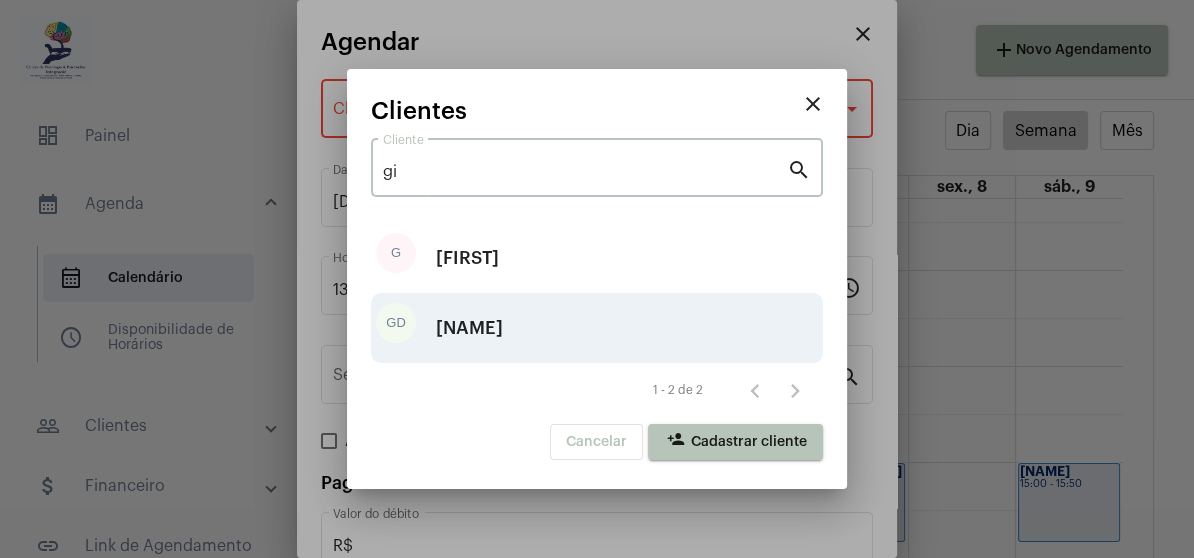 type on "gi" 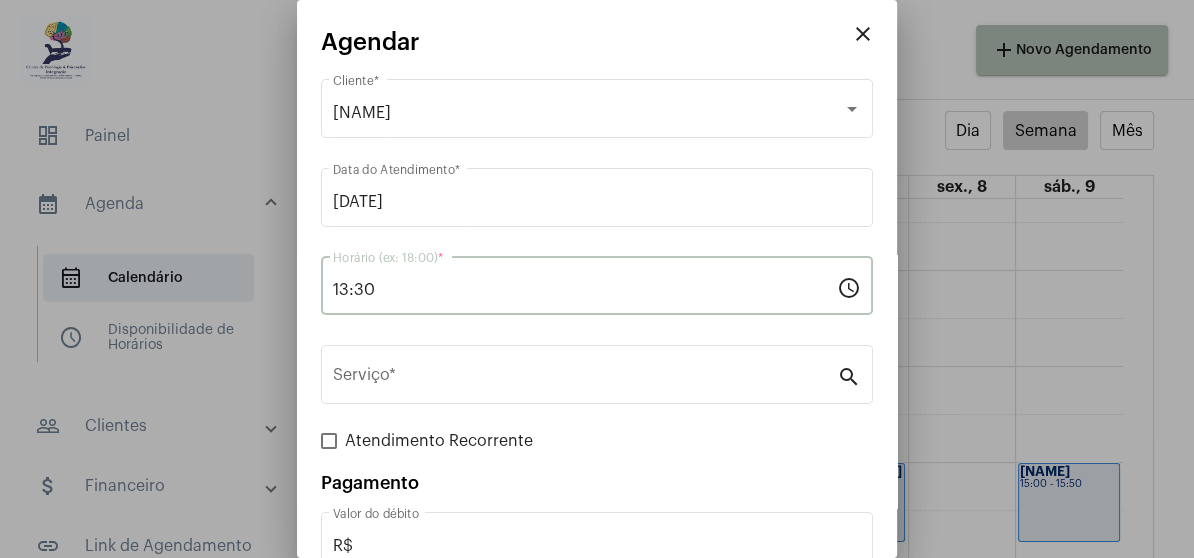 click on "13:30" at bounding box center [585, 290] 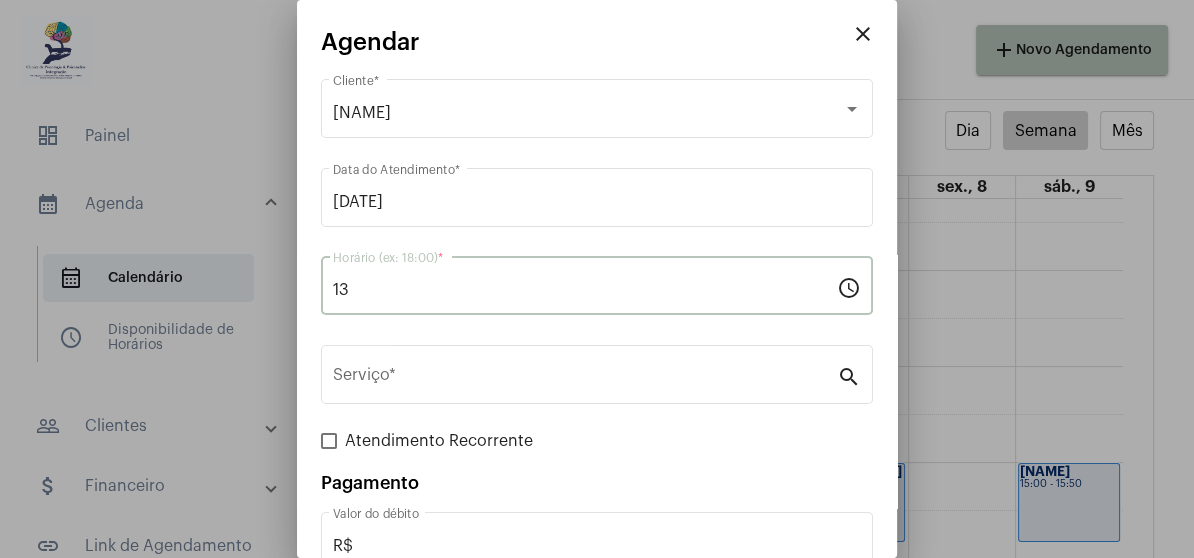 type on "1" 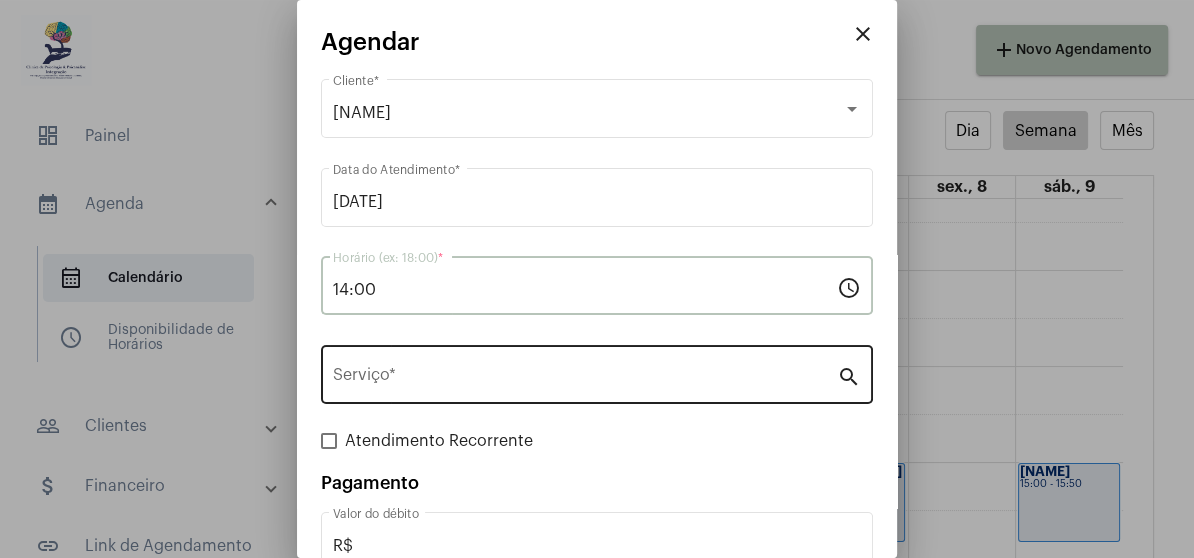 type on "14:00" 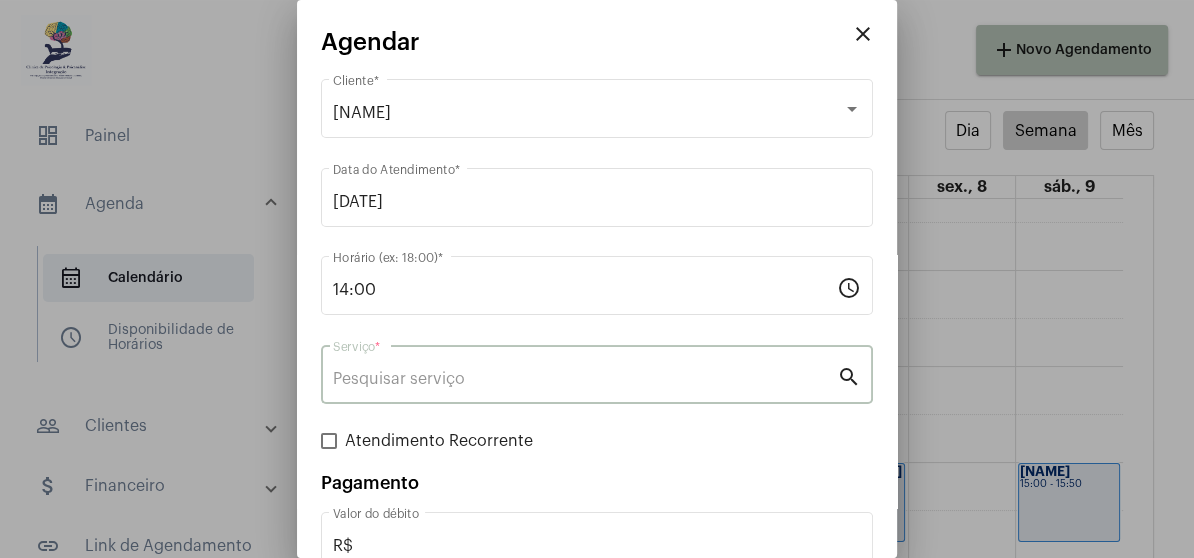 click on "Serviço  *" at bounding box center [585, 379] 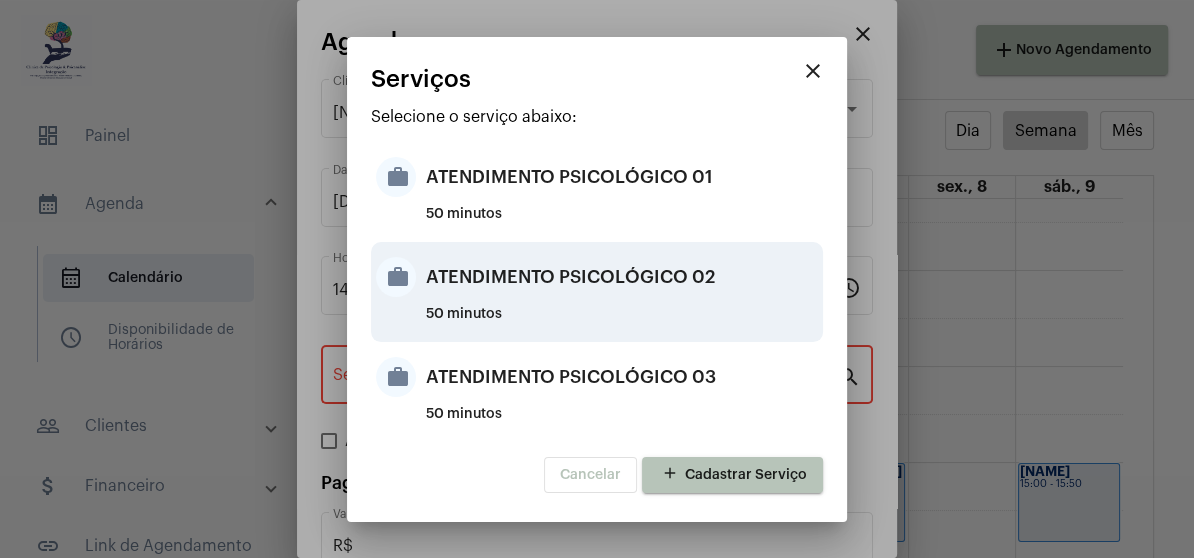 click on "ATENDIMENTO PSICOLÓGICO 02" at bounding box center (622, 277) 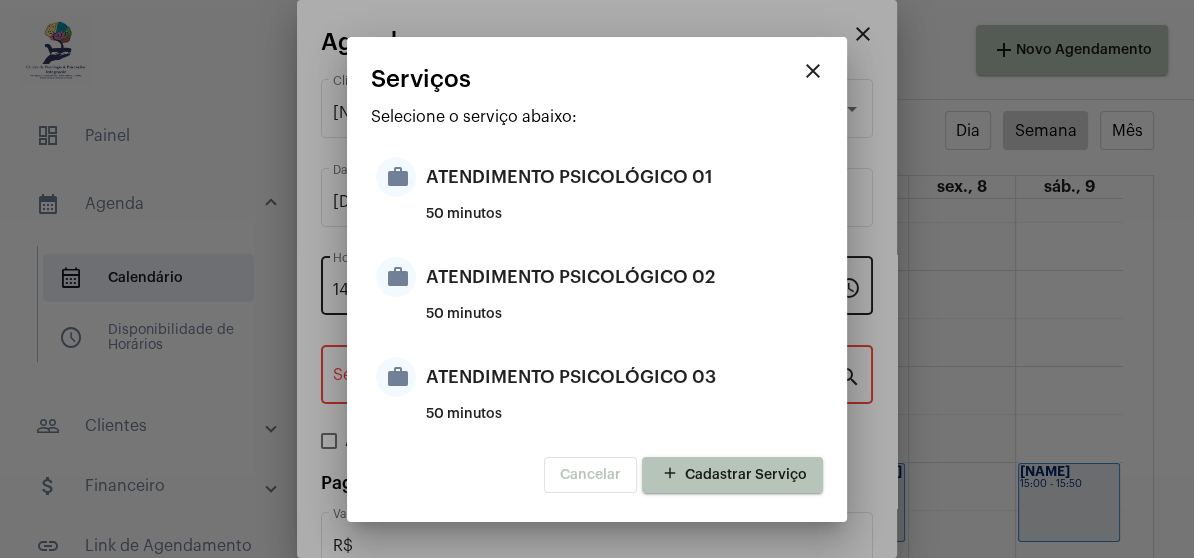 type on "ATENDIMENTO PSICOLÓGICO 02" 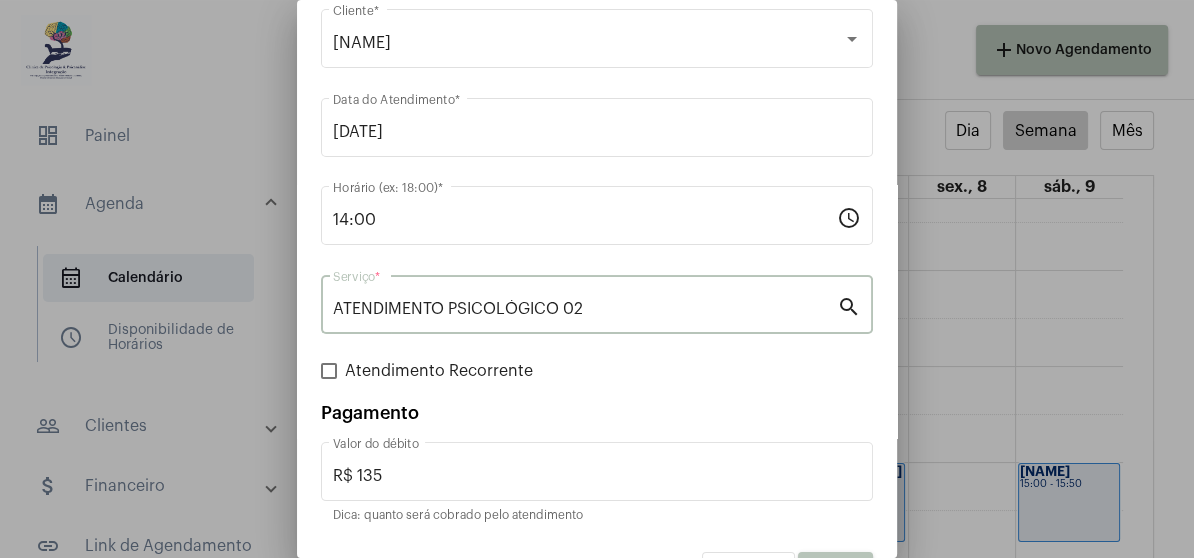 scroll, scrollTop: 124, scrollLeft: 0, axis: vertical 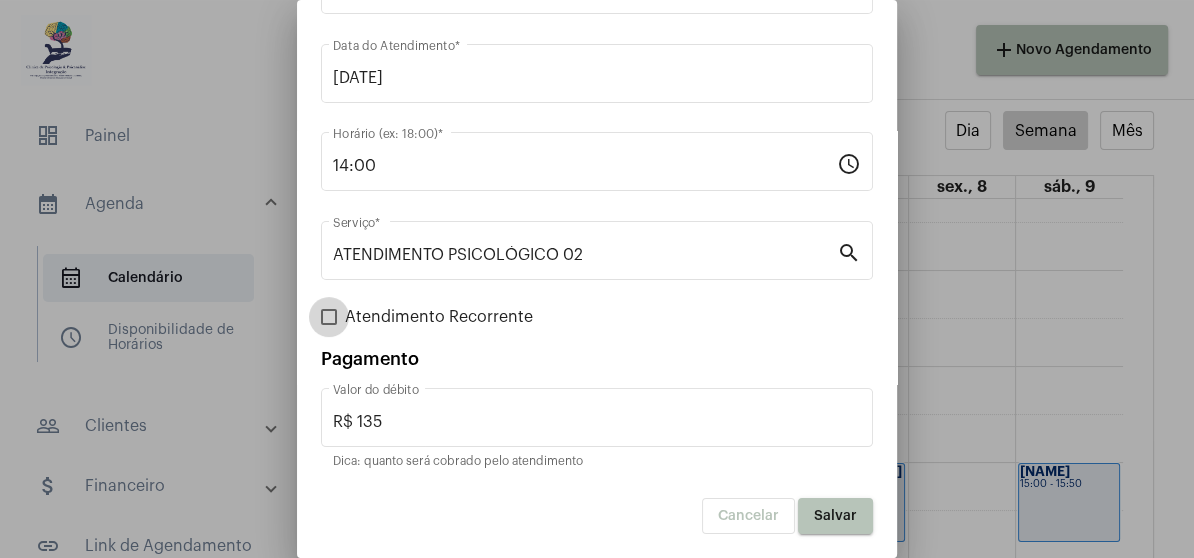 click at bounding box center [329, 317] 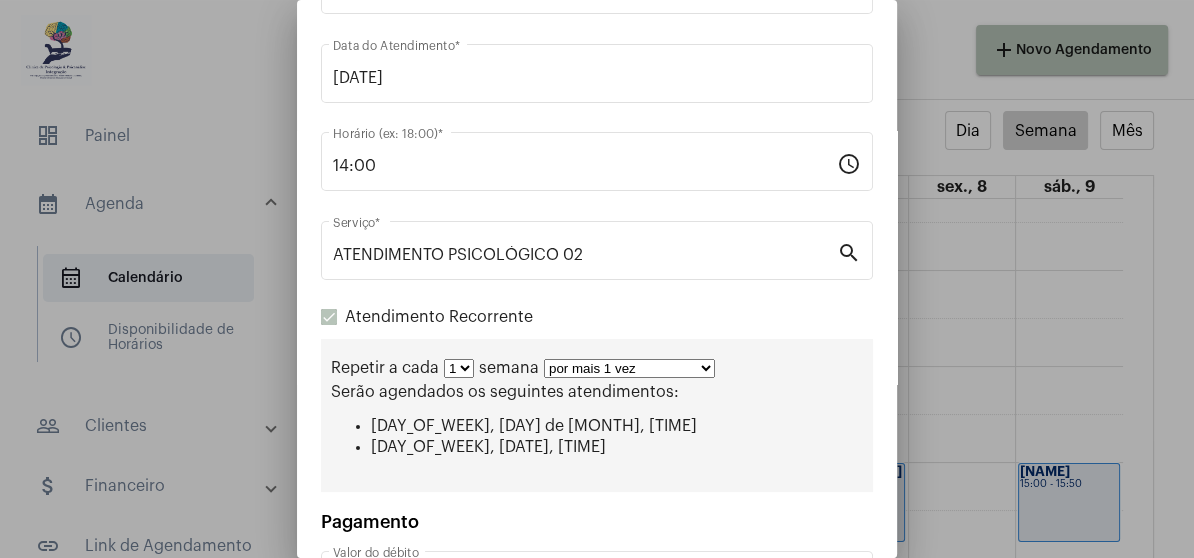 click on "por mais 1 vez por mais 2 vezes por mais 3 vezes por mais 4 vezes por mais 5 vezes por mais 6 vezes por mais 7 vezes por mais 8 vezes por mais 9 vezes por mais 10 vezes por tempo indeterminado" at bounding box center (629, 368) 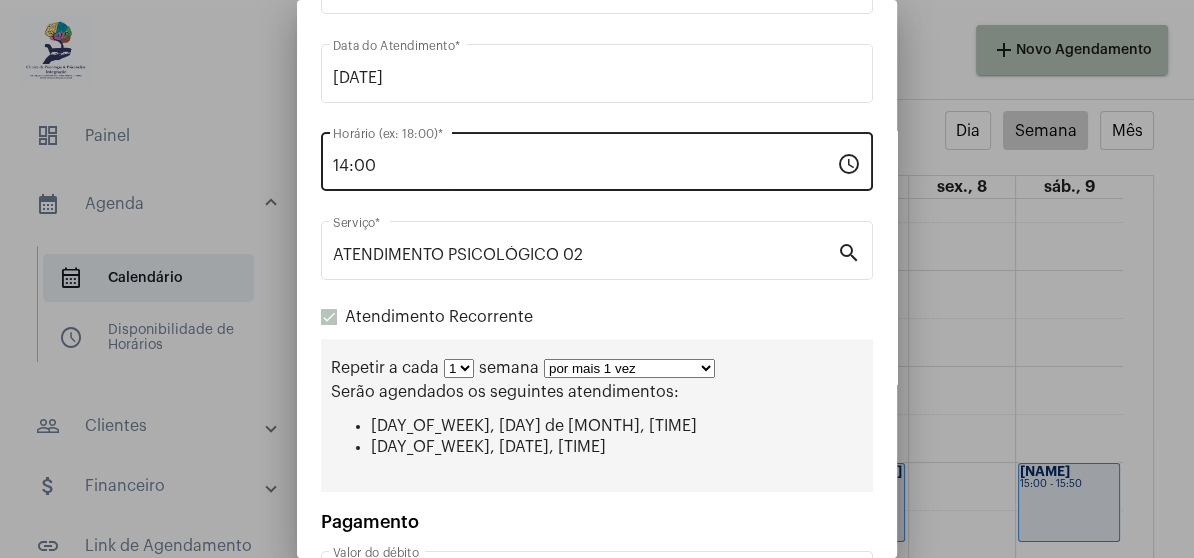 select on "2: 3" 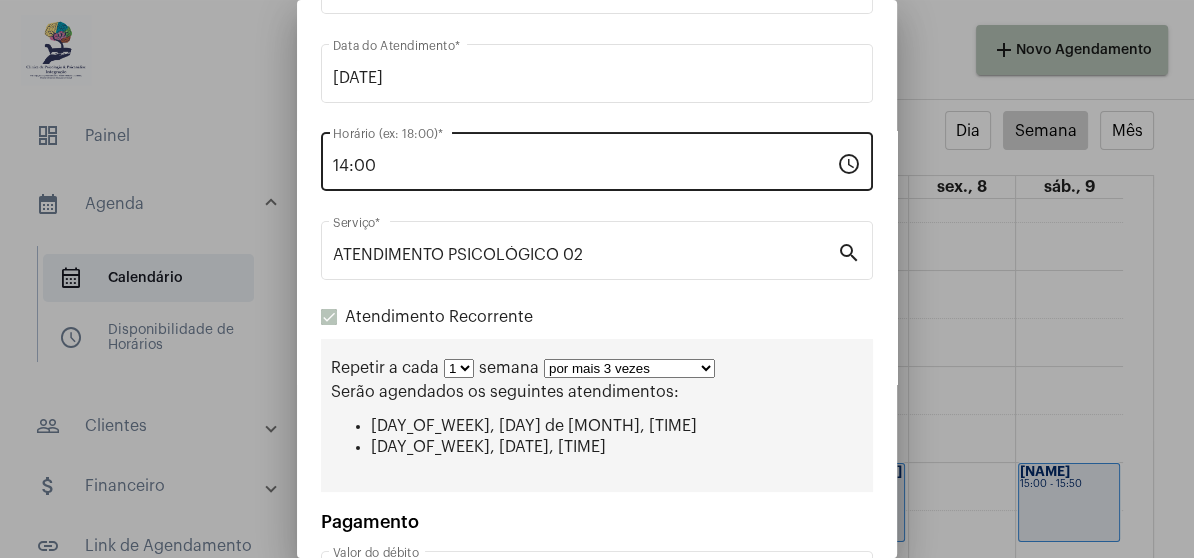 click on "por mais 1 vez por mais 2 vezes por mais 3 vezes por mais 4 vezes por mais 5 vezes por mais 6 vezes por mais 7 vezes por mais 8 vezes por mais 9 vezes por mais 10 vezes por tempo indeterminado" at bounding box center [629, 368] 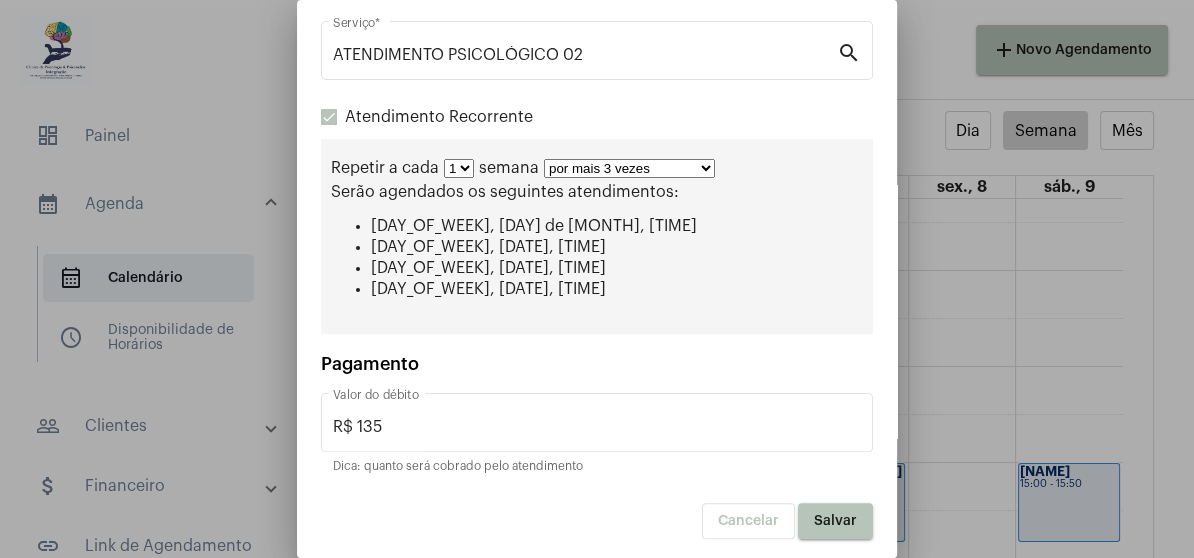 scroll, scrollTop: 326, scrollLeft: 0, axis: vertical 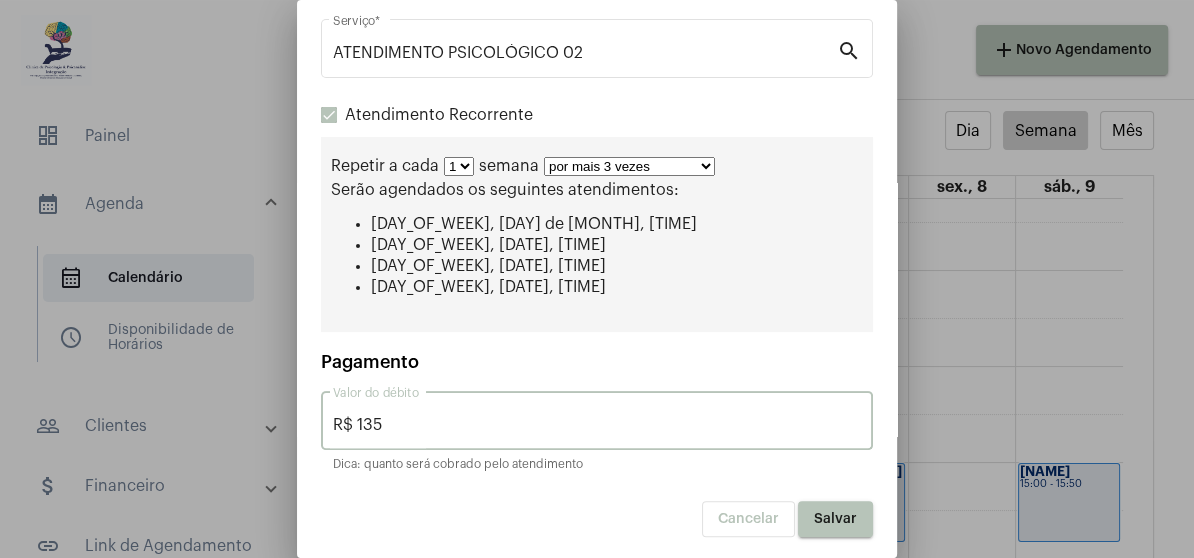 click on "R$ 135" at bounding box center (597, 425) 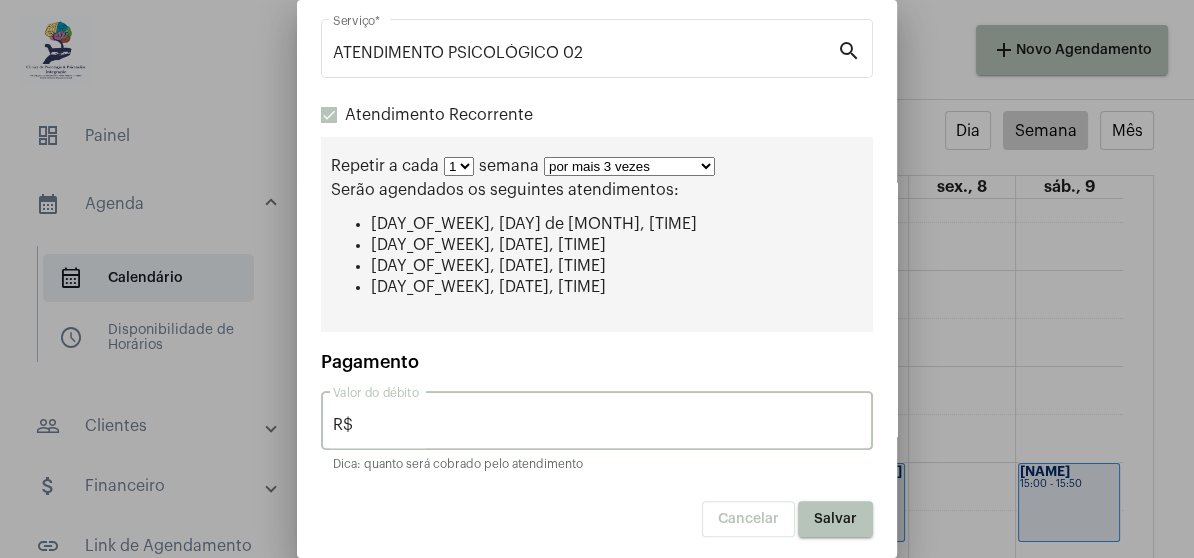 type on "R$" 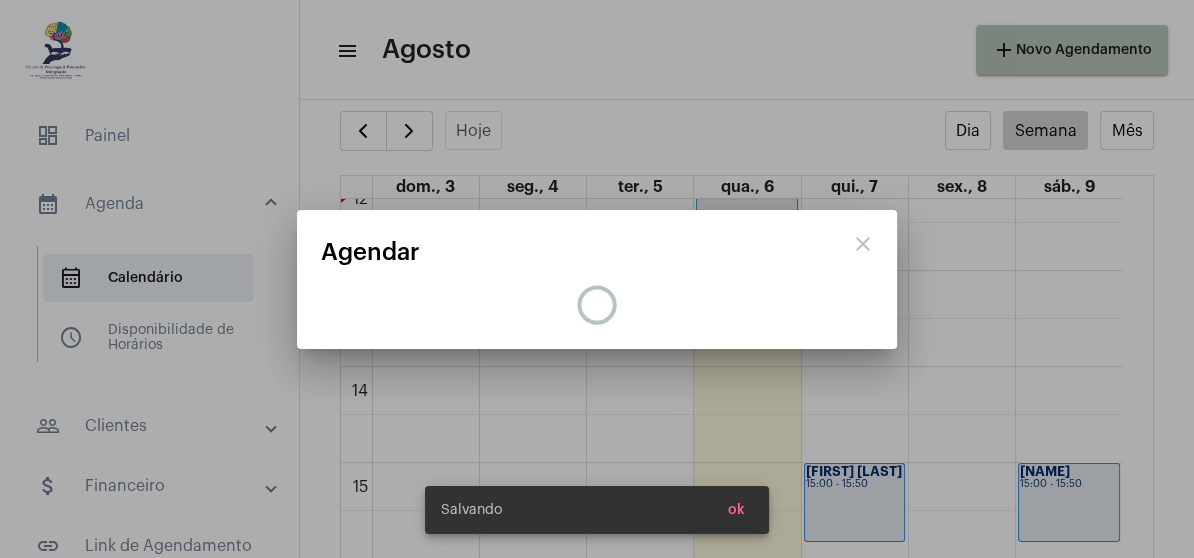 scroll, scrollTop: 0, scrollLeft: 0, axis: both 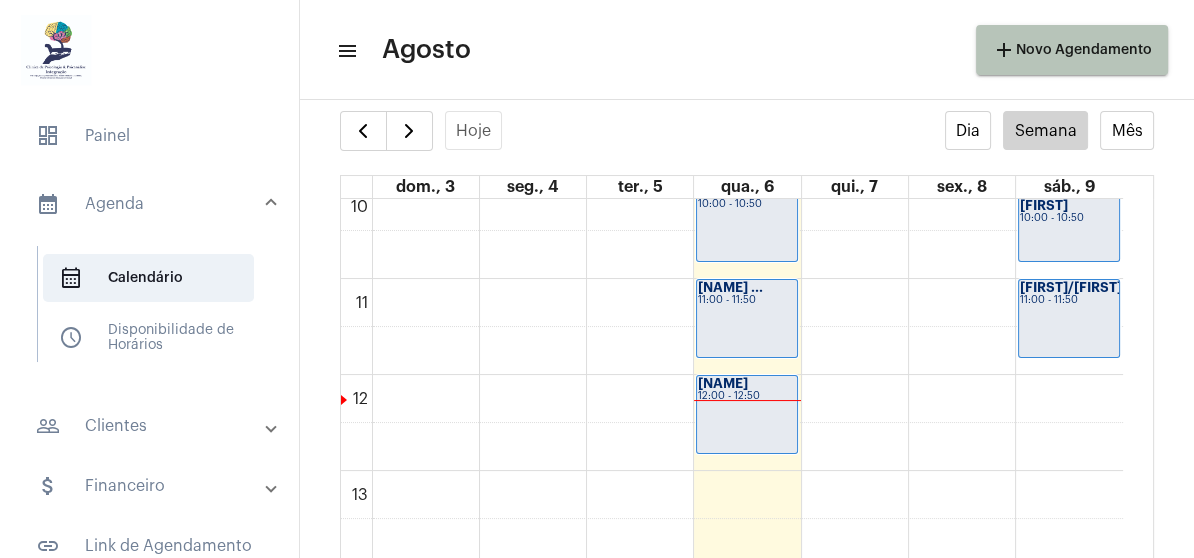 click on "00 01 02 03 04 05 06 07 08 09 10 11 12 13 14 15 16 17 18 19 20 21 22 23
[NAME]
19:00 - 19:50
[NAME] ...
20:00 - 20:50
[NAME]
08:00 - 08:50
[NAME]
10:00 - 10:50
[NAME] ...
11:00 - 11:50
[NAME]
12:00 - 12:50
[NAME]
18:30 - 19:20
[NAME]
19:30 - 20:20
[NAME]
20:30 - 21:20
[NAME]
09:00 - 09:50
[NAME]" 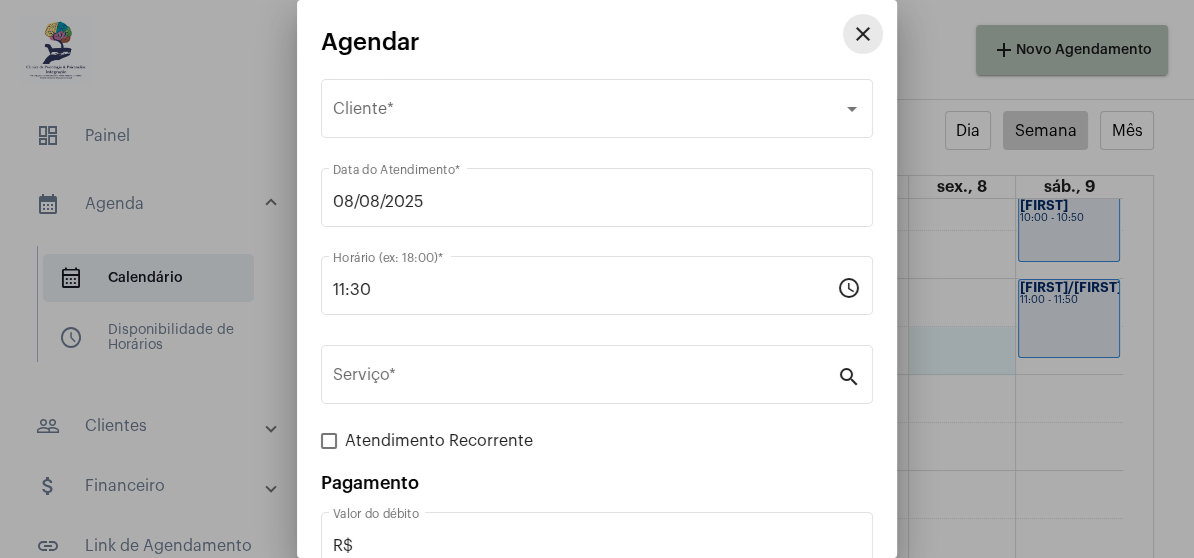 click on "close" at bounding box center (863, 34) 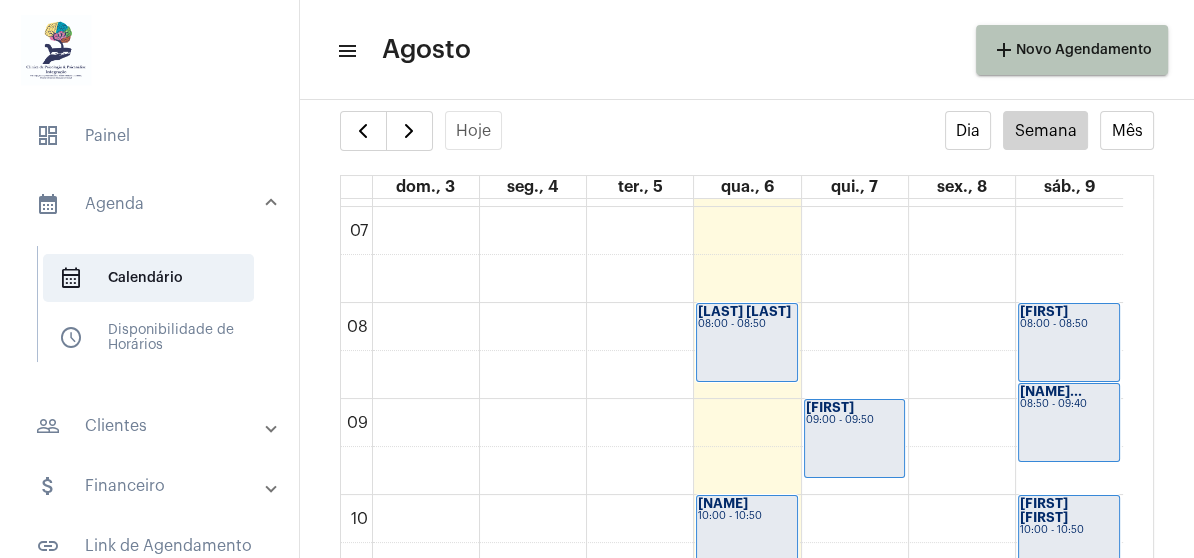 scroll, scrollTop: 676, scrollLeft: 0, axis: vertical 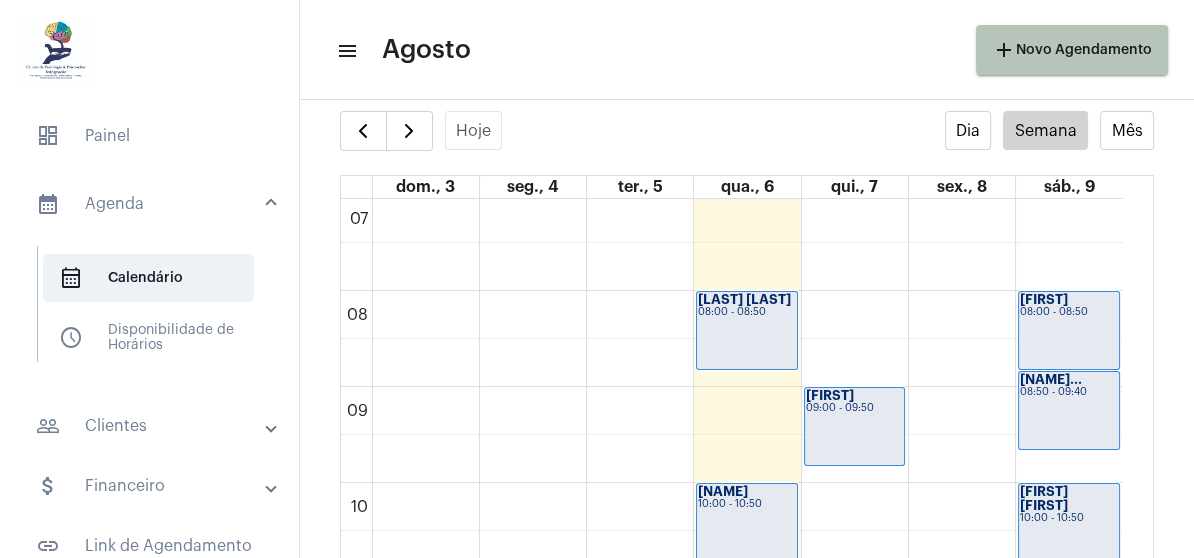 click on "00 01 02 03 04 05 06 07 08 09 10 11 12 13 14 15 16 17 18 19 20 21 22 23
[NAME]
19:00 - 19:50
[NAME] ...
20:00 - 20:50
[NAME]
08:00 - 08:50
[NAME]
10:00 - 10:50
[NAME] ...
11:00 - 11:50
[NAME]
12:00 - 12:50
[NAME]
18:30 - 19:20
[NAME]
19:30 - 20:20
[NAME]
20:30 - 21:20
[NAME]
09:00 - 09:50
[NAME]" 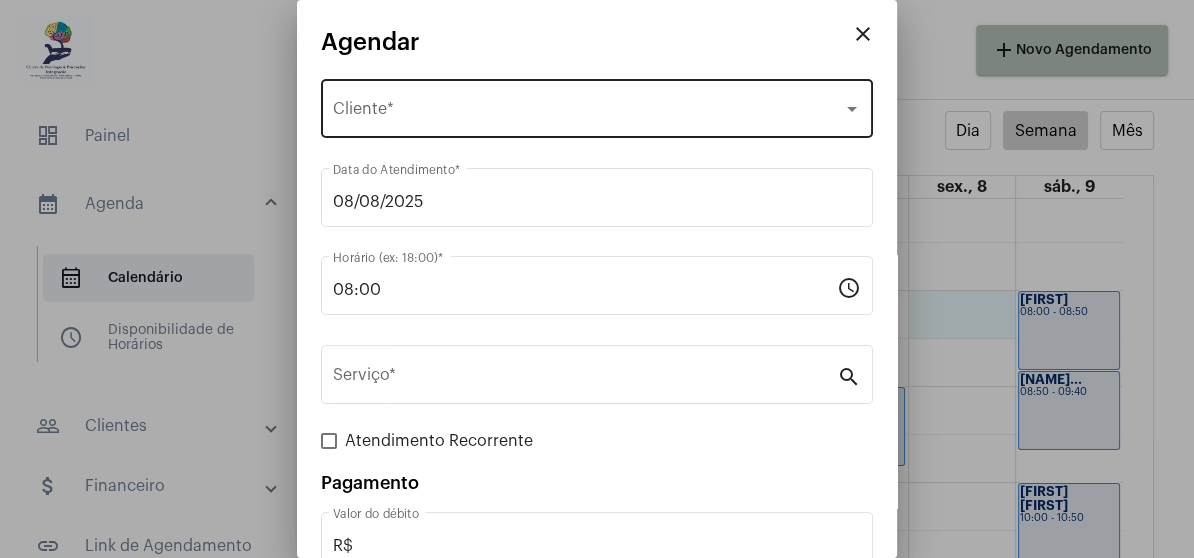 click on "Selecione o Cliente" at bounding box center [588, 113] 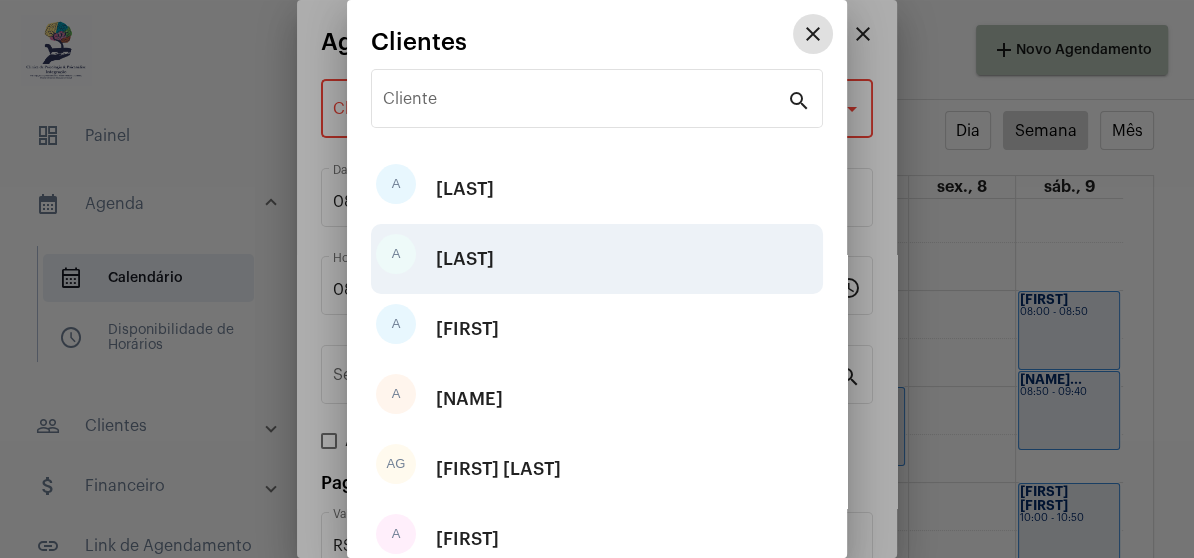 click on "A  [NAME]" at bounding box center [597, 259] 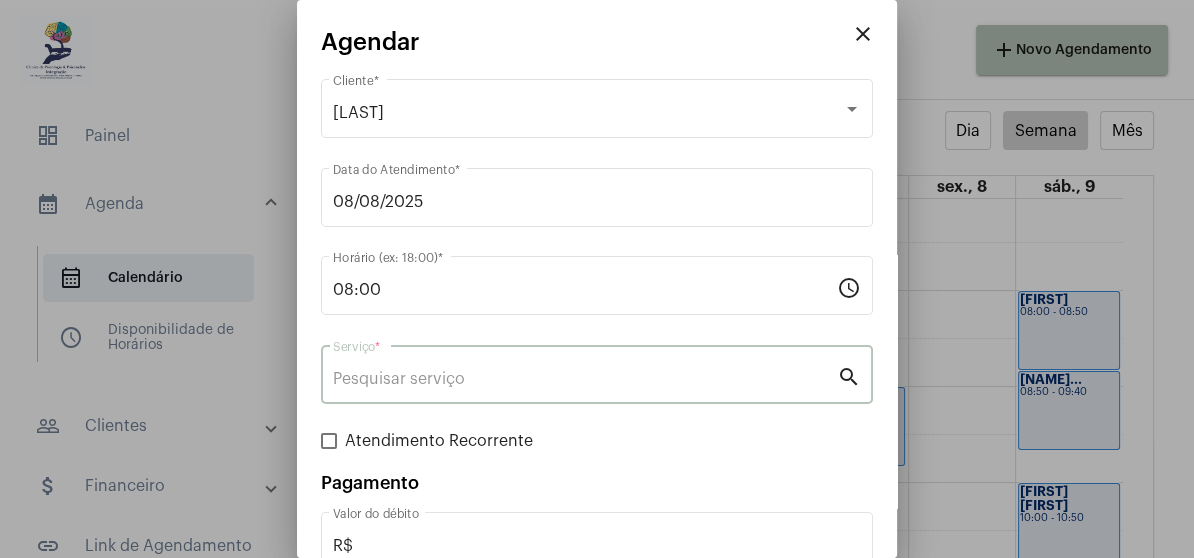 click on "Serviço  *" at bounding box center [585, 379] 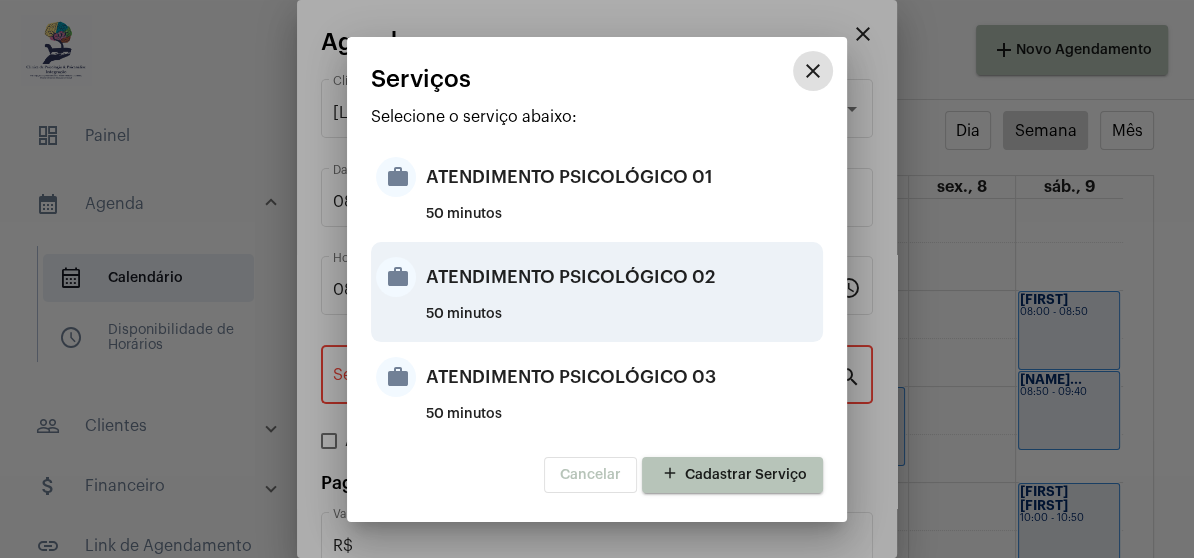 click on "ATENDIMENTO PSICOLÓGICO 02" at bounding box center [622, 277] 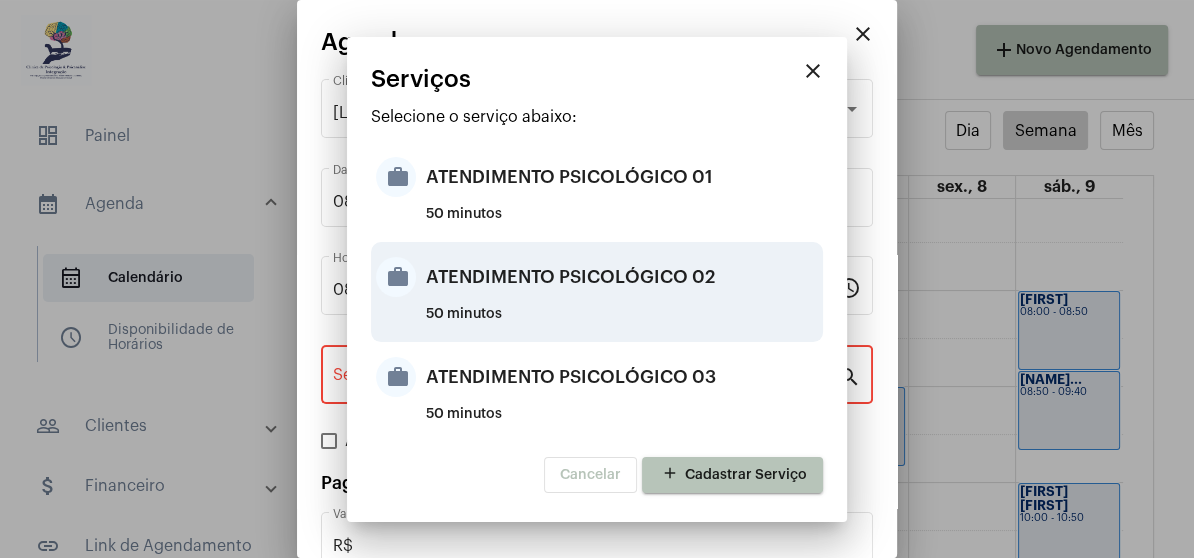 type on "ATENDIMENTO PSICOLÓGICO 02" 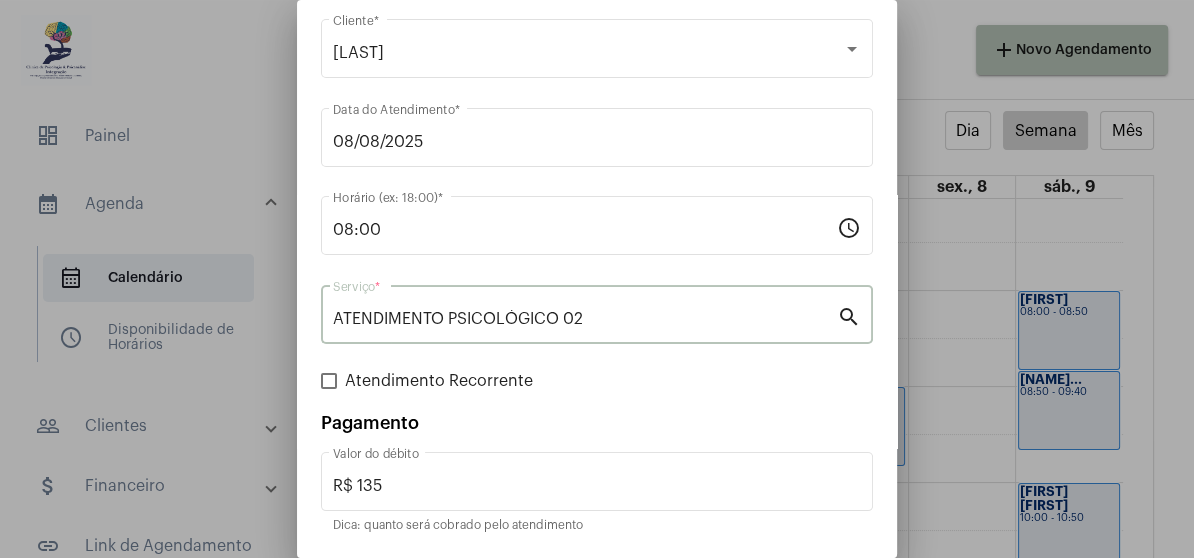 scroll, scrollTop: 124, scrollLeft: 0, axis: vertical 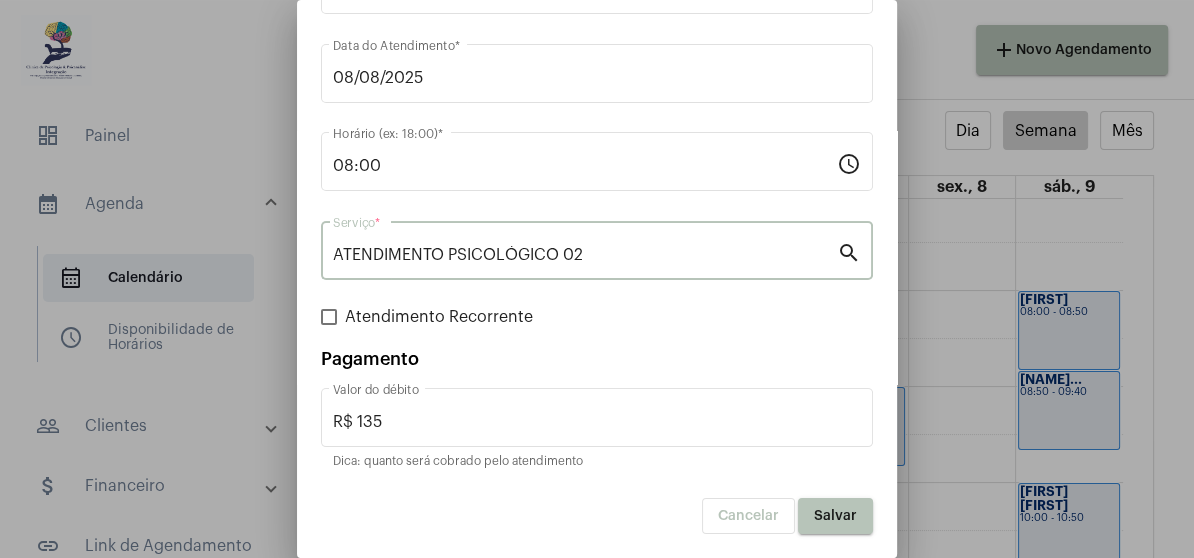 click at bounding box center (329, 317) 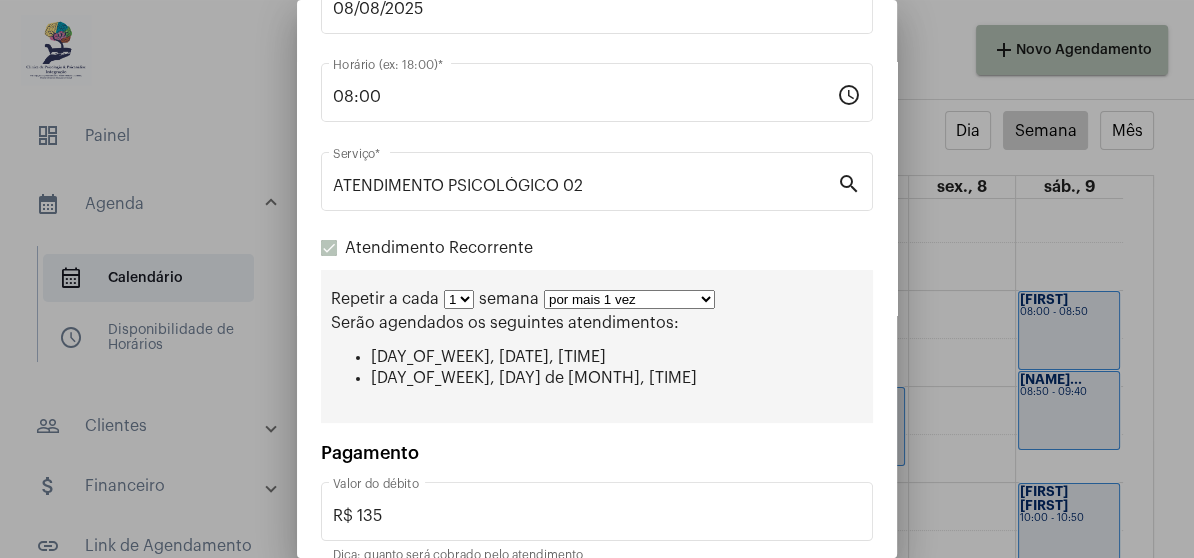 scroll, scrollTop: 286, scrollLeft: 0, axis: vertical 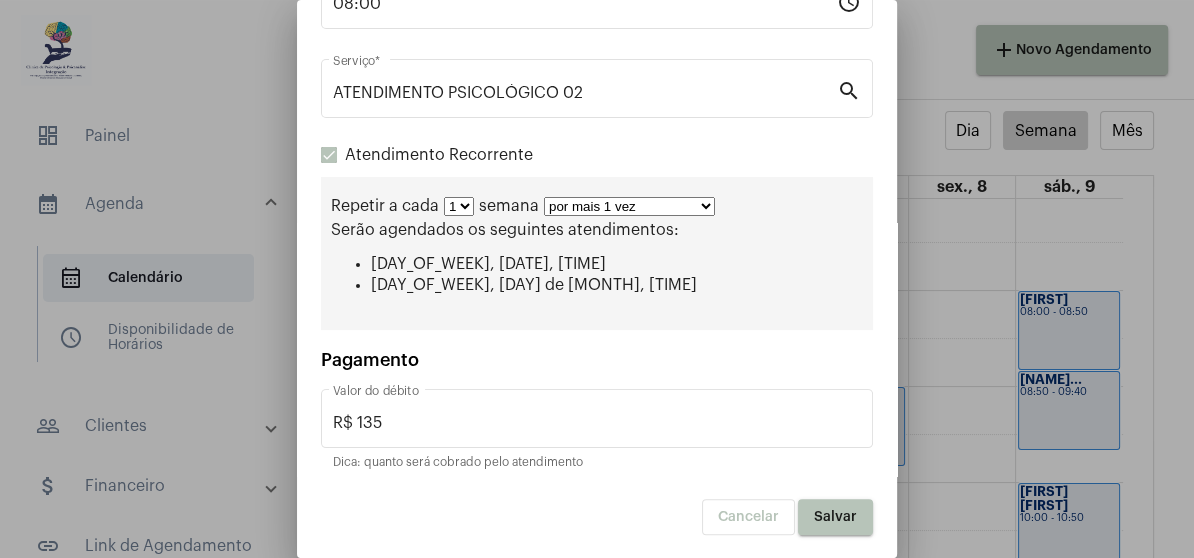 click on "por mais 1 vez por mais 2 vezes por mais 3 vezes por mais 4 vezes por mais 5 vezes por mais 6 vezes por mais 7 vezes por mais 8 vezes por mais 9 vezes por mais 10 vezes por tempo indeterminado" at bounding box center (629, 206) 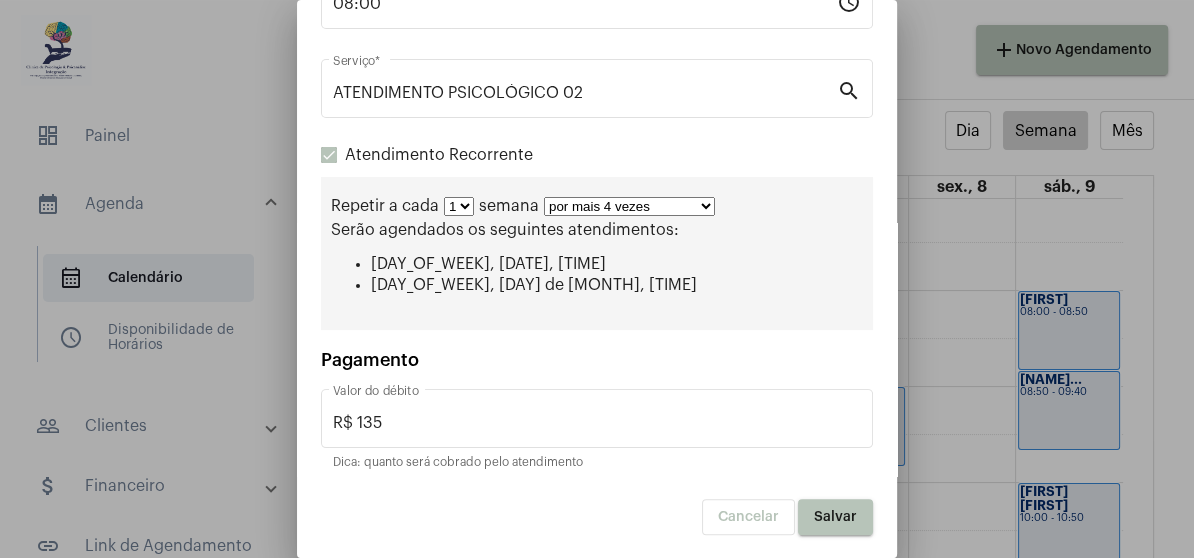 click on "por mais 1 vez por mais 2 vezes por mais 3 vezes por mais 4 vezes por mais 5 vezes por mais 6 vezes por mais 7 vezes por mais 8 vezes por mais 9 vezes por mais 10 vezes por tempo indeterminado" at bounding box center (629, 206) 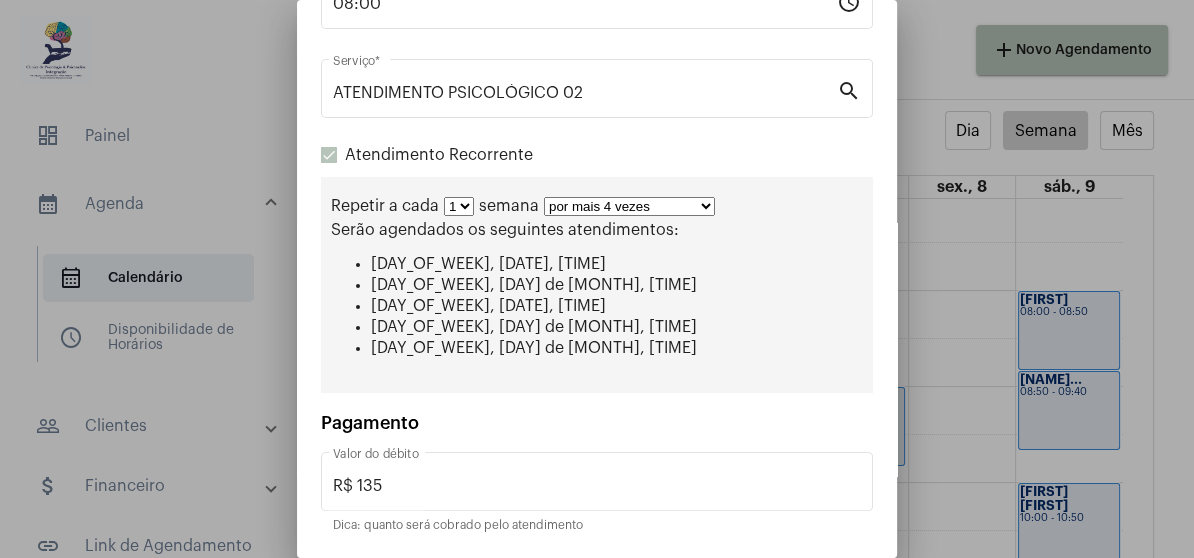 click on "por mais 1 vez por mais 2 vezes por mais 3 vezes por mais 4 vezes por mais 5 vezes por mais 6 vezes por mais 7 vezes por mais 8 vezes por mais 9 vezes por mais 10 vezes por tempo indeterminado" at bounding box center [629, 206] 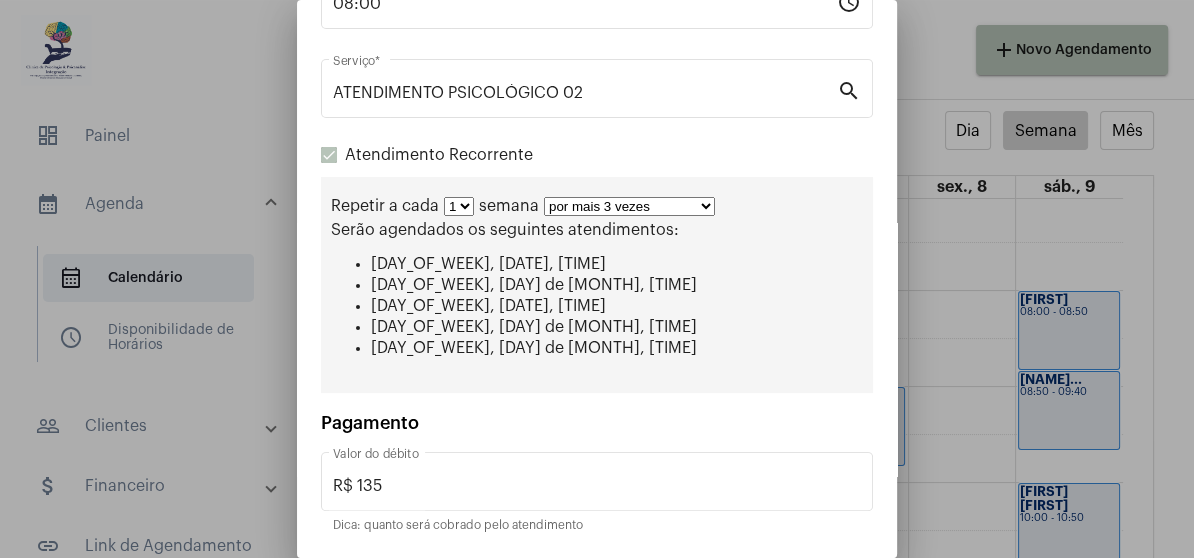 click on "por mais 1 vez por mais 2 vezes por mais 3 vezes por mais 4 vezes por mais 5 vezes por mais 6 vezes por mais 7 vezes por mais 8 vezes por mais 9 vezes por mais 10 vezes por tempo indeterminado" at bounding box center [629, 206] 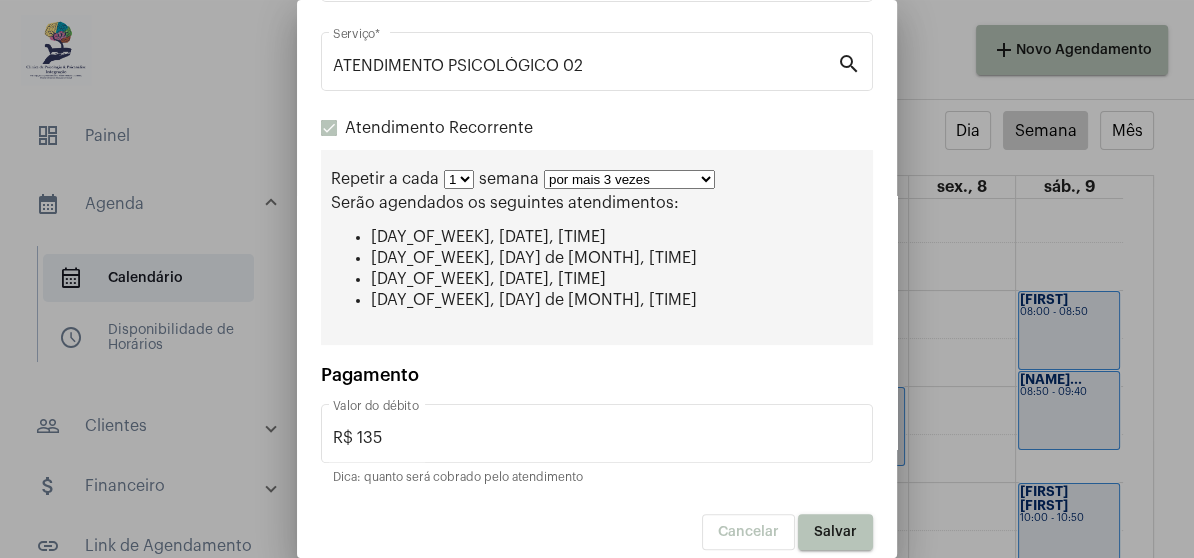 scroll, scrollTop: 328, scrollLeft: 0, axis: vertical 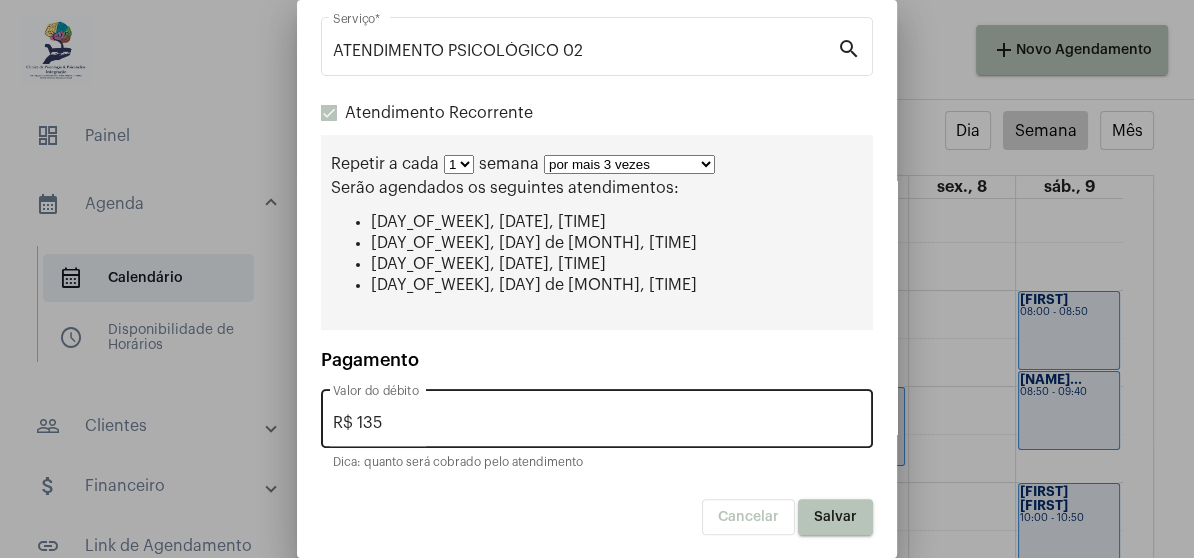 click on "R$ 135" at bounding box center (597, 423) 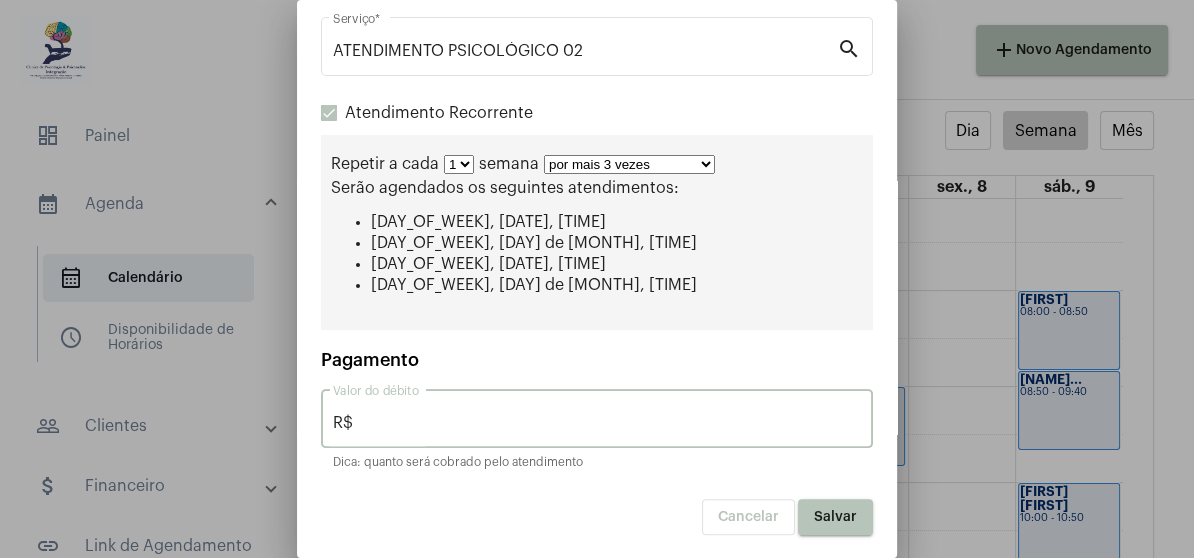 type on "R$" 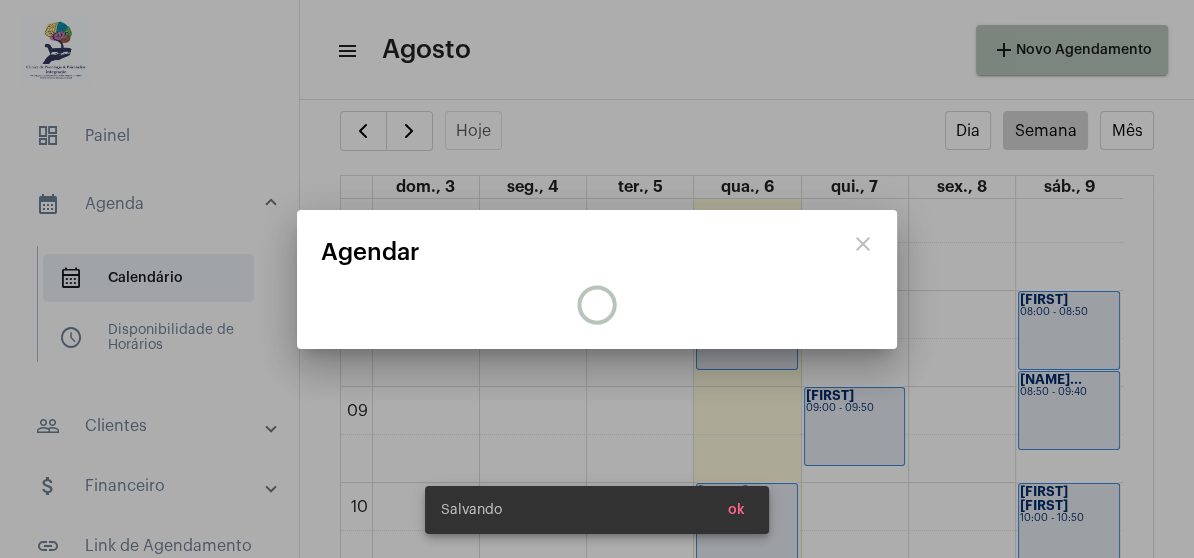 scroll, scrollTop: 0, scrollLeft: 0, axis: both 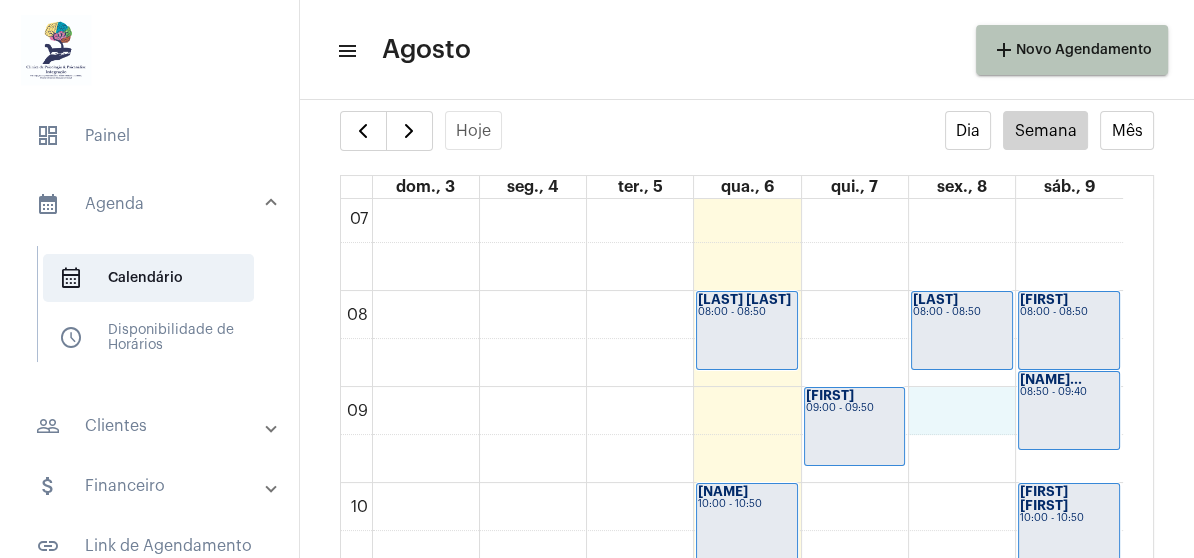 click on "00 01 02 03 04 05 06 07 08 09 10 11 12 13 14 15 16 17 18 19 20 21 22 23
[NAME]
19:00 - 19:50
[NAME] ...
20:00 - 20:50
[NAME]
08:00 - 08:50
[NAME]
10:00 - 10:50
[NAME] ...
11:00 - 11:50
[NAME]
12:00 - 12:50
[NAME]
18:30 - 19:20
[NAME]
19:30 - 20:20
[NAME]
20:30 - 21:20
[NAME]
09:00 - 09:50
[NAME]" 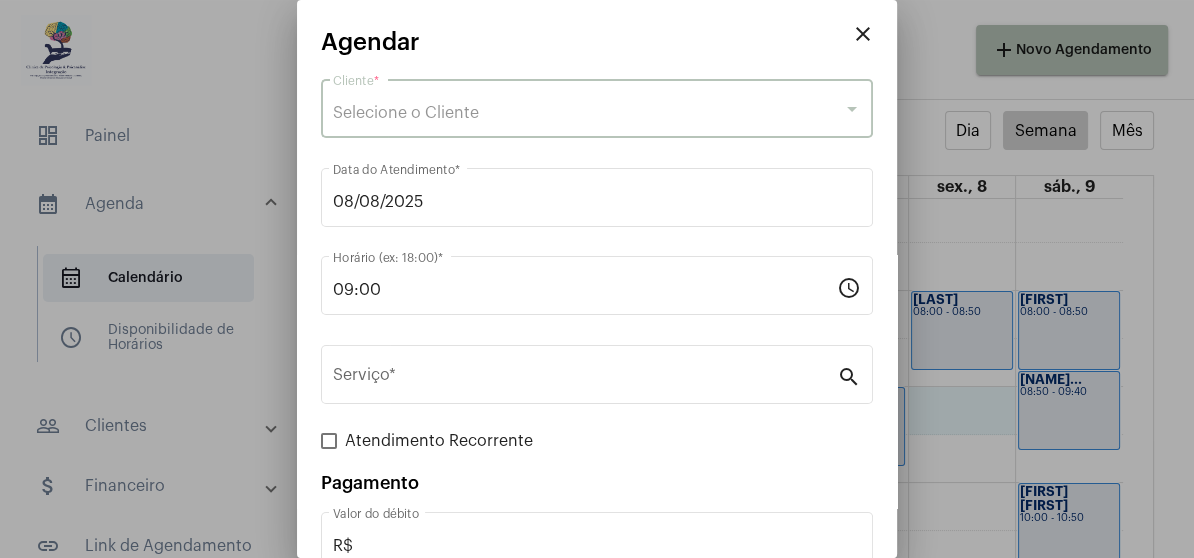 click at bounding box center (852, 109) 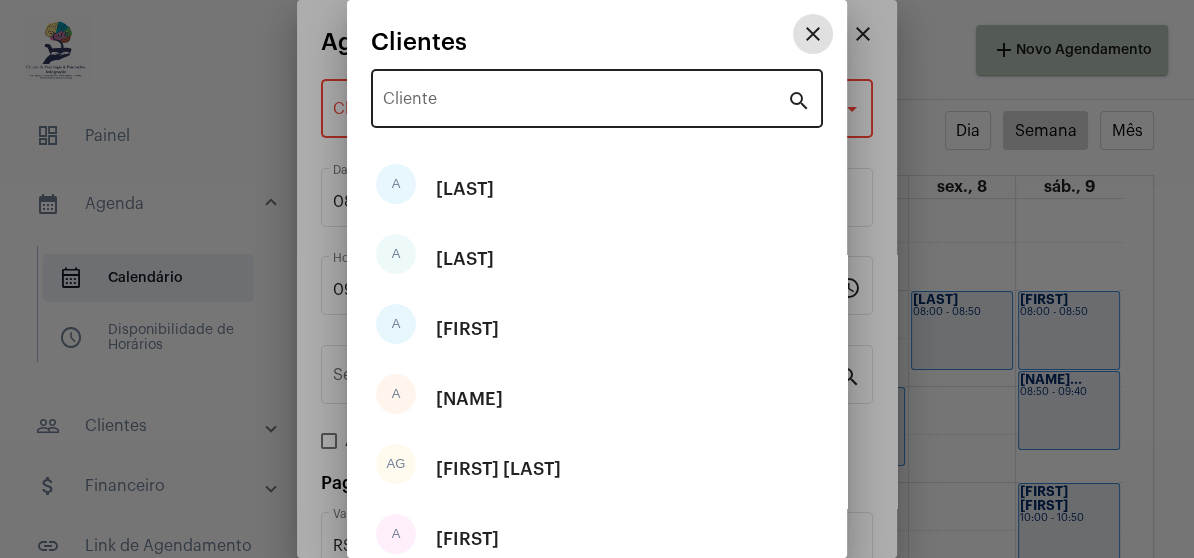 click on "Cliente" at bounding box center (585, 103) 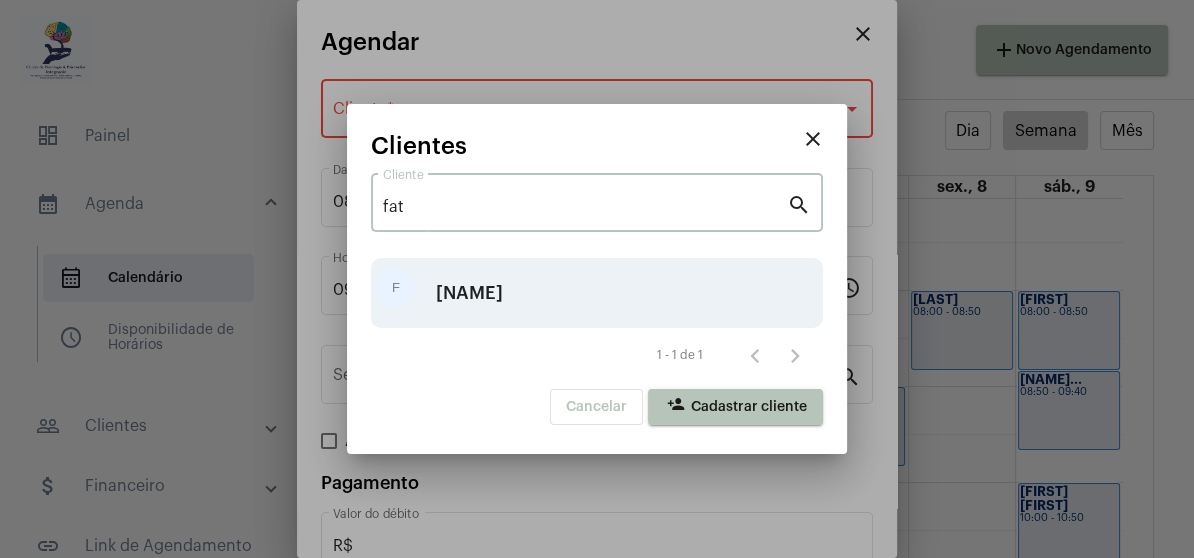 type on "fat" 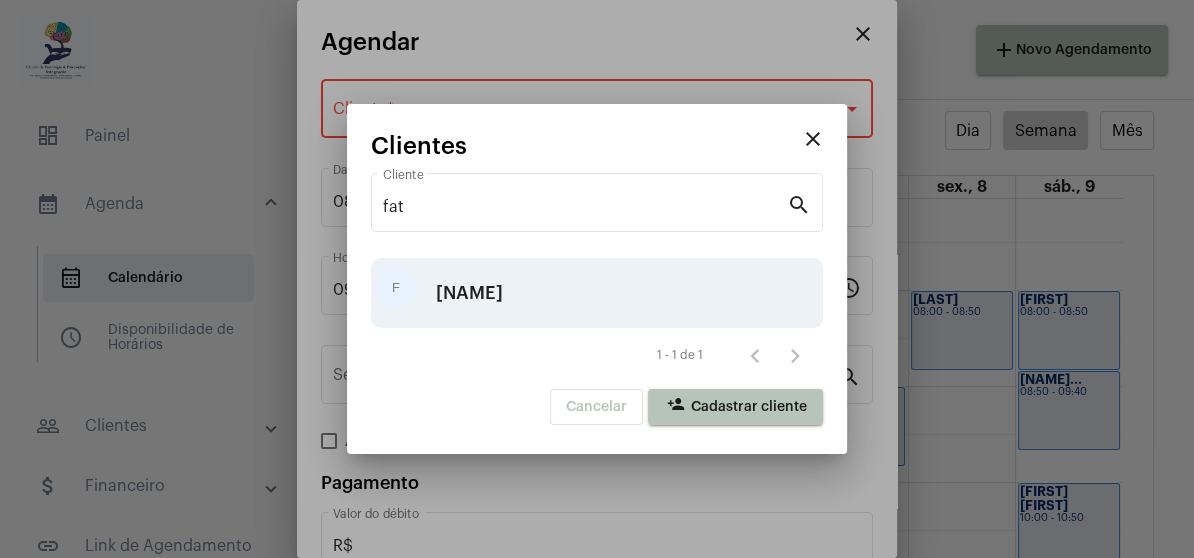 click on "[FIRST]" at bounding box center [597, 293] 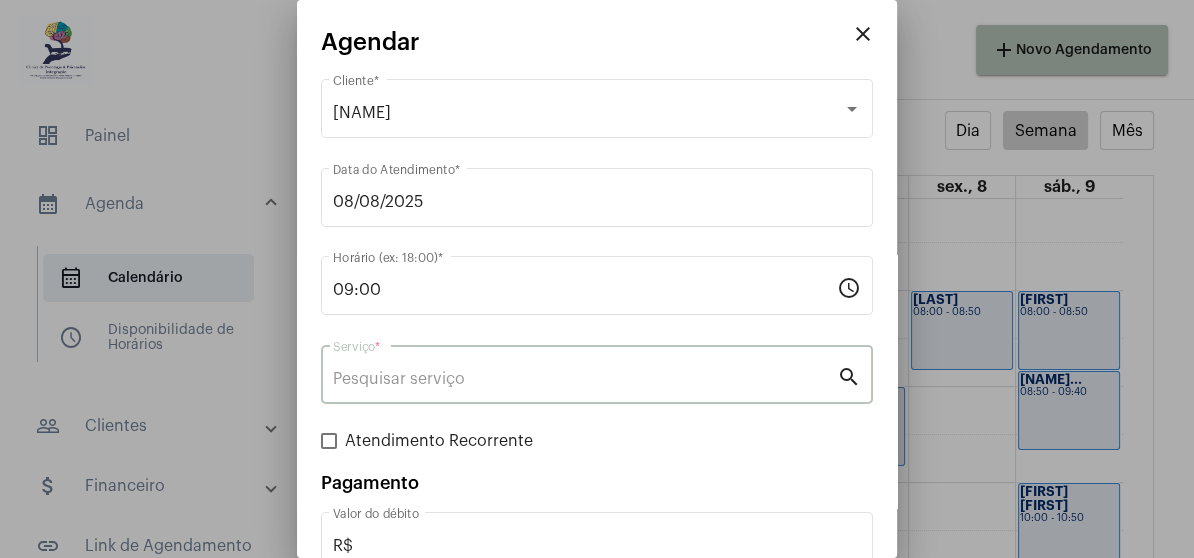 click on "Serviço  *" at bounding box center (585, 379) 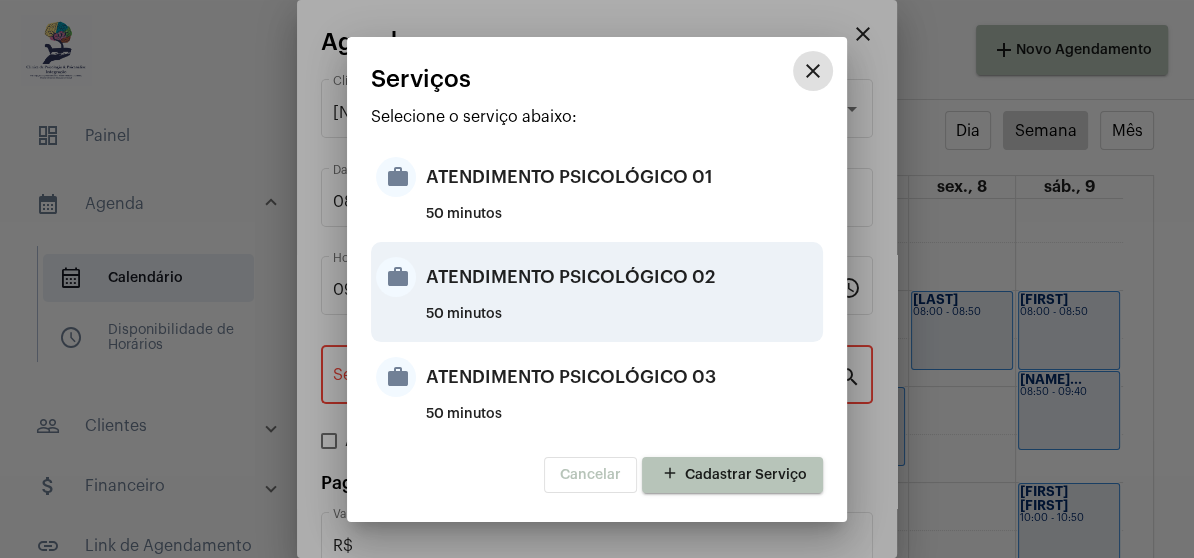 click on "ATENDIMENTO PSICOLÓGICO 02" at bounding box center (622, 277) 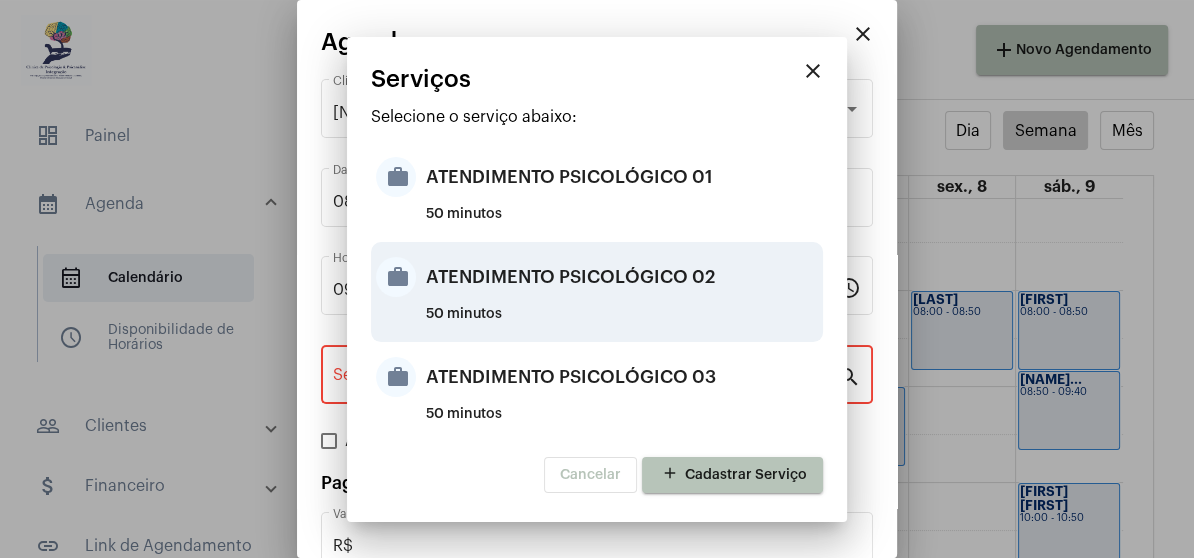 type on "ATENDIMENTO PSICOLÓGICO 02" 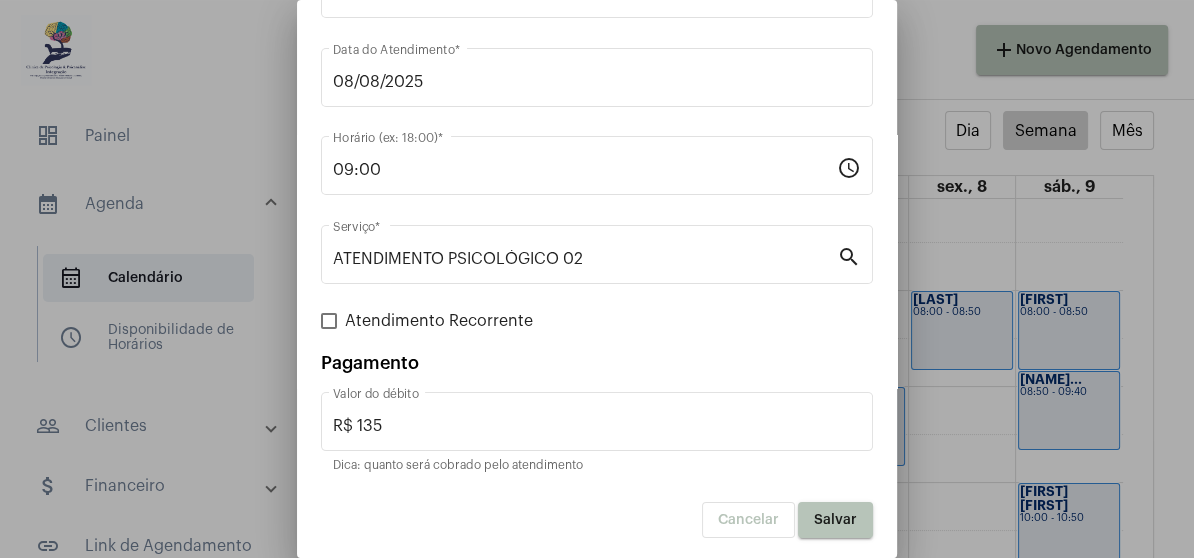 scroll, scrollTop: 124, scrollLeft: 0, axis: vertical 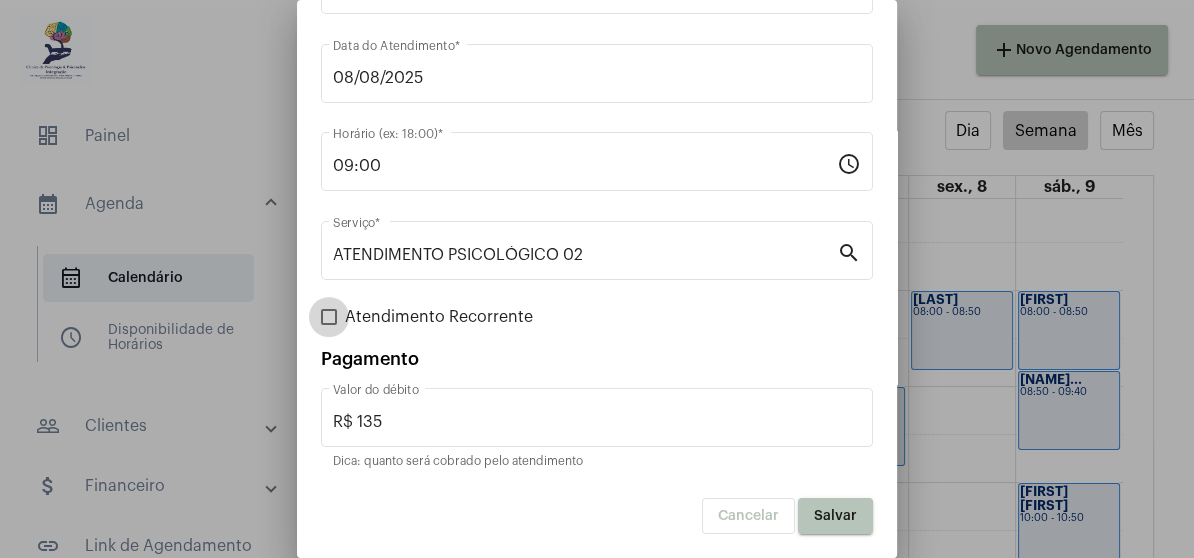 click at bounding box center (329, 317) 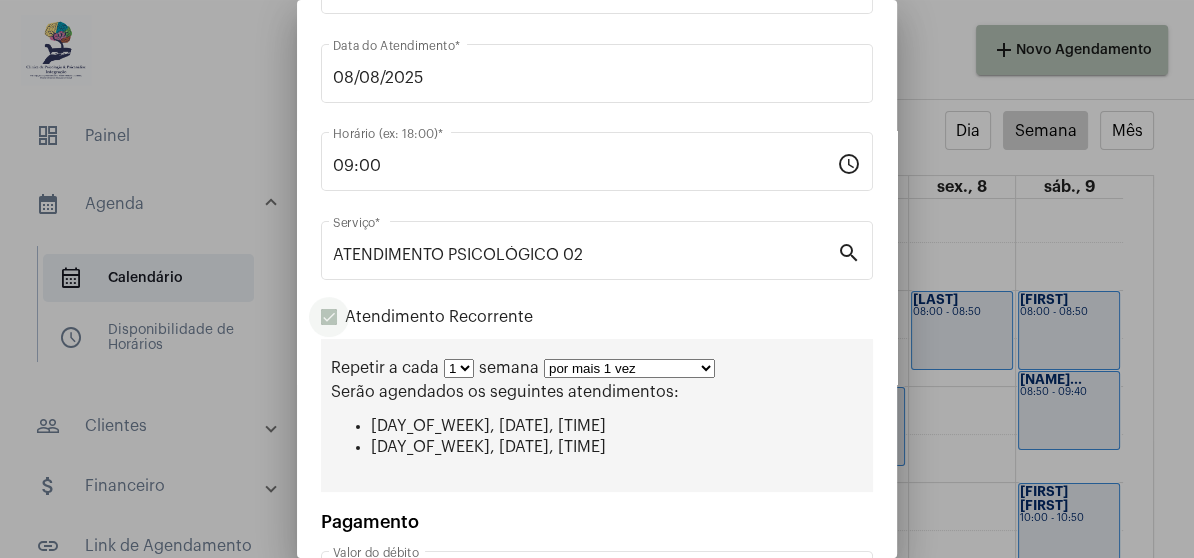 click at bounding box center (329, 317) 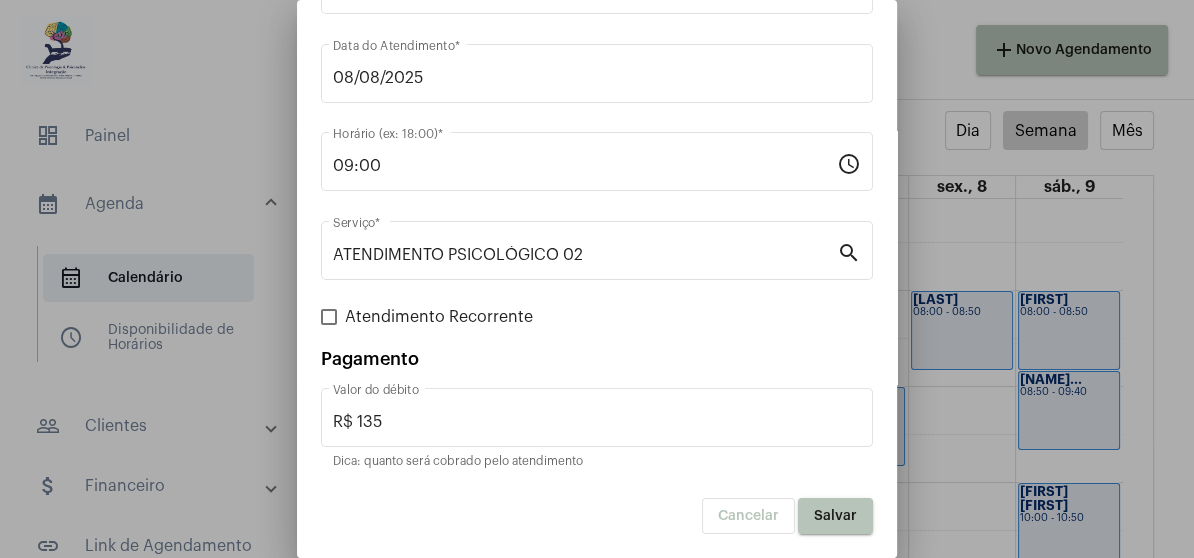 scroll, scrollTop: 124, scrollLeft: 0, axis: vertical 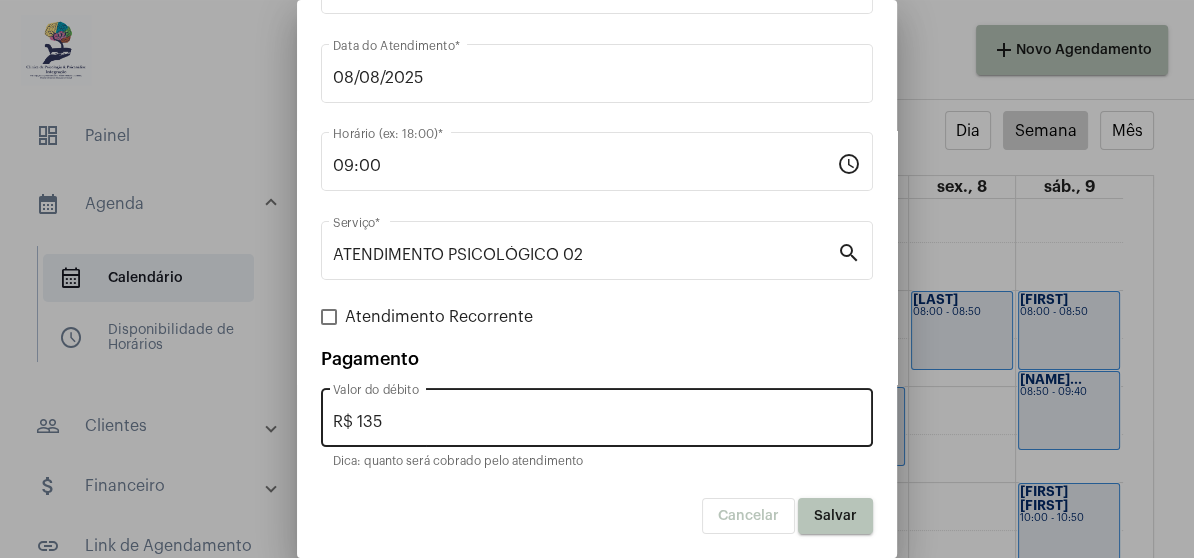 click on "R$ 135" at bounding box center [597, 422] 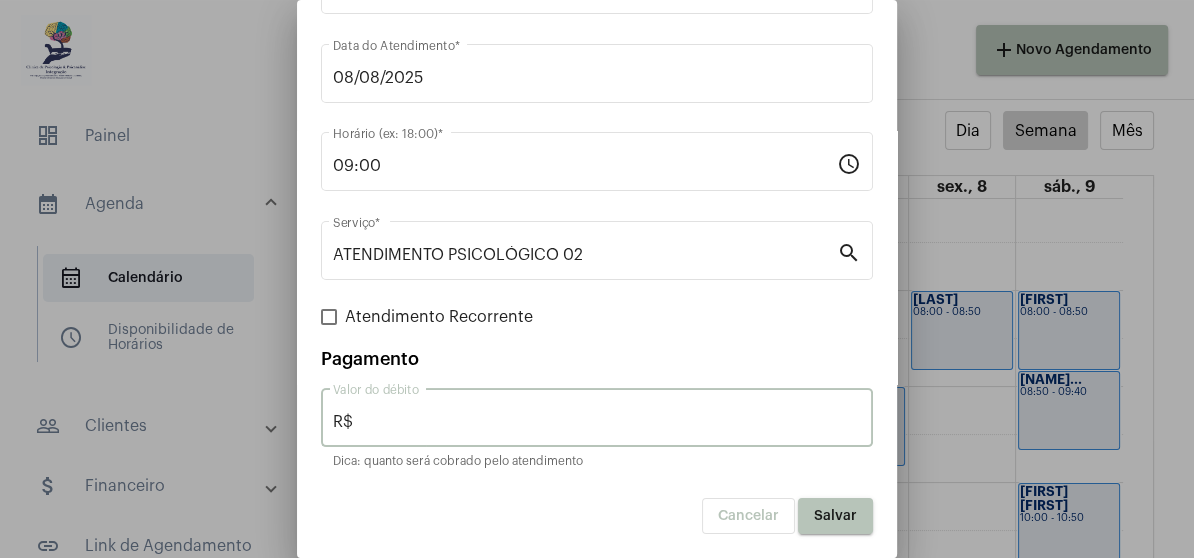 type on "R$" 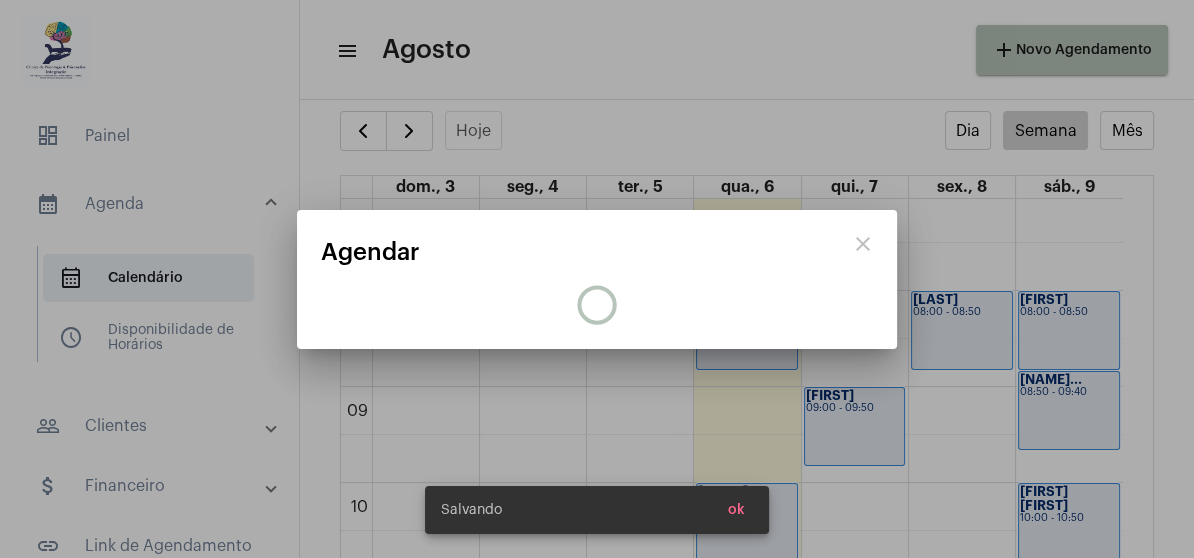 scroll, scrollTop: 0, scrollLeft: 0, axis: both 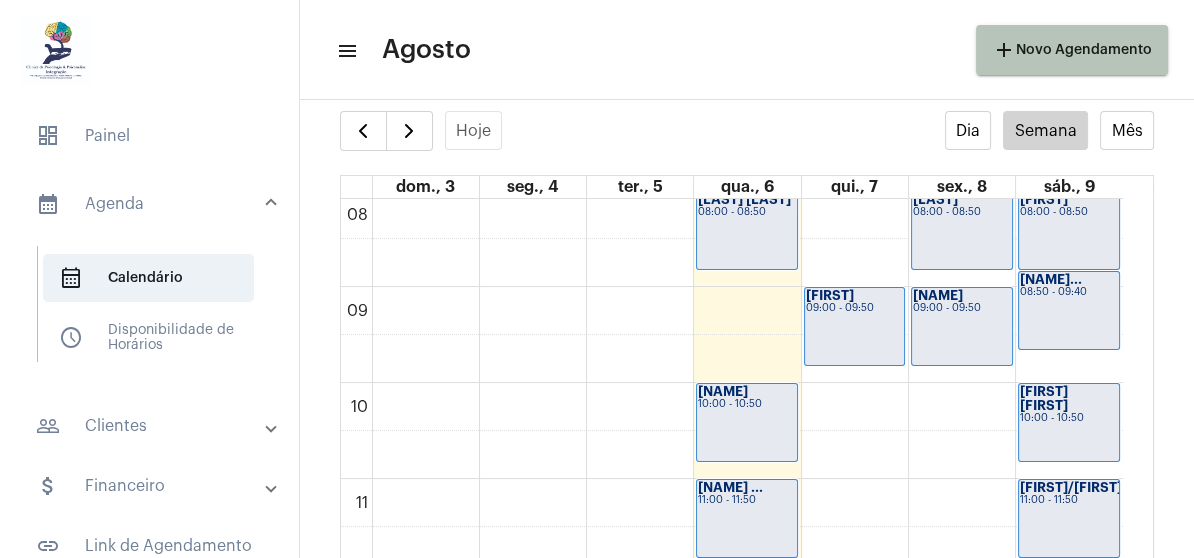 click on "00 01 02 03 04 05 06 07 08 09 10 11 12 13 14 15 16 17 18 19 20 21 22 23
[NAME]
19:00 - 19:50
[NAME] ...
20:00 - 20:50
[NAME]
08:00 - 08:50
[NAME]
10:00 - 10:50
[NAME] ...
11:00 - 11:50
[NAME]
12:00 - 12:50
[NAME]
18:30 - 19:20
[NAME]
19:30 - 20:20
[NAME]
20:30 - 21:20
[NAME]
09:00 - 09:50
[NAME]" 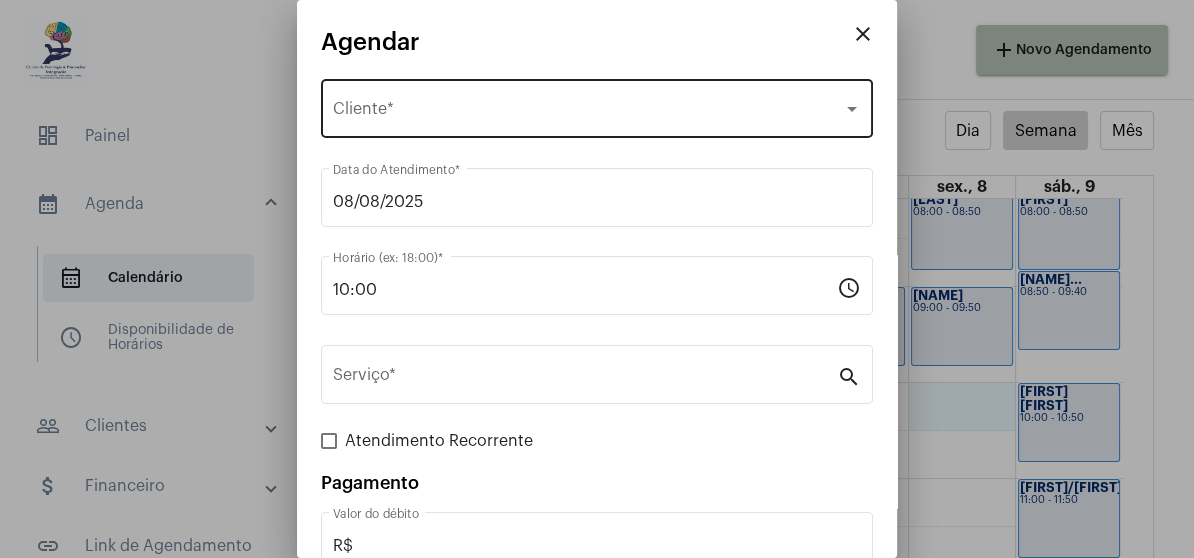 click on "Selecione o Cliente" at bounding box center (588, 113) 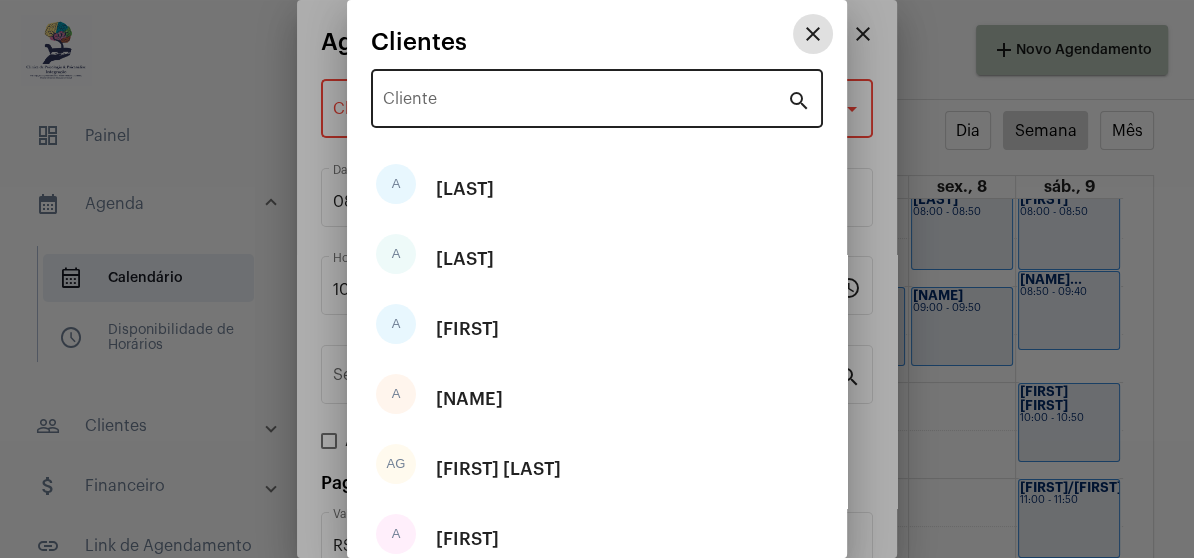 type 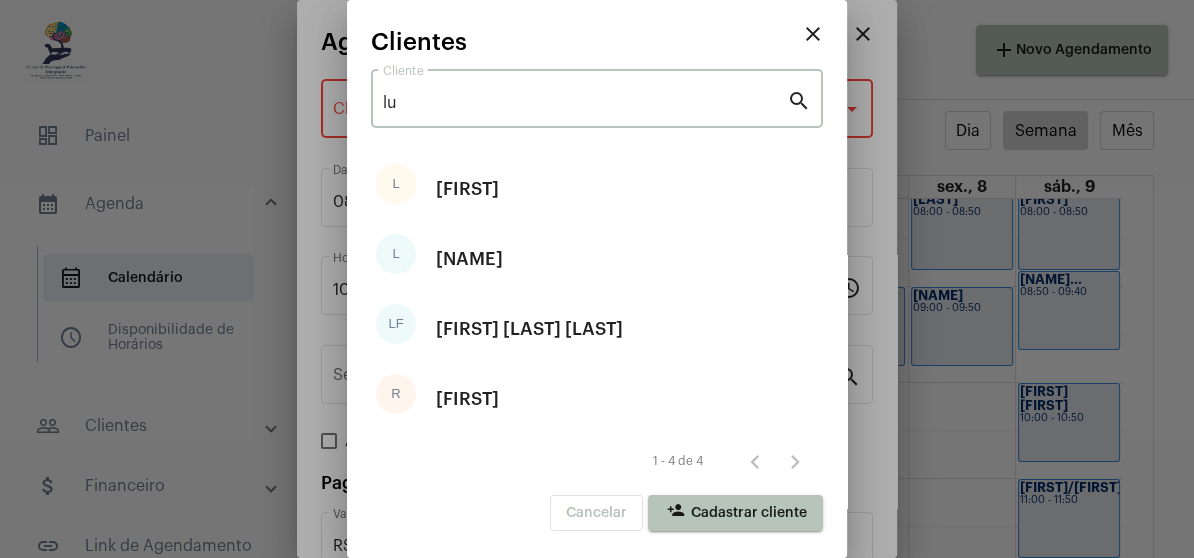 type on "l" 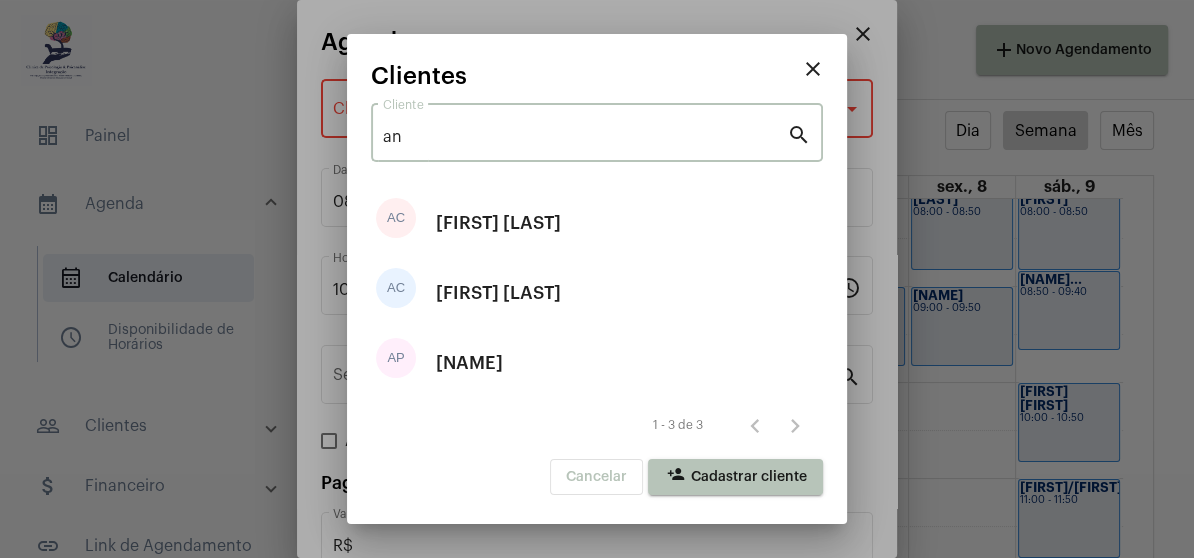 type on "a" 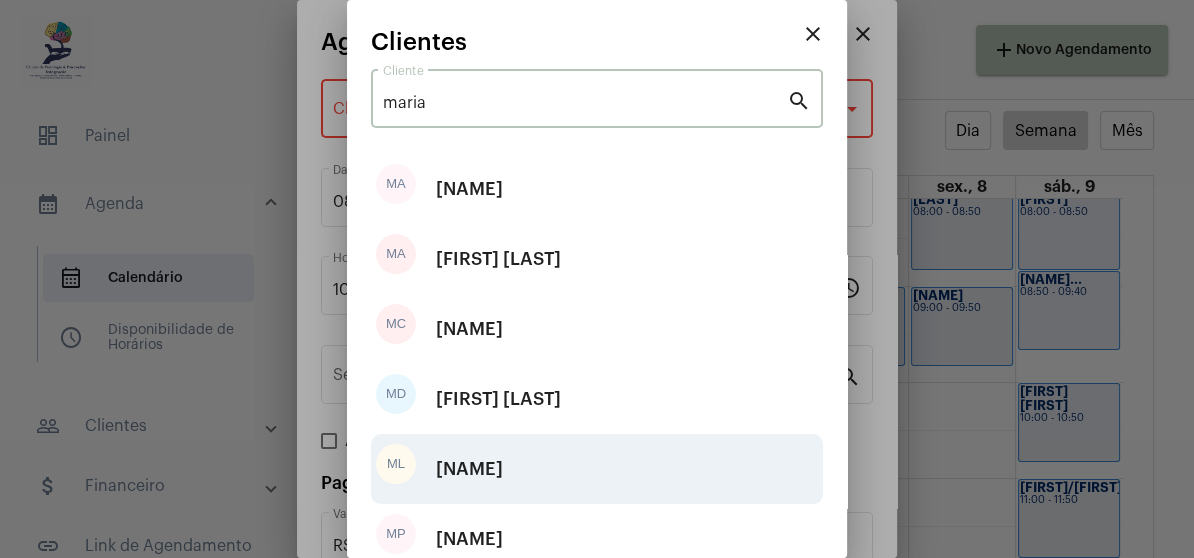 type on "maria" 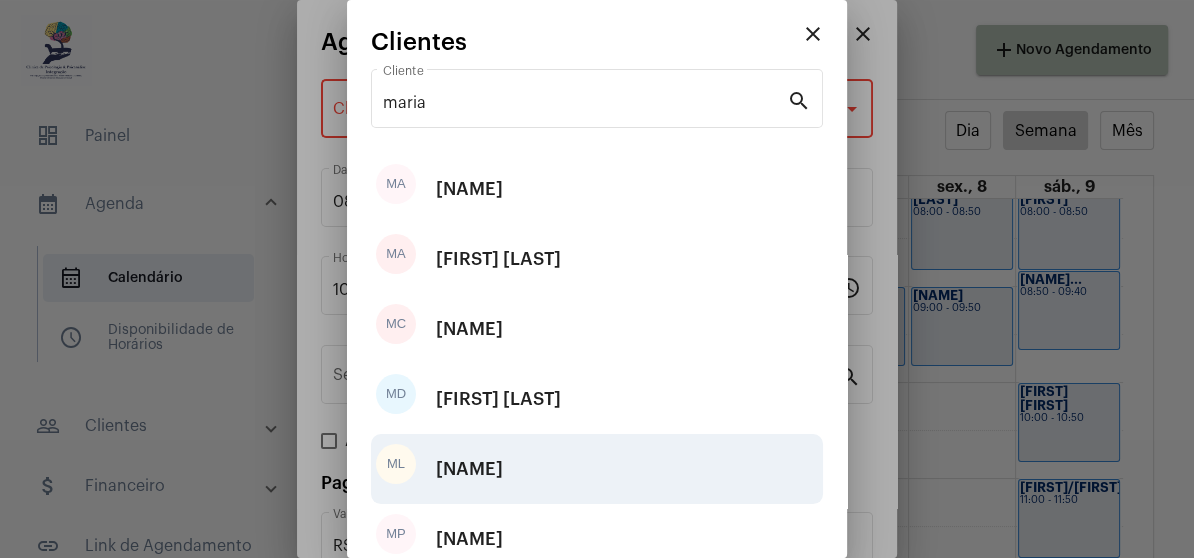 click on "ML  [NAME]" at bounding box center (597, 469) 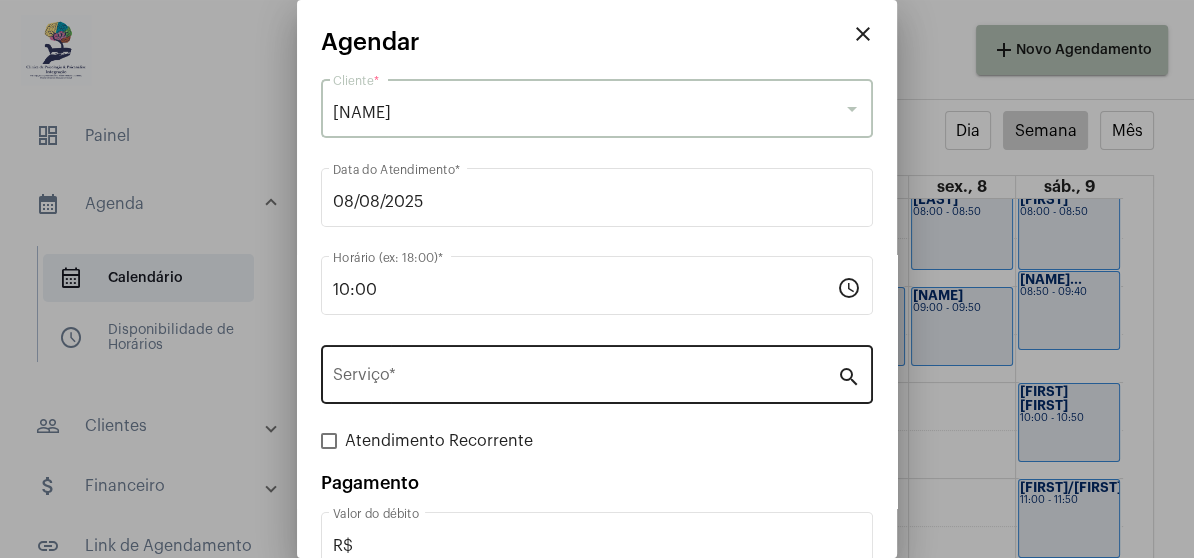 click on "Serviço  *" at bounding box center (585, 379) 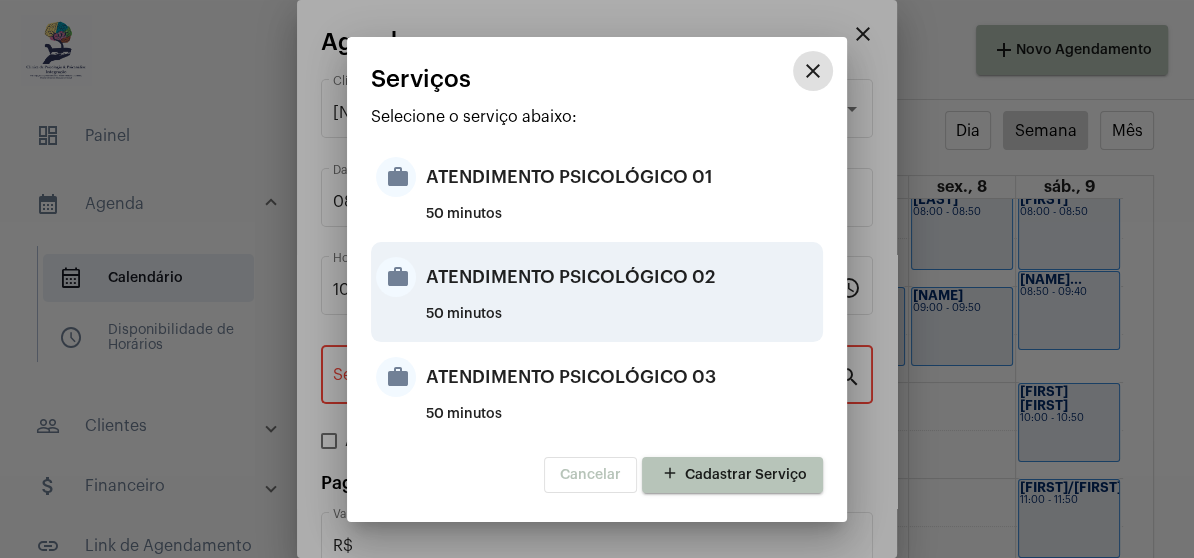 click on "ATENDIMENTO PSICOLÓGICO 02" at bounding box center (622, 277) 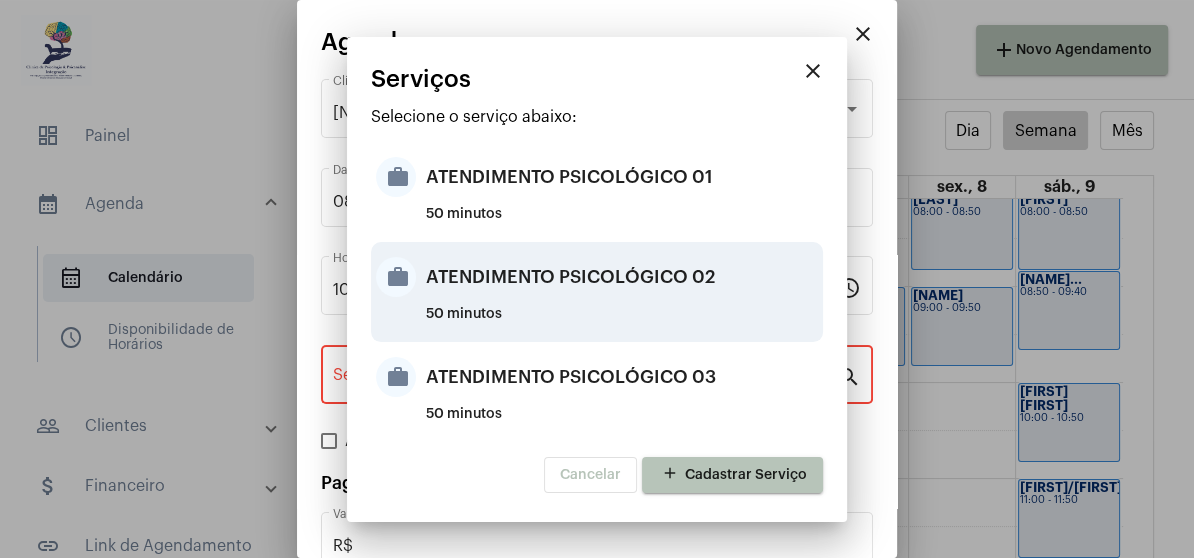 type on "ATENDIMENTO PSICOLÓGICO 02" 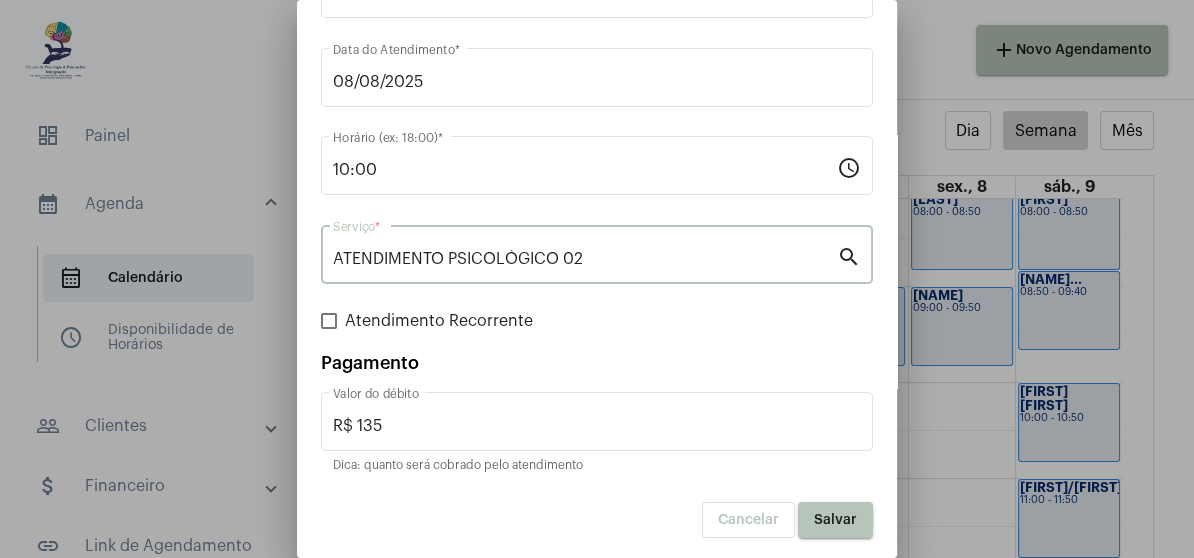 scroll, scrollTop: 124, scrollLeft: 0, axis: vertical 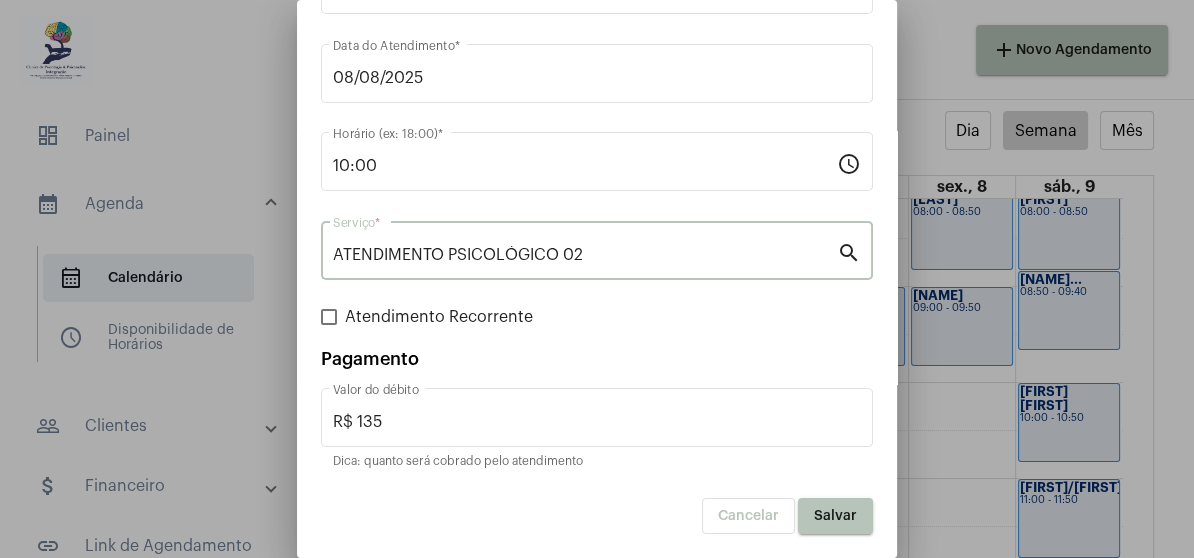 click at bounding box center (329, 317) 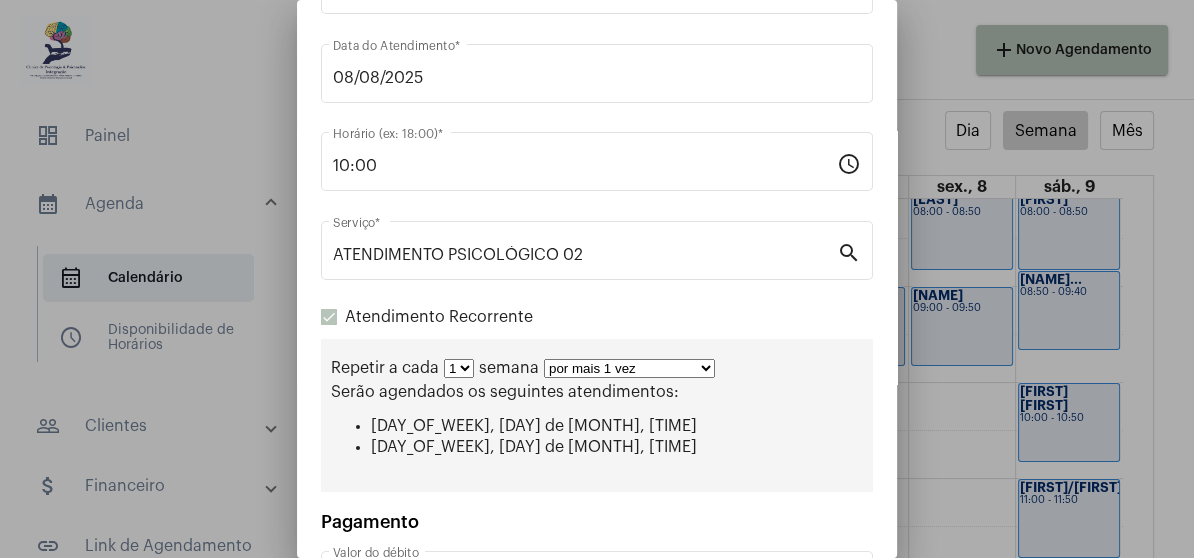 click on "por mais 1 vez por mais 2 vezes por mais 3 vezes por mais 4 vezes por mais 5 vezes por mais 6 vezes por mais 7 vezes por mais 8 vezes por mais 9 vezes por mais 10 vezes por tempo indeterminado" at bounding box center (629, 368) 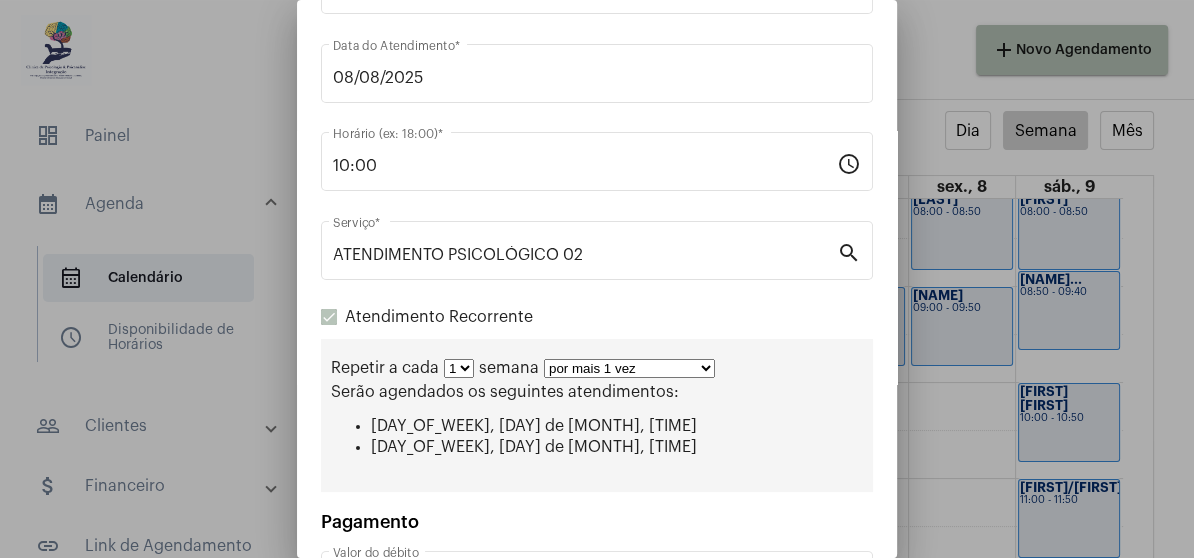 select on "2: 3" 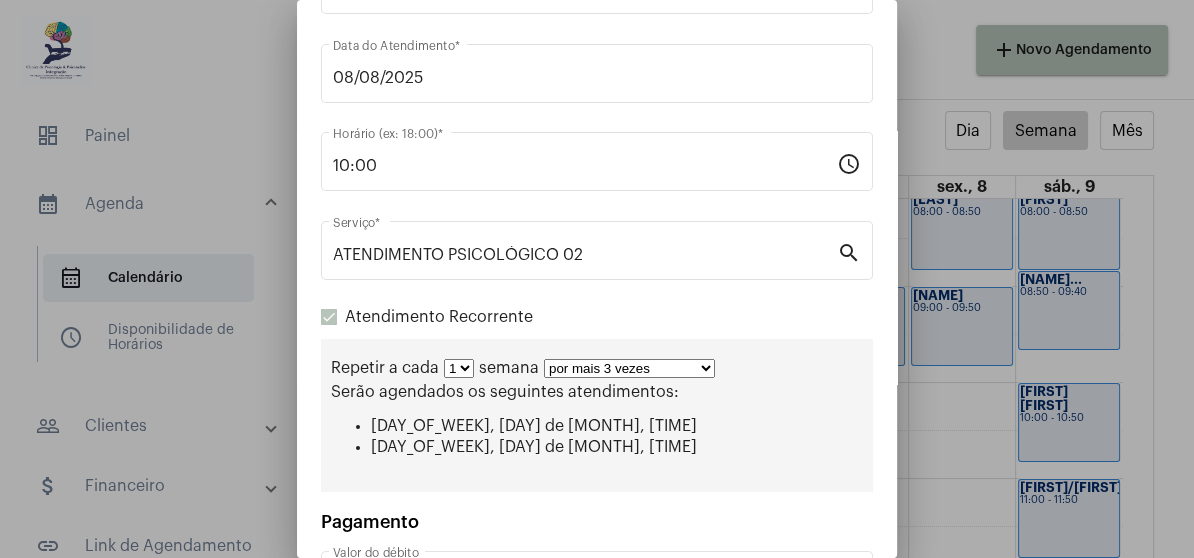 click on "por mais 1 vez por mais 2 vezes por mais 3 vezes por mais 4 vezes por mais 5 vezes por mais 6 vezes por mais 7 vezes por mais 8 vezes por mais 9 vezes por mais 10 vezes por tempo indeterminado" at bounding box center [629, 368] 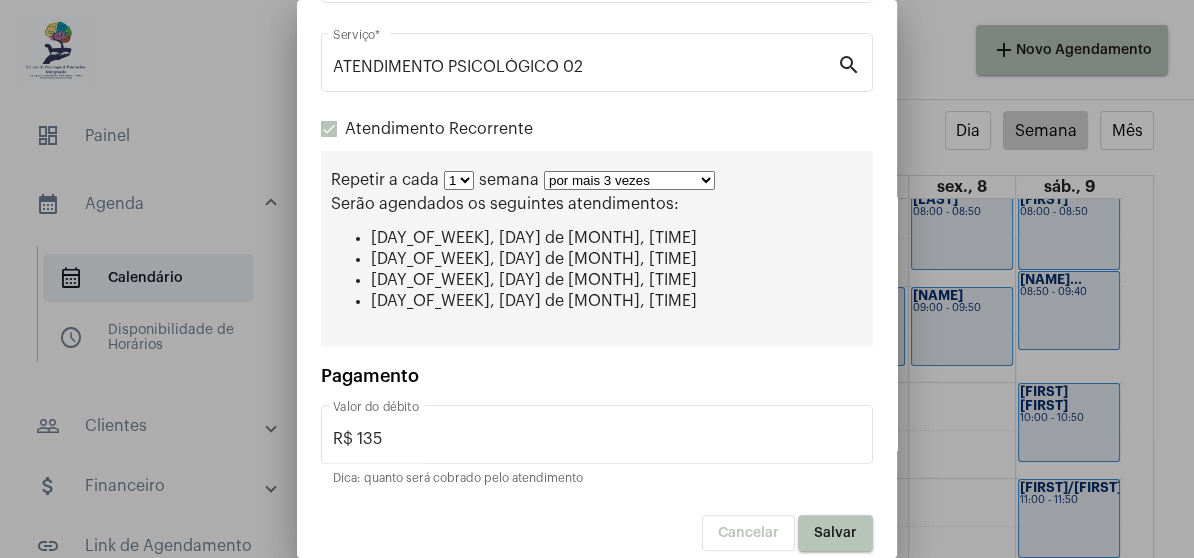 scroll, scrollTop: 328, scrollLeft: 0, axis: vertical 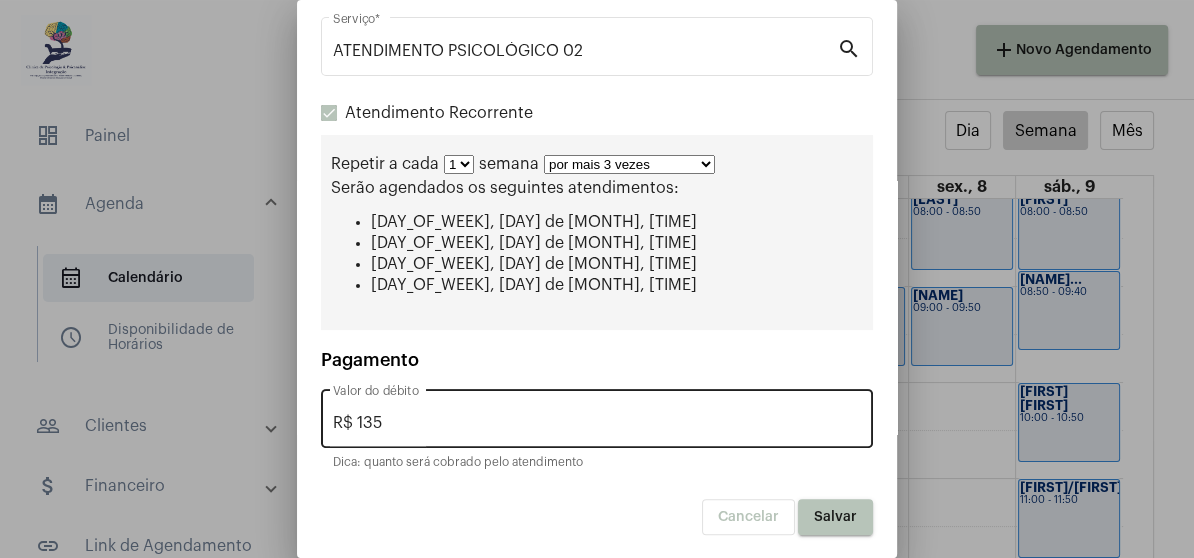 click on "R$ 135" at bounding box center [597, 423] 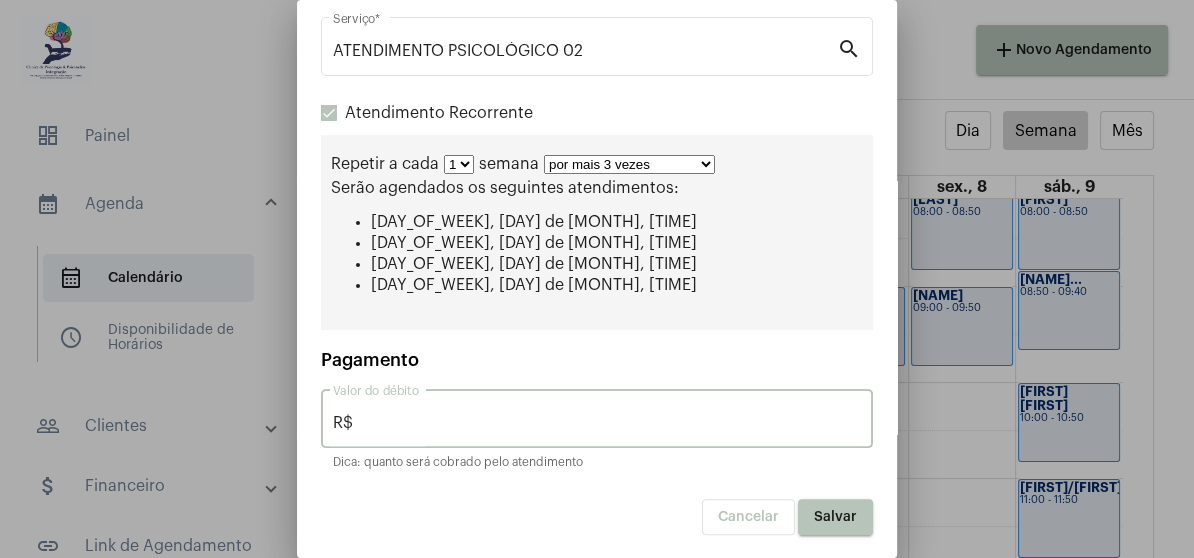 type on "R$" 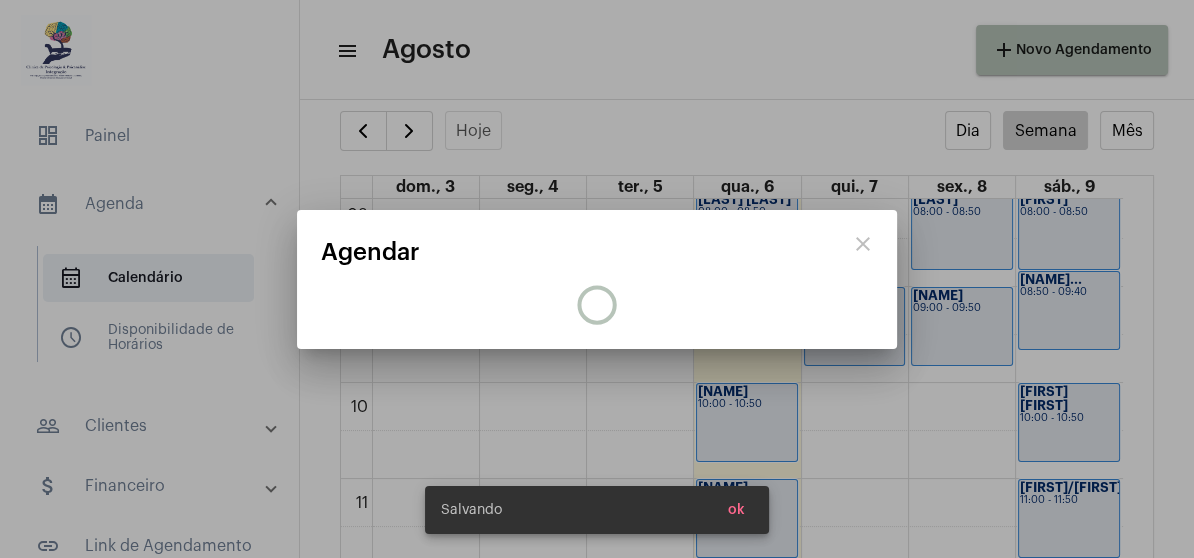 scroll, scrollTop: 0, scrollLeft: 0, axis: both 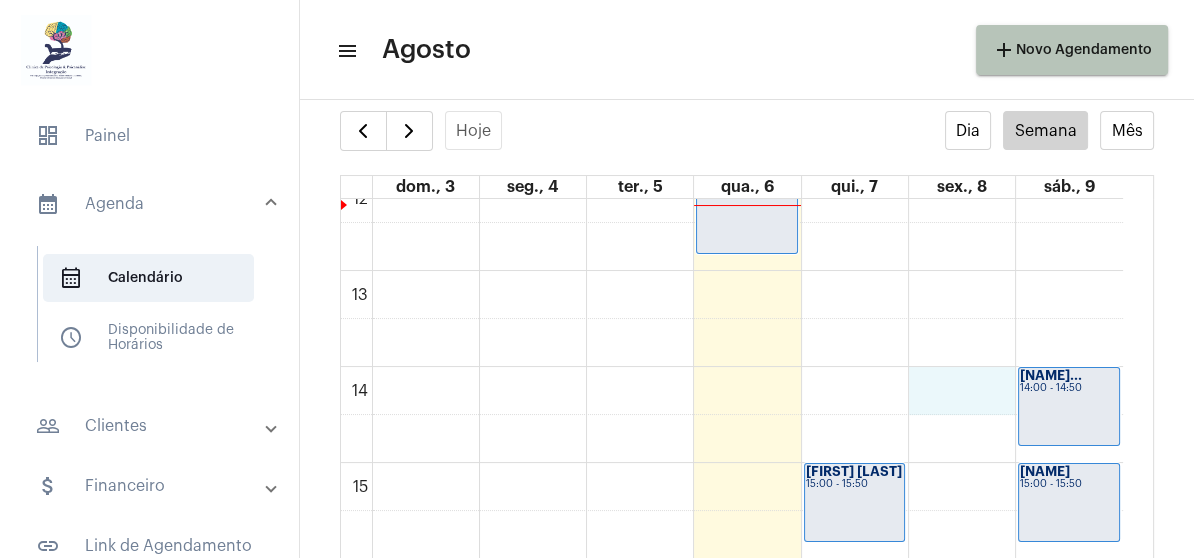 click on "00 01 02 03 04 05 06 07 08 09 10 11 12 13 14 15 16 17 18 19 20 21 22 23
[NAME]
19:00 - 19:50
[NAME] ...
20:00 - 20:50
[NAME]
08:00 - 08:50
[NAME]
10:00 - 10:50
[NAME] ...
11:00 - 11:50
[NAME]
12:00 - 12:50
[NAME]
18:30 - 19:20
[NAME]
19:30 - 20:20
[NAME]
20:30 - 21:20
[NAME]
09:00 - 09:50
[NAME]" 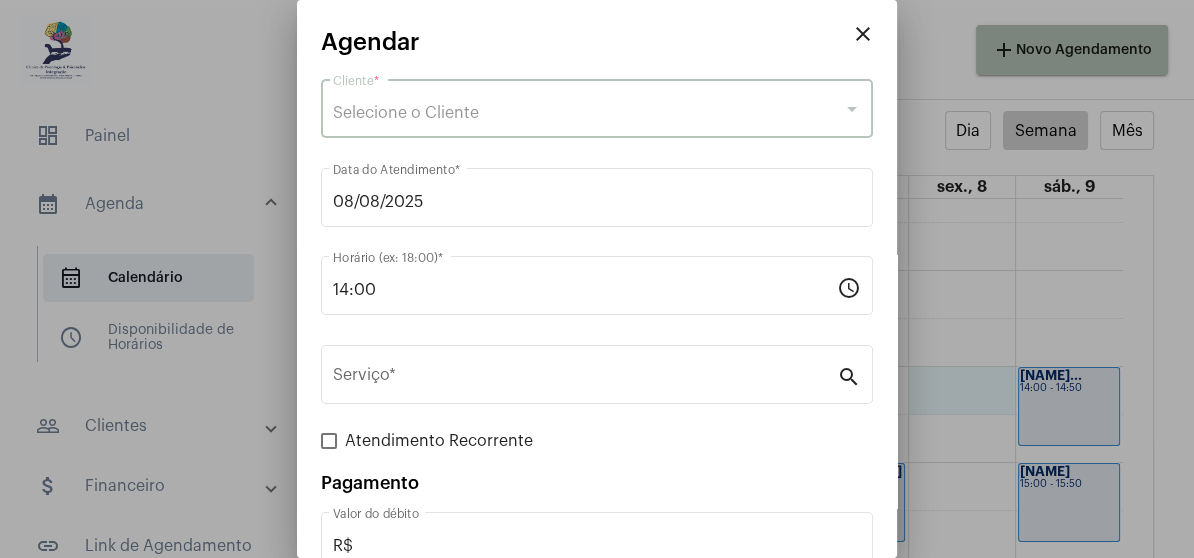 click on "Selecione o Cliente" at bounding box center (406, 113) 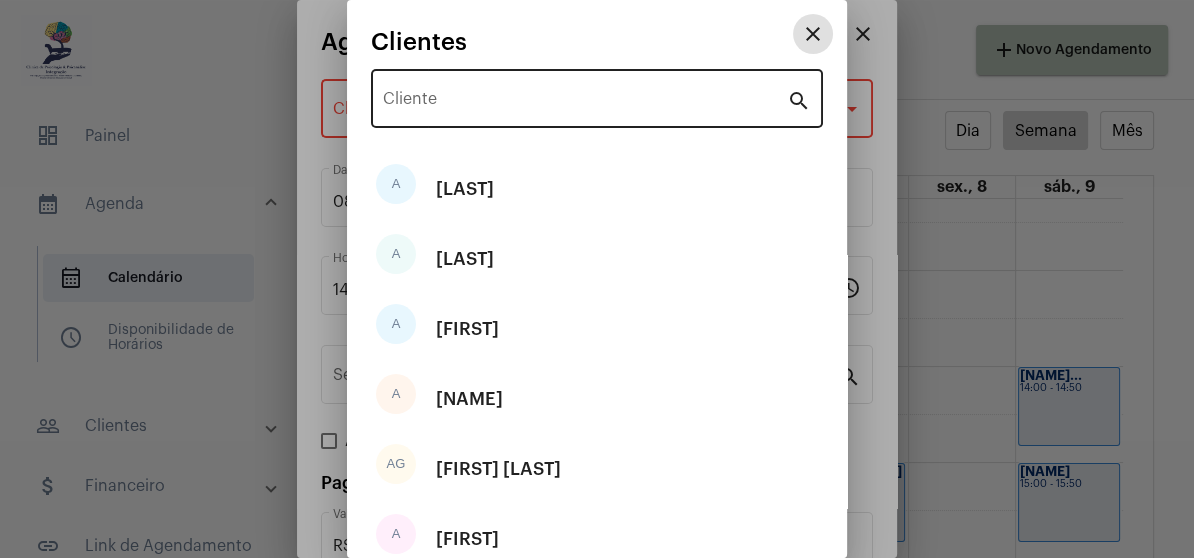 type 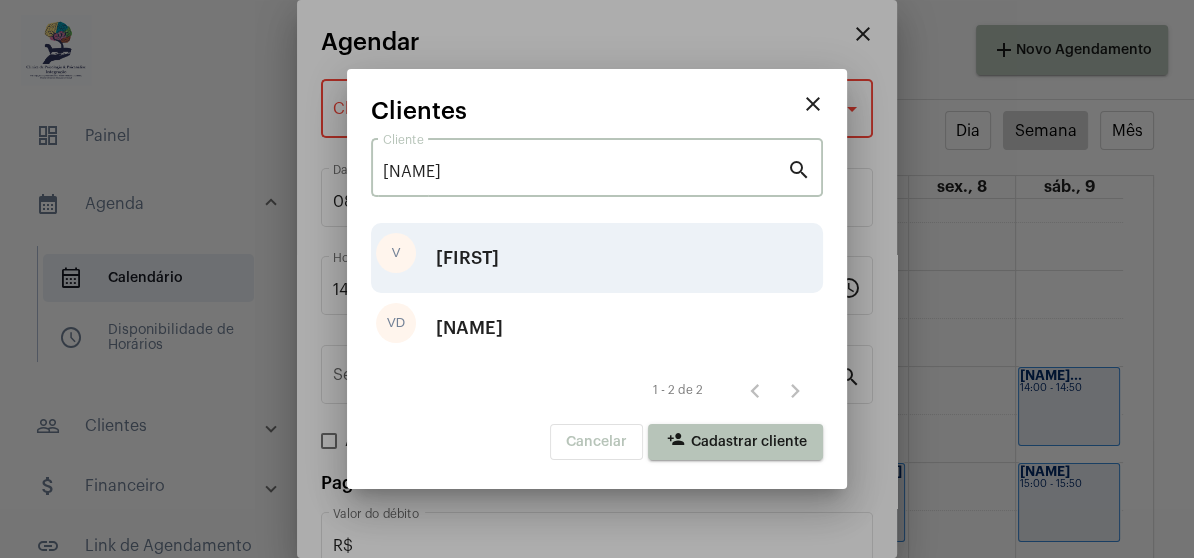 type on "[NAME]" 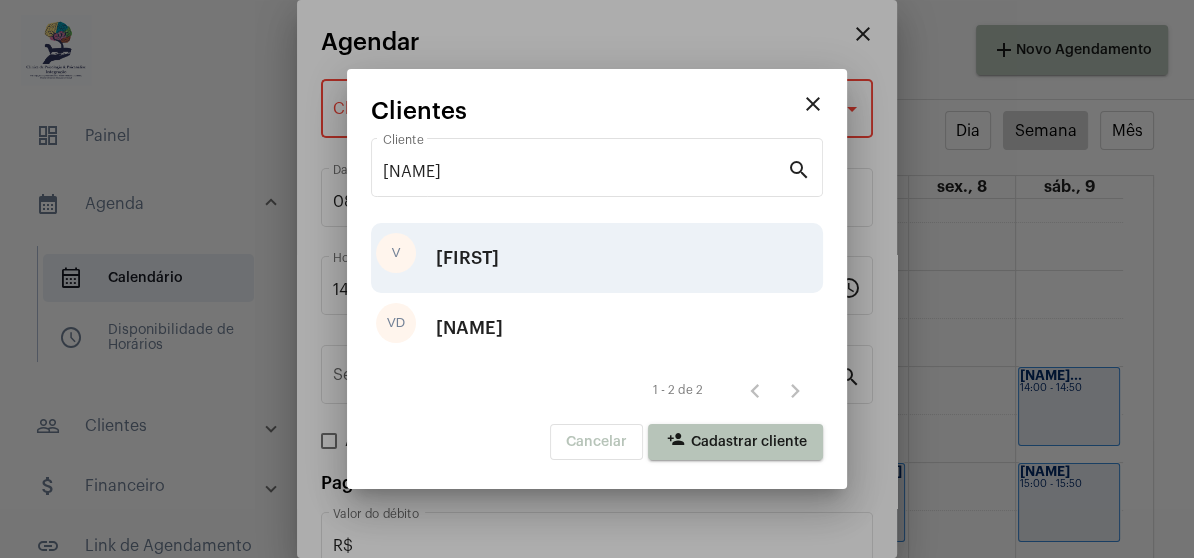 click on "[FIRST]" at bounding box center (597, 258) 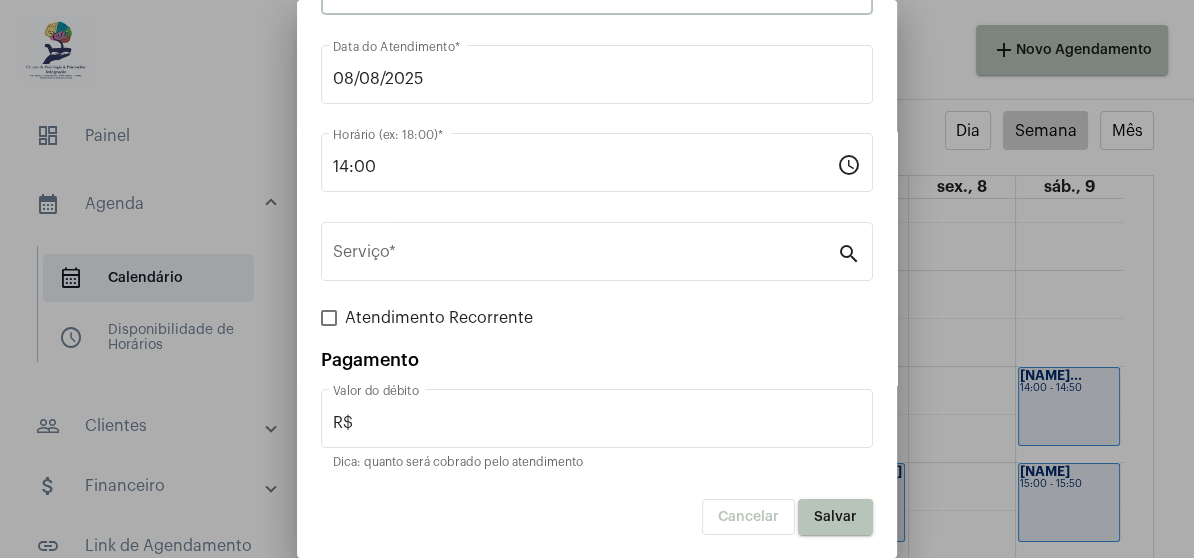 scroll, scrollTop: 124, scrollLeft: 0, axis: vertical 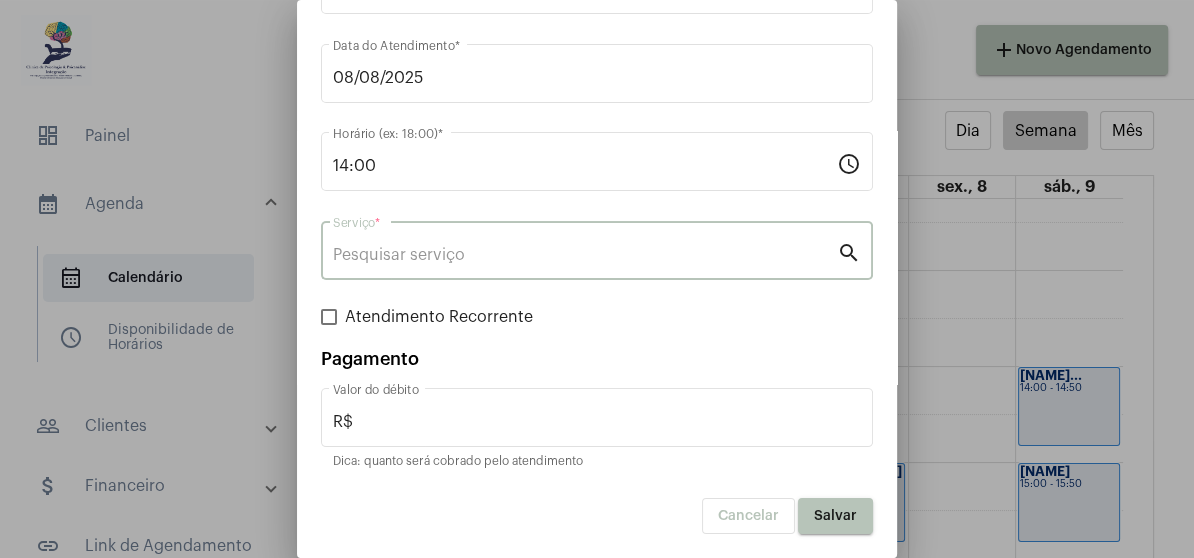 click on "Serviço  *" at bounding box center [585, 255] 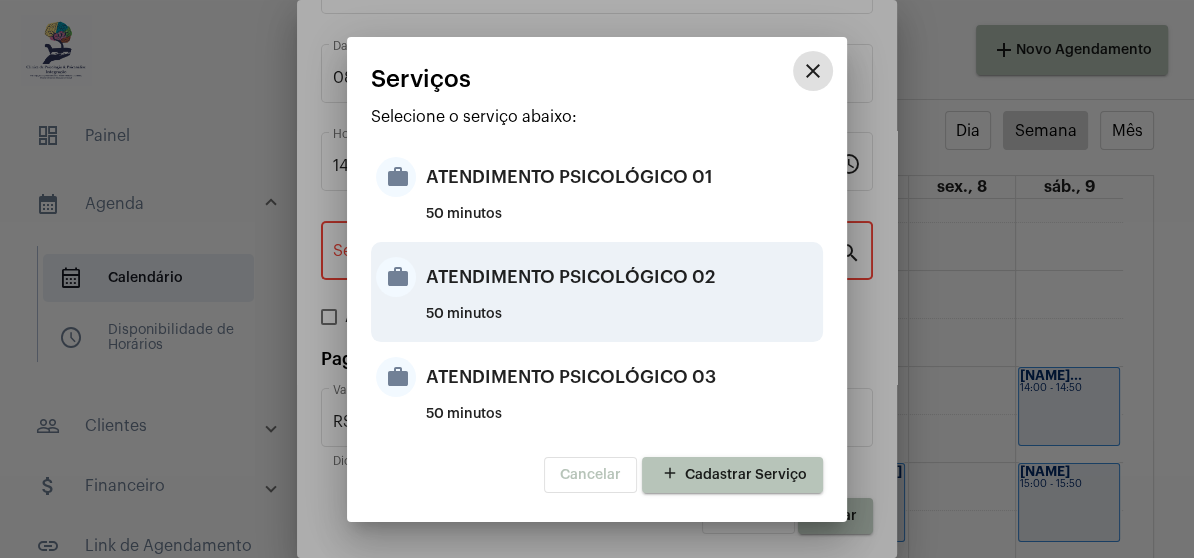 click on "ATENDIMENTO PSICOLÓGICO 02" at bounding box center [622, 277] 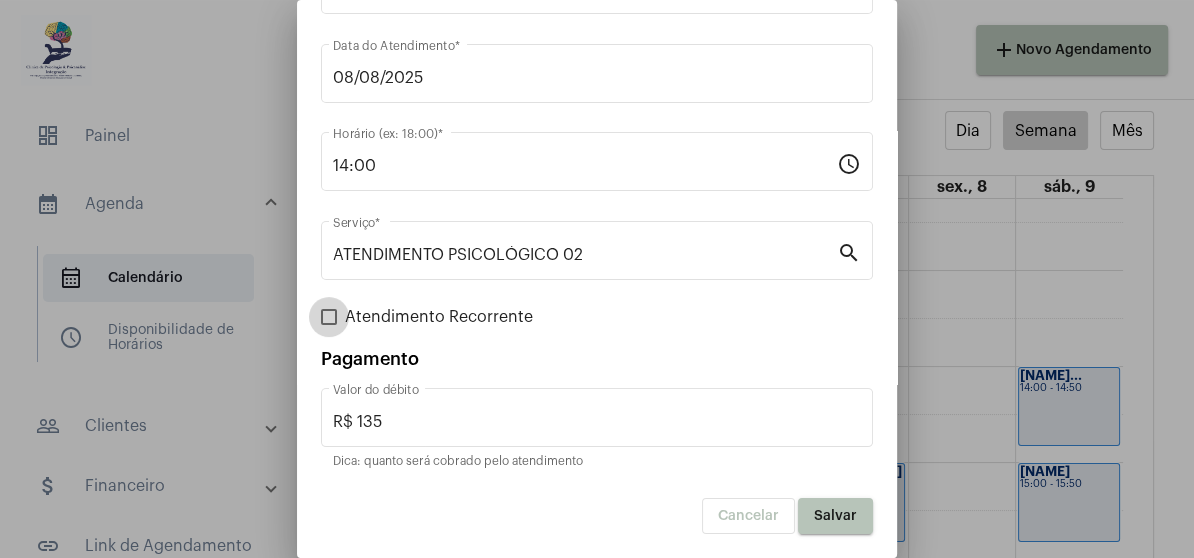 click at bounding box center (329, 317) 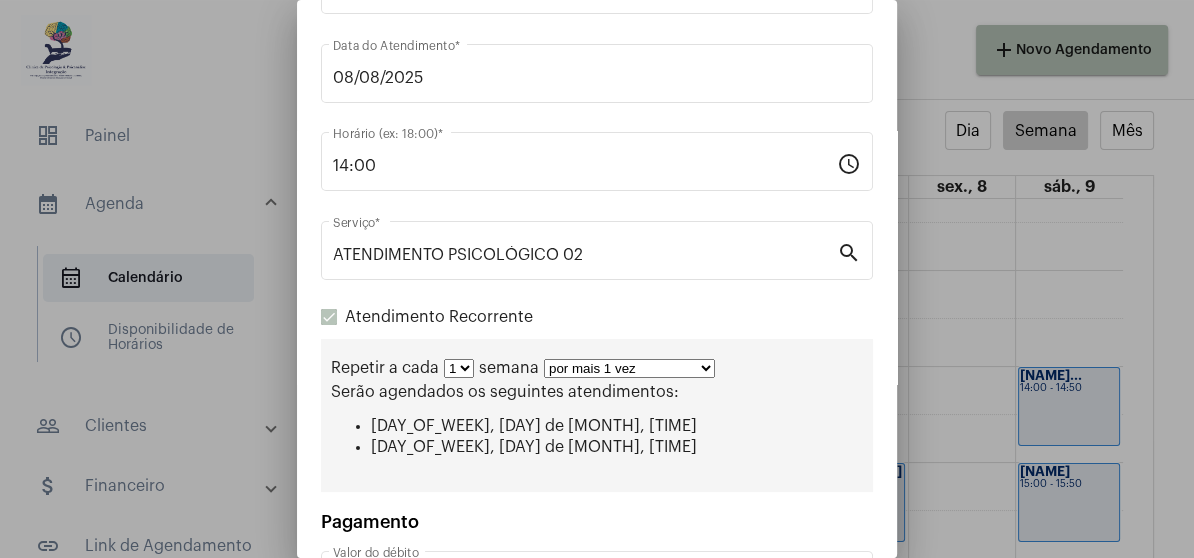 click on "por mais 1 vez por mais 2 vezes por mais 3 vezes por mais 4 vezes por mais 5 vezes por mais 6 vezes por mais 7 vezes por mais 8 vezes por mais 9 vezes por mais 10 vezes por tempo indeterminado" at bounding box center (629, 368) 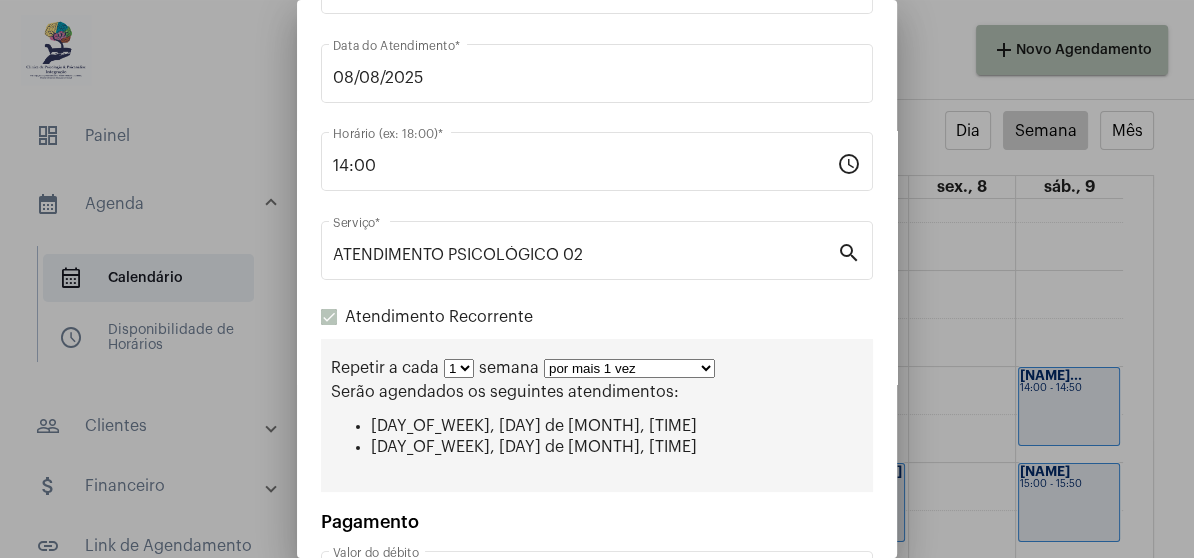 select on "1: 2" 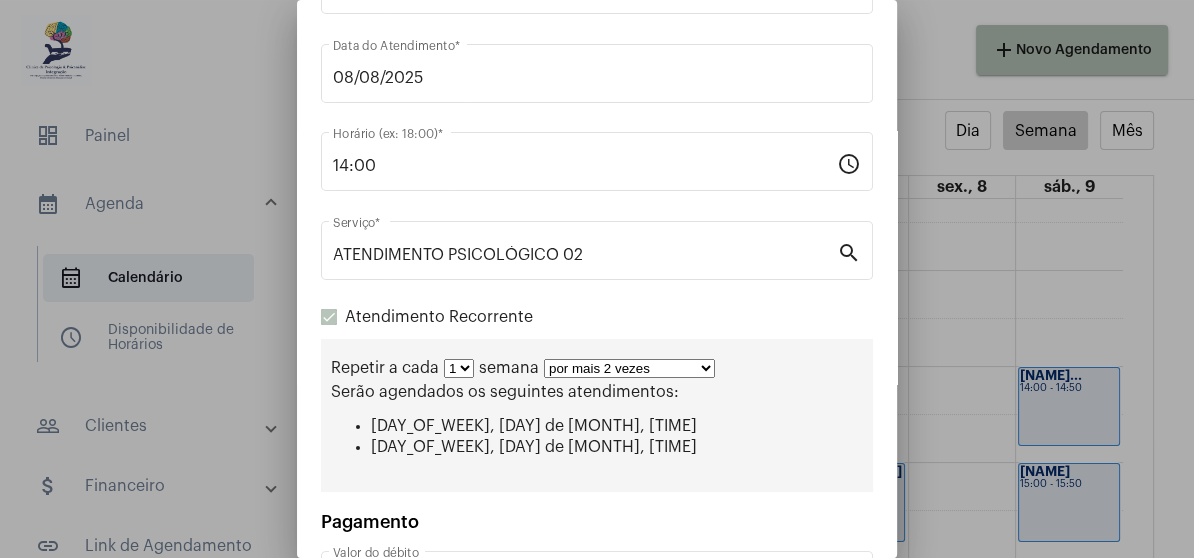 click on "por mais 1 vez por mais 2 vezes por mais 3 vezes por mais 4 vezes por mais 5 vezes por mais 6 vezes por mais 7 vezes por mais 8 vezes por mais 9 vezes por mais 10 vezes por tempo indeterminado" at bounding box center [629, 368] 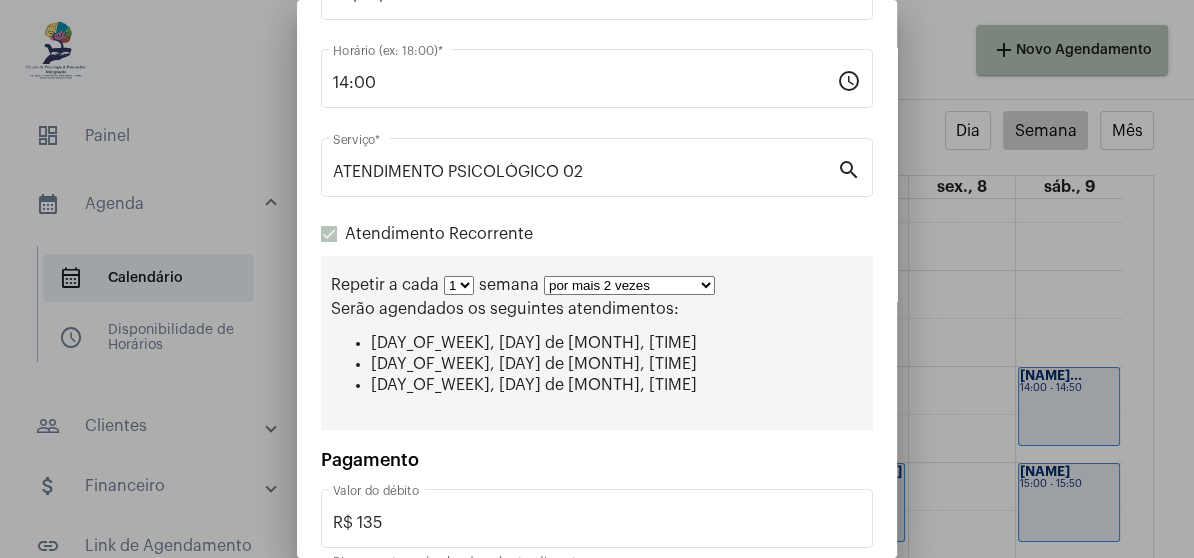scroll, scrollTop: 307, scrollLeft: 0, axis: vertical 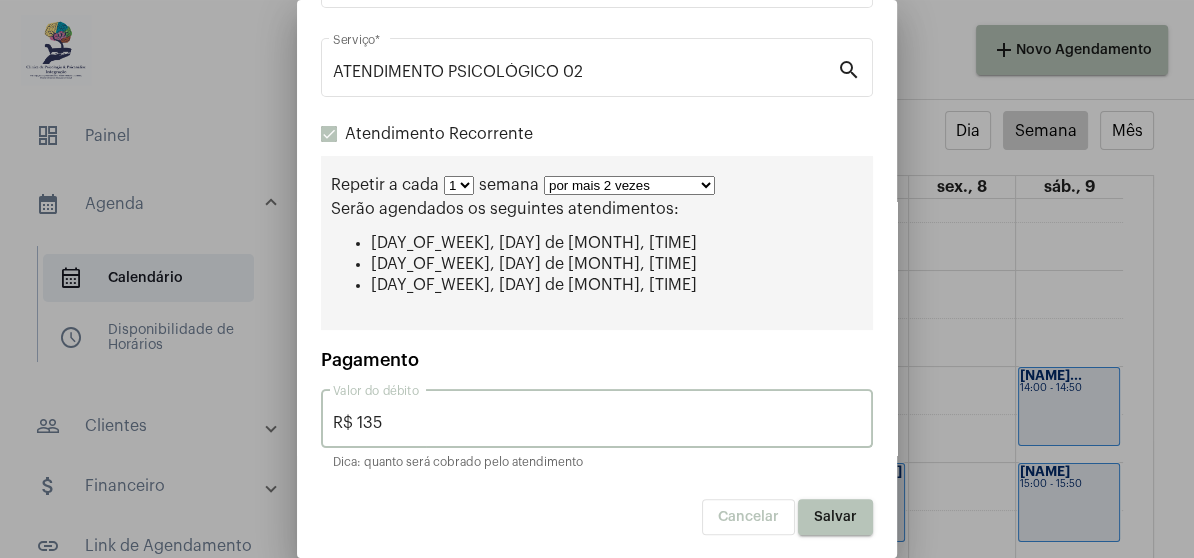 click on "R$ 135" at bounding box center (597, 423) 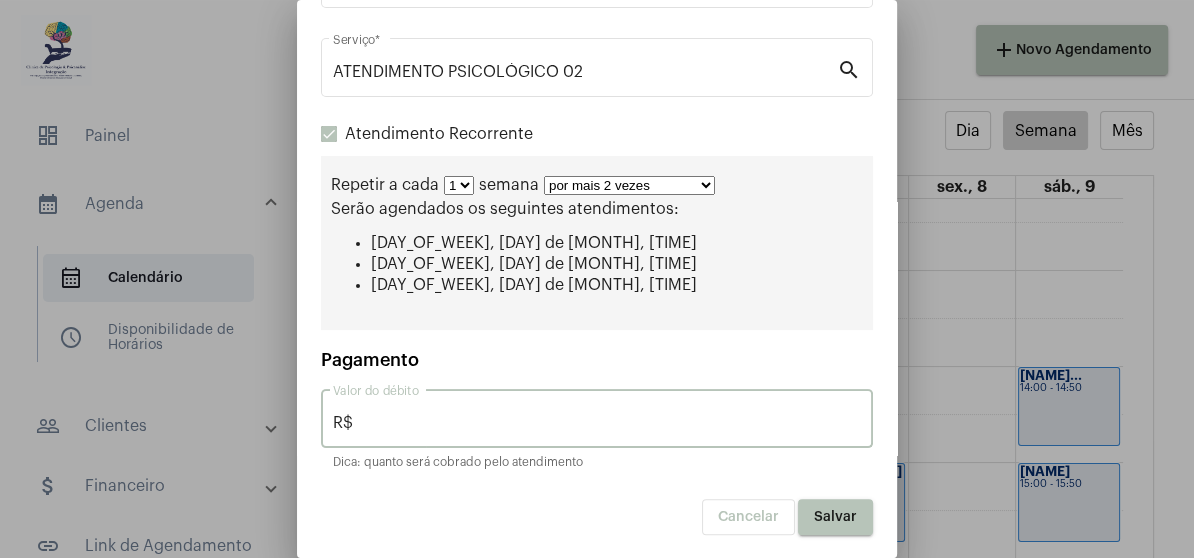 type on "R$" 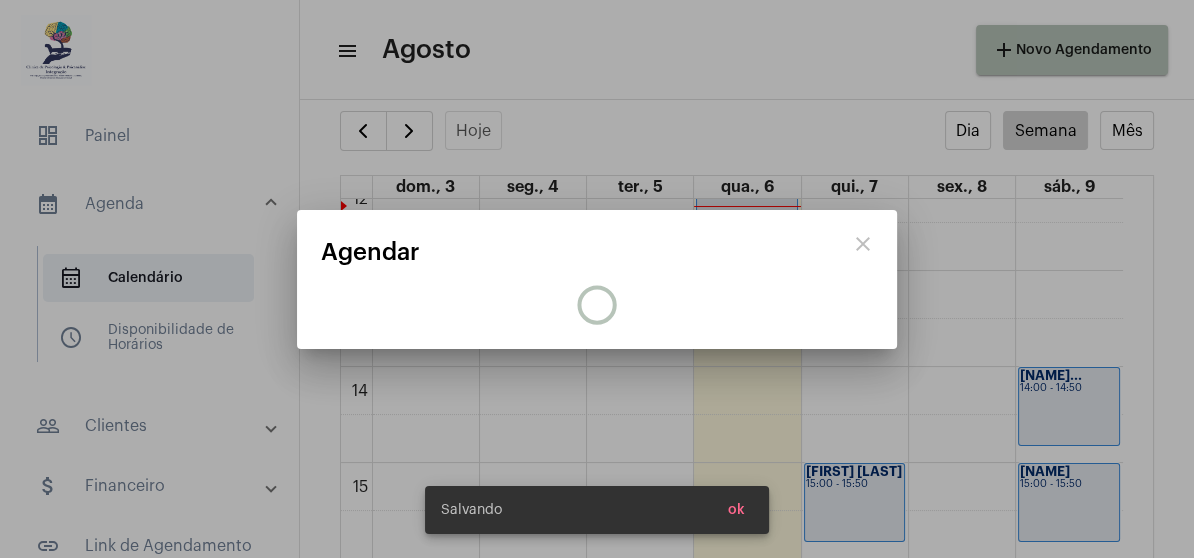 scroll, scrollTop: 0, scrollLeft: 0, axis: both 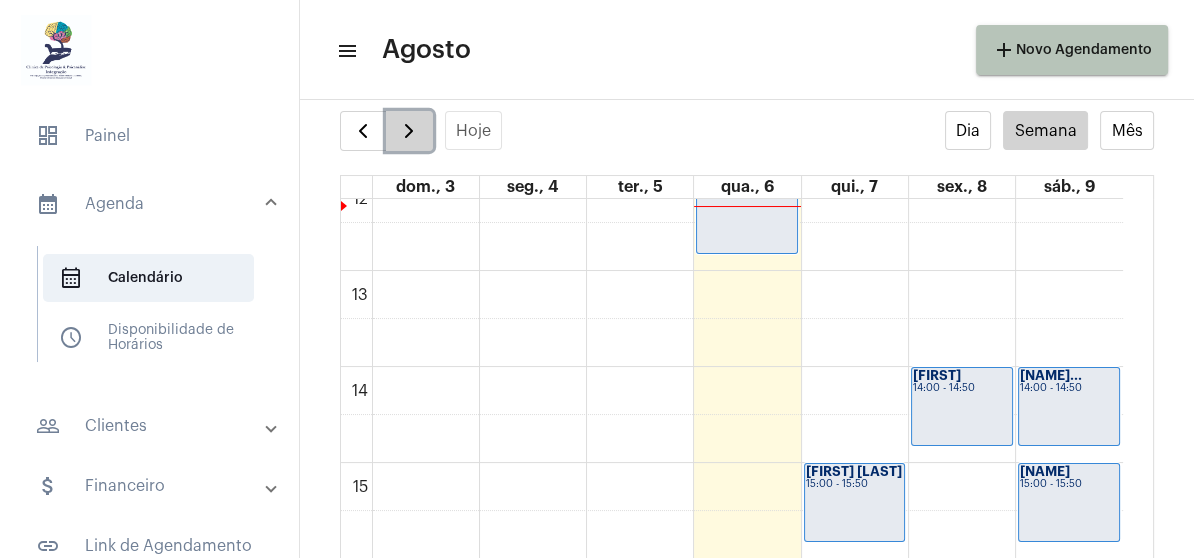 click 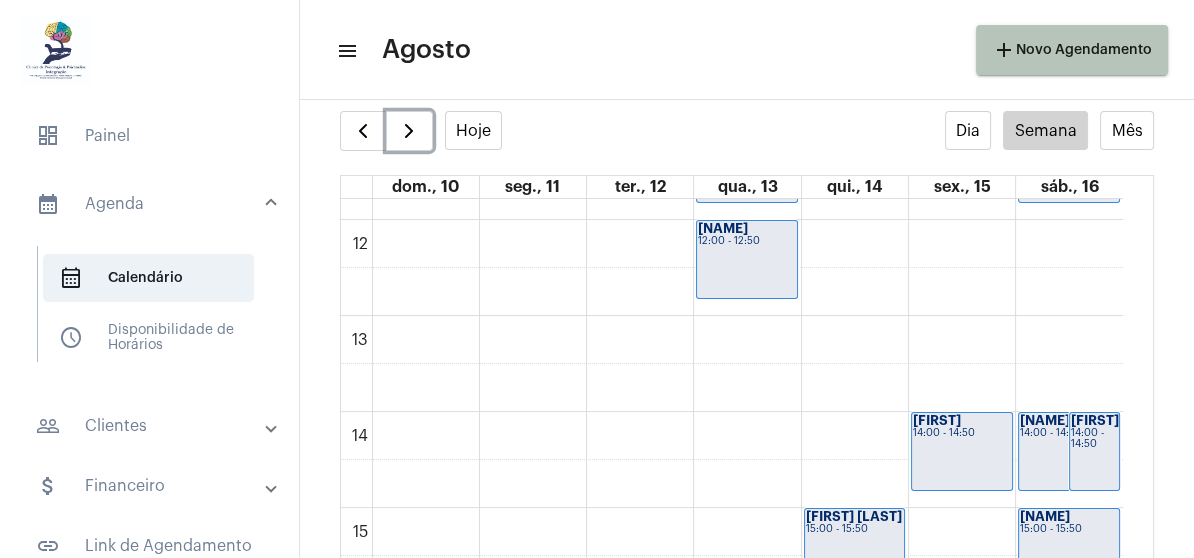scroll, scrollTop: 1176, scrollLeft: 0, axis: vertical 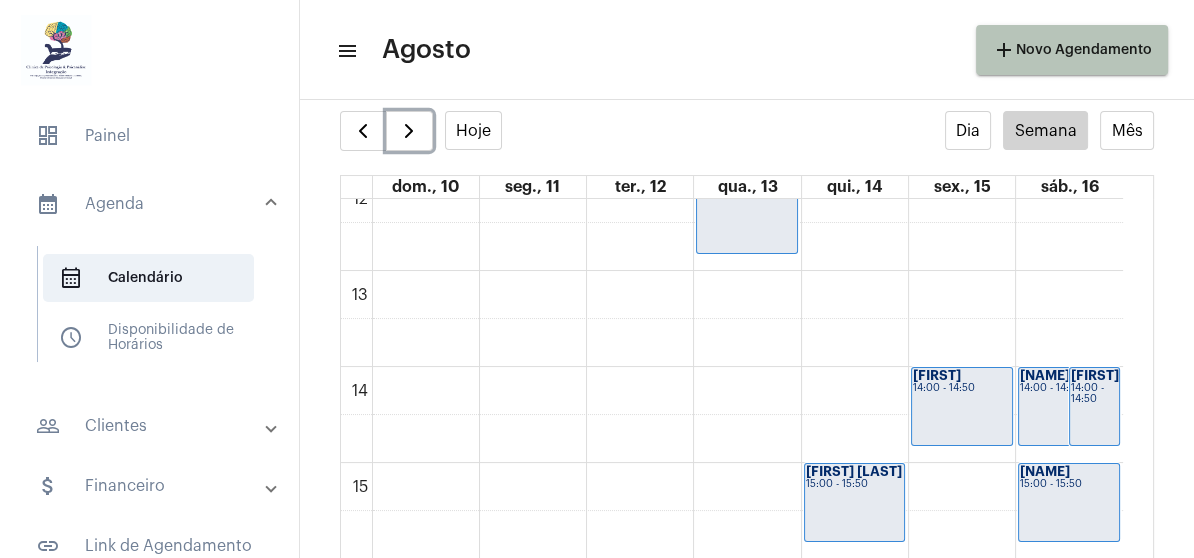 click on "[FIRST]" 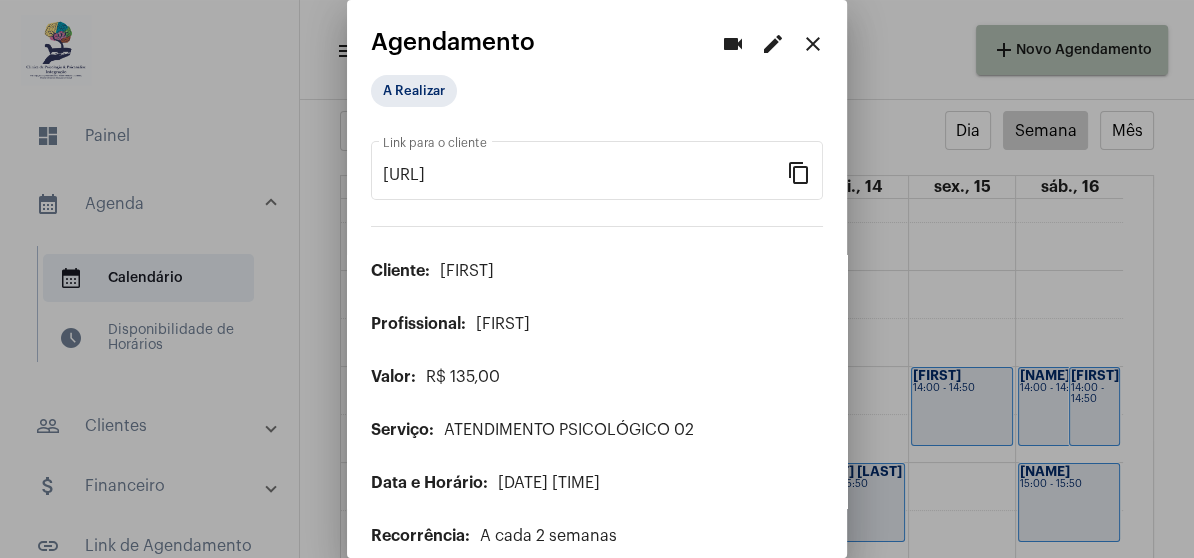 click on "edit" at bounding box center [773, 44] 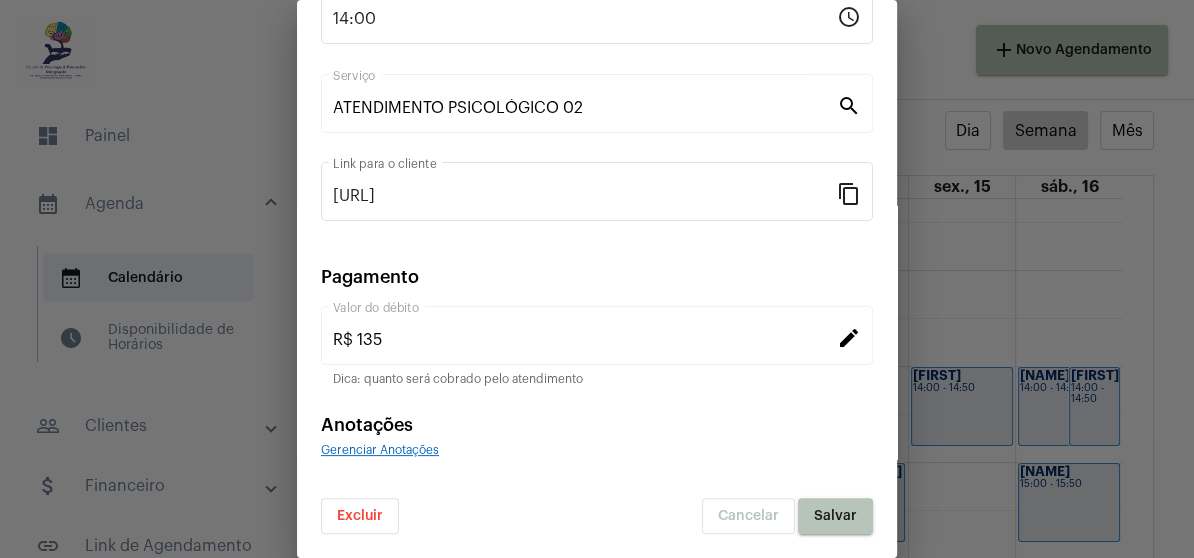 scroll, scrollTop: 305, scrollLeft: 0, axis: vertical 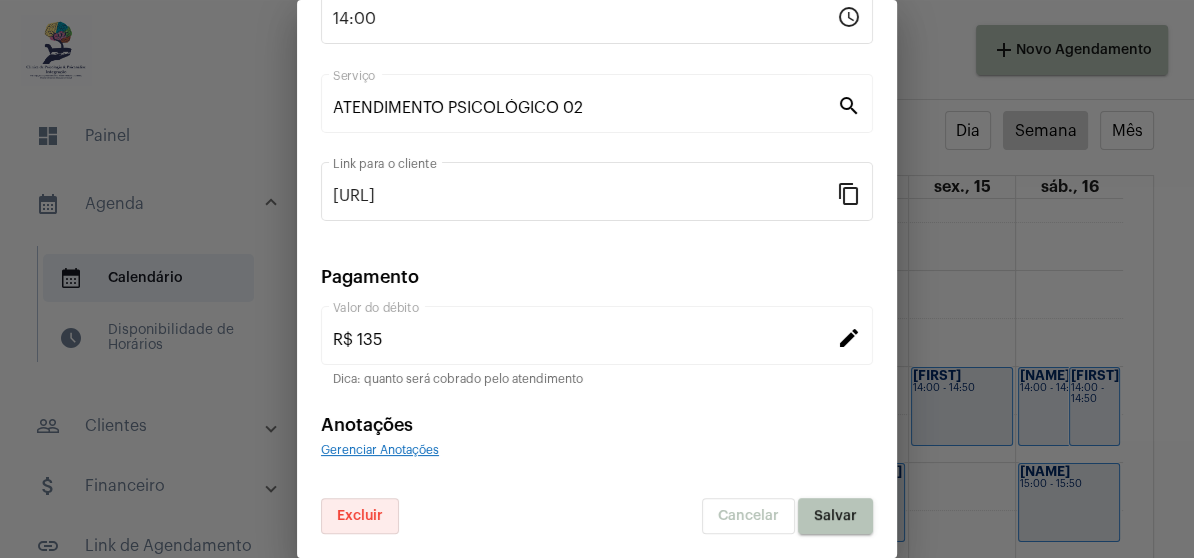 click on "Excluir" at bounding box center (360, 516) 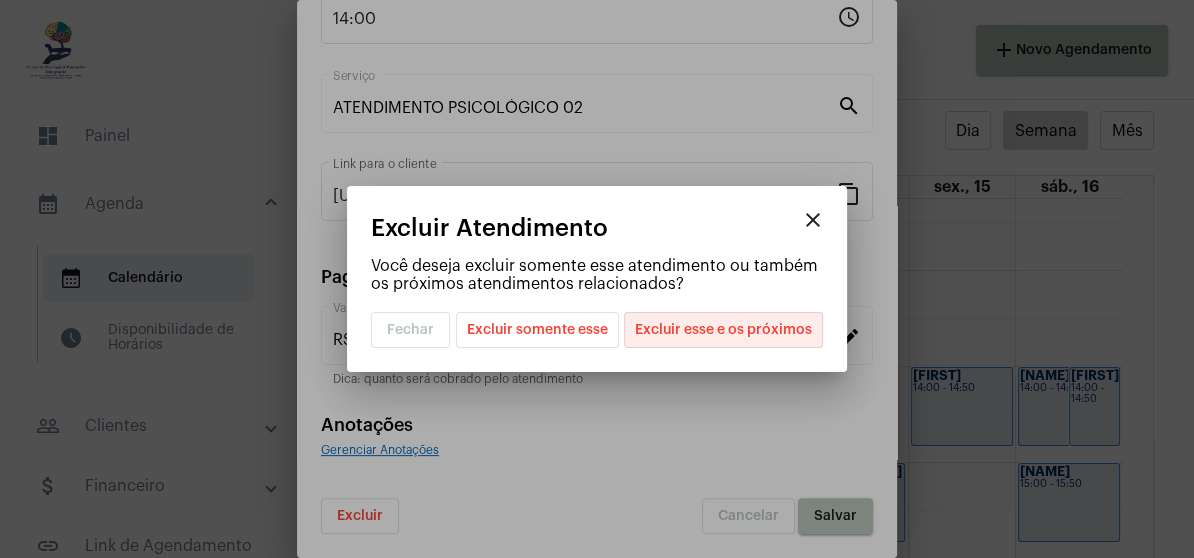 click on "Excluir esse e os próximos" at bounding box center [723, 330] 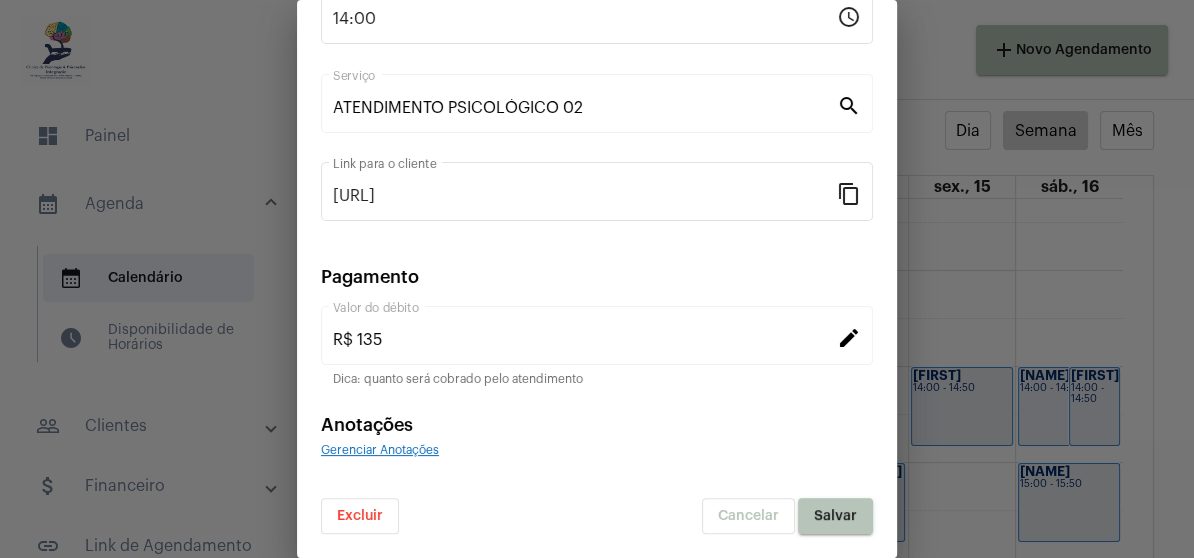 drag, startPoint x: 818, startPoint y: 510, endPoint x: 826, endPoint y: 496, distance: 16.124516 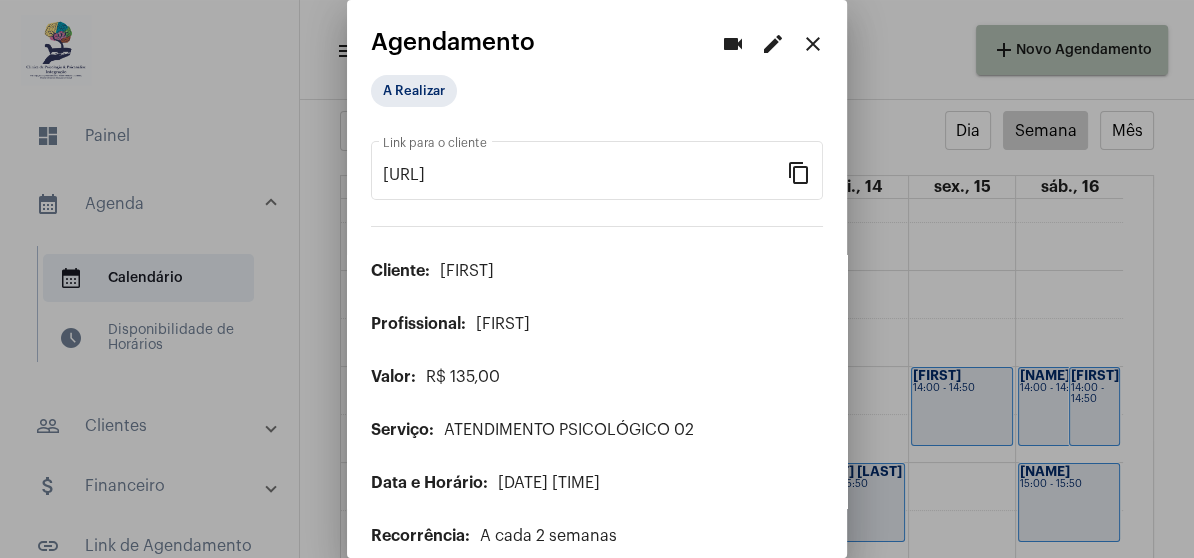 click at bounding box center [597, 279] 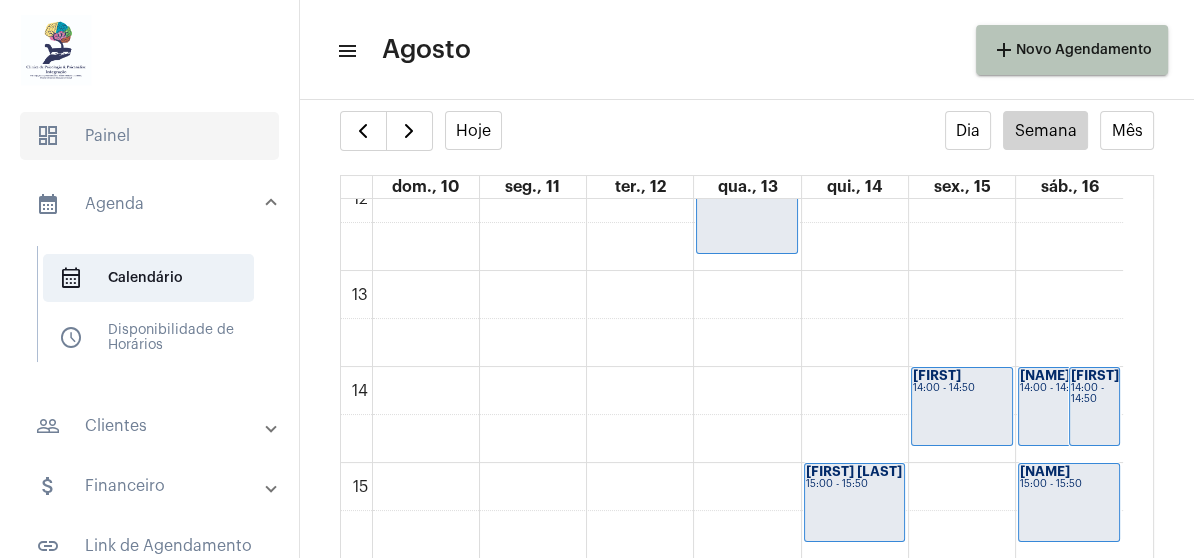 click on "dashboard   Painel" 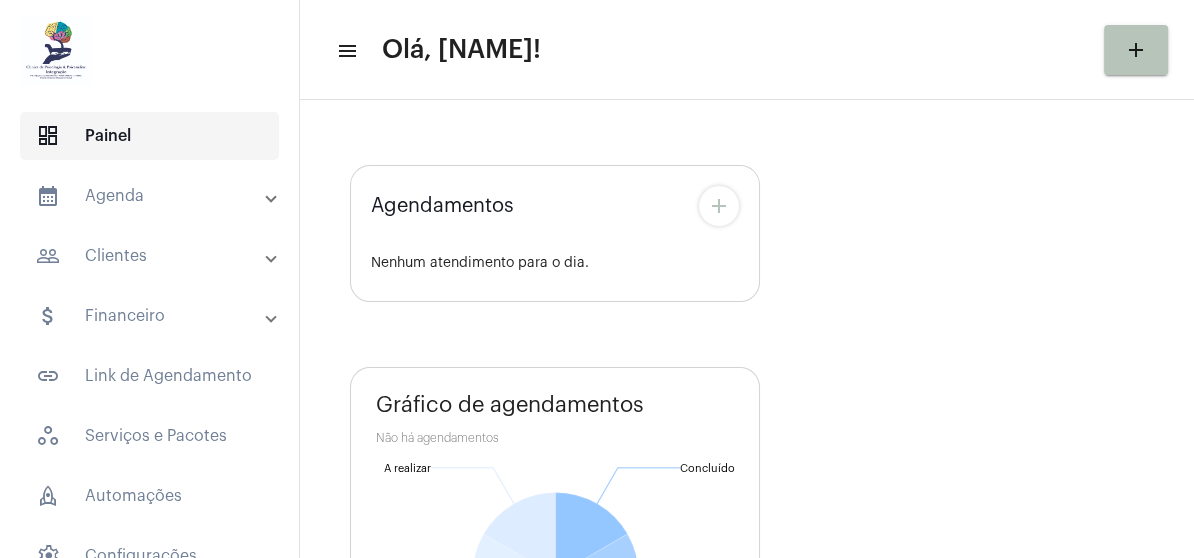 type on "[URL]" 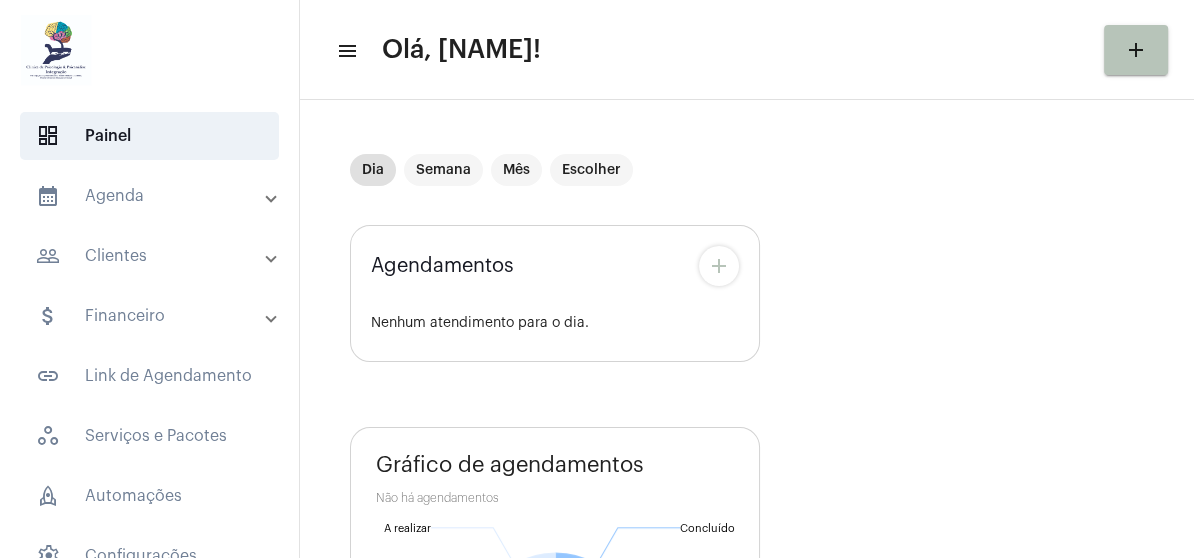 click on "calendar_month_outlined  Agenda" at bounding box center [151, 196] 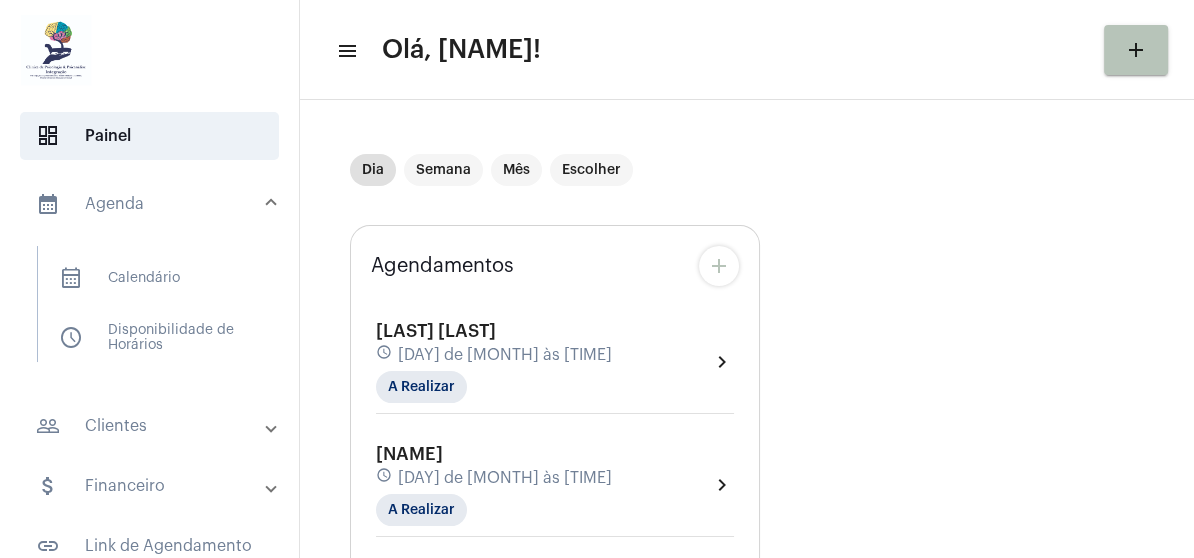 drag, startPoint x: 154, startPoint y: 265, endPoint x: 153, endPoint y: 240, distance: 25.019993 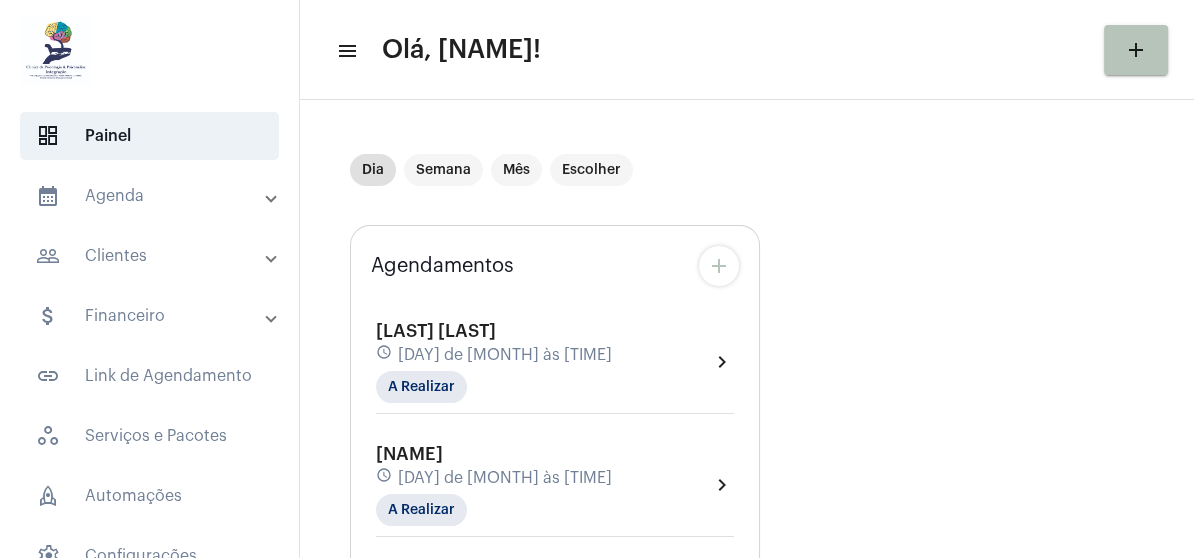 click on "calendar_month_outlined  Agenda" at bounding box center [151, 196] 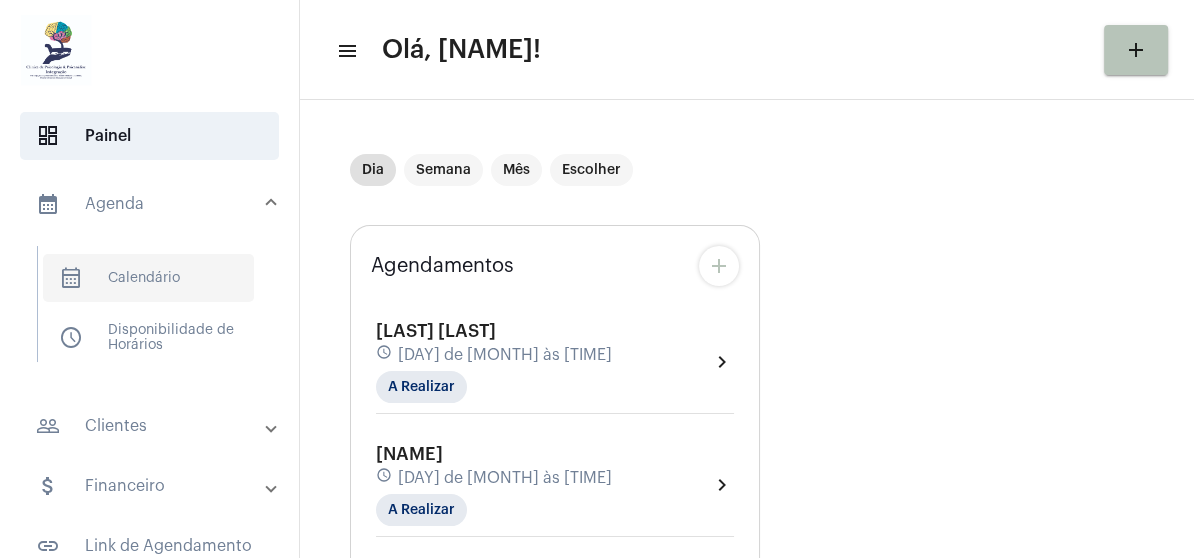 drag, startPoint x: 140, startPoint y: 265, endPoint x: 214, endPoint y: 267, distance: 74.02702 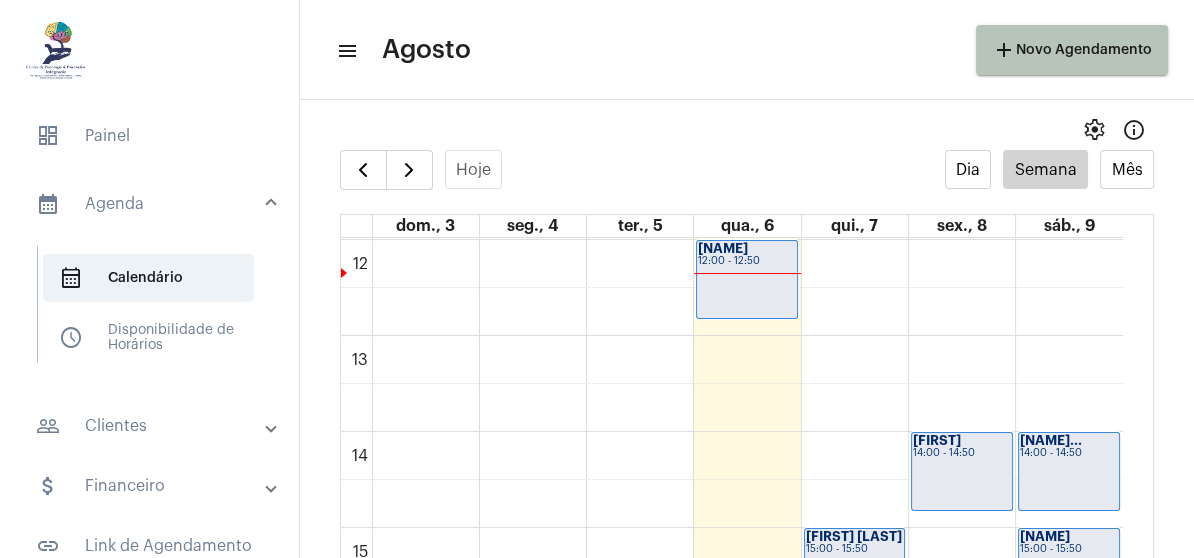 scroll, scrollTop: 1156, scrollLeft: 0, axis: vertical 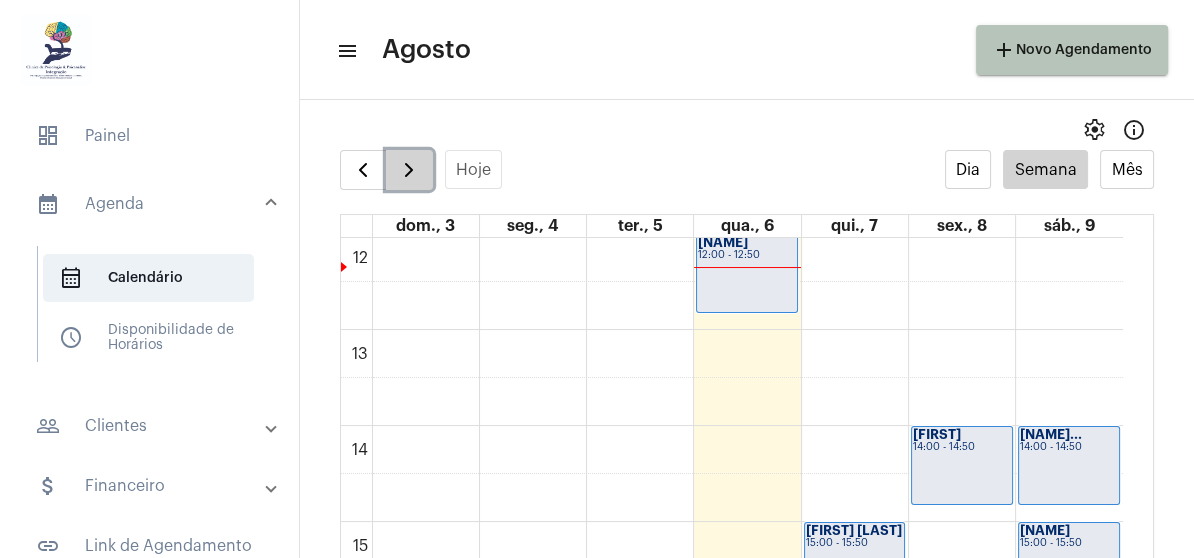 click 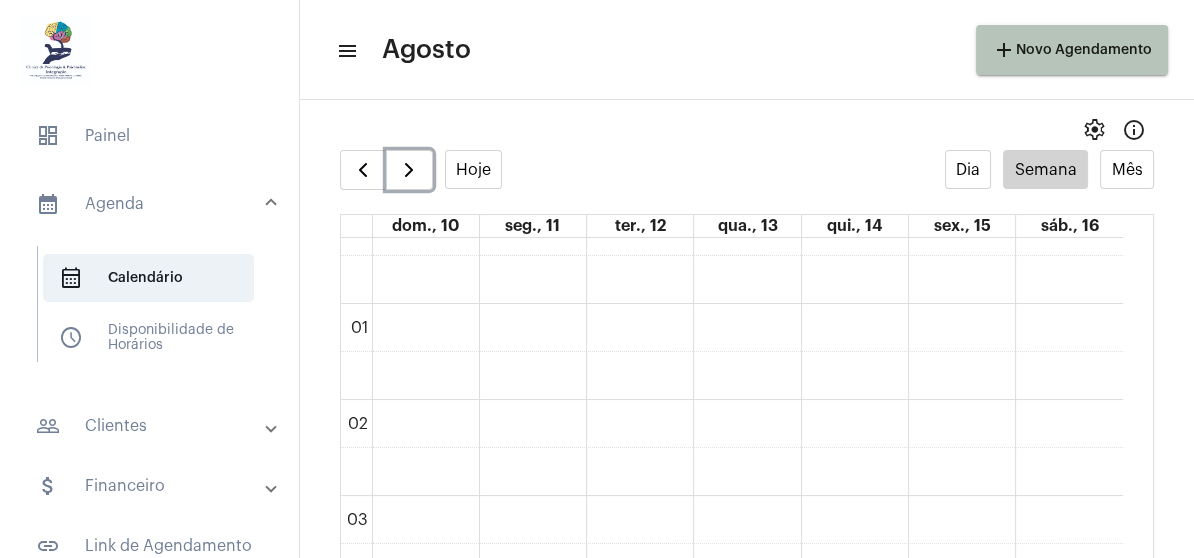 scroll, scrollTop: 0, scrollLeft: 0, axis: both 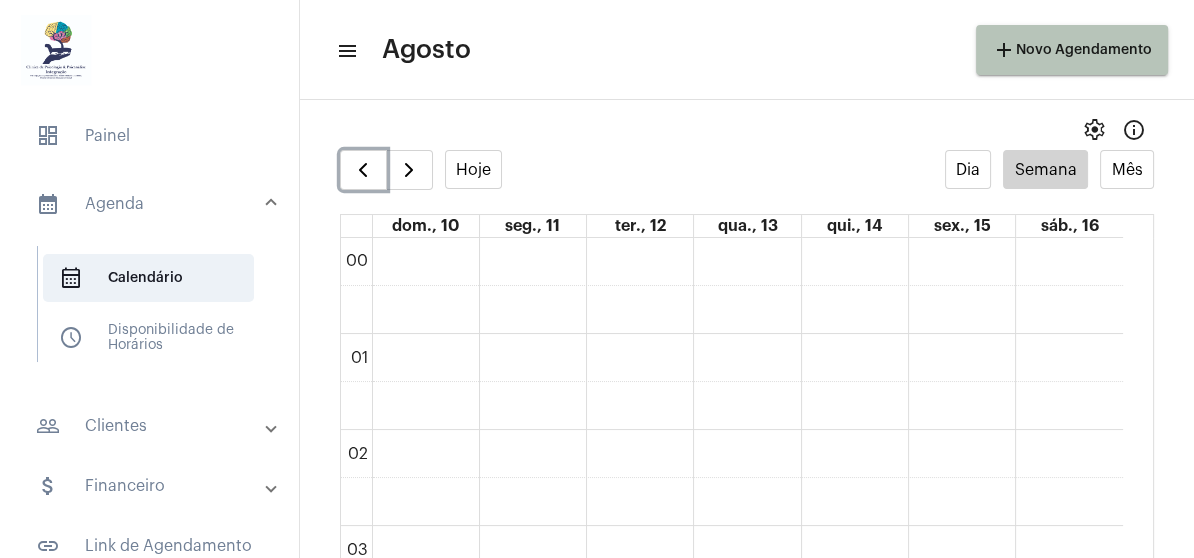 drag, startPoint x: 345, startPoint y: 164, endPoint x: 316, endPoint y: 149, distance: 32.649654 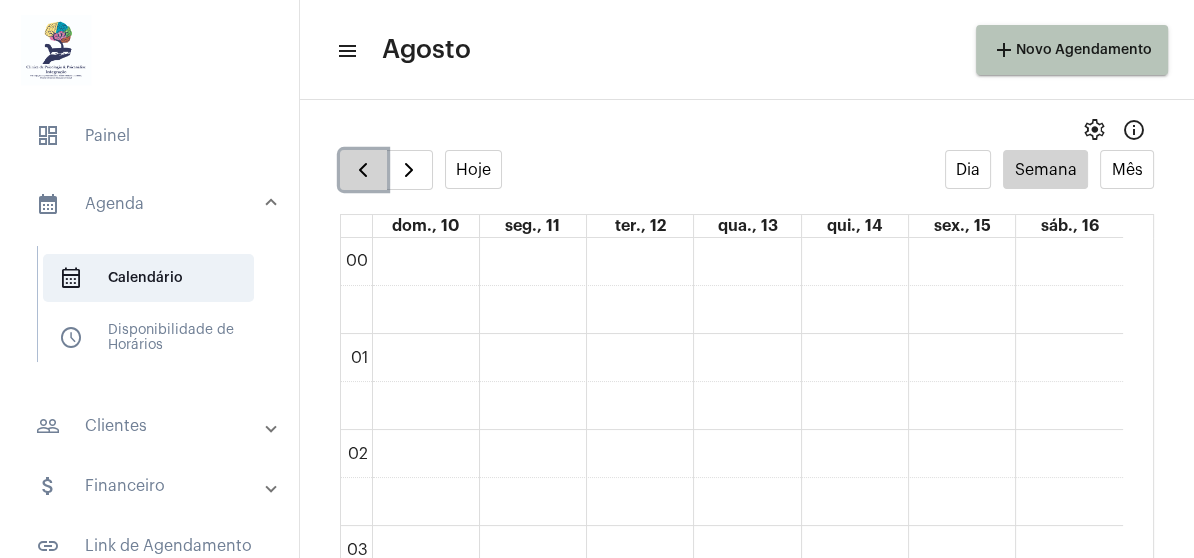 click 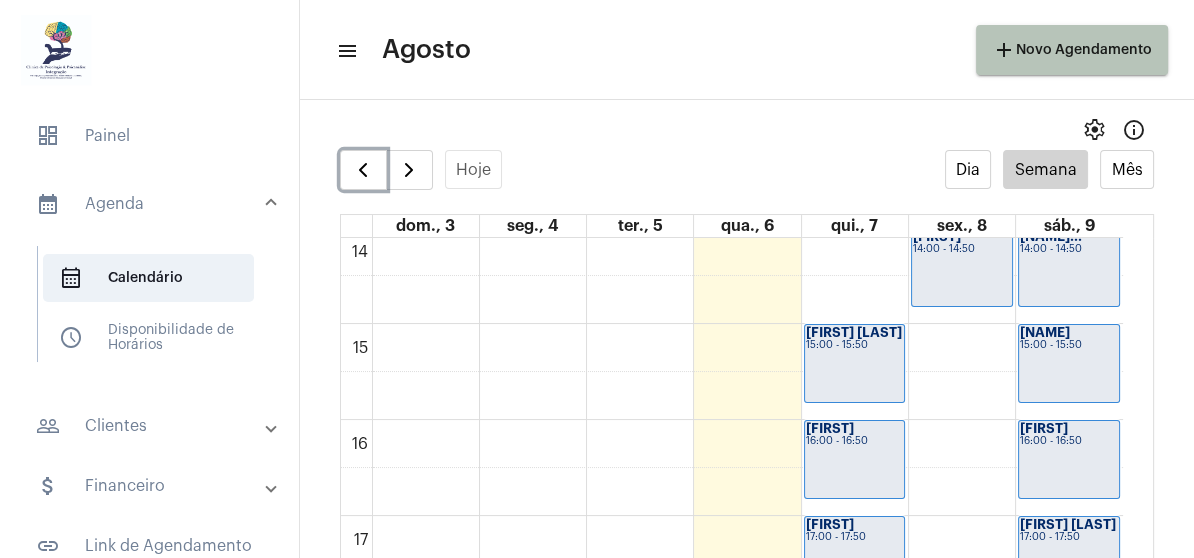 scroll, scrollTop: 1376, scrollLeft: 0, axis: vertical 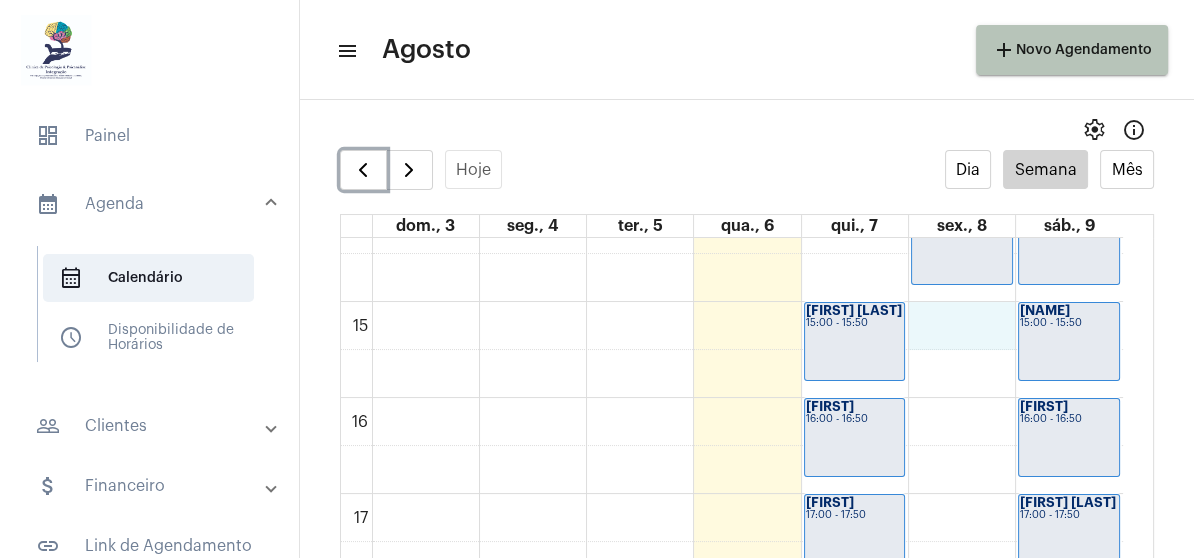 click on "00 01 02 03 04 05 06 07 08 09 10 11 12 13 14 15 16 17 18 19 20 21 22 23
[NAME]
19:00 - 19:50
[NAME] ...
20:00 - 20:50
[NAME]
08:00 - 08:50
[NAME]
10:00 - 10:50
[NAME] ...
11:00 - 11:50
[NAME]
12:00 - 12:50
[NAME]
18:30 - 19:20
[NAME]
19:30 - 20:20
[NAME]
20:30 - 21:20
[NAME]
09:00 - 09:50
[NAME]" 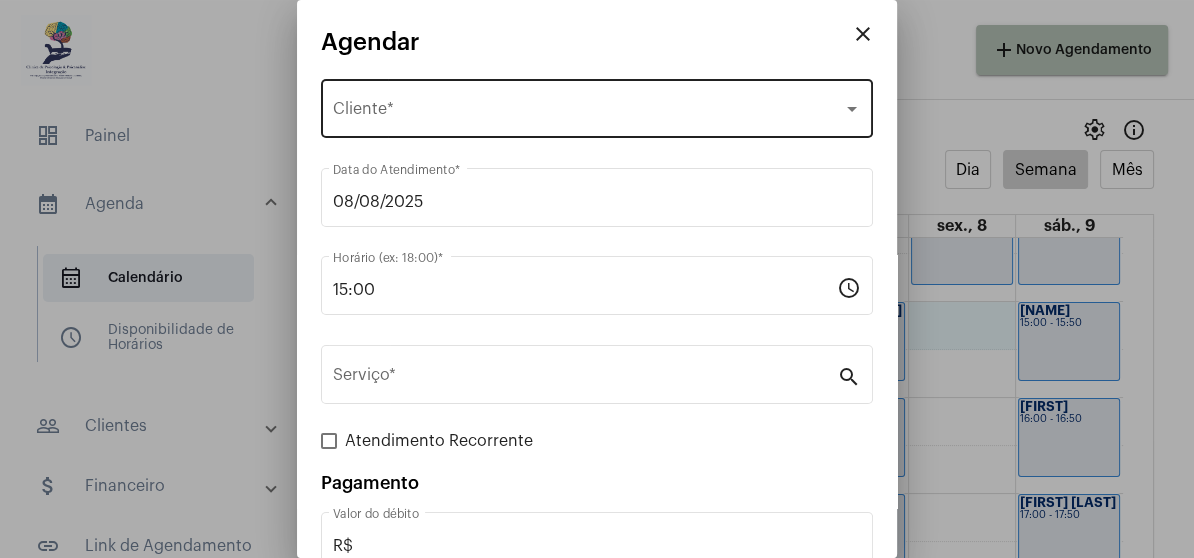 click at bounding box center [852, 109] 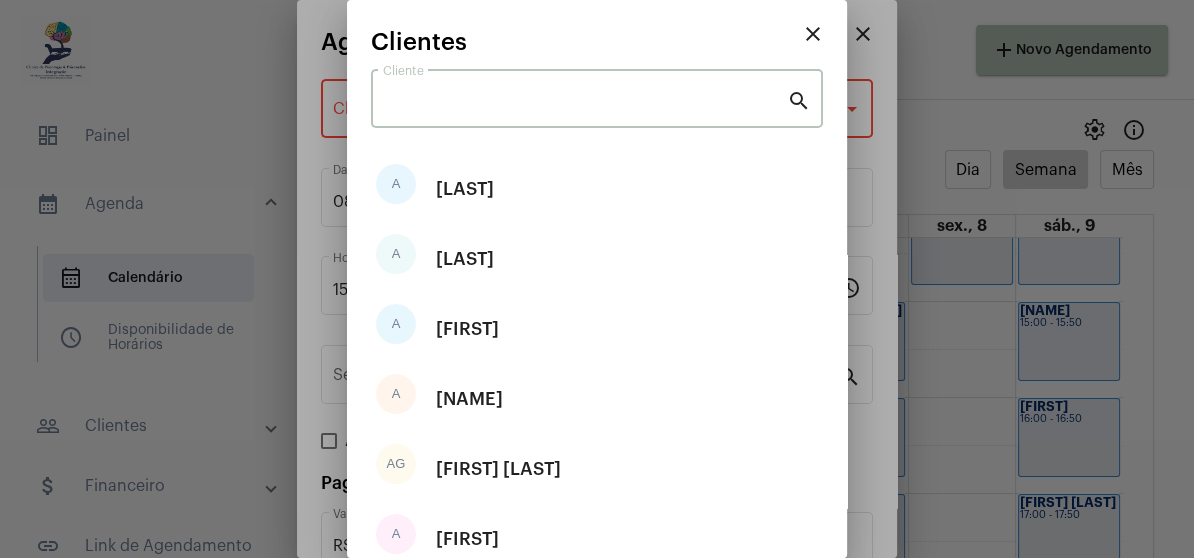 click on "Cliente" at bounding box center [585, 103] 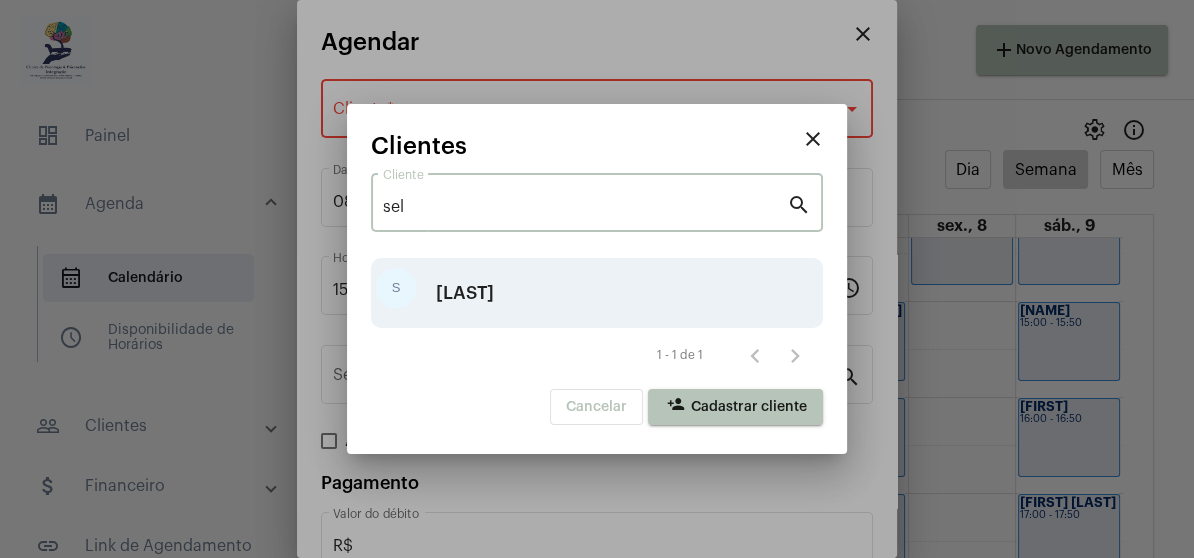 type on "sel" 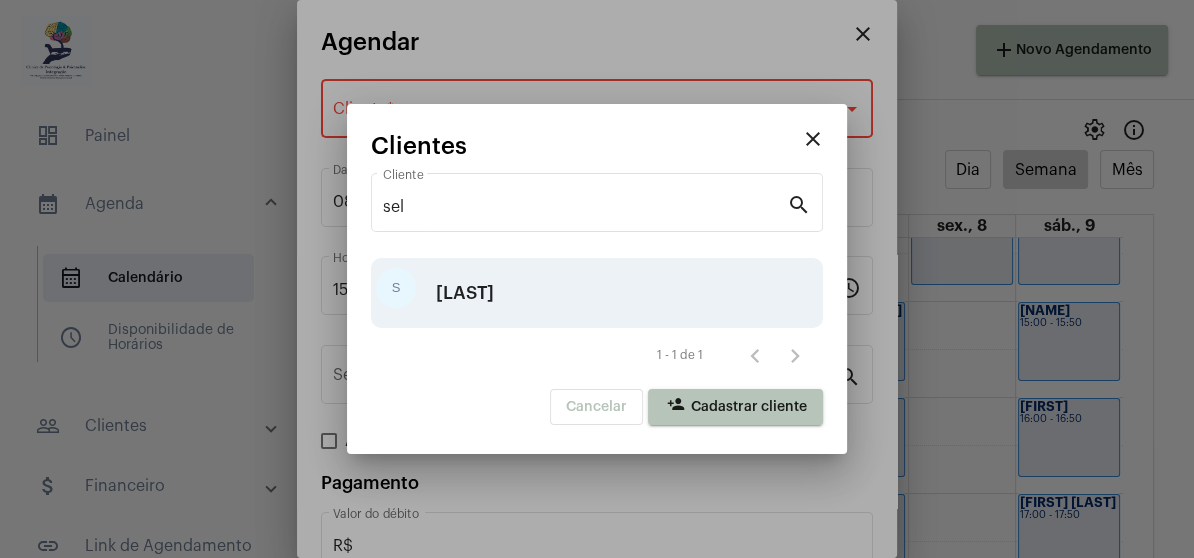 click on "[FIRST] [LAST]" at bounding box center (597, 293) 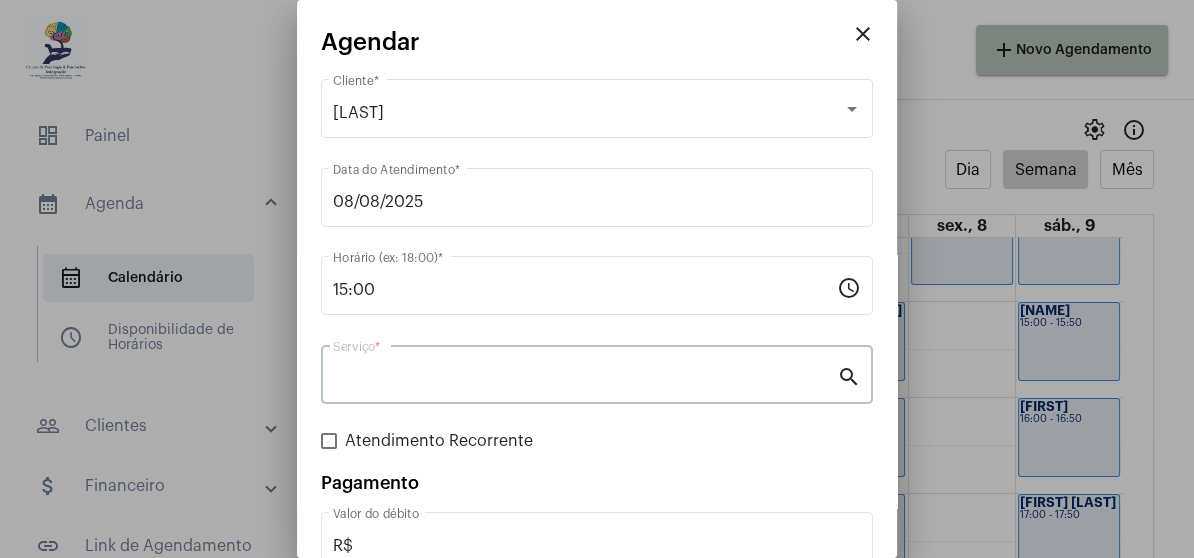 click on "Serviço  *" at bounding box center [585, 379] 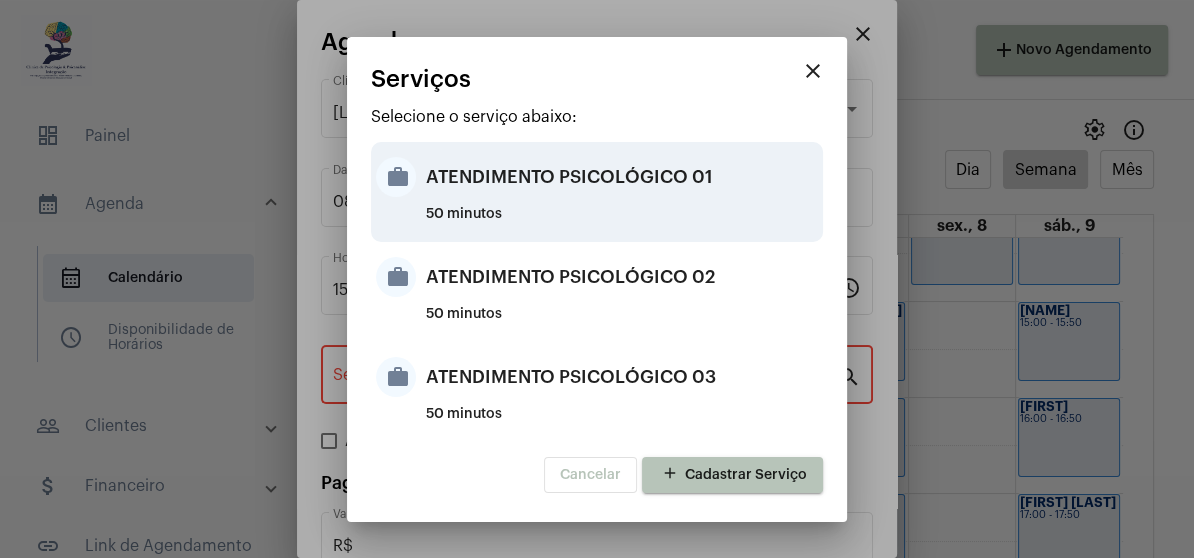 click on "ATENDIMENTO PSICOLÓGICO 01" at bounding box center (622, 177) 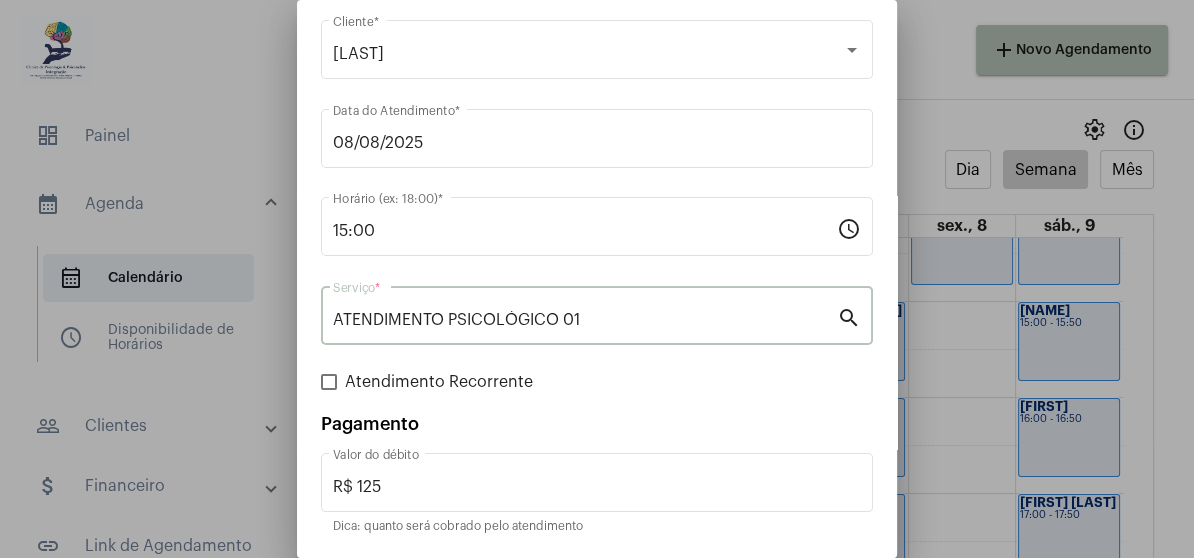 scroll, scrollTop: 124, scrollLeft: 0, axis: vertical 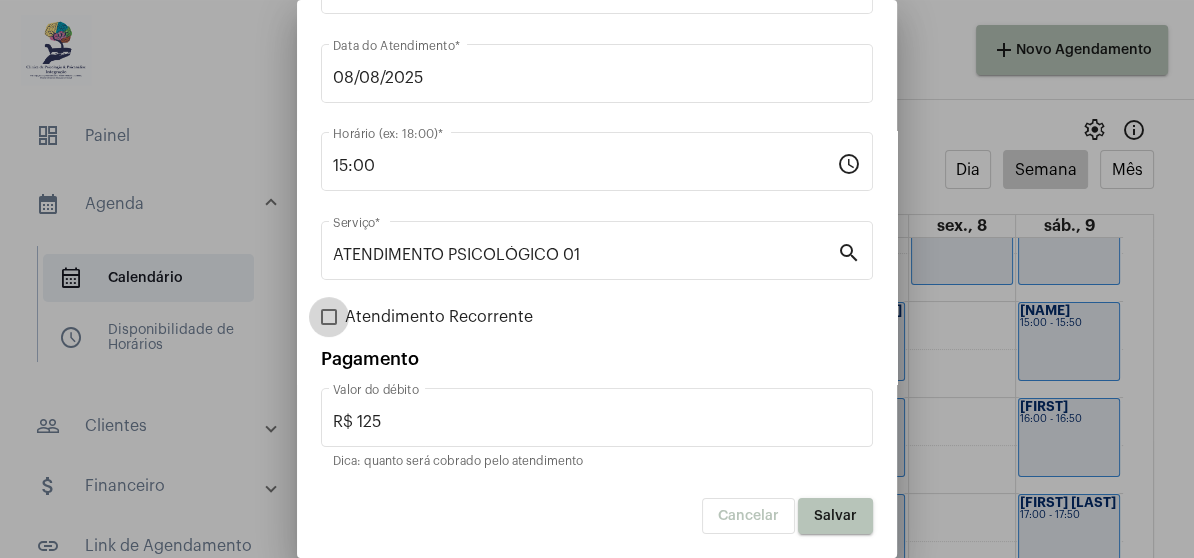 click at bounding box center (329, 317) 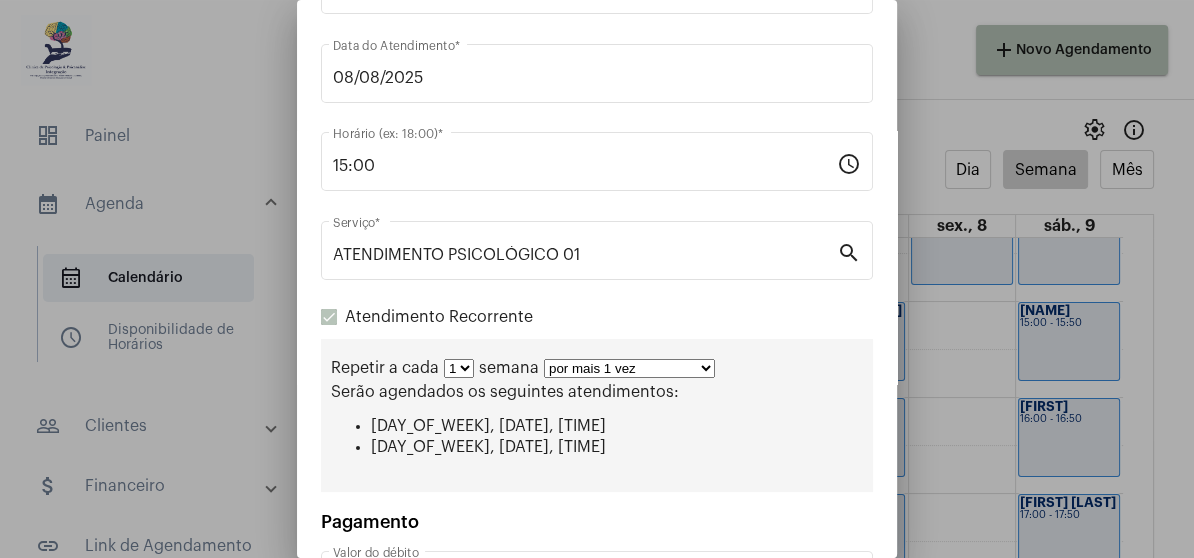 click on "por mais 1 vez por mais 2 vezes por mais 3 vezes por mais 4 vezes por mais 5 vezes por mais 6 vezes por mais 7 vezes por mais 8 vezes por mais 9 vezes por mais 10 vezes por tempo indeterminado" at bounding box center (629, 368) 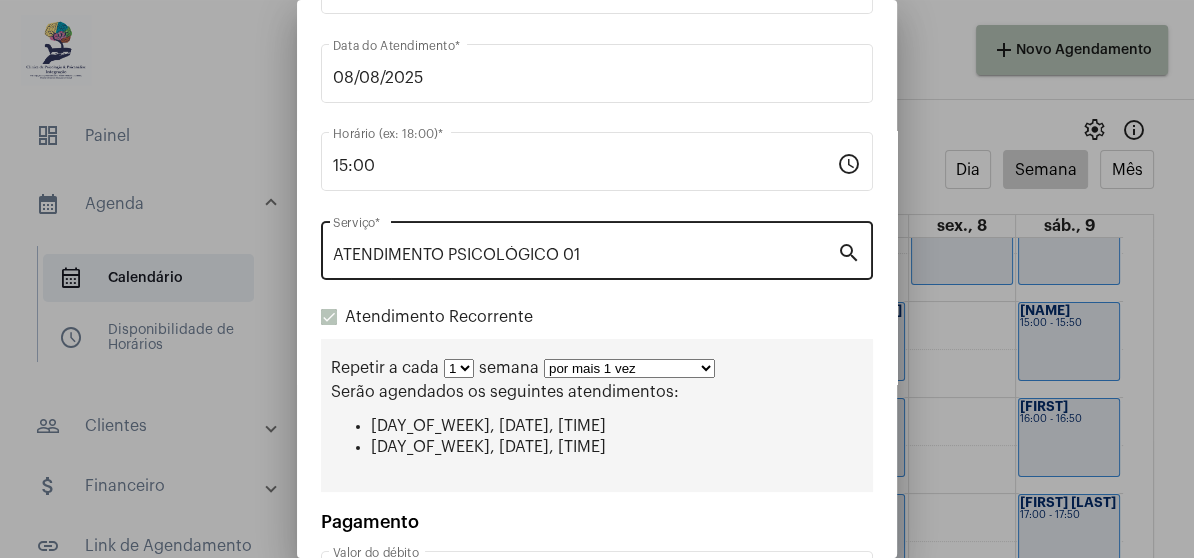 select on "2: 3" 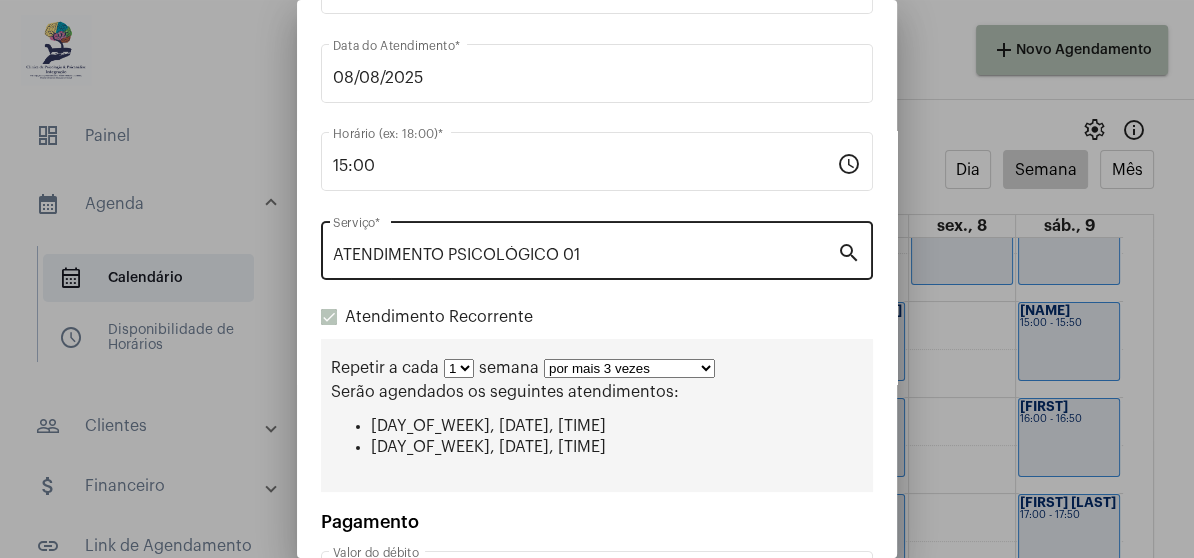 click on "por mais 1 vez por mais 2 vezes por mais 3 vezes por mais 4 vezes por mais 5 vezes por mais 6 vezes por mais 7 vezes por mais 8 vezes por mais 9 vezes por mais 10 vezes por tempo indeterminado" at bounding box center [629, 368] 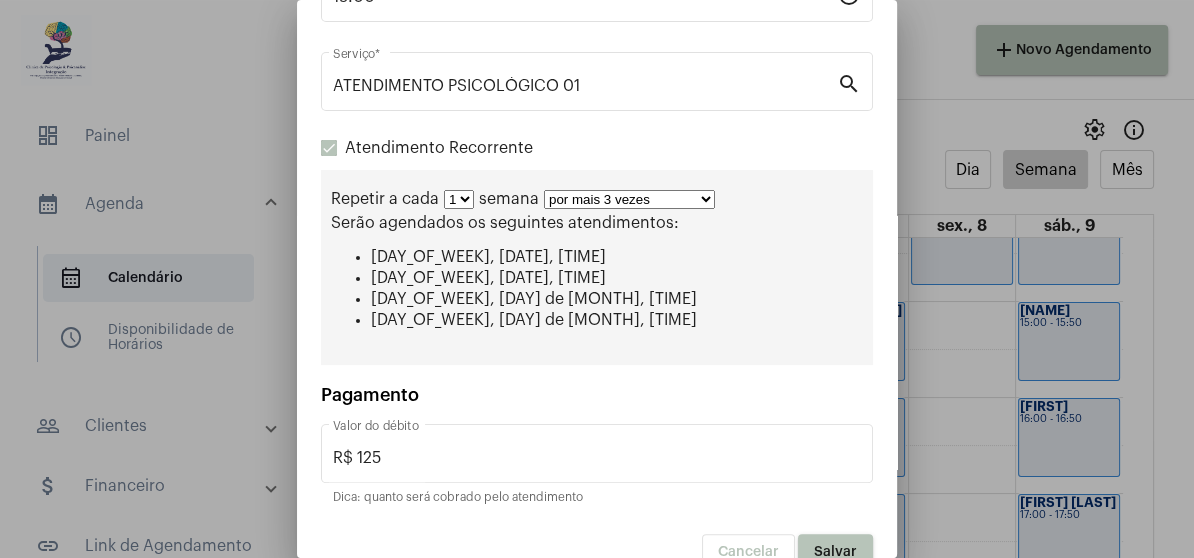 scroll, scrollTop: 324, scrollLeft: 0, axis: vertical 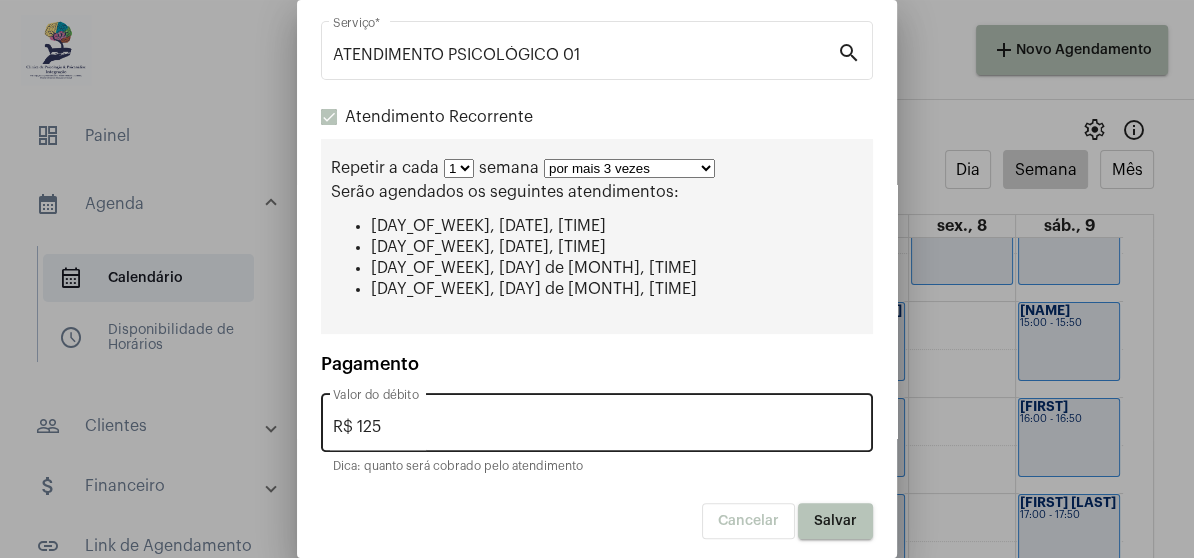 click on "R$ 125" at bounding box center (597, 427) 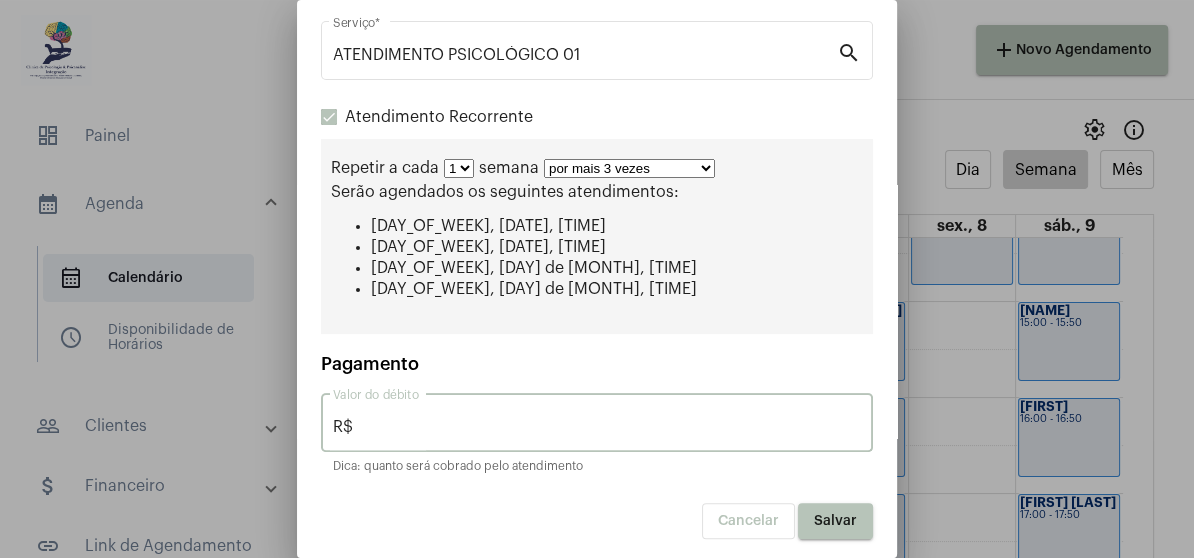 type on "R$" 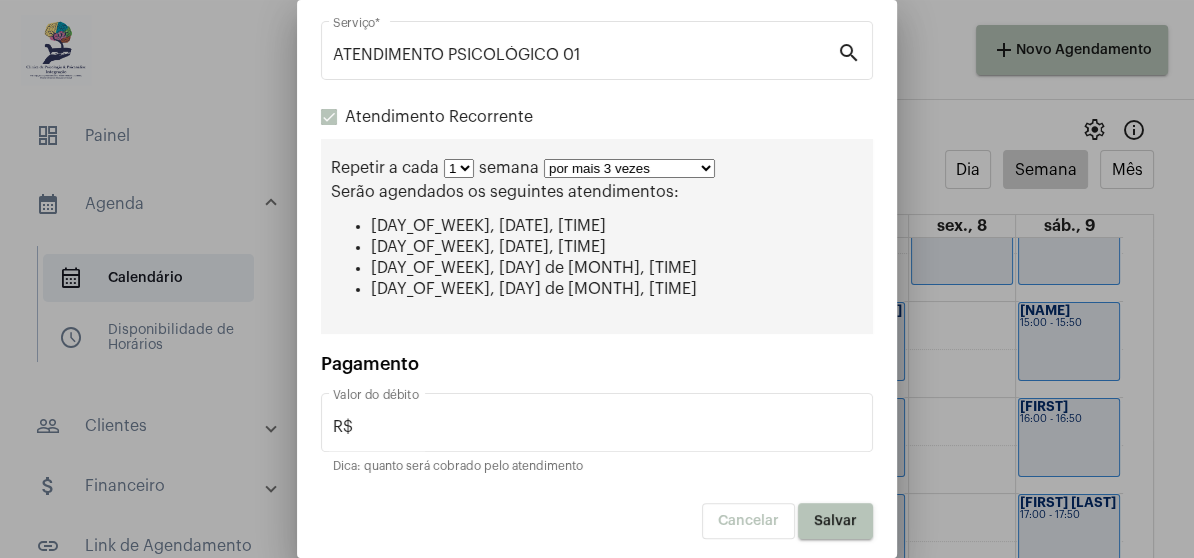 click on "Salvar" at bounding box center [835, 521] 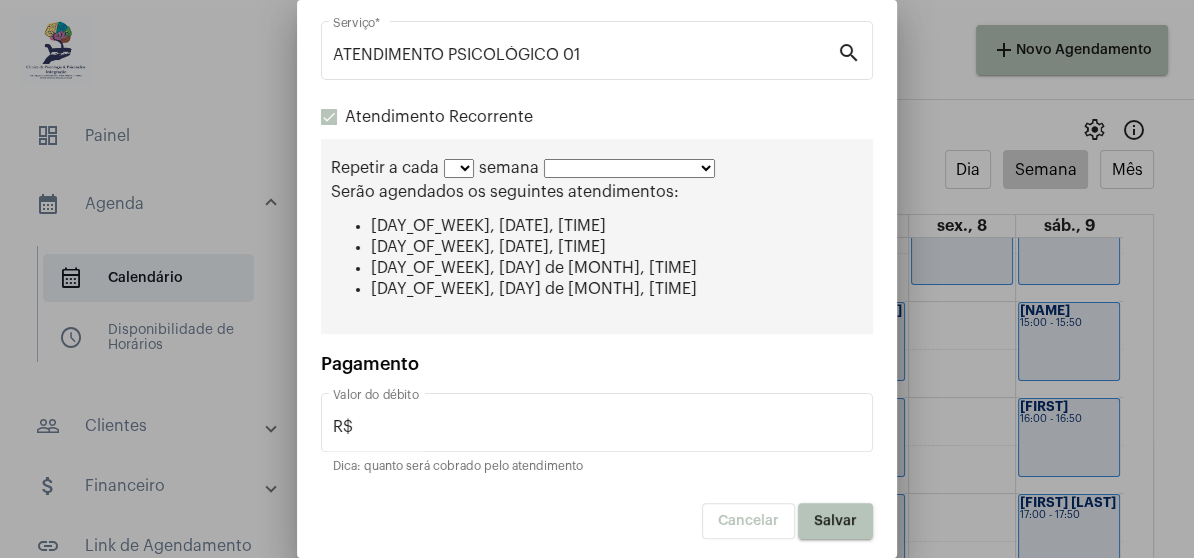 scroll, scrollTop: 0, scrollLeft: 0, axis: both 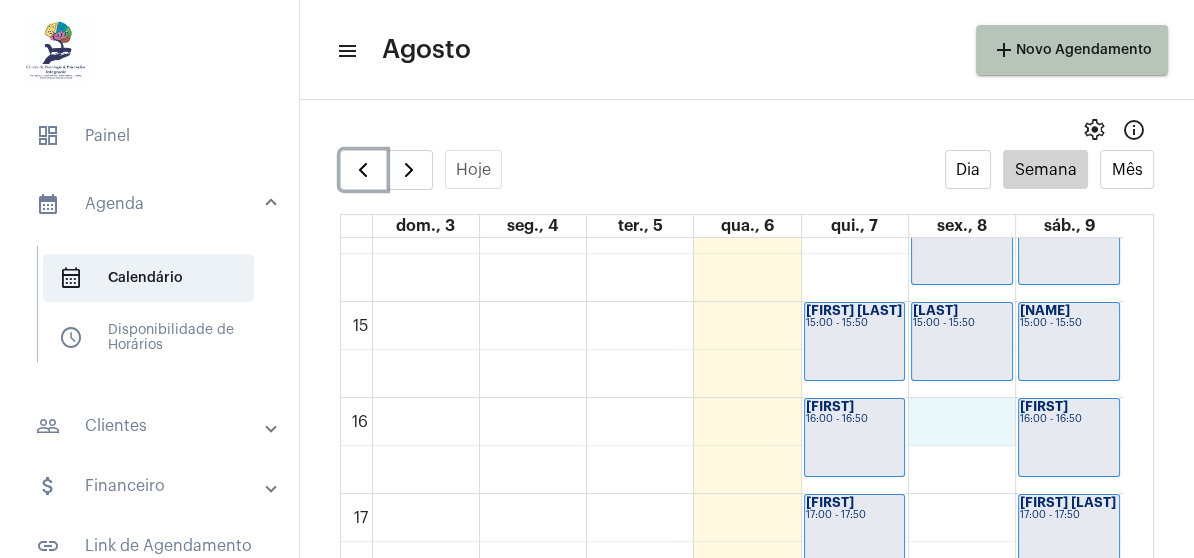 click on "00 01 02 03 04 05 06 07 08 09 10 11 12 13 14 15 16 17 18 19 20 21 22 23
[NAME]
19:00 - 19:50
[NAME] ...
20:00 - 20:50
[NAME]
08:00 - 08:50
[NAME]
10:00 - 10:50
[NAME] ...
11:00 - 11:50
[NAME]
12:00 - 12:50
[NAME]
18:30 - 19:20
[NAME]
19:30 - 20:20
[NAME]
20:30 - 21:20
[NAME]
09:00 - 09:50
[NAME]" 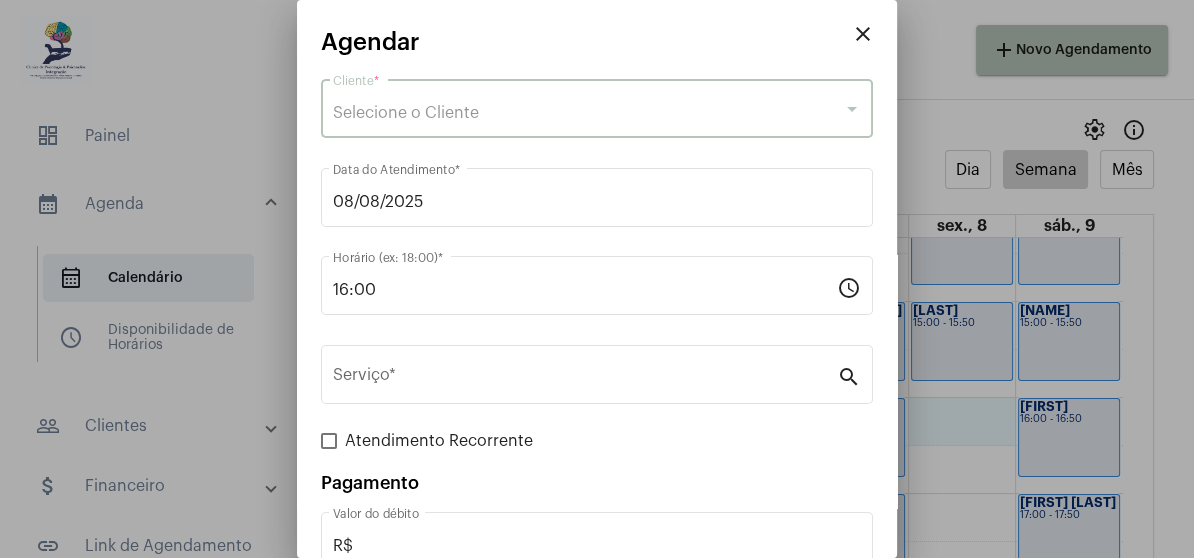 click on "Selecione o Cliente" at bounding box center (588, 113) 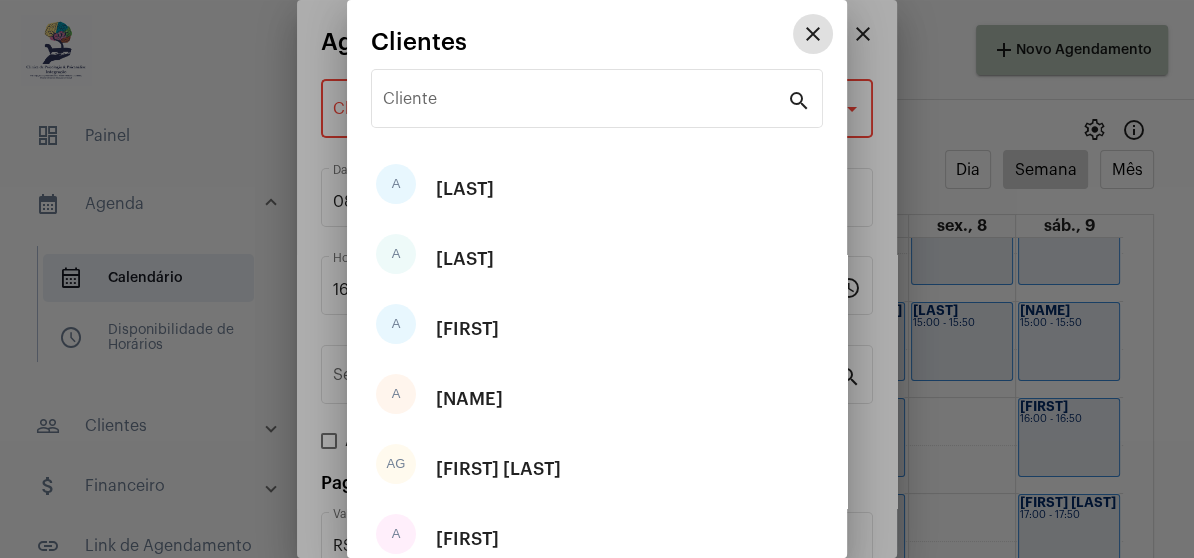 click on "close" at bounding box center [813, 34] 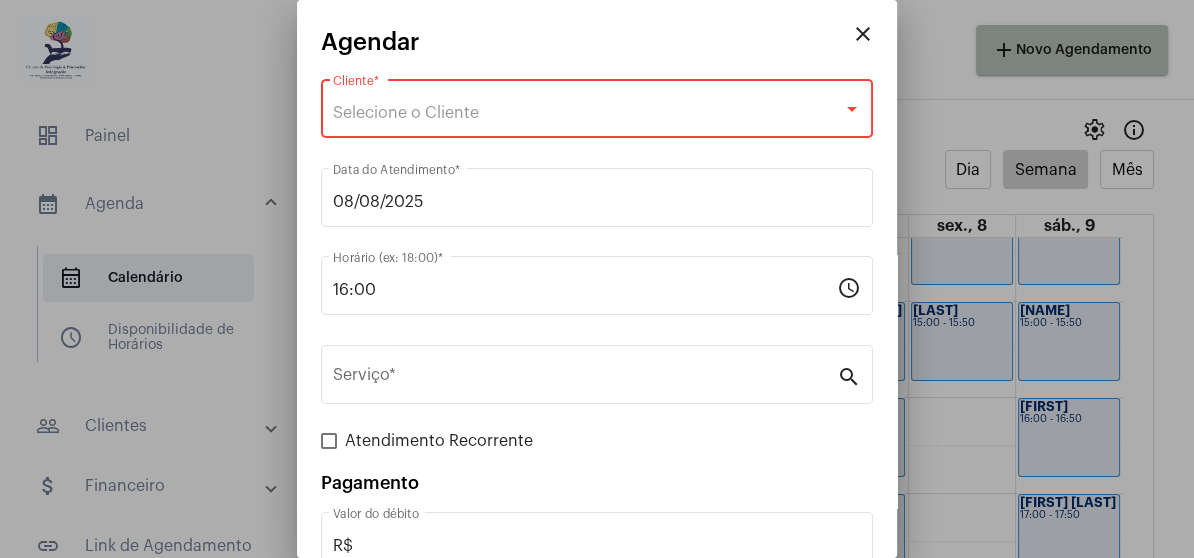 click on "close" at bounding box center [863, 34] 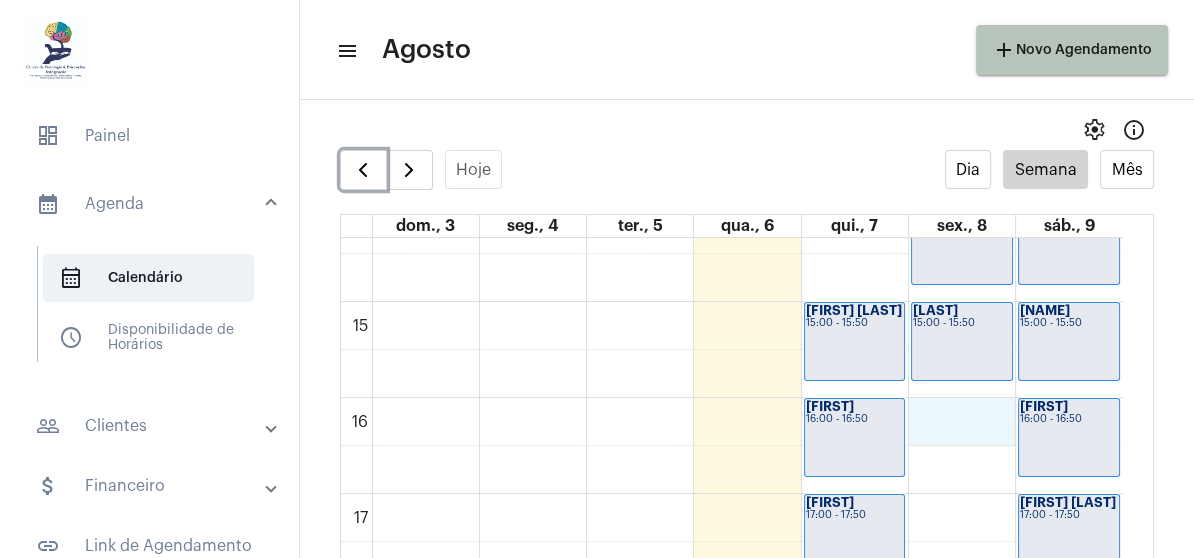 click on "00 01 02 03 04 05 06 07 08 09 10 11 12 13 14 15 16 17 18 19 20 21 22 23
[NAME]
19:00 - 19:50
[NAME] ...
20:00 - 20:50
[NAME]
08:00 - 08:50
[NAME]
10:00 - 10:50
[NAME] ...
11:00 - 11:50
[NAME]
12:00 - 12:50
[NAME]
18:30 - 19:20
[NAME]
19:30 - 20:20
[NAME]
20:30 - 21:20
[NAME]
09:00 - 09:50
[NAME]" 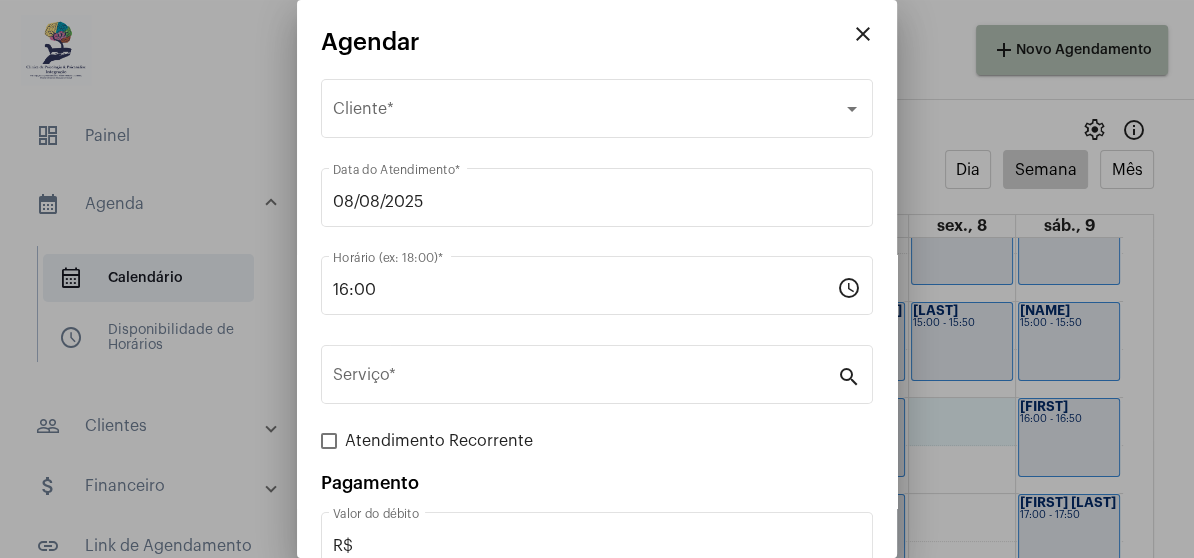 click at bounding box center [597, 279] 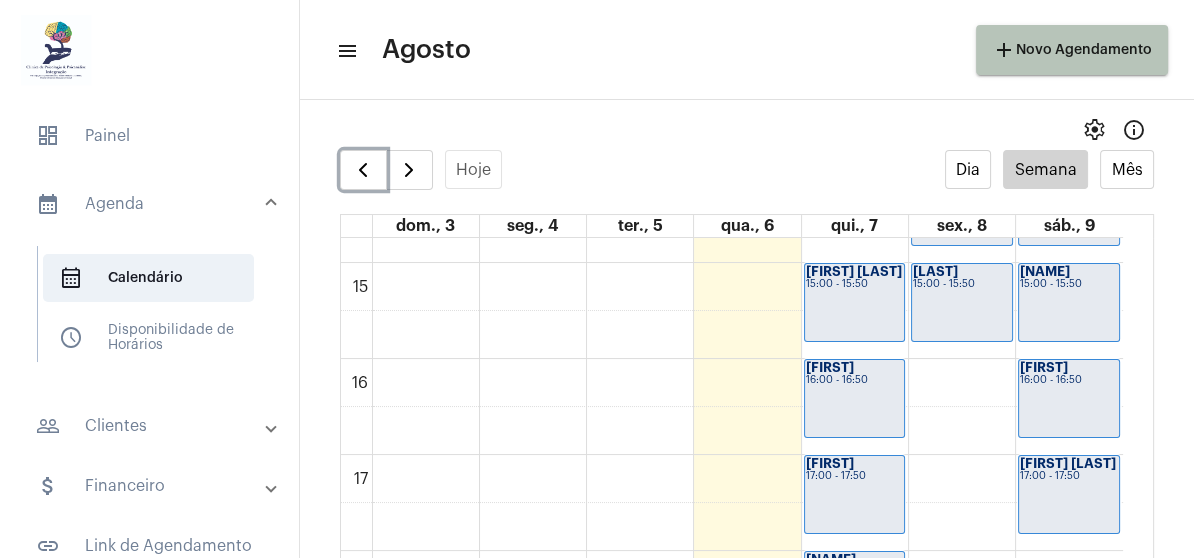 scroll, scrollTop: 1376, scrollLeft: 0, axis: vertical 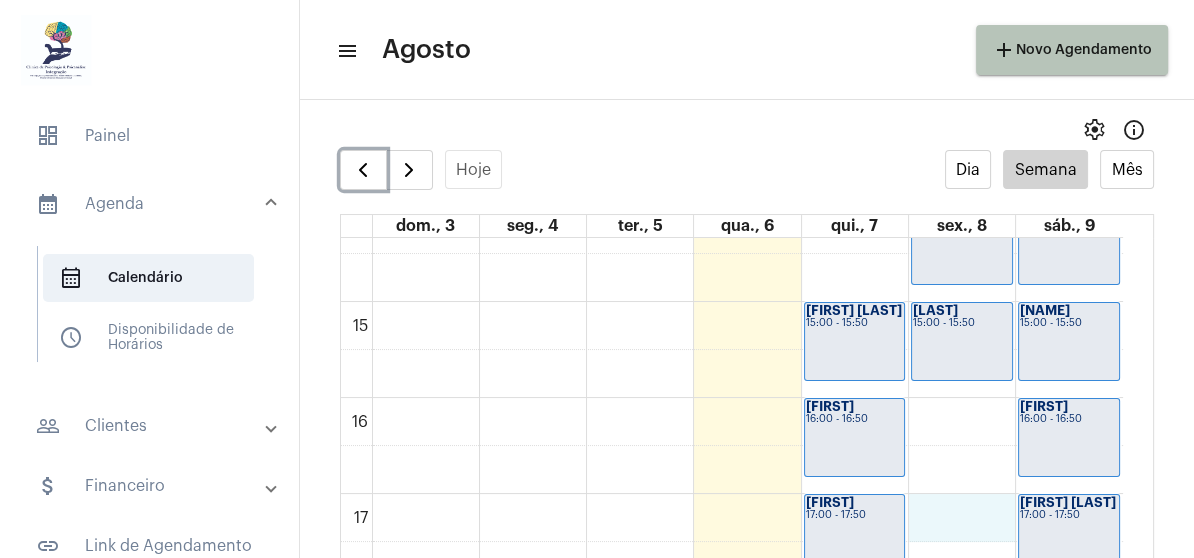 click on "00 01 02 03 04 05 06 07 08 09 10 11 12 13 14 15 16 17 18 19 20 21 22 23
[NAME]
19:00 - 19:50
[NAME] ...
20:00 - 20:50
[NAME]
08:00 - 08:50
[NAME]
10:00 - 10:50
[NAME] ...
11:00 - 11:50
[NAME]
12:00 - 12:50
[NAME]
18:30 - 19:20
[NAME]
19:30 - 20:20
[NAME]
20:30 - 21:20
[NAME]
09:00 - 09:50
[NAME]" 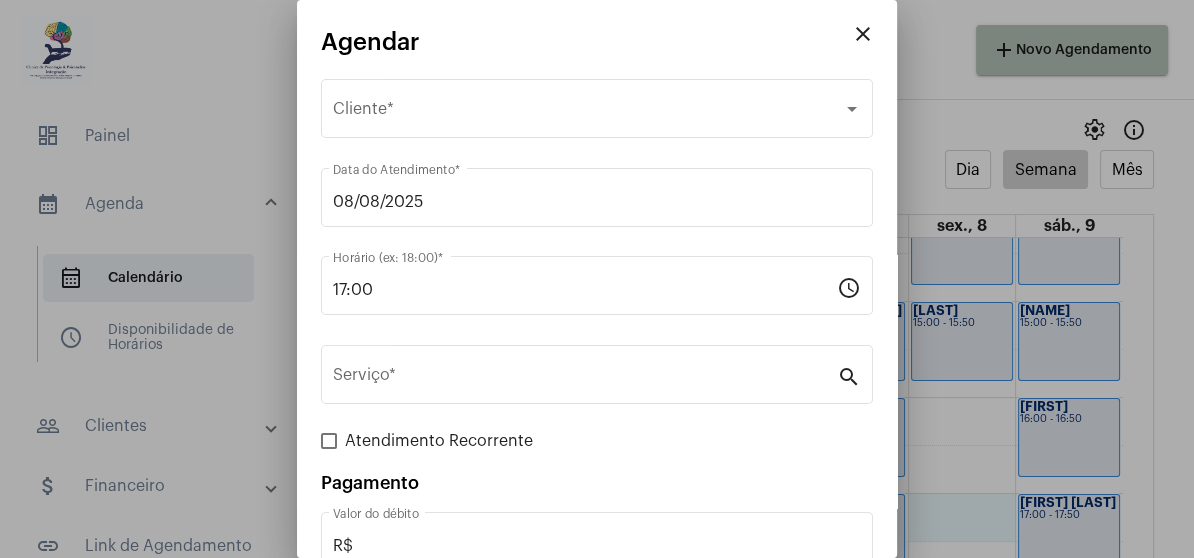 click at bounding box center (597, 279) 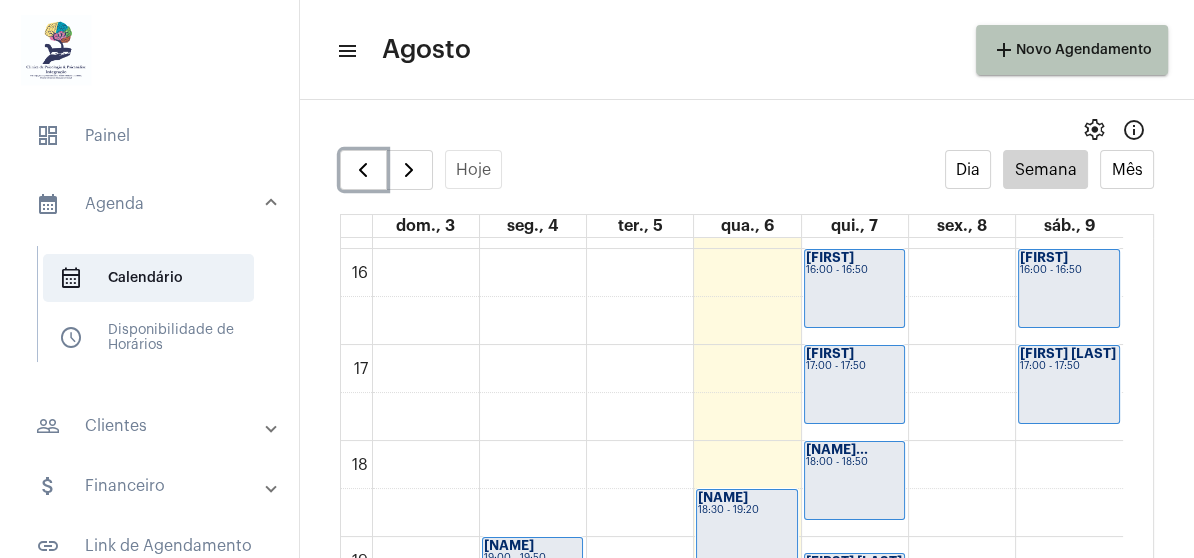 scroll, scrollTop: 1576, scrollLeft: 0, axis: vertical 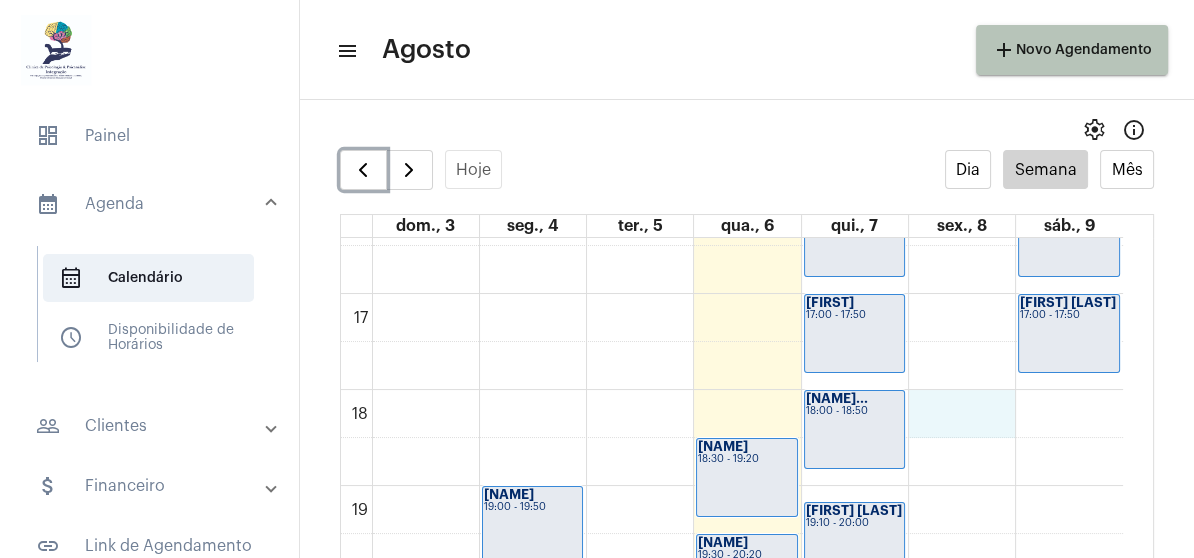 click on "00 01 02 03 04 05 06 07 08 09 10 11 12 13 14 15 16 17 18 19 20 21 22 23
[NAME]
19:00 - 19:50
[NAME] ...
20:00 - 20:50
[NAME]
08:00 - 08:50
[NAME]
10:00 - 10:50
[NAME] ...
11:00 - 11:50
[NAME]
12:00 - 12:50
[NAME]
18:30 - 19:20
[NAME]
19:30 - 20:20
[NAME]
20:30 - 21:20
[NAME]
09:00 - 09:50
[NAME]" 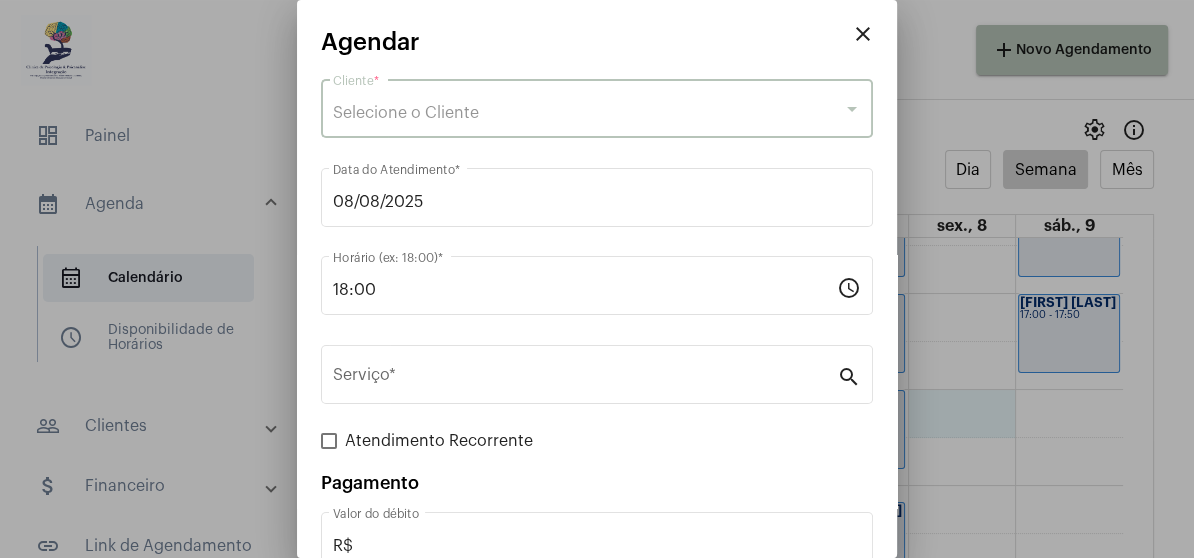 click at bounding box center [852, 109] 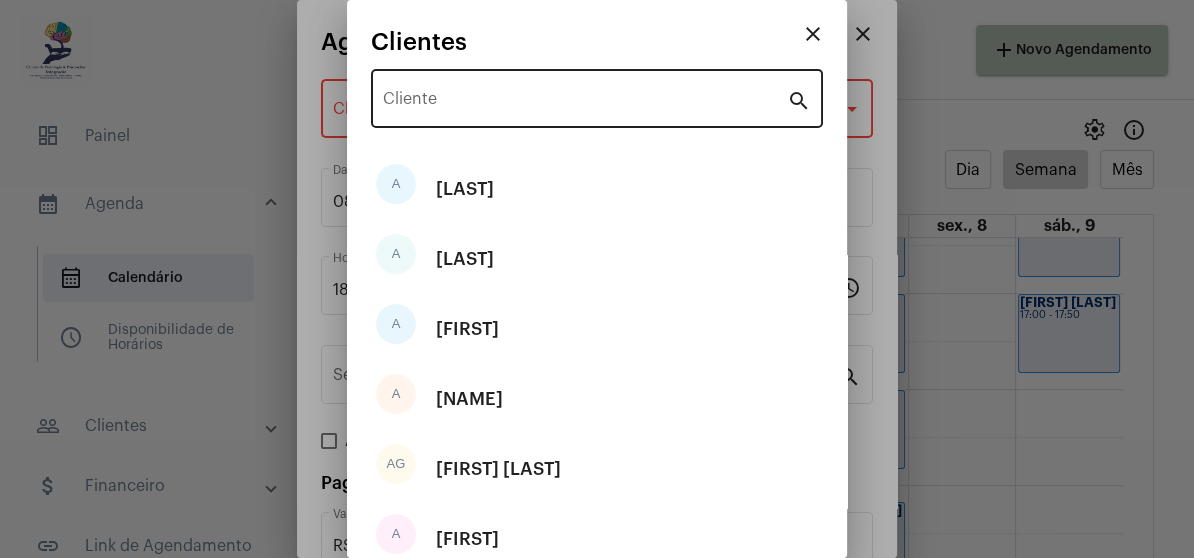click on "Cliente" at bounding box center [585, 96] 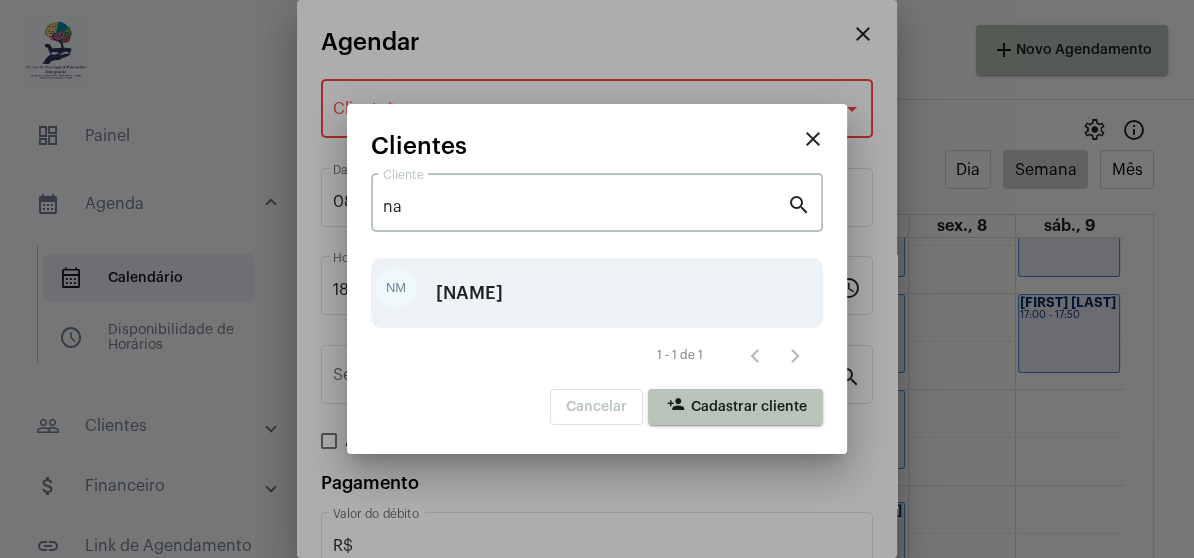 type on "na" 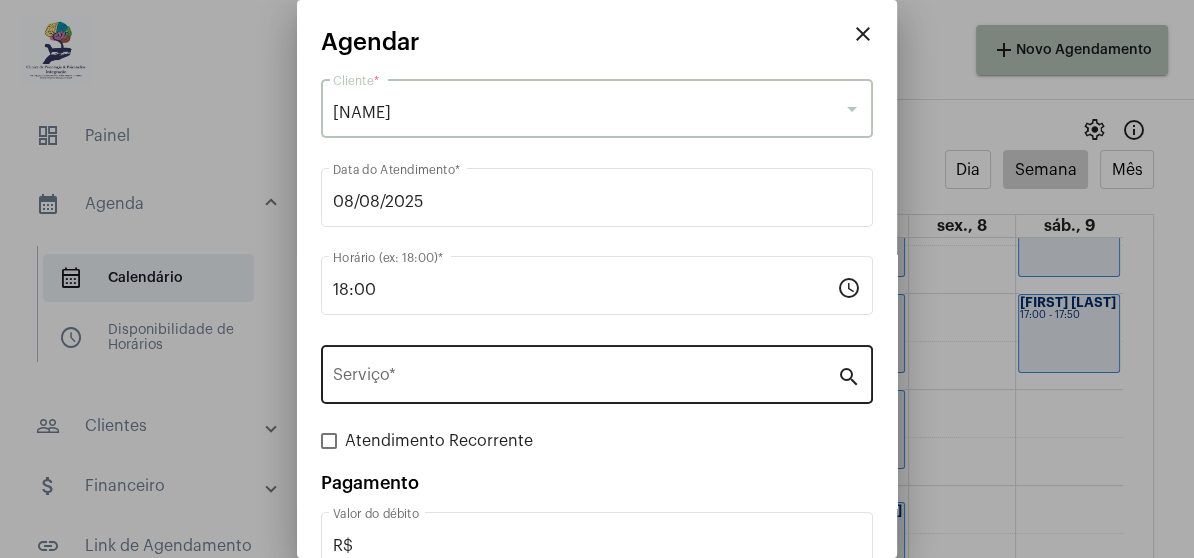 click on "Serviço  *" at bounding box center (585, 379) 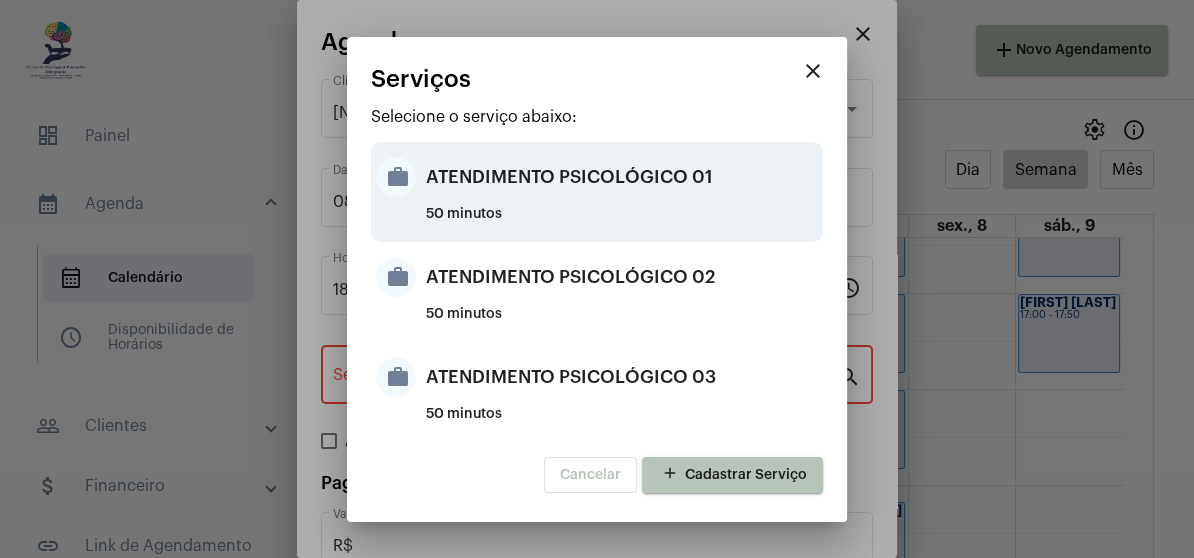 click on "ATENDIMENTO PSICOLÓGICO 01" at bounding box center (622, 177) 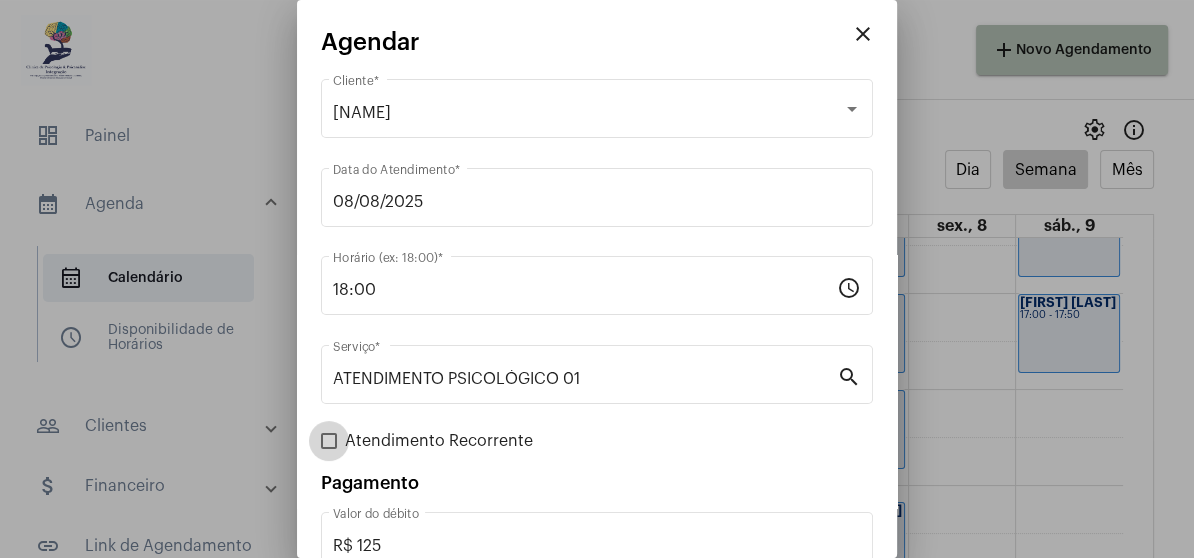 click at bounding box center [329, 441] 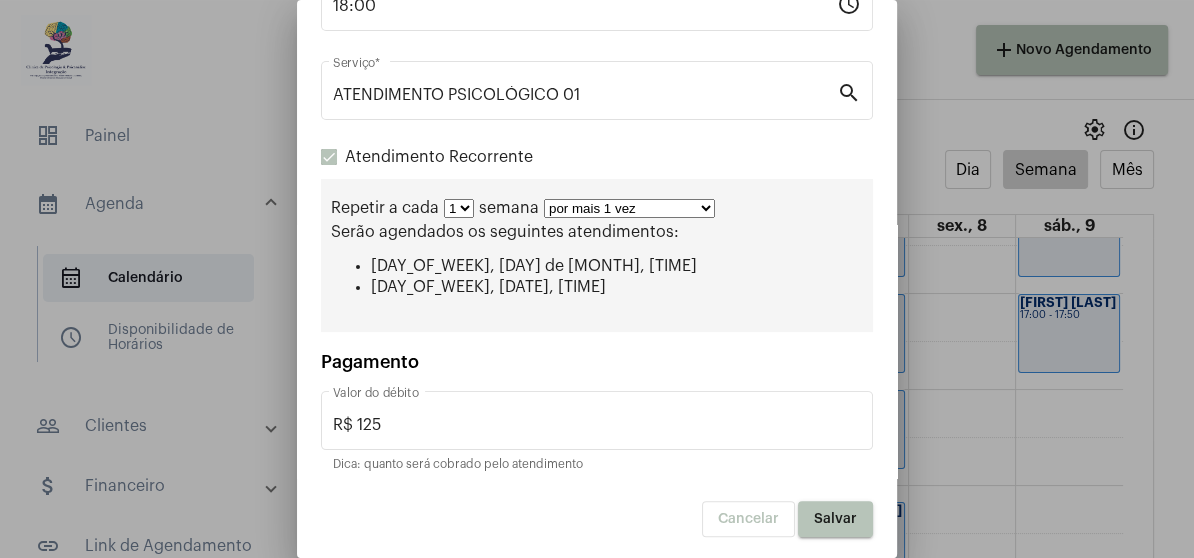 scroll, scrollTop: 286, scrollLeft: 0, axis: vertical 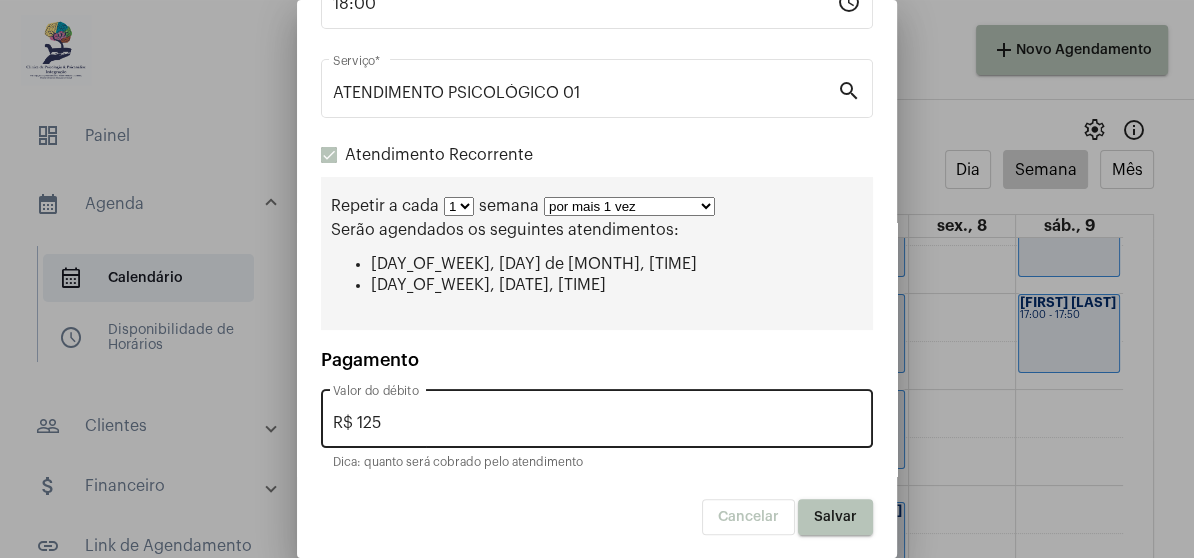 drag, startPoint x: 471, startPoint y: 417, endPoint x: 457, endPoint y: 401, distance: 21.260292 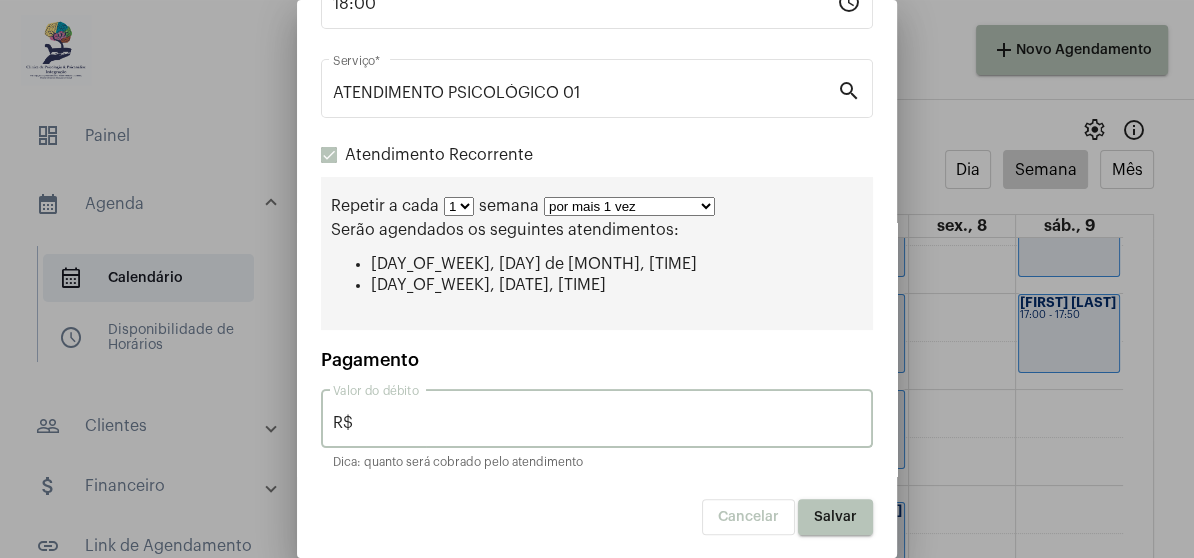 type on "R$" 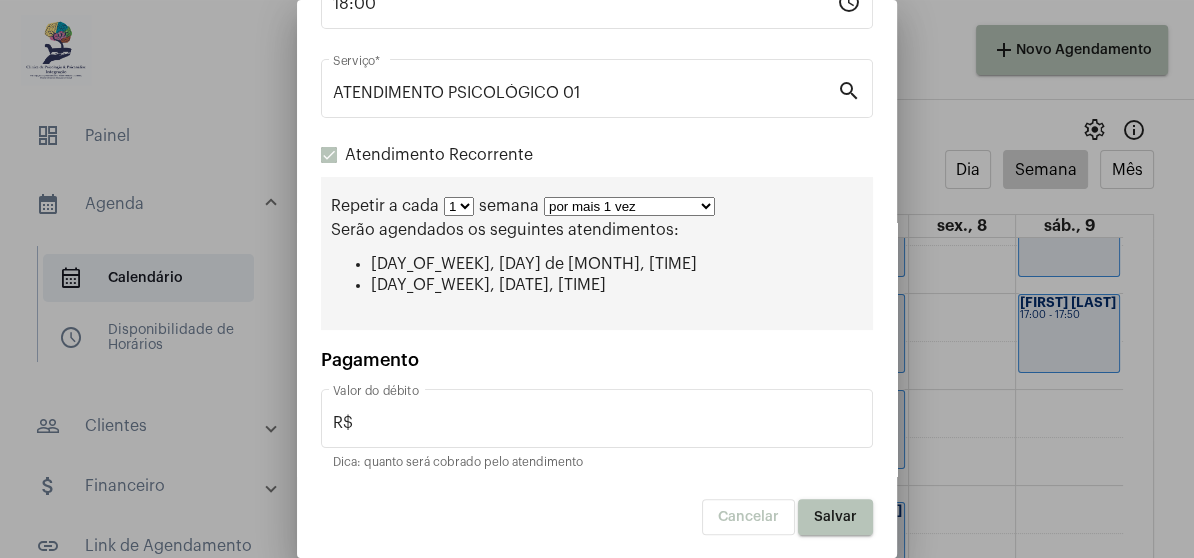 drag, startPoint x: 704, startPoint y: 209, endPoint x: 693, endPoint y: 203, distance: 12.529964 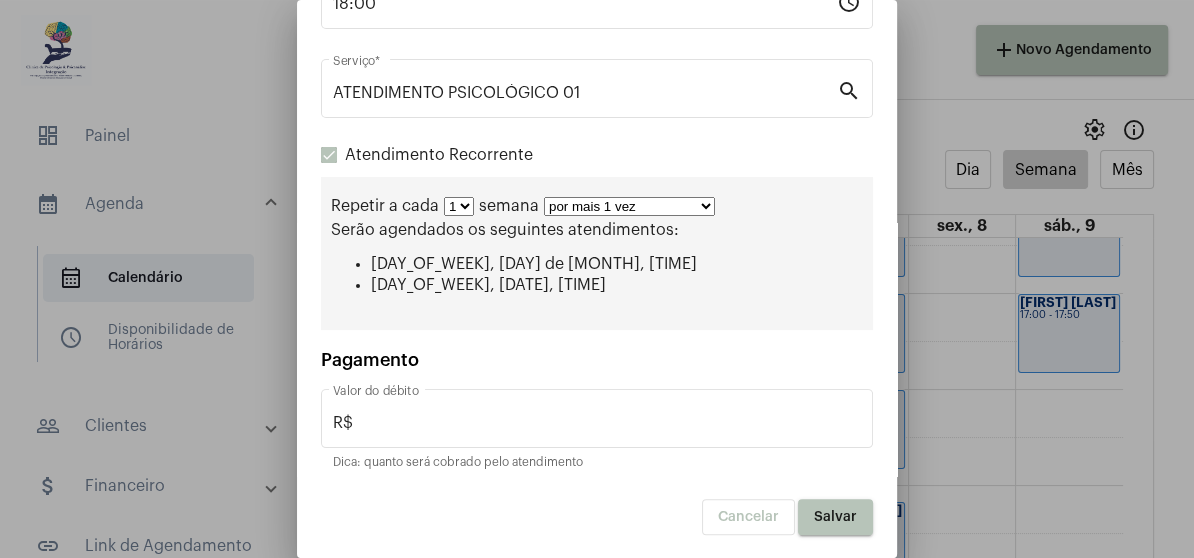 select on "2: 3" 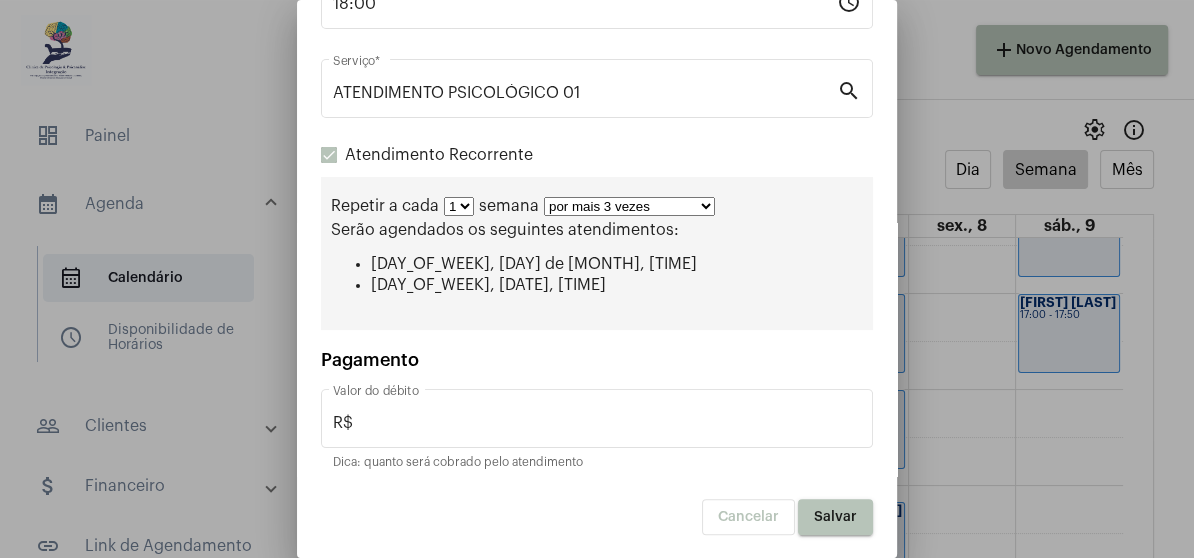 click on "por mais 1 vez por mais 2 vezes por mais 3 vezes por mais 4 vezes por mais 5 vezes por mais 6 vezes por mais 7 vezes por mais 8 vezes por mais 9 vezes por mais 10 vezes por tempo indeterminado" at bounding box center [629, 206] 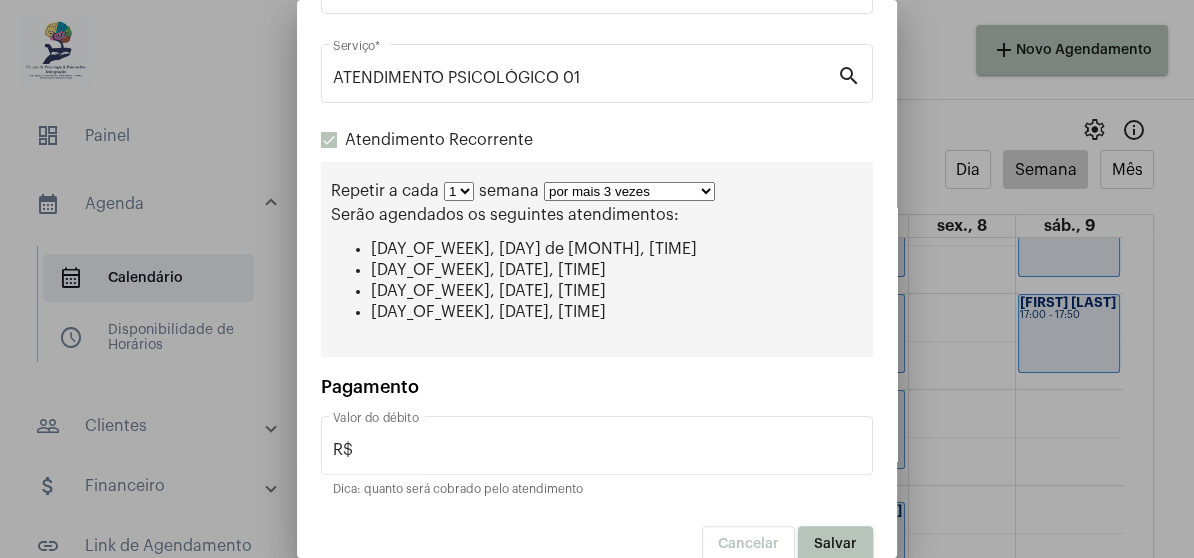 scroll, scrollTop: 328, scrollLeft: 0, axis: vertical 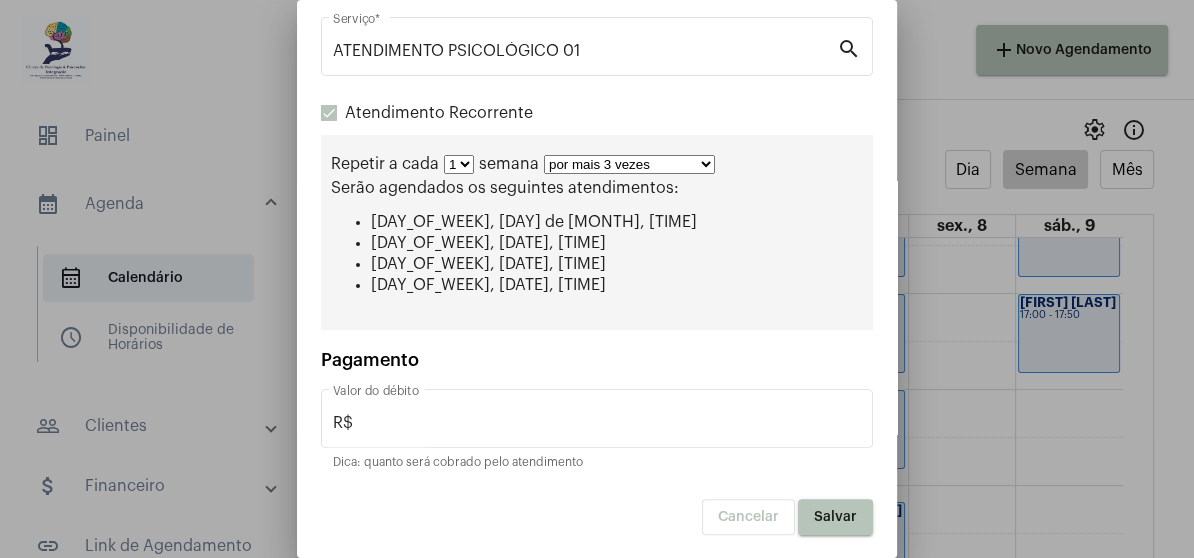 click on "Salvar" at bounding box center (835, 517) 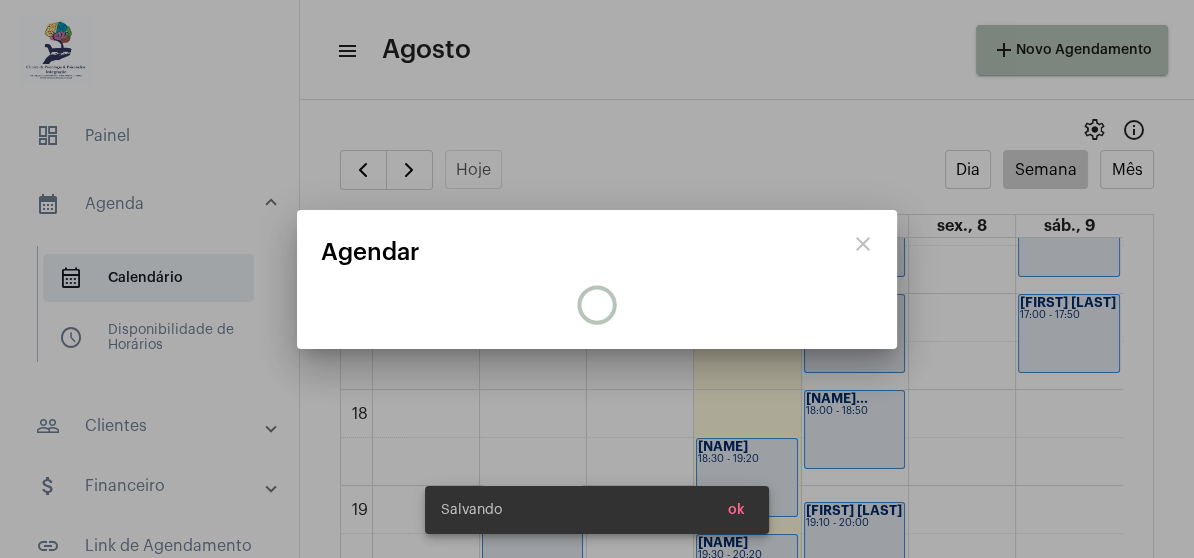 scroll, scrollTop: 0, scrollLeft: 0, axis: both 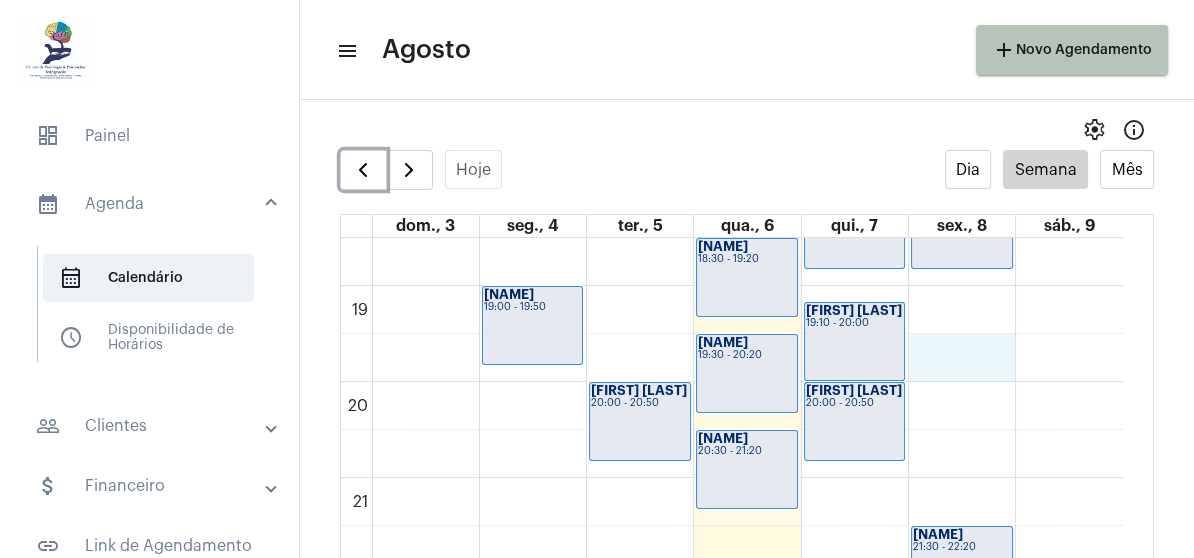 click on "00 01 02 03 04 05 06 07 08 09 10 11 12 13 14 15 16 17 18 19 20 21 22 23
[NAME]
19:00 - 19:50
[NAME] ...
20:00 - 20:50
[NAME]
08:00 - 08:50
[NAME]
10:00 - 10:50
[NAME] ...
11:00 - 11:50
[NAME]
12:00 - 12:50
[NAME]
18:30 - 19:20
[NAME]
19:30 - 20:20
[NAME]
20:30 - 21:20
[NAME]
09:00 - 09:50
[NAME]" 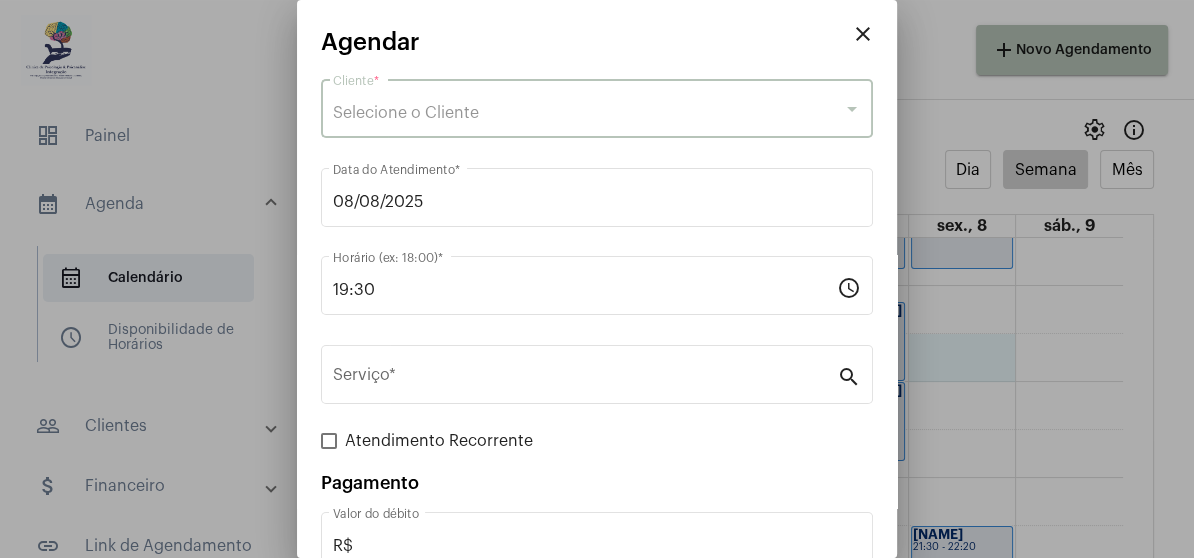 click on "Selecione o Cliente" at bounding box center (588, 113) 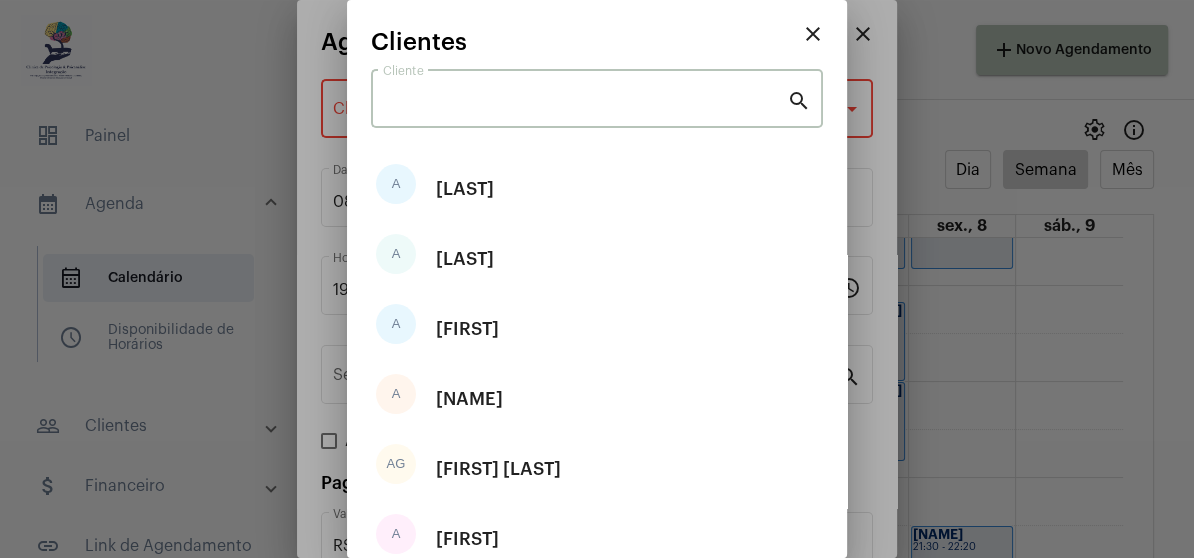 click on "Cliente" at bounding box center [585, 103] 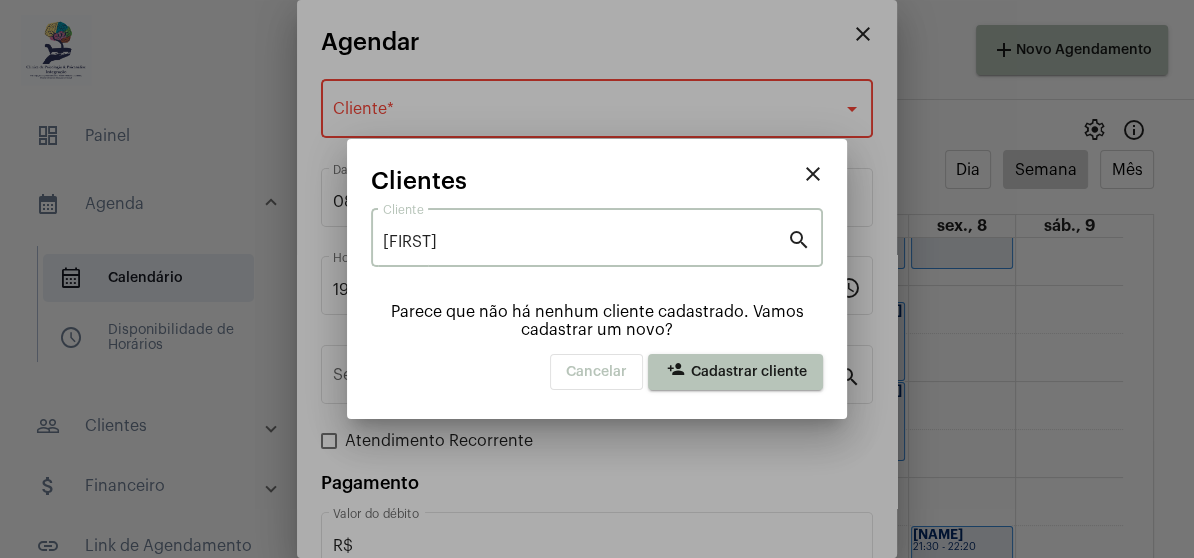 type on "[FIRST]" 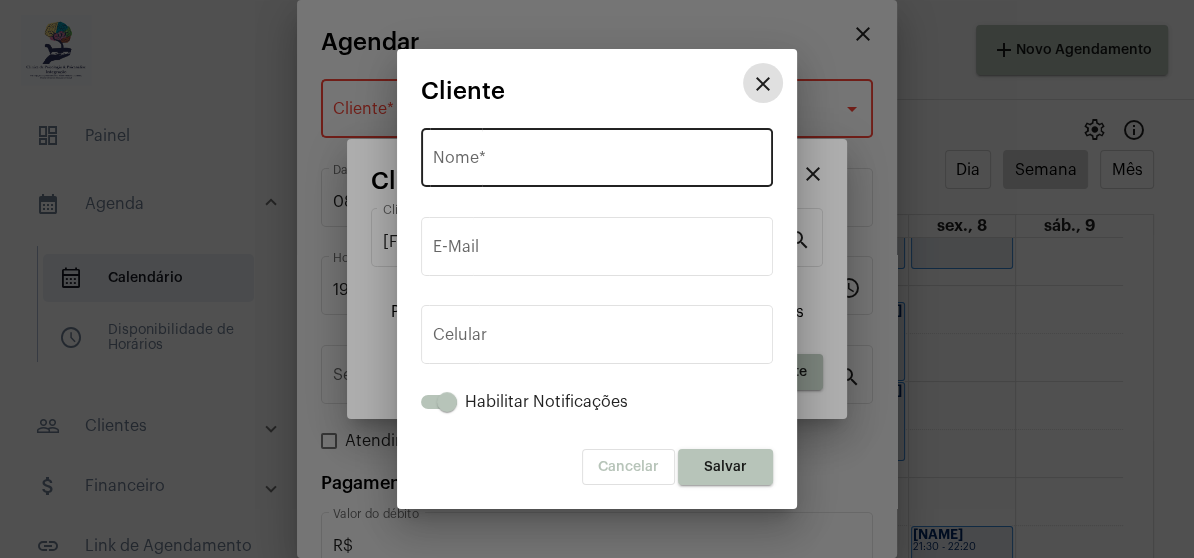 click on "Nome  *" at bounding box center [597, 162] 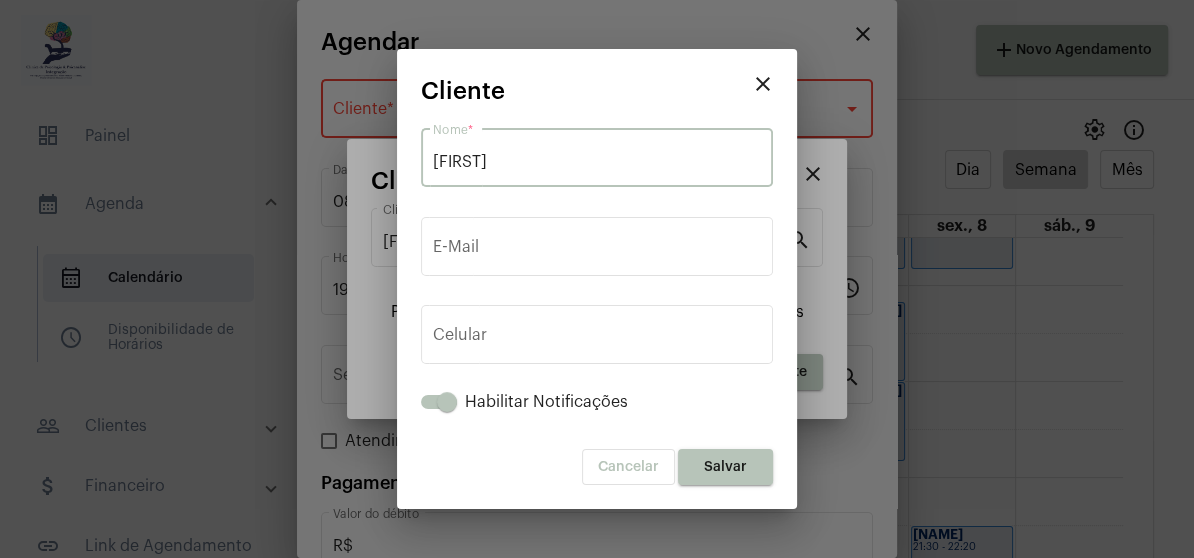 type on "e" 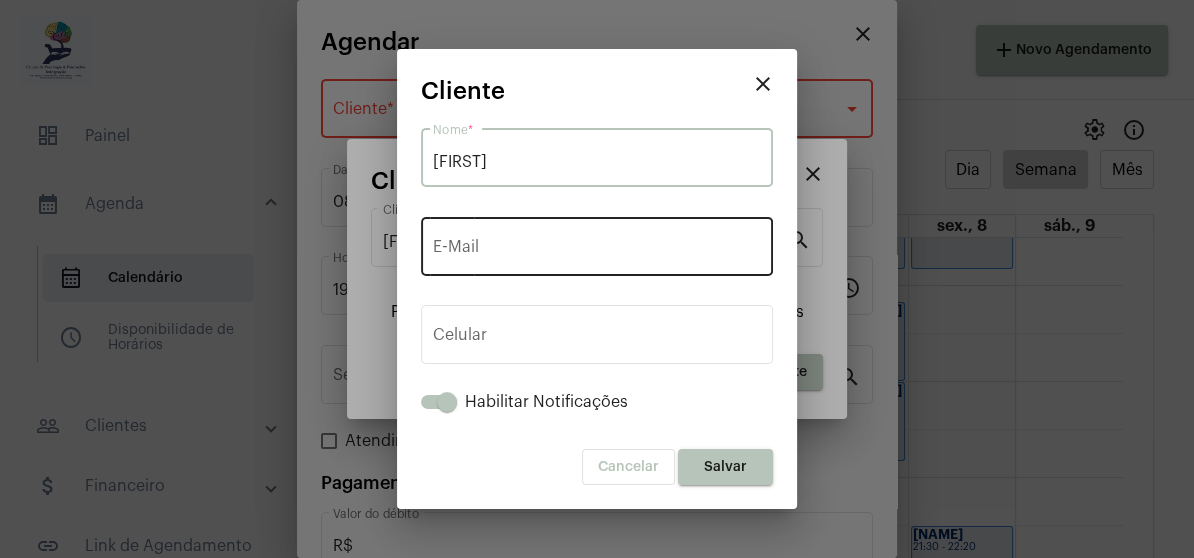 type on "[FIRST]" 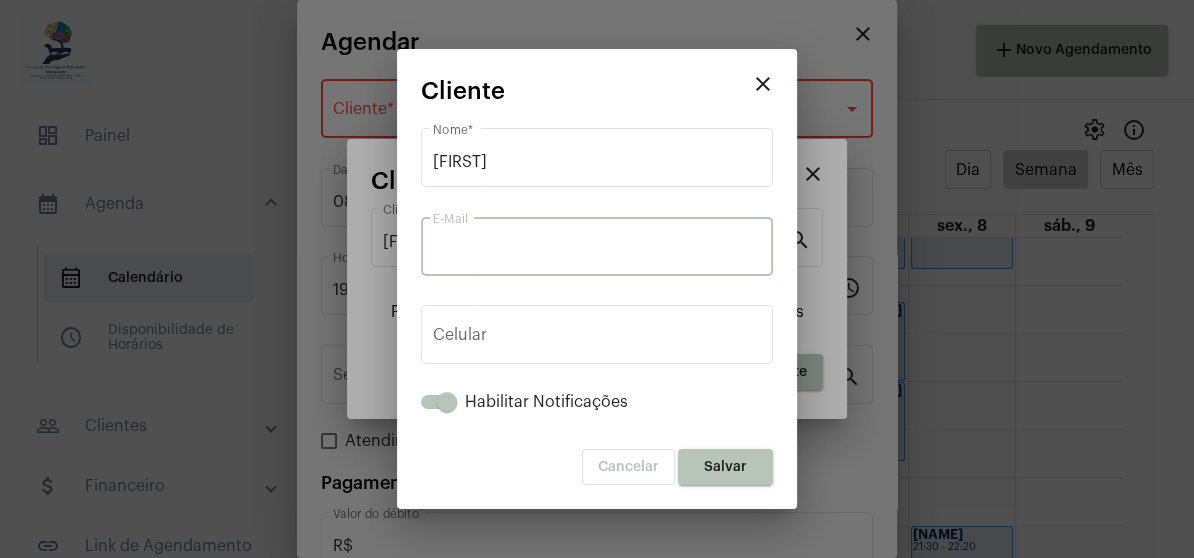 click on "E-Mail" at bounding box center (597, 251) 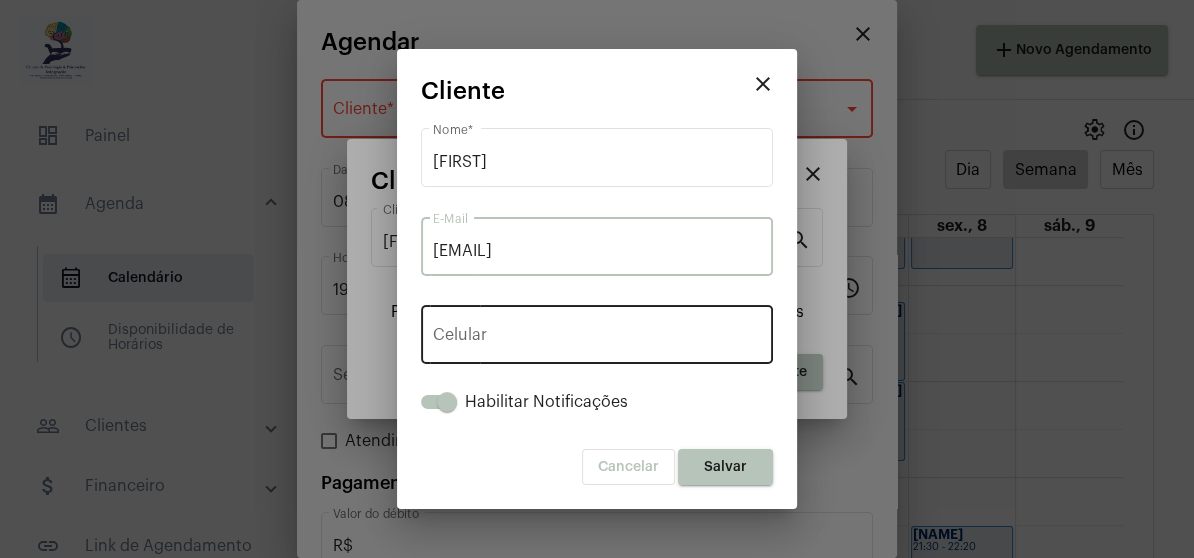 type on "[EMAIL]" 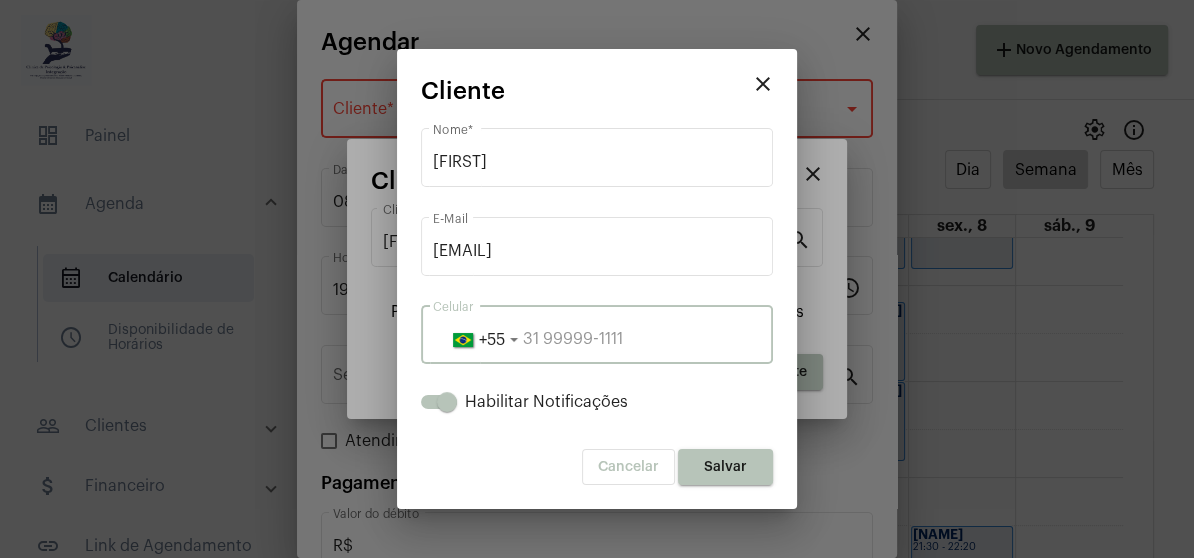 click at bounding box center [597, 339] 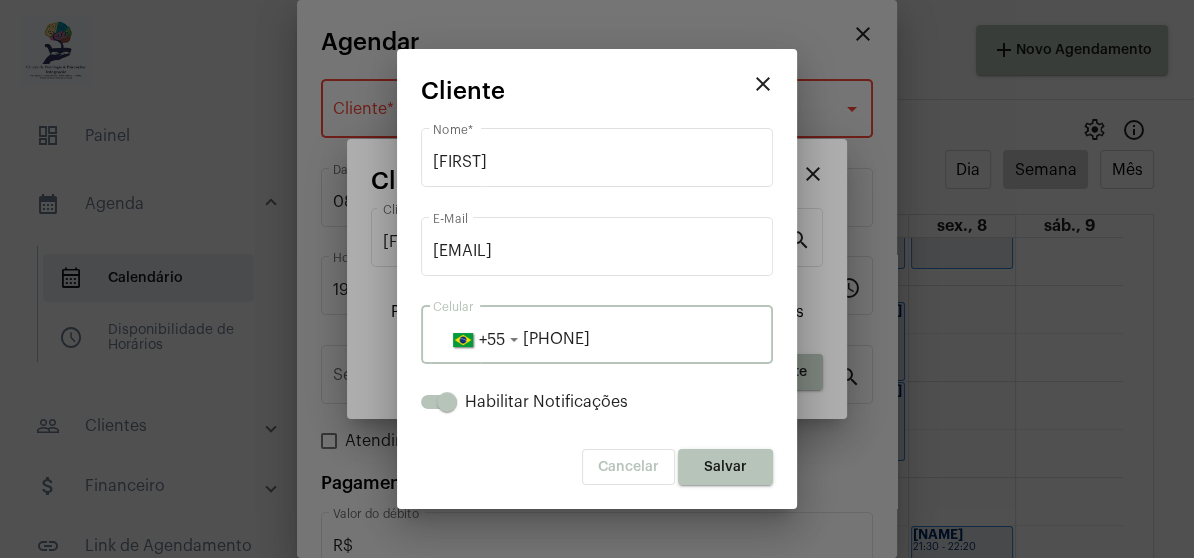 type on "[PHONE]" 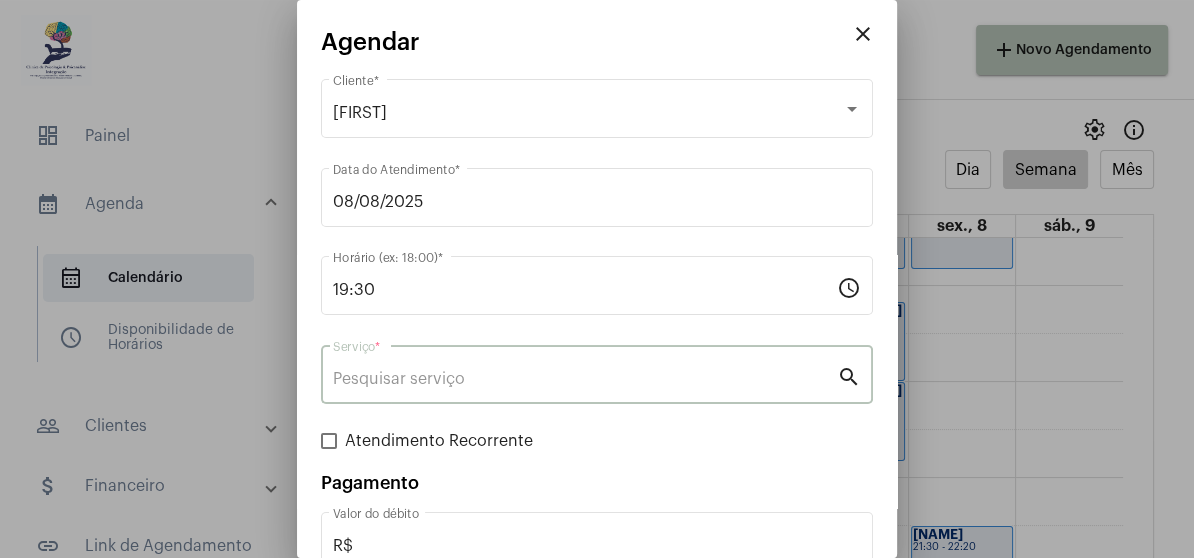 click on "Serviço  *" at bounding box center [585, 379] 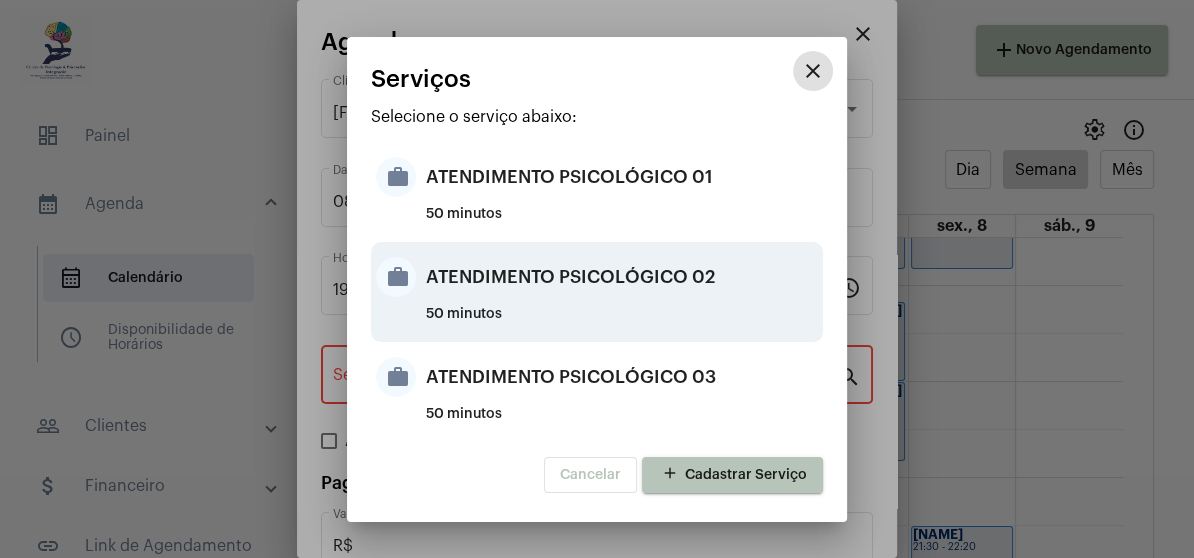click on "ATENDIMENTO PSICOLÓGICO 02" at bounding box center (622, 277) 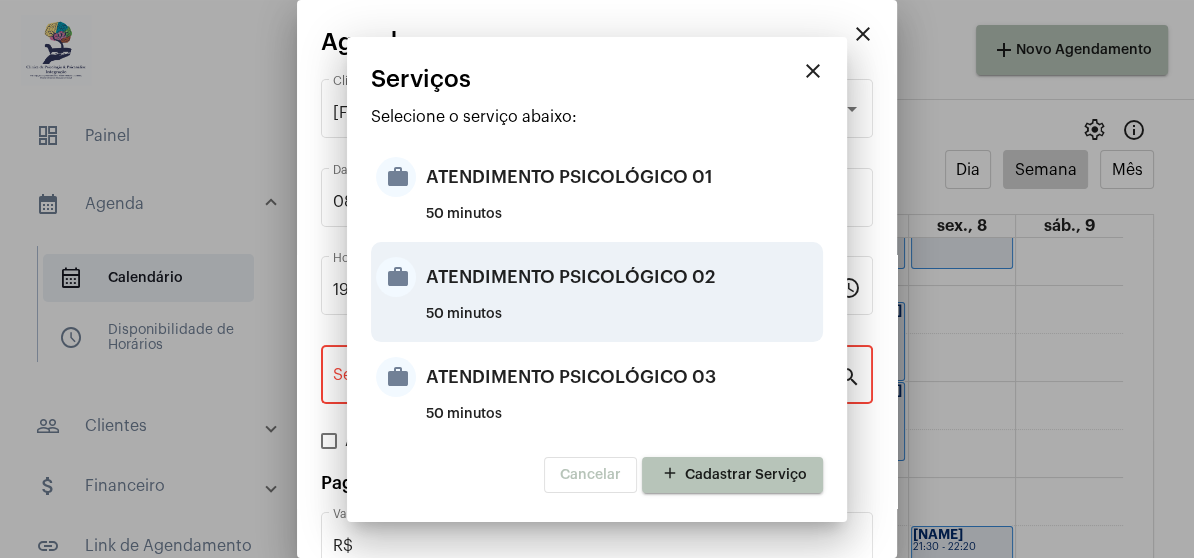 type on "ATENDIMENTO PSICOLÓGICO 02" 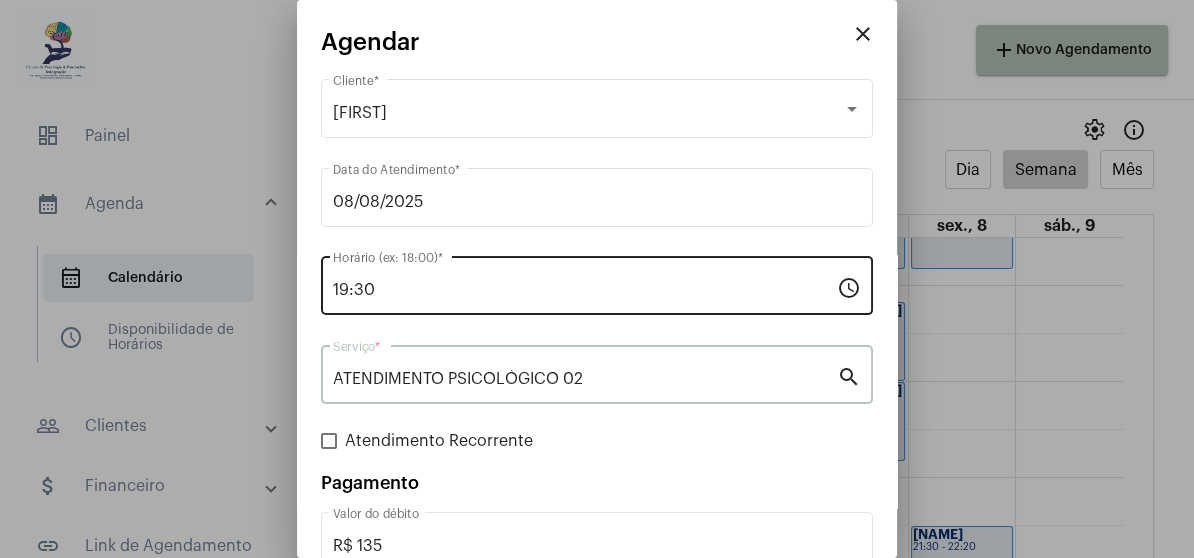 scroll, scrollTop: 124, scrollLeft: 0, axis: vertical 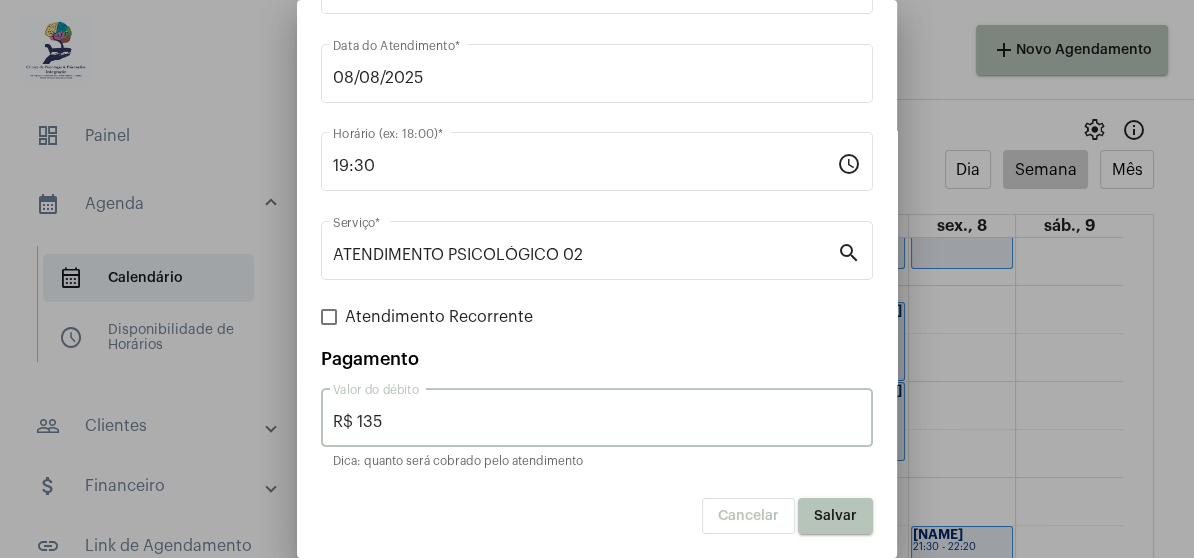 click on "R$ 135" at bounding box center [597, 422] 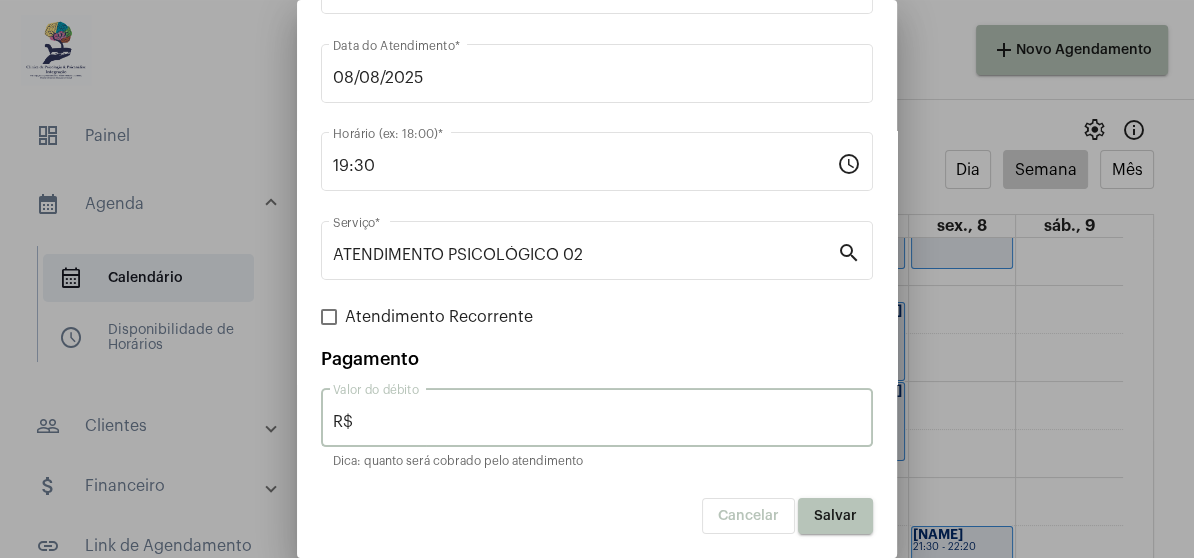 type on "R$" 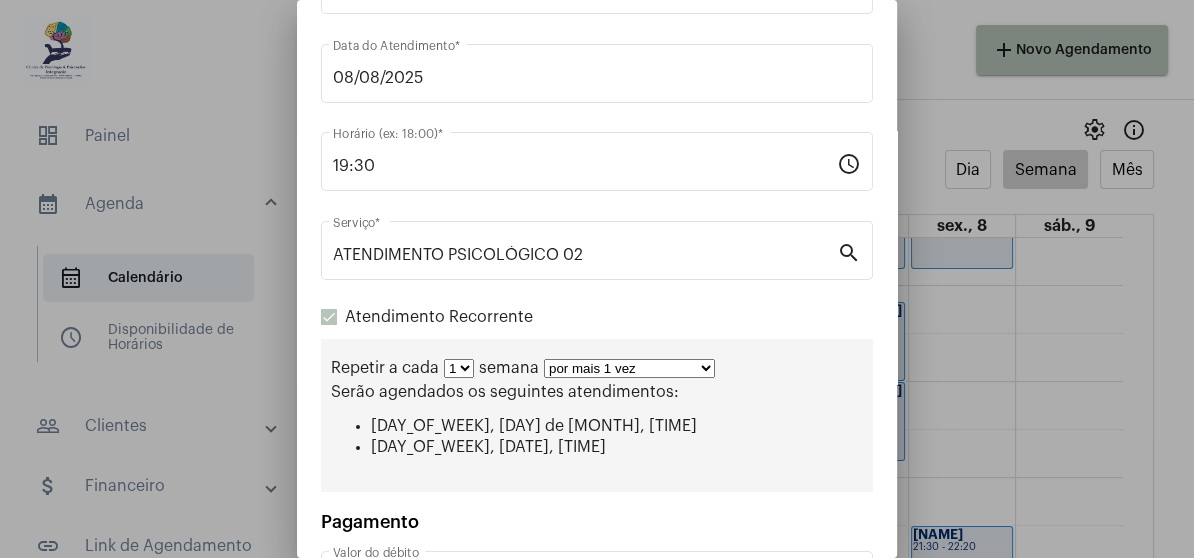 click on "por mais 1 vez por mais 2 vezes por mais 3 vezes por mais 4 vezes por mais 5 vezes por mais 6 vezes por mais 7 vezes por mais 8 vezes por mais 9 vezes por mais 10 vezes por tempo indeterminado" at bounding box center (629, 368) 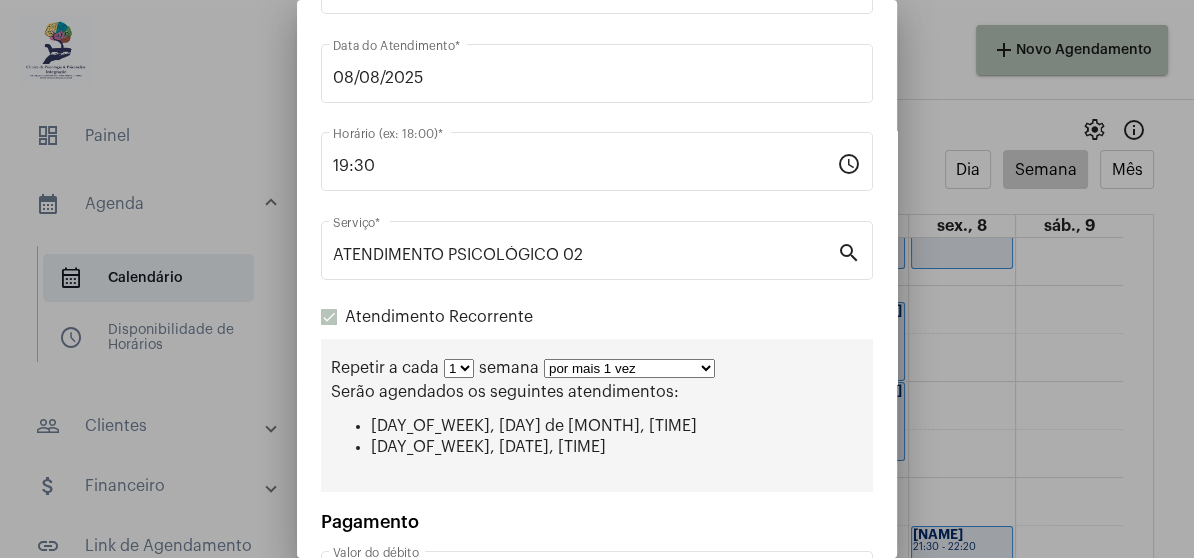 select on "2: 3" 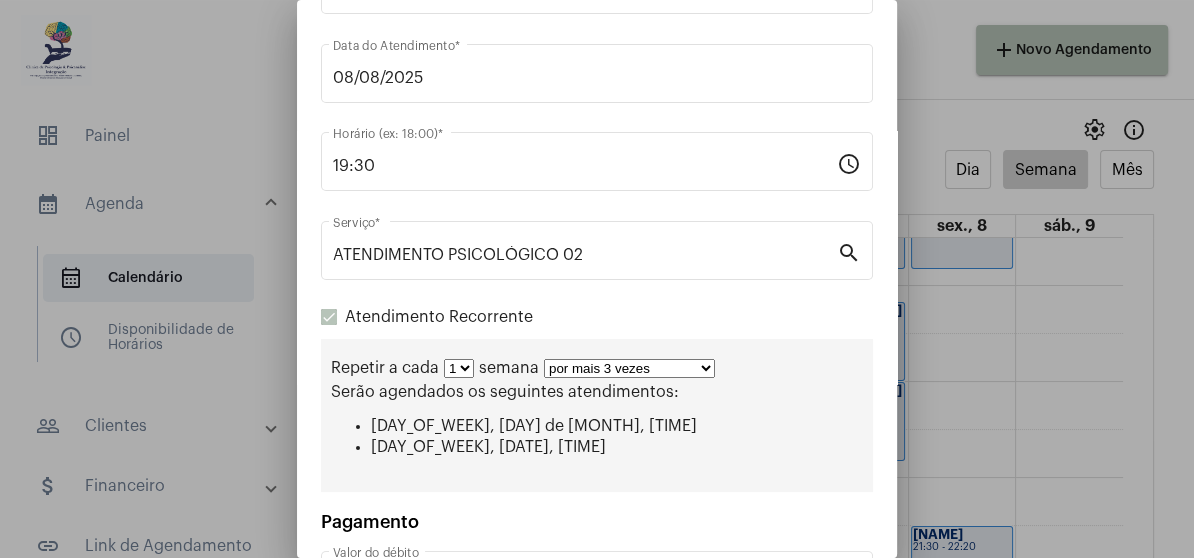click on "por mais 1 vez por mais 2 vezes por mais 3 vezes por mais 4 vezes por mais 5 vezes por mais 6 vezes por mais 7 vezes por mais 8 vezes por mais 9 vezes por mais 10 vezes por tempo indeterminado" at bounding box center [629, 368] 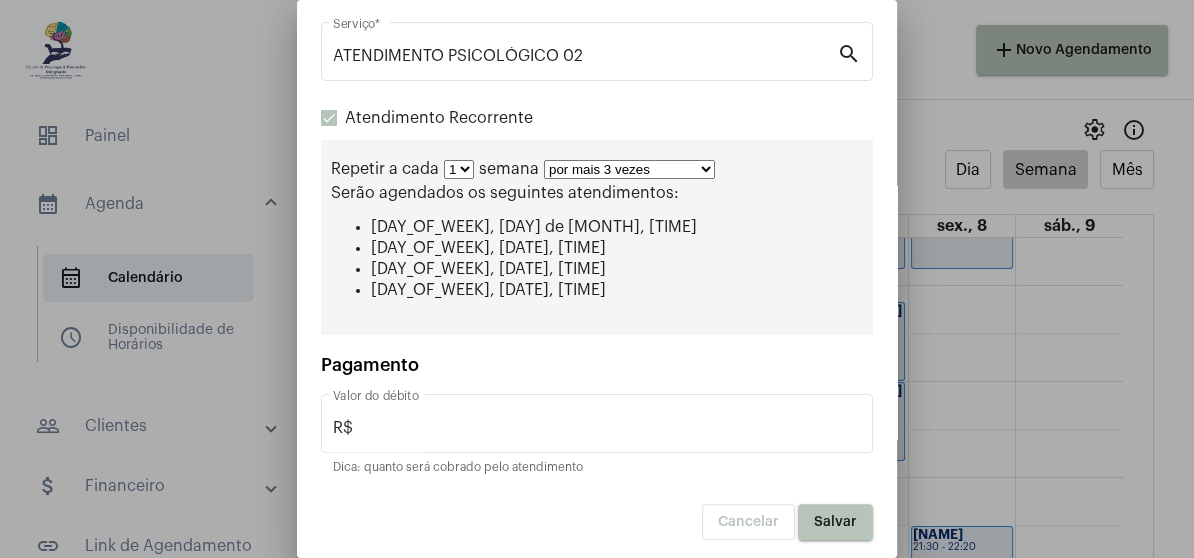 scroll, scrollTop: 324, scrollLeft: 0, axis: vertical 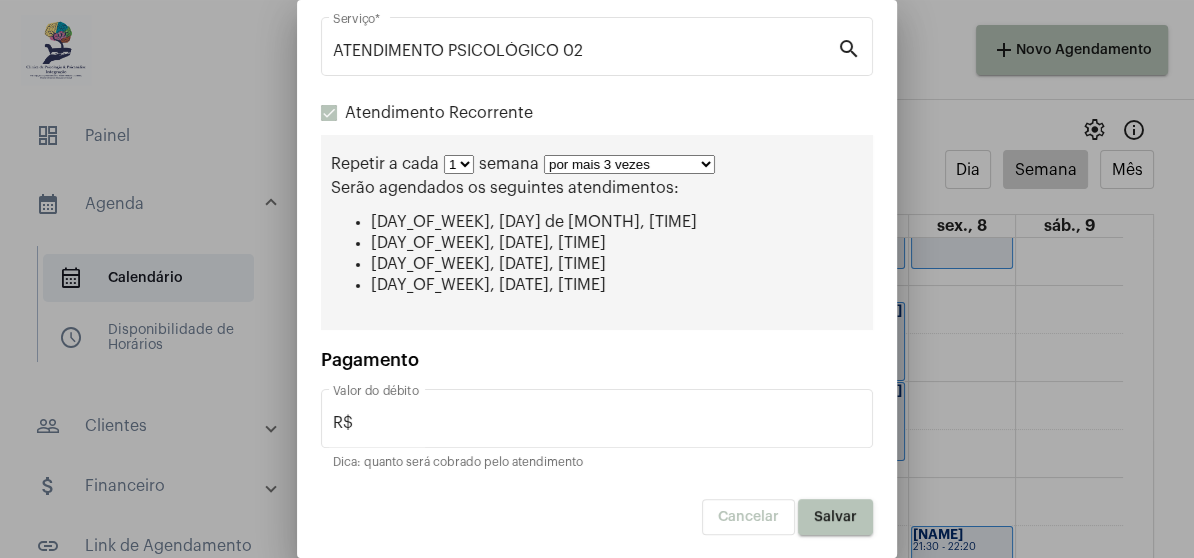 click on "Salvar" at bounding box center (835, 517) 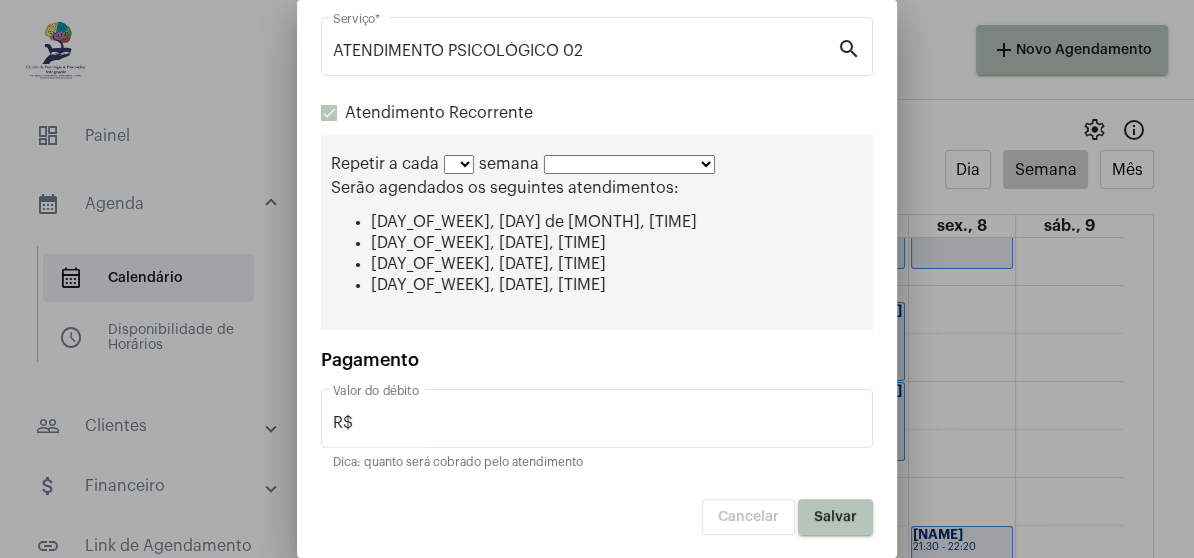 scroll, scrollTop: 0, scrollLeft: 0, axis: both 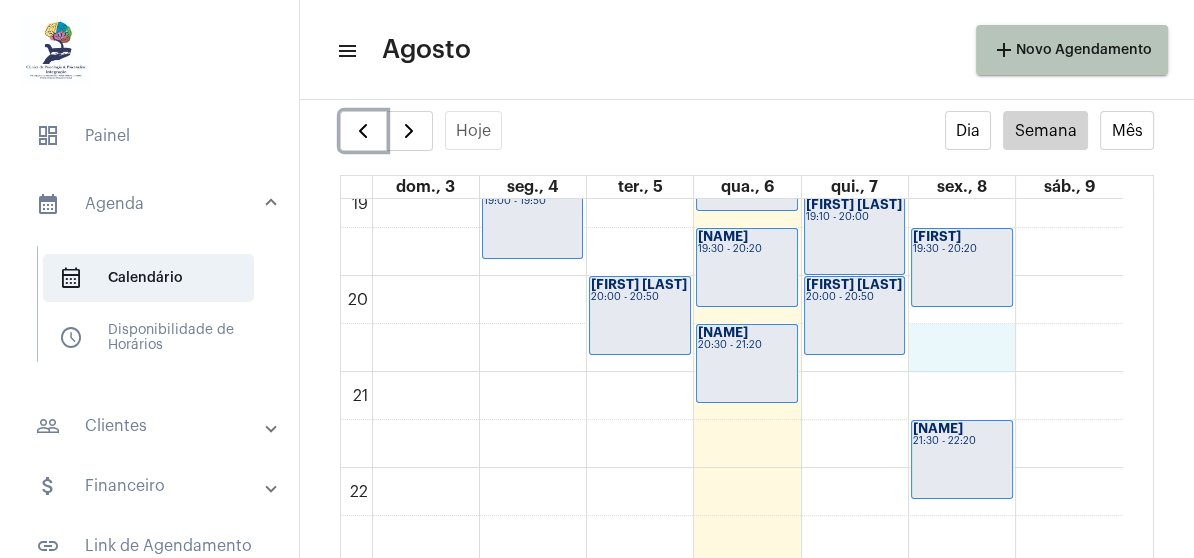 drag, startPoint x: 968, startPoint y: 341, endPoint x: 957, endPoint y: 334, distance: 13.038404 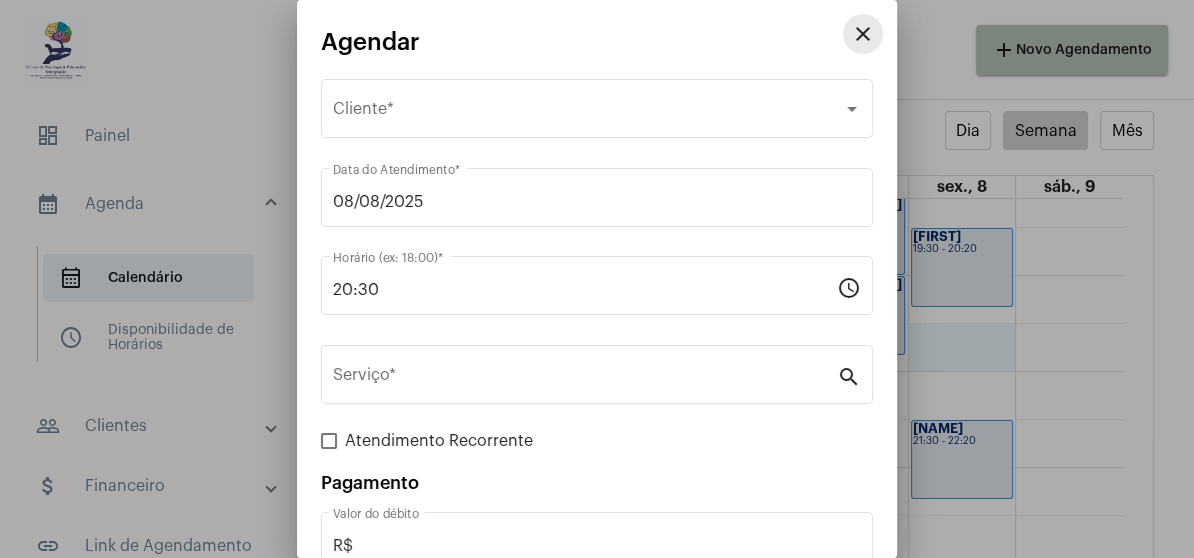 click on "close" at bounding box center (863, 34) 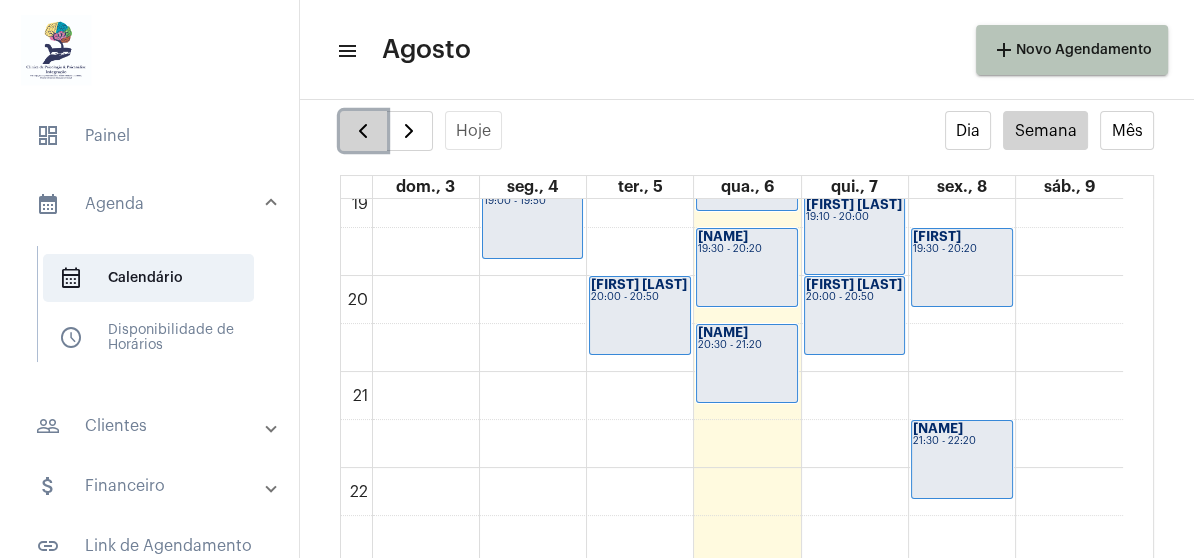 click 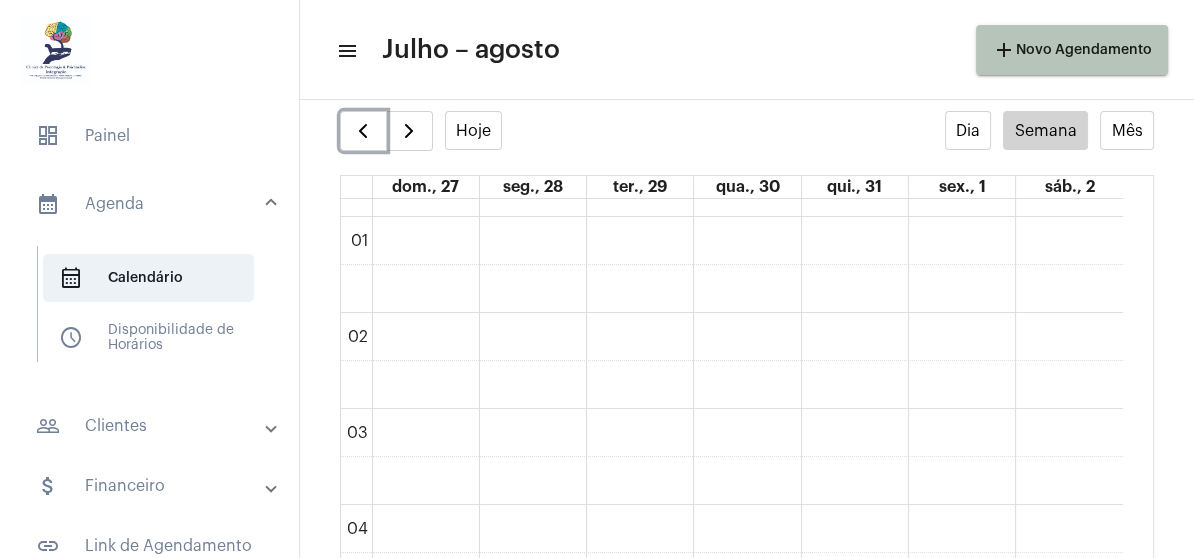 scroll, scrollTop: 0, scrollLeft: 0, axis: both 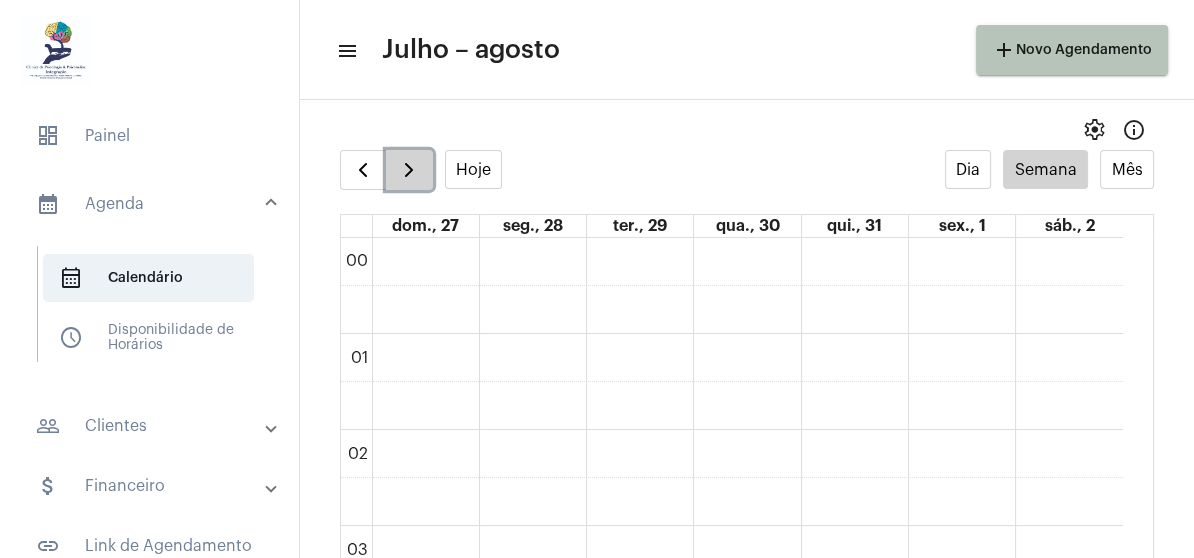 click 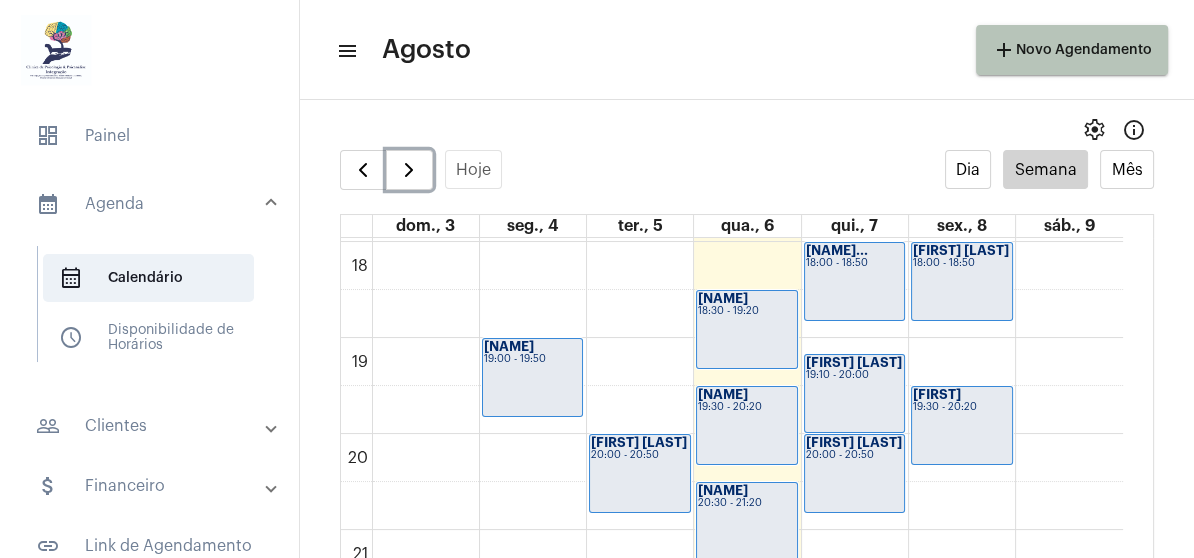 scroll, scrollTop: 1942, scrollLeft: 0, axis: vertical 